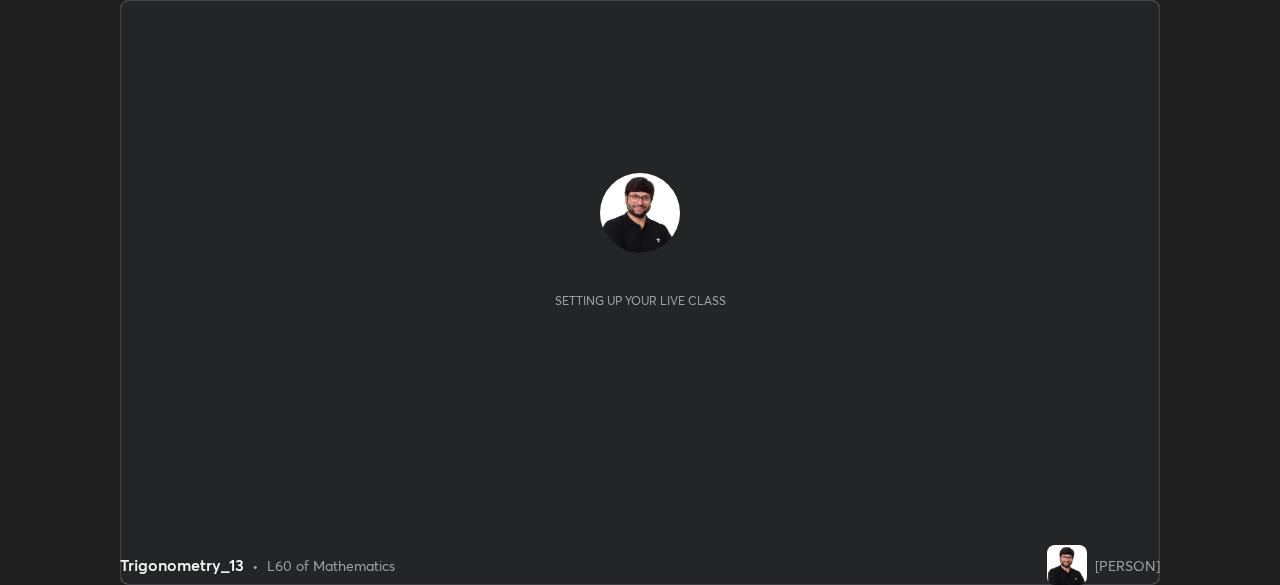 scroll, scrollTop: 0, scrollLeft: 0, axis: both 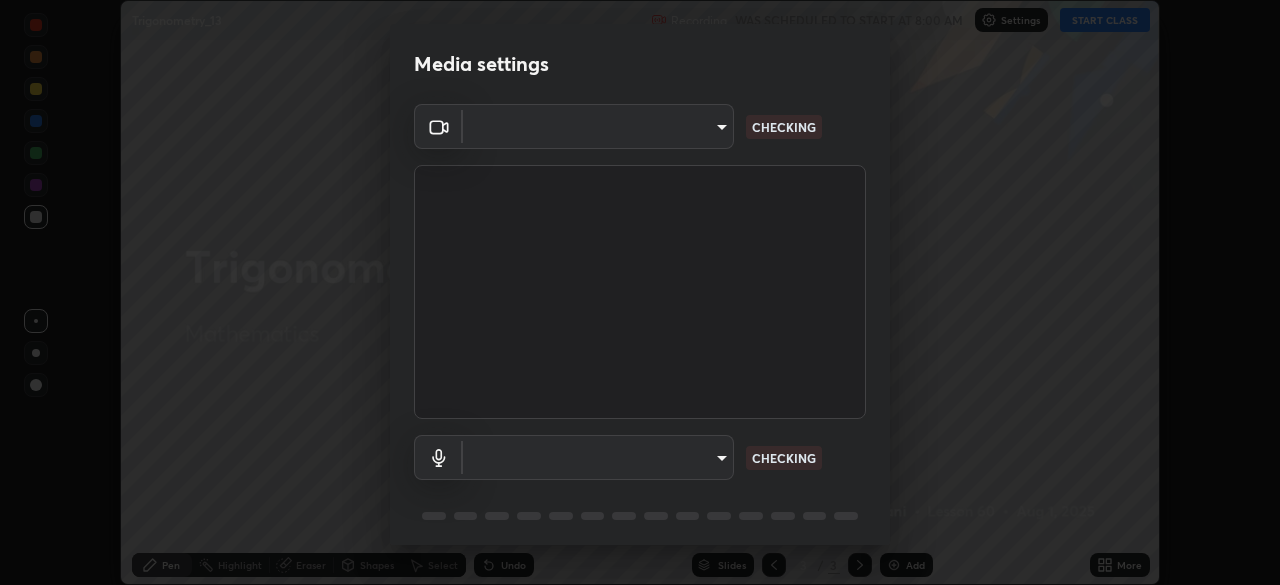 type on "9d859b0dc9df3993e45d71748640ef8916b2c21d6ac1b4416f64a69378af508e" 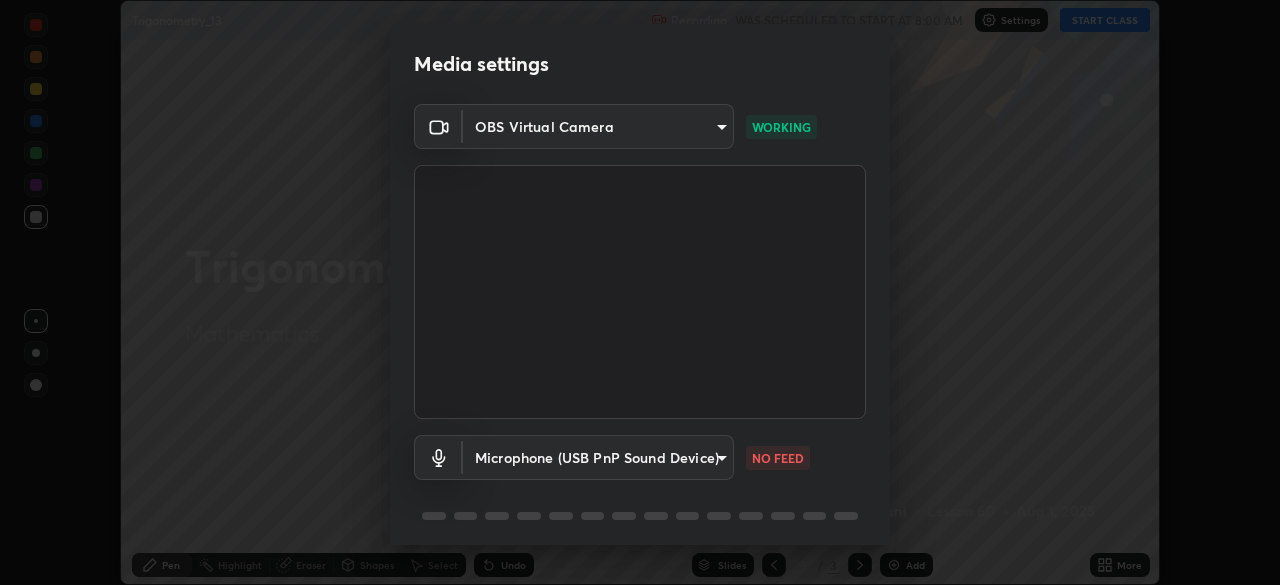 click on "Erase all Trigonometry_13 Recording WAS SCHEDULED TO START AT  8:00 AM Settings START CLASS Setting up your live class Trigonometry_13 • L60 of Mathematics [PERSON] Pen Highlight Eraser Shapes Select Undo Slides 3 / 3 Add More No doubts shared Encourage your learners to ask a doubt for better clarity Report an issue Reason for reporting Buffering Chat not working Audio - Video sync issue Educator video quality low ​ Attach an image Report Media settings OBS Virtual Camera 9d859b0dc9df3993e45d71748640ef8916b2c21d6ac1b4416f64a69378af508e WORKING Microphone (USB PnP Sound Device) 4d26097e33b8ebea178fbc8b272f60208f53cf3a655a810c75e1aa622e542609 NO FEED 1 / 5 Next" at bounding box center (640, 292) 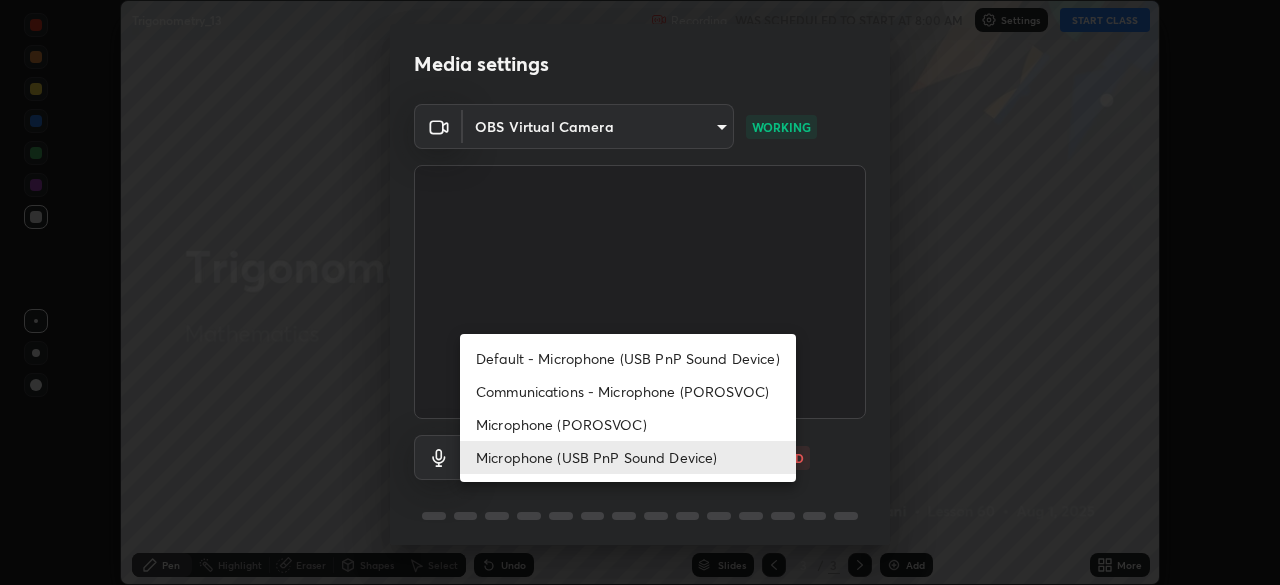 click on "Default - Microphone (USB PnP Sound Device)" at bounding box center (628, 358) 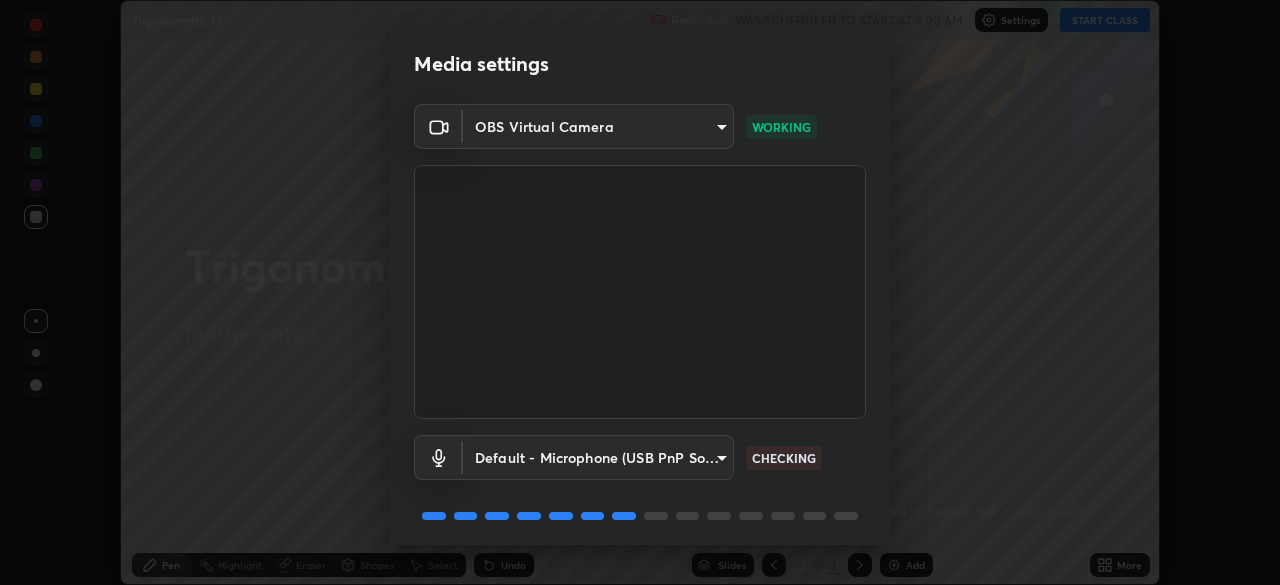 scroll, scrollTop: 71, scrollLeft: 0, axis: vertical 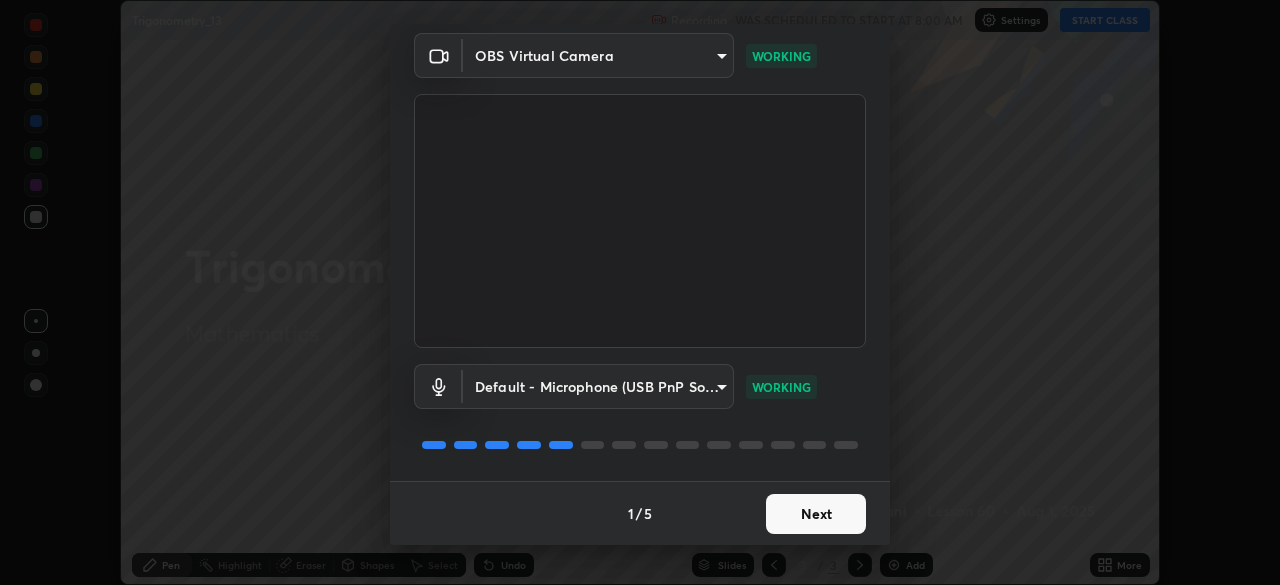 click on "Next" at bounding box center [816, 514] 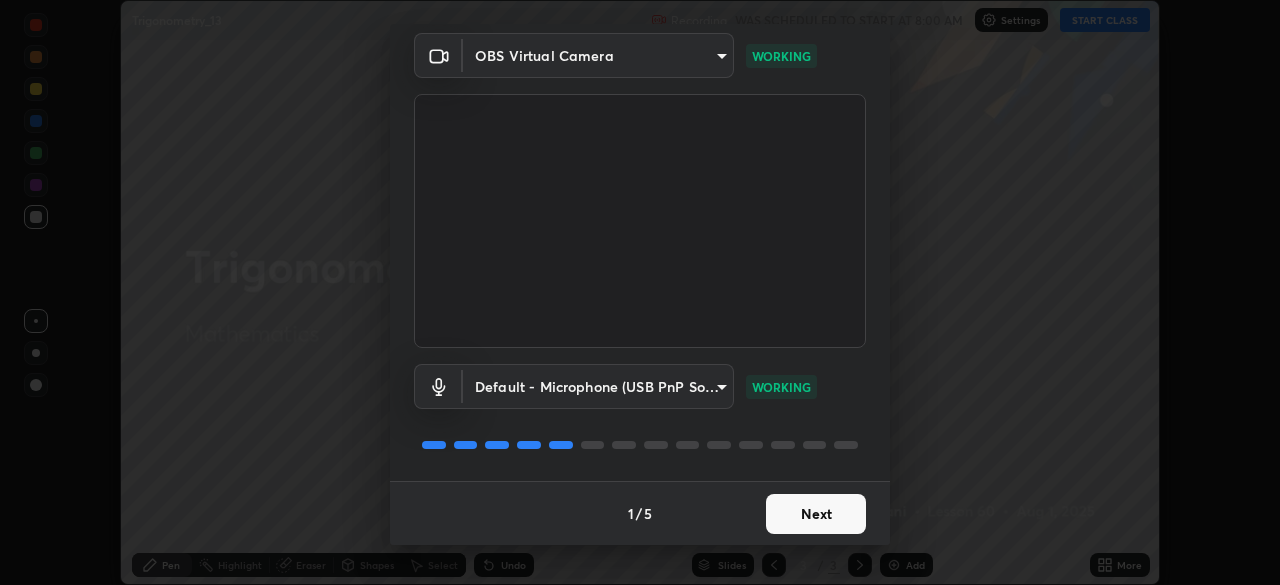 scroll, scrollTop: 0, scrollLeft: 0, axis: both 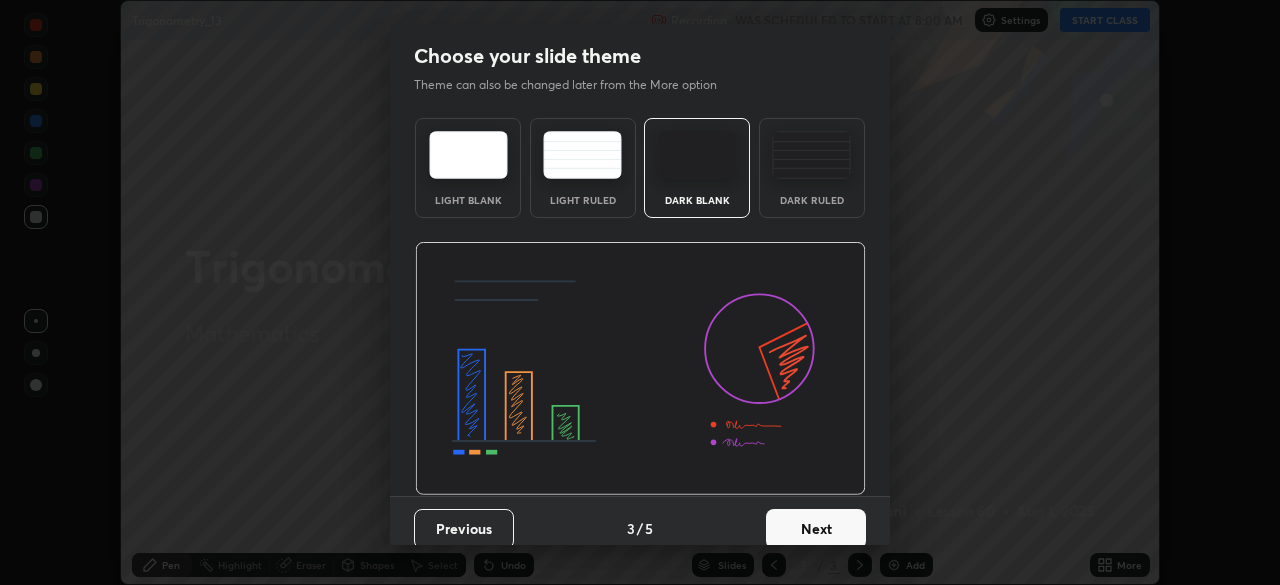 click on "Next" at bounding box center [816, 529] 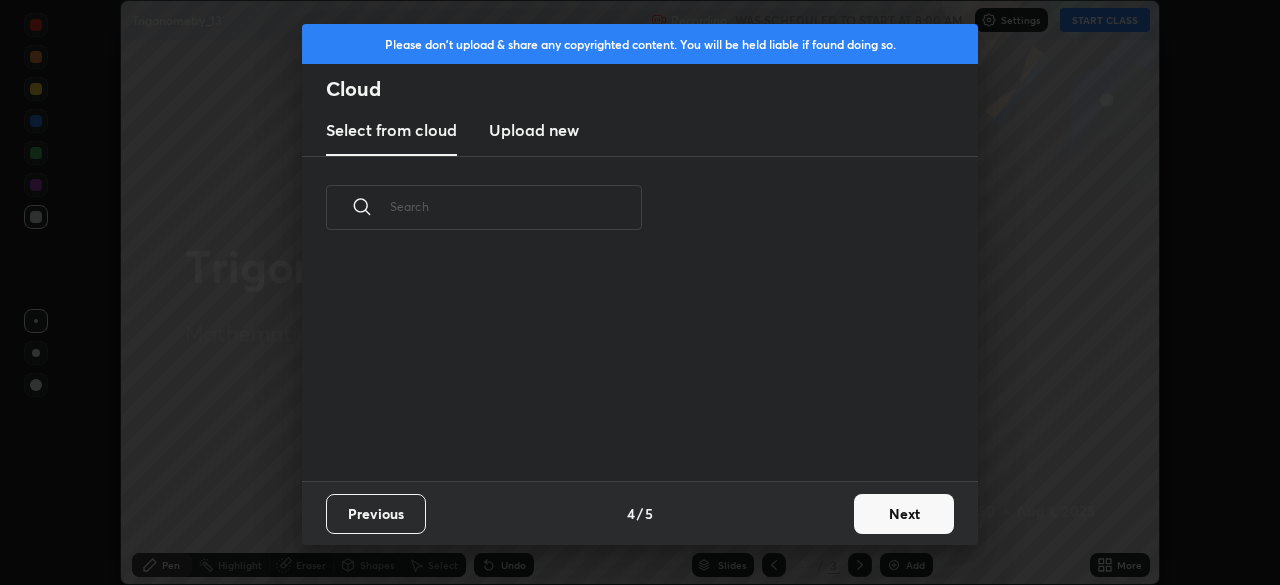 click on "Previous 4 / 5 Next" at bounding box center (640, 513) 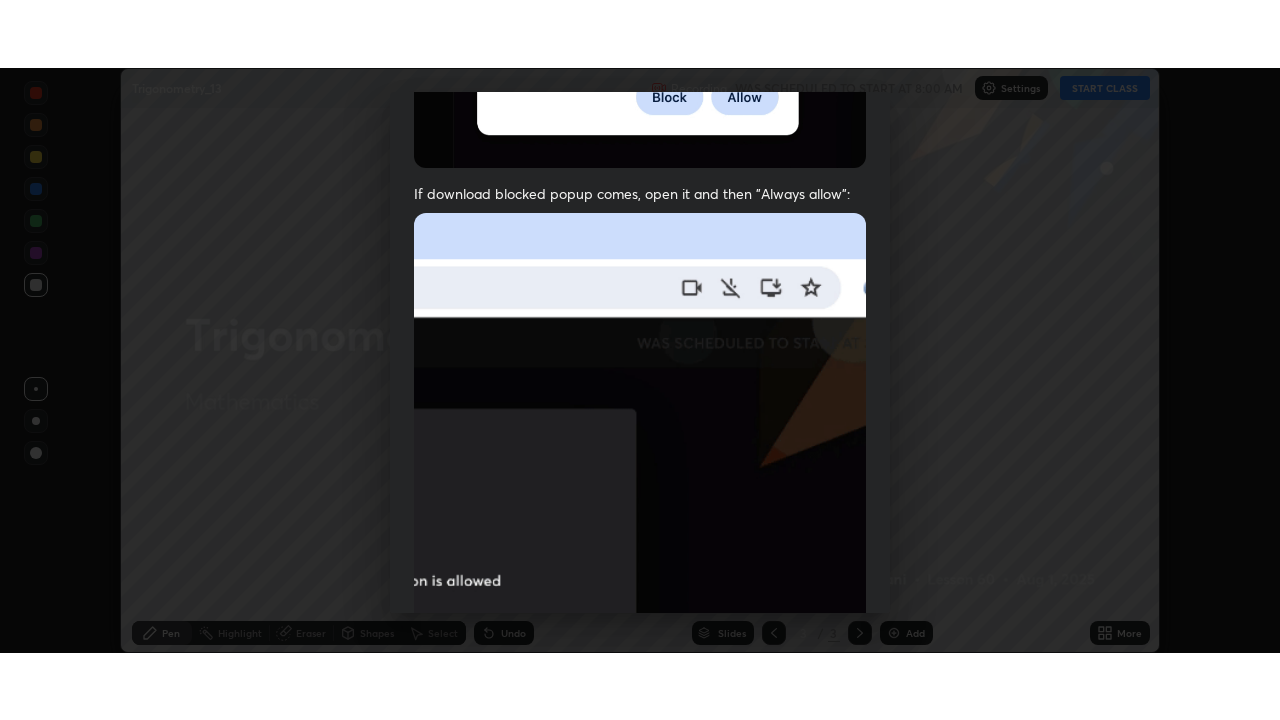 scroll, scrollTop: 479, scrollLeft: 0, axis: vertical 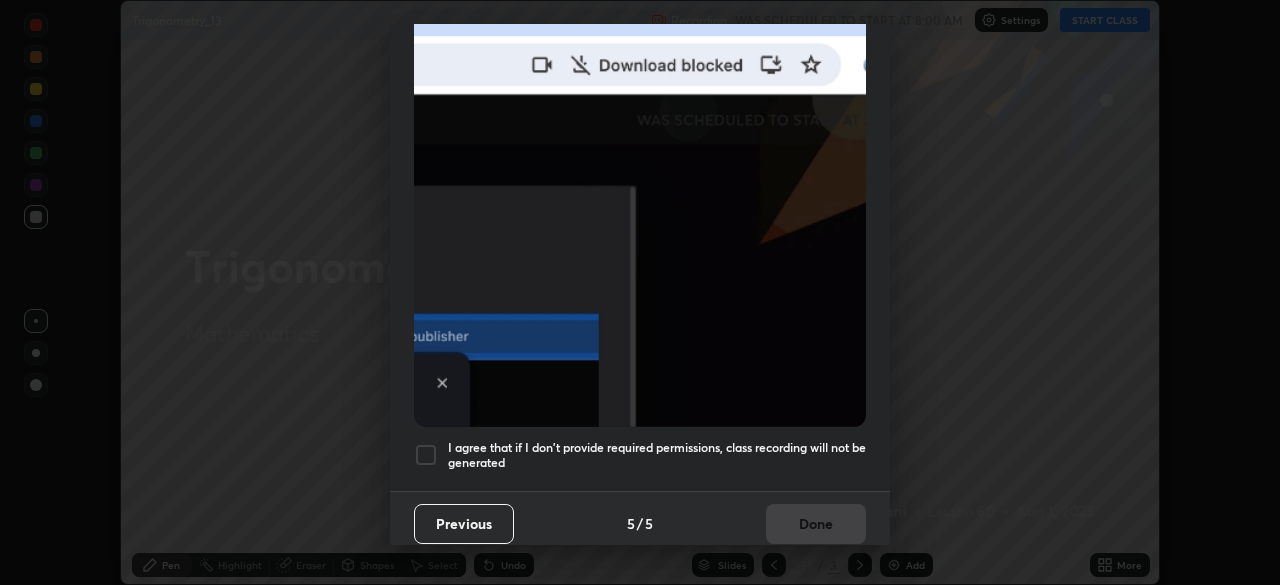 click at bounding box center [426, 455] 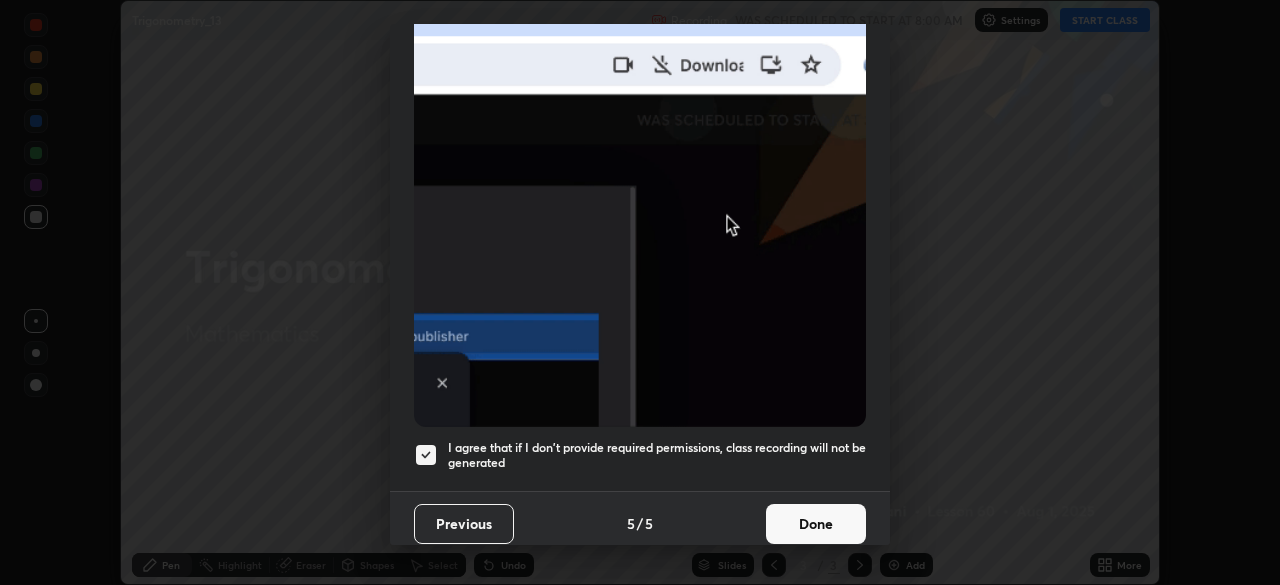 click on "Done" at bounding box center [816, 524] 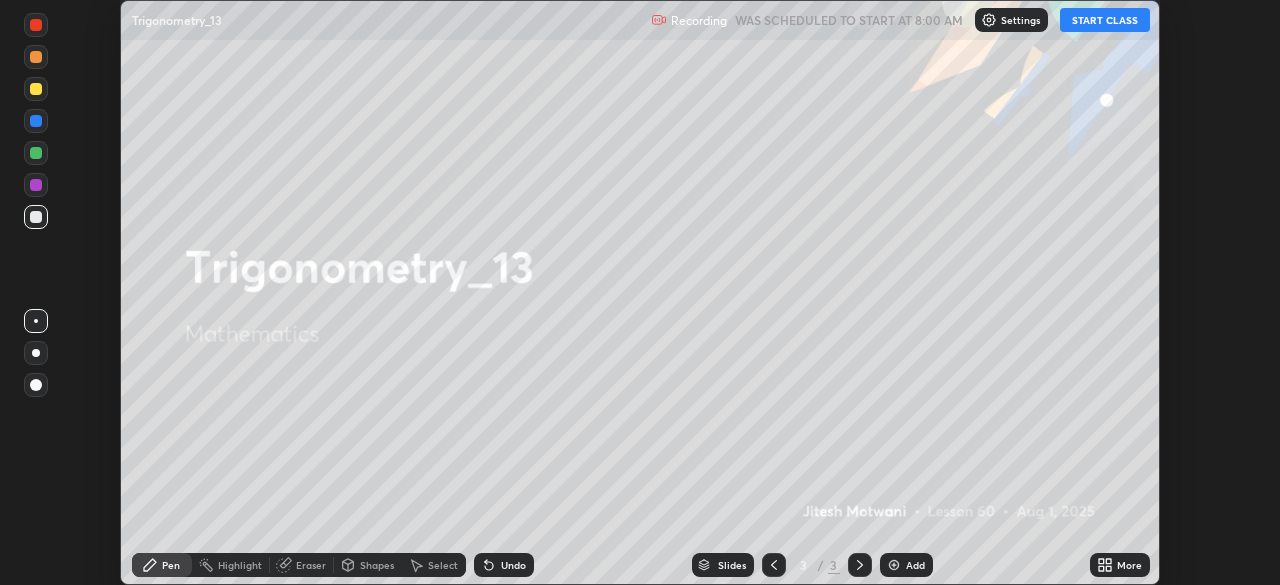 click on "START CLASS" at bounding box center [1105, 20] 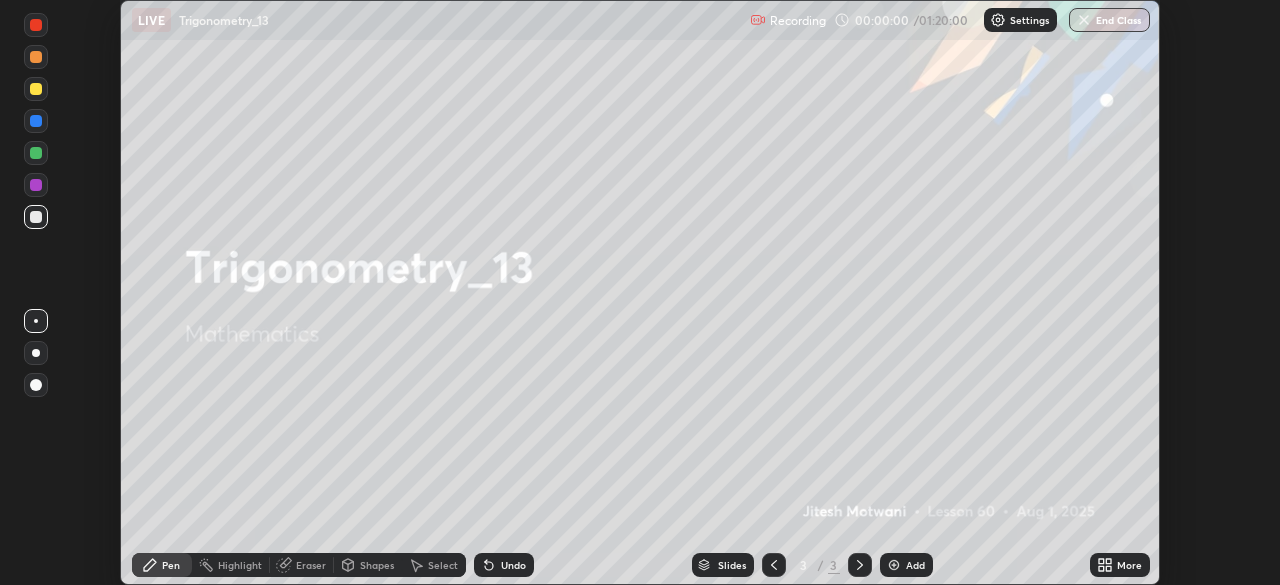 click on "More" at bounding box center (1129, 565) 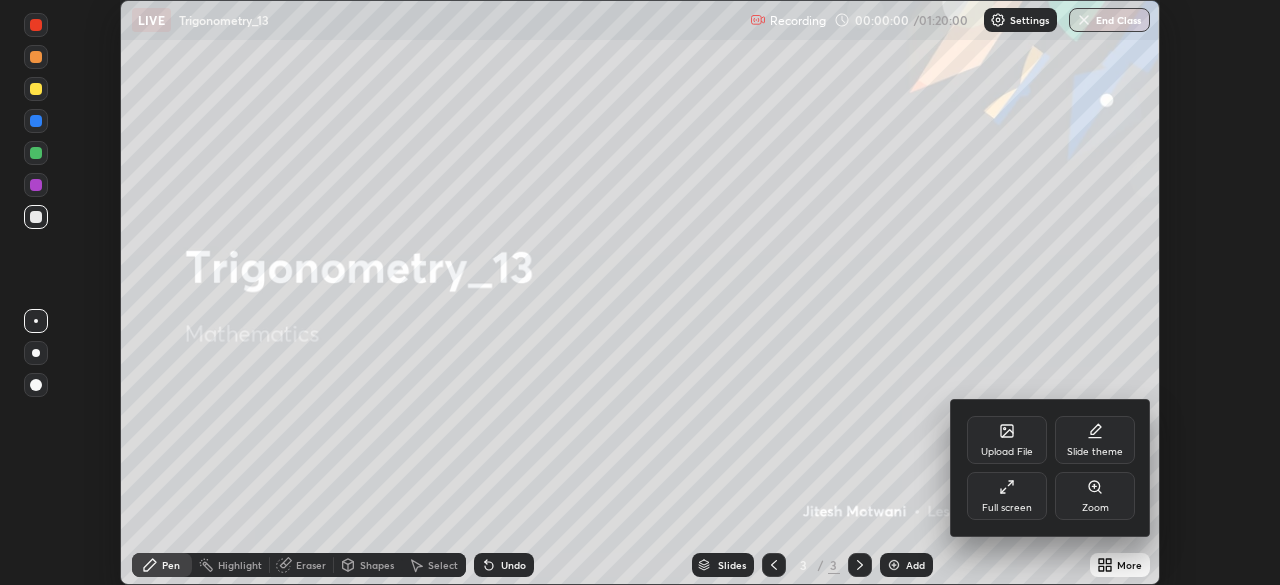 click on "Full screen" at bounding box center (1007, 496) 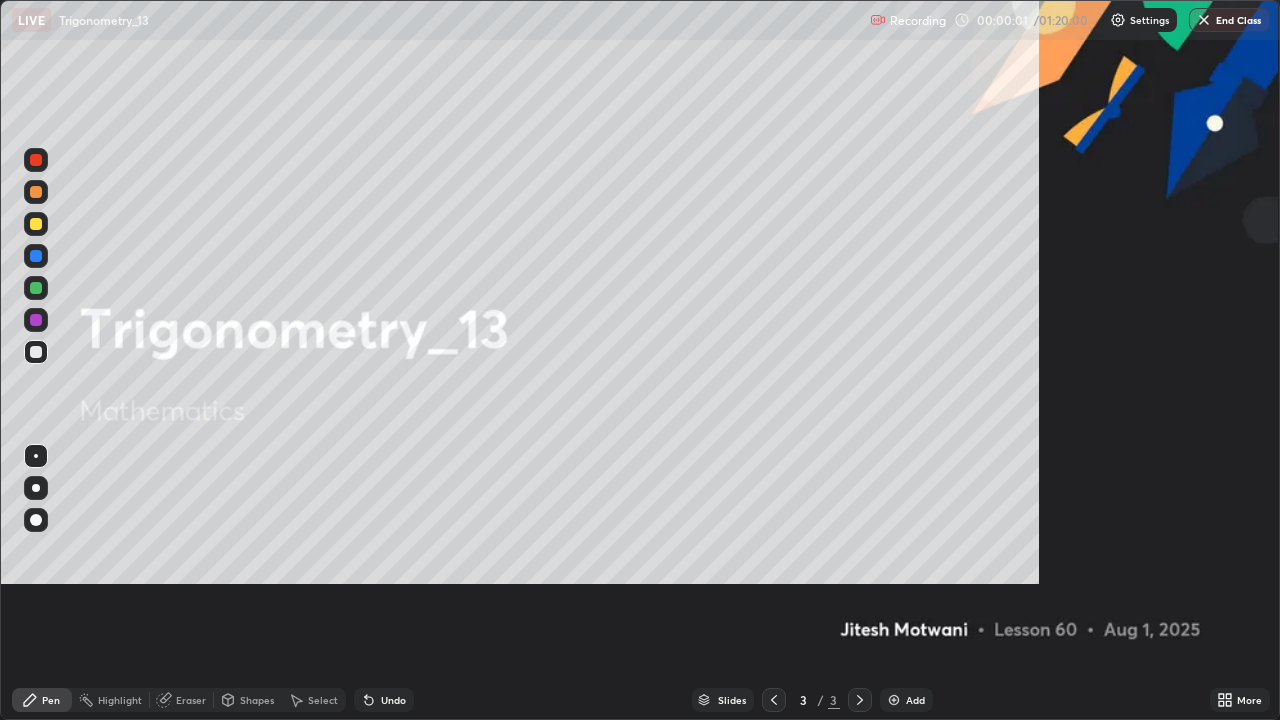 scroll, scrollTop: 99280, scrollLeft: 98720, axis: both 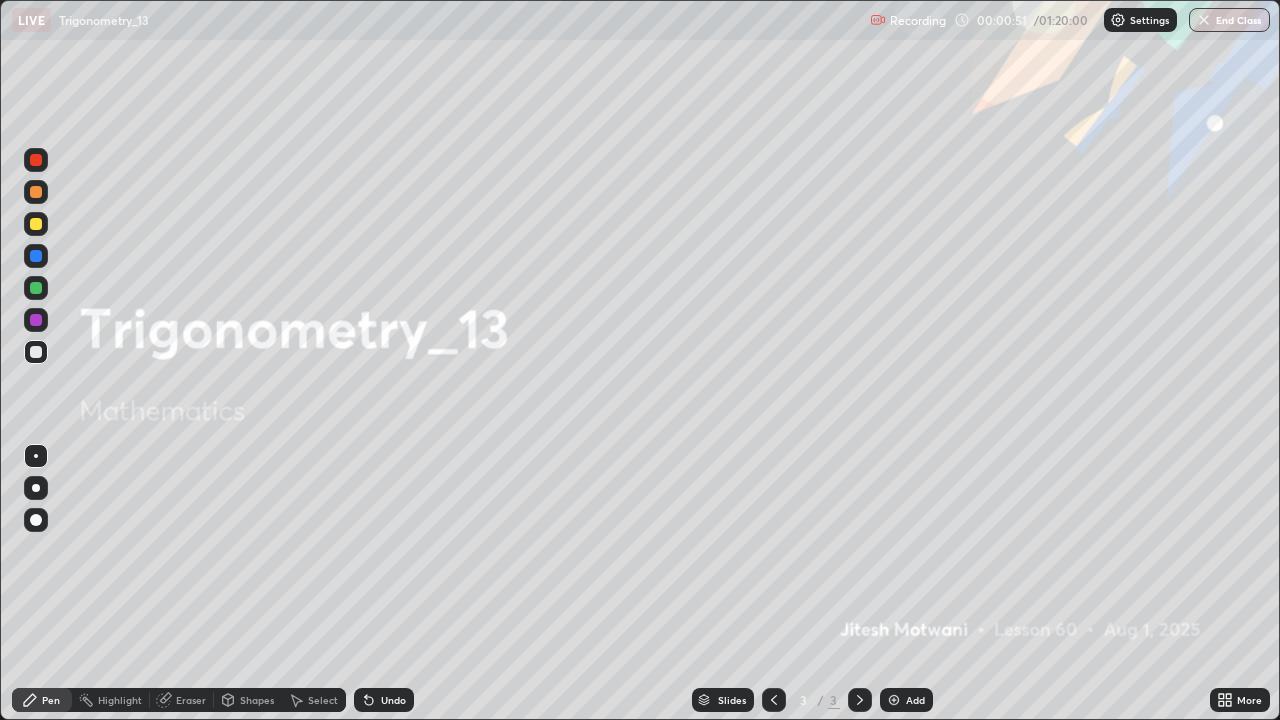 click on "Add" at bounding box center (915, 700) 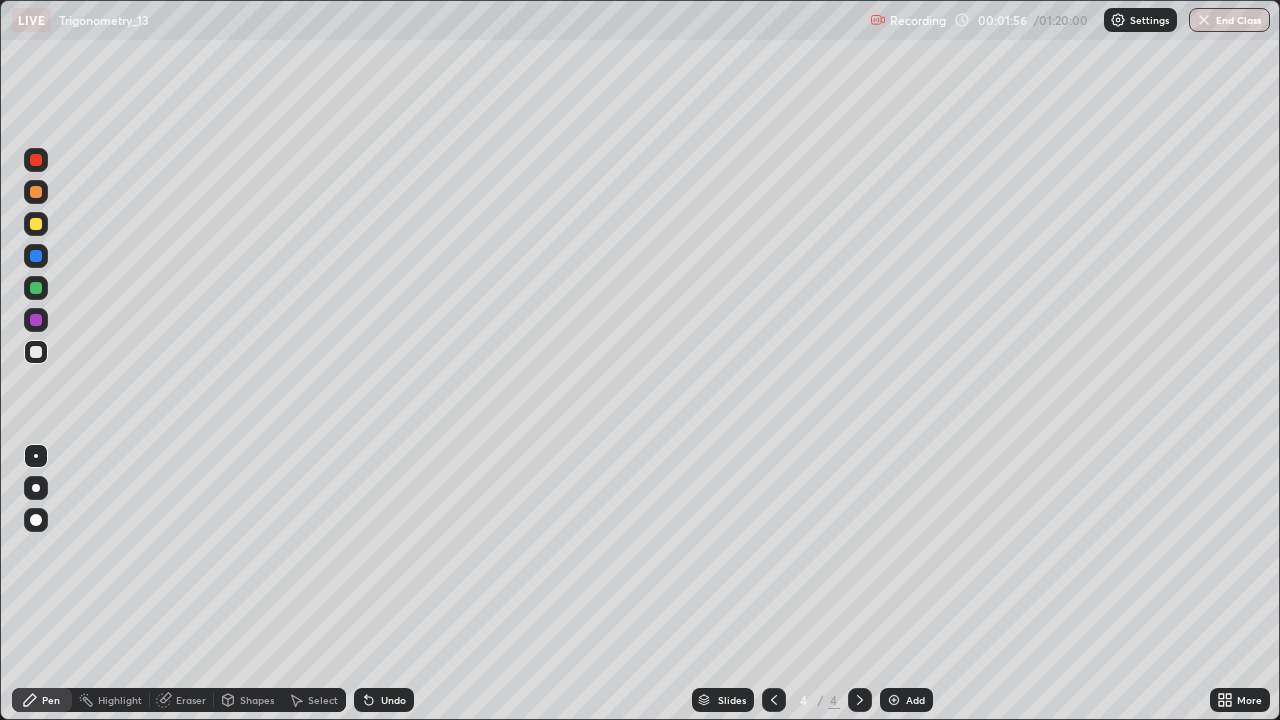 click at bounding box center [36, 224] 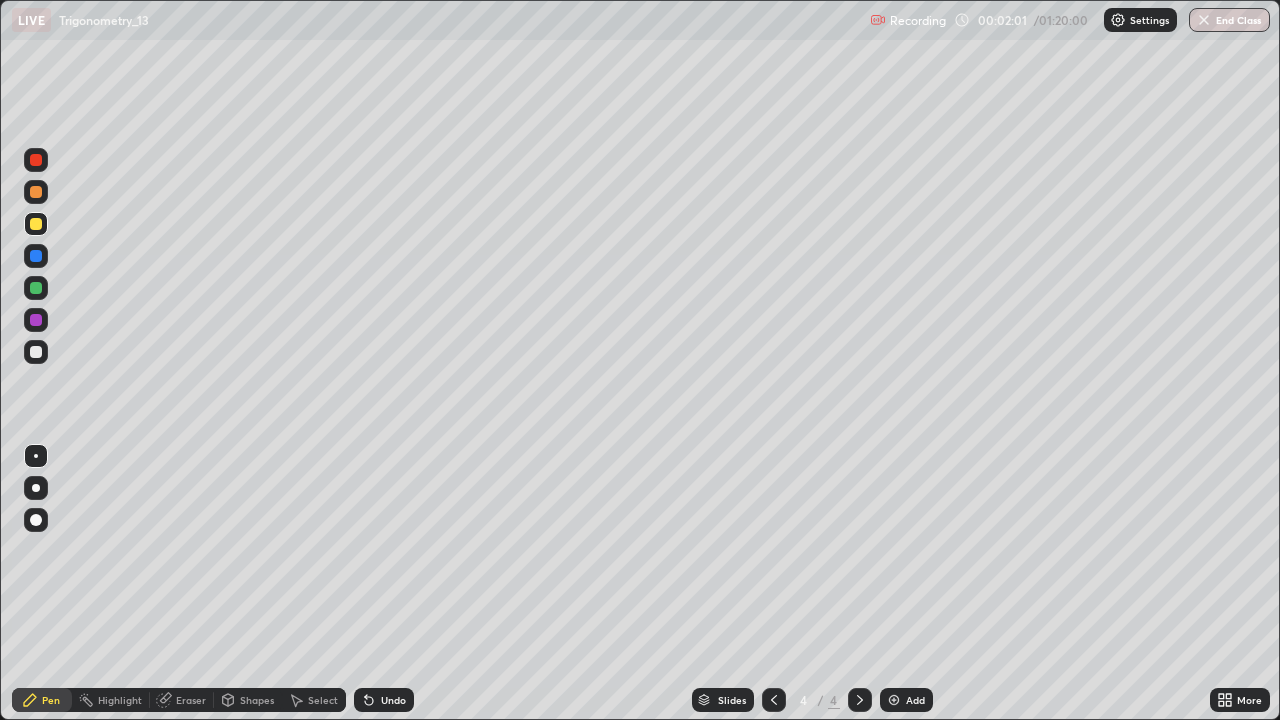 click at bounding box center [36, 352] 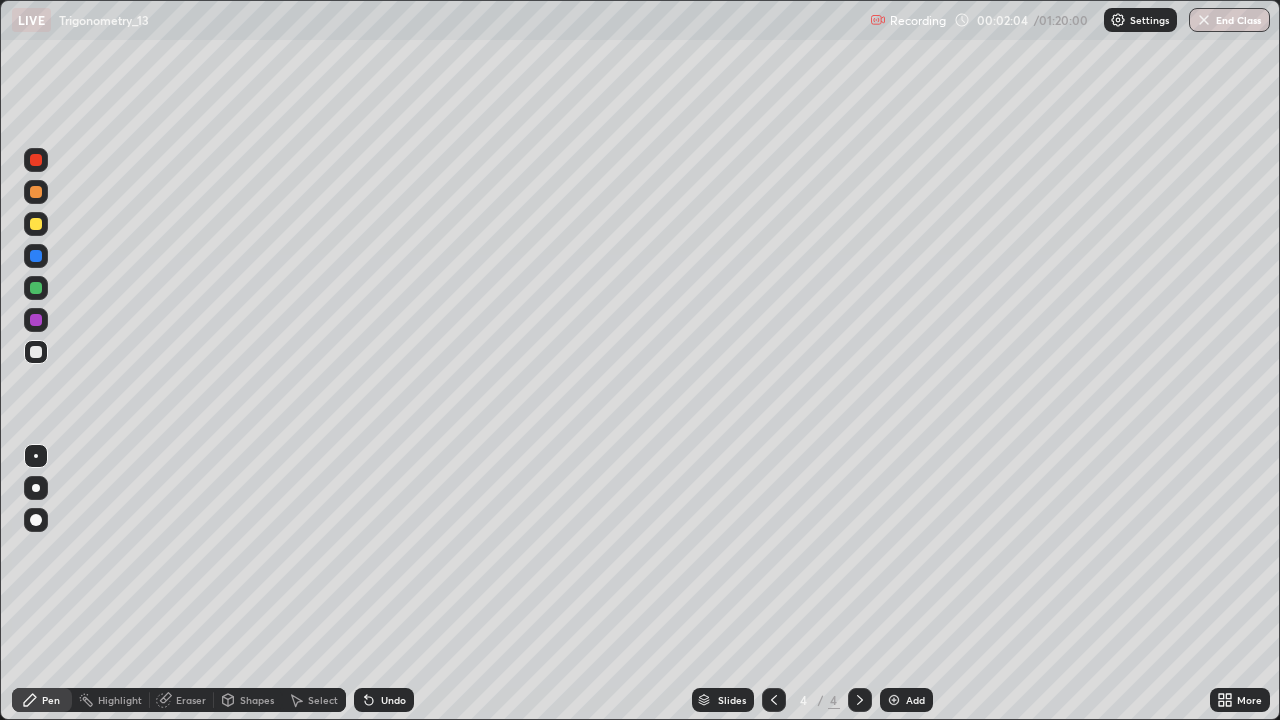 click on "Undo" at bounding box center [393, 700] 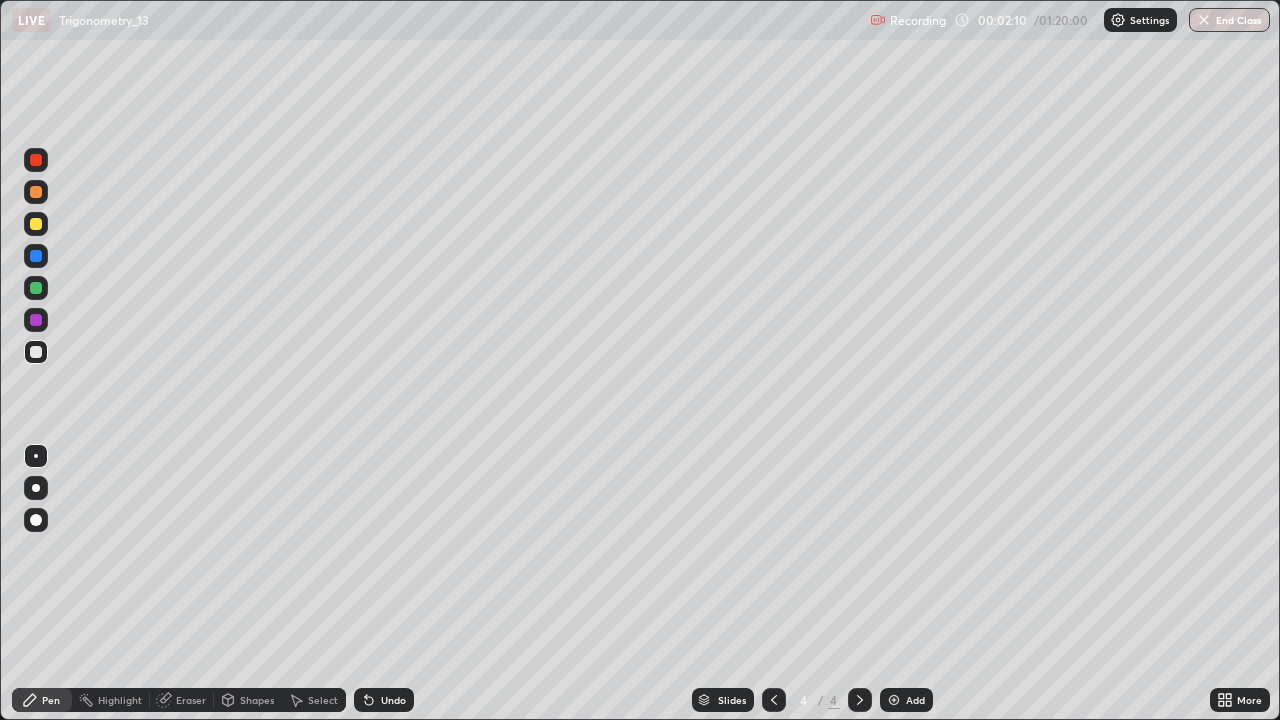 click on "Undo" at bounding box center (393, 700) 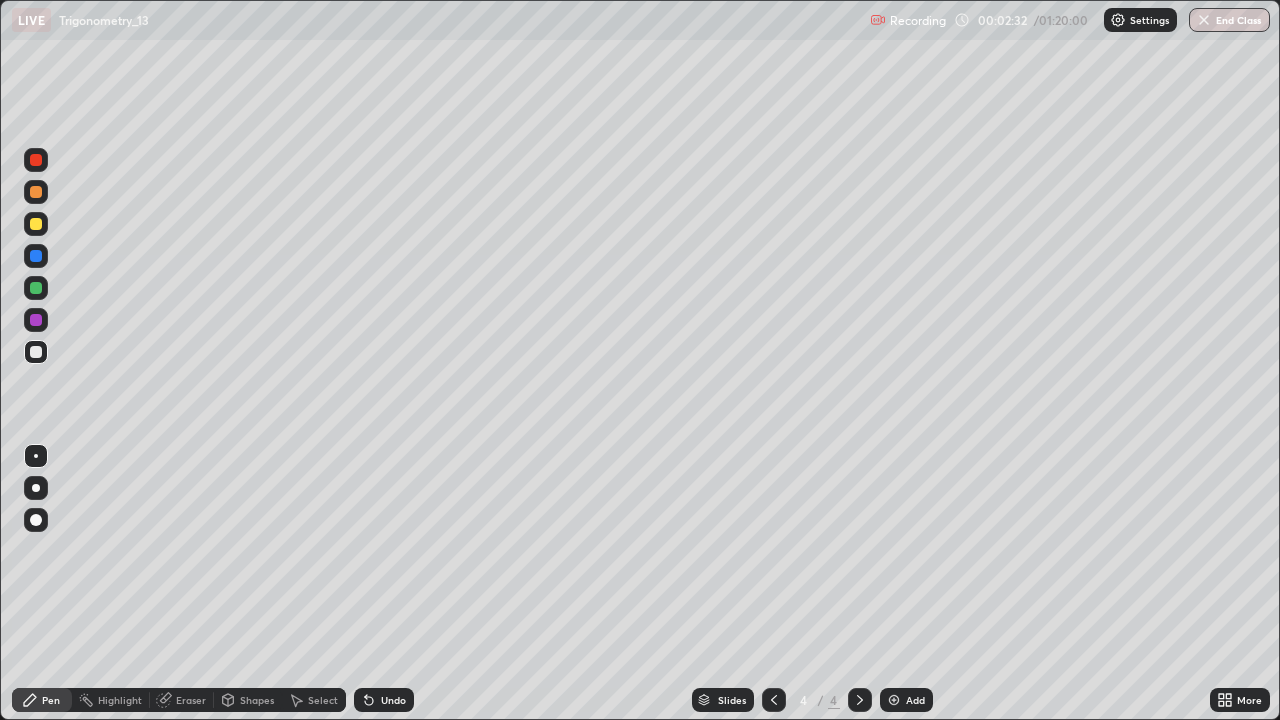 click on "Undo" at bounding box center (384, 700) 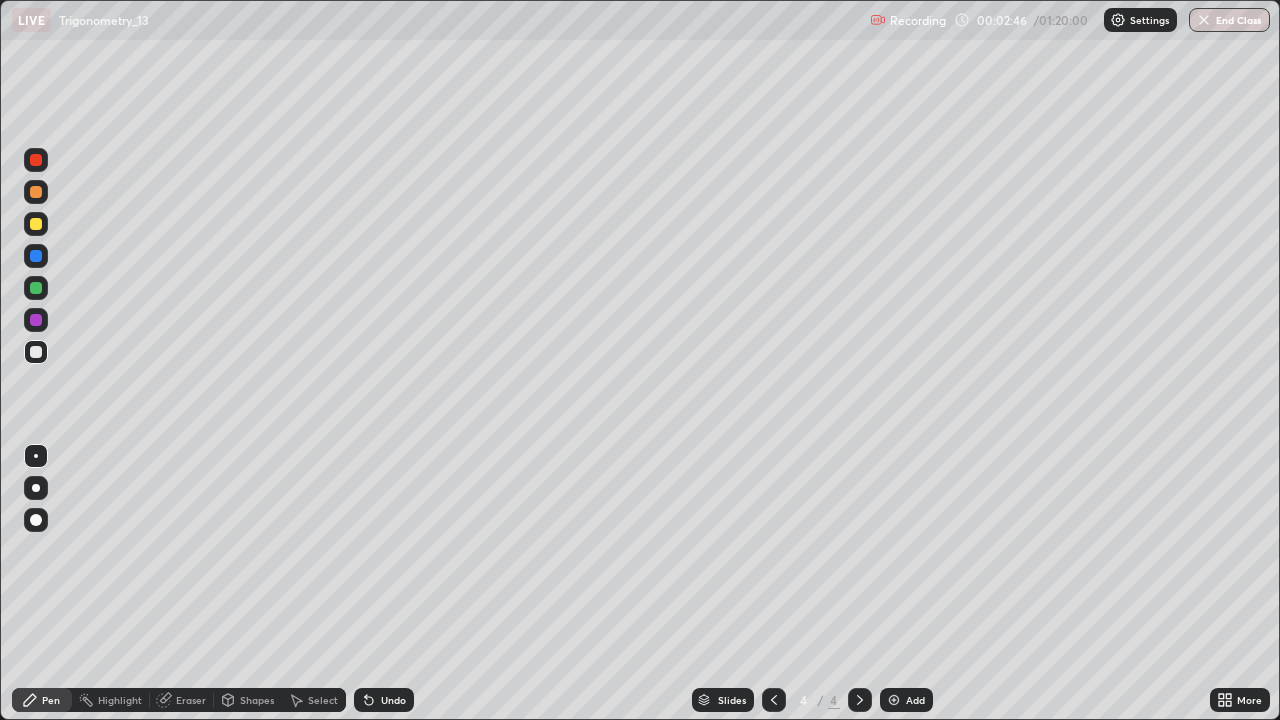 click on "Undo" at bounding box center [393, 700] 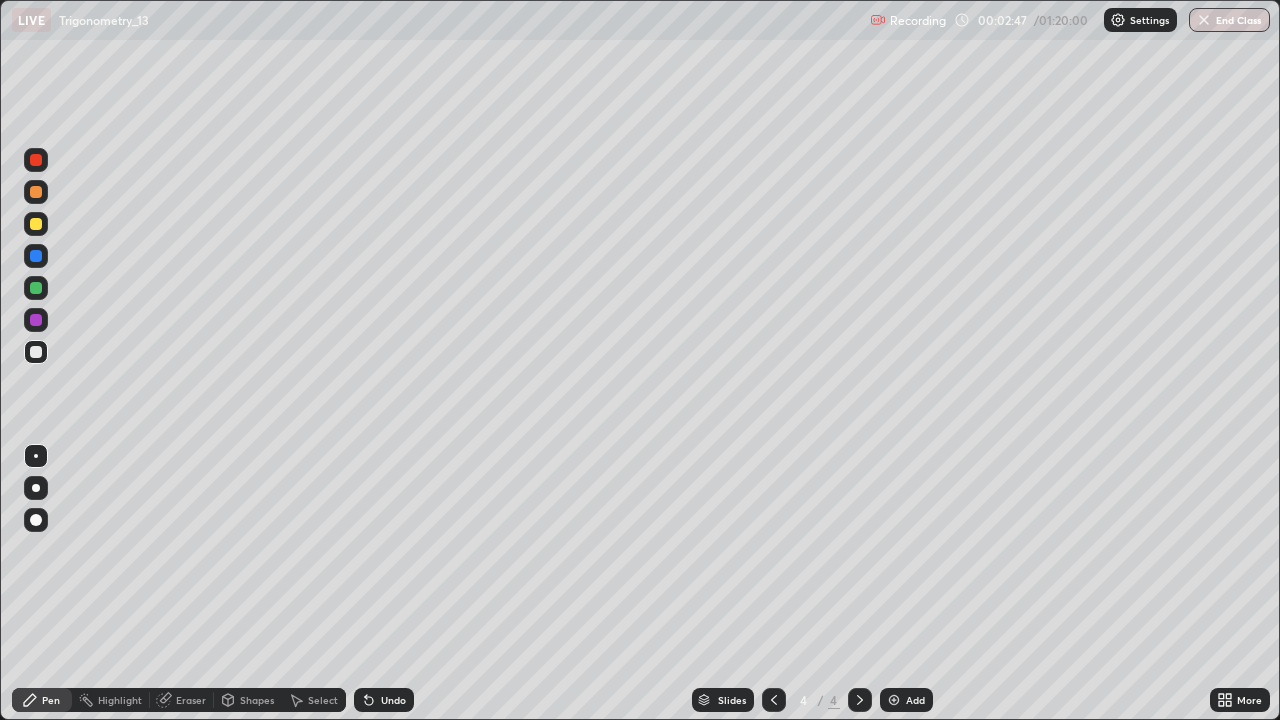 click on "Undo" at bounding box center (384, 700) 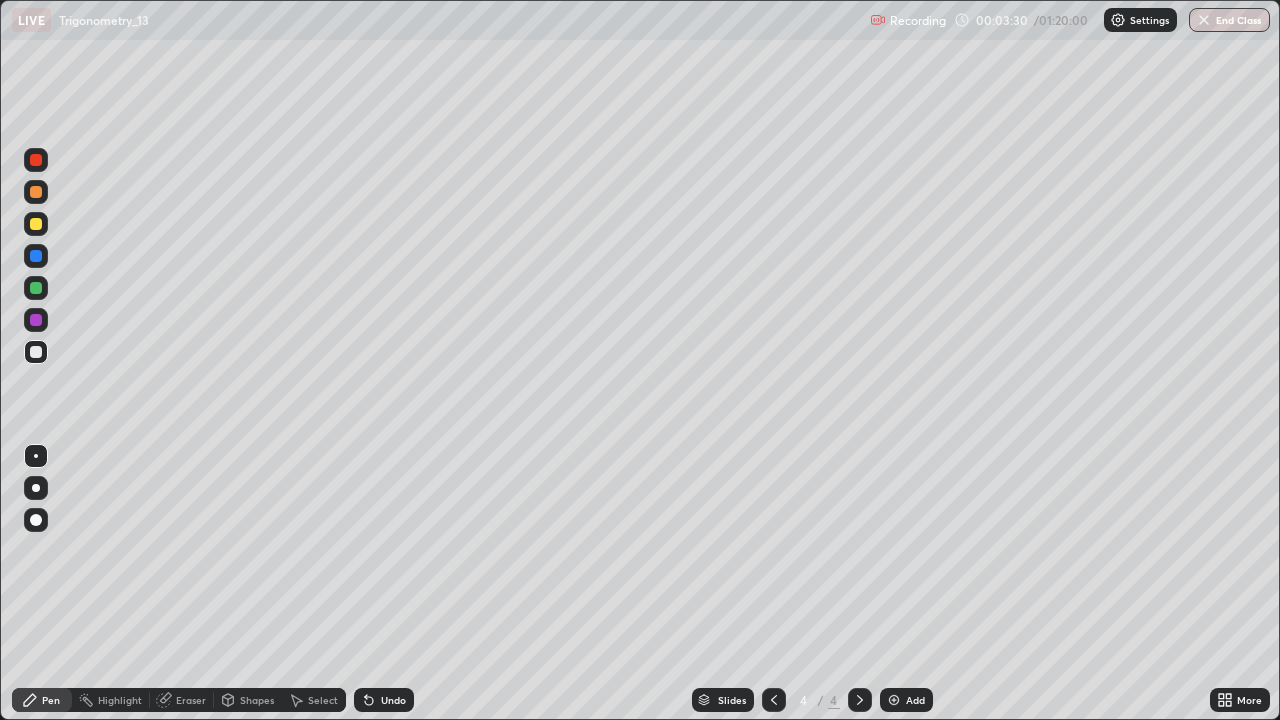 click on "Undo" at bounding box center [393, 700] 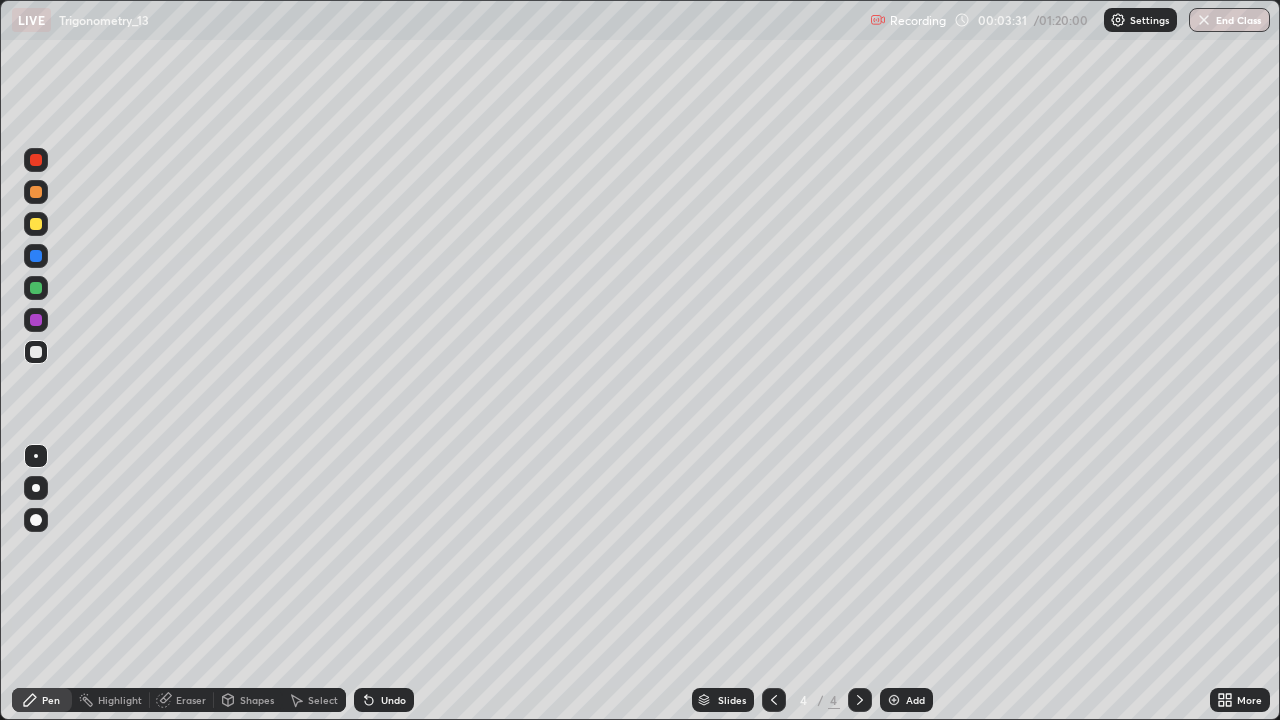 click on "Undo" at bounding box center (393, 700) 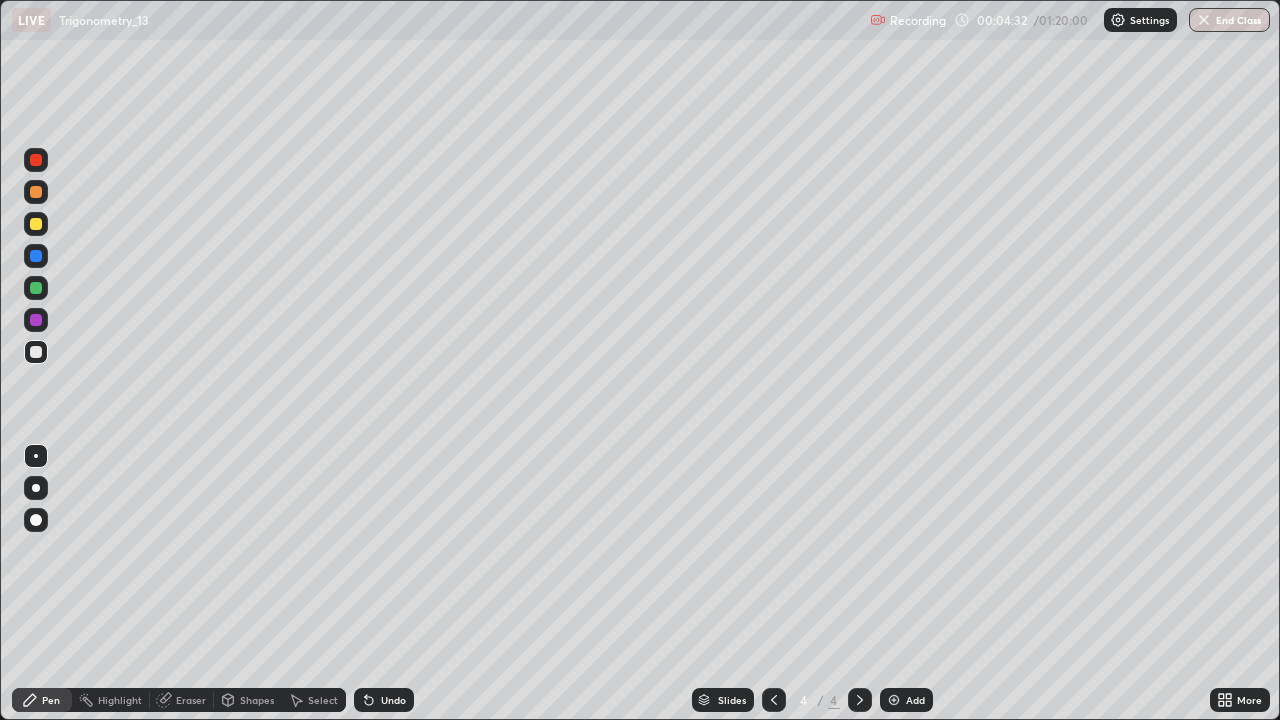 click at bounding box center (36, 288) 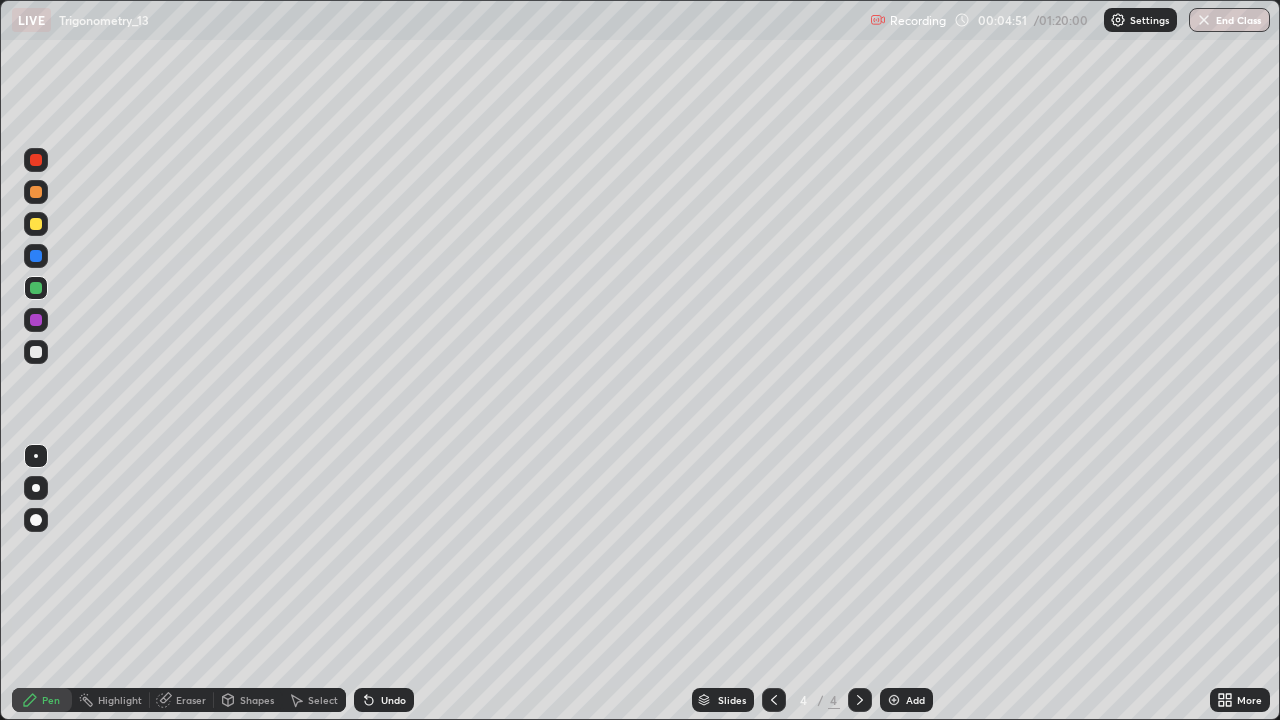 click on "Eraser" at bounding box center (182, 700) 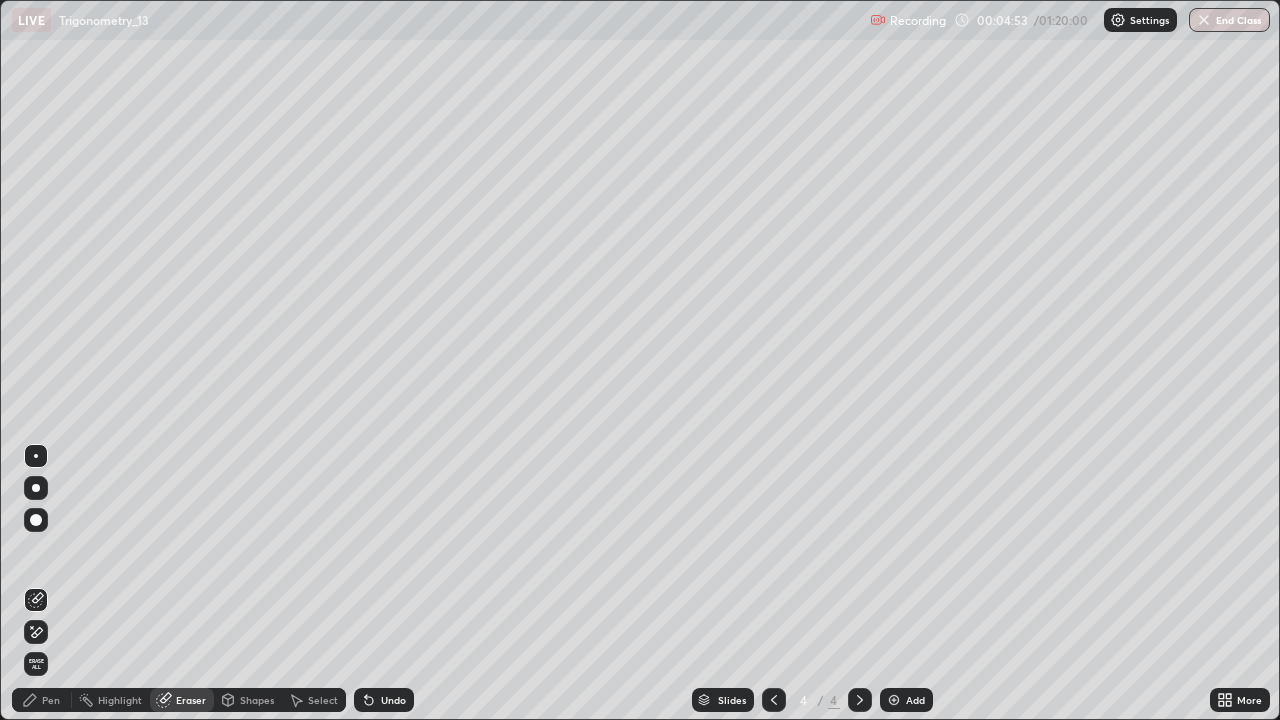click on "Pen" at bounding box center (42, 700) 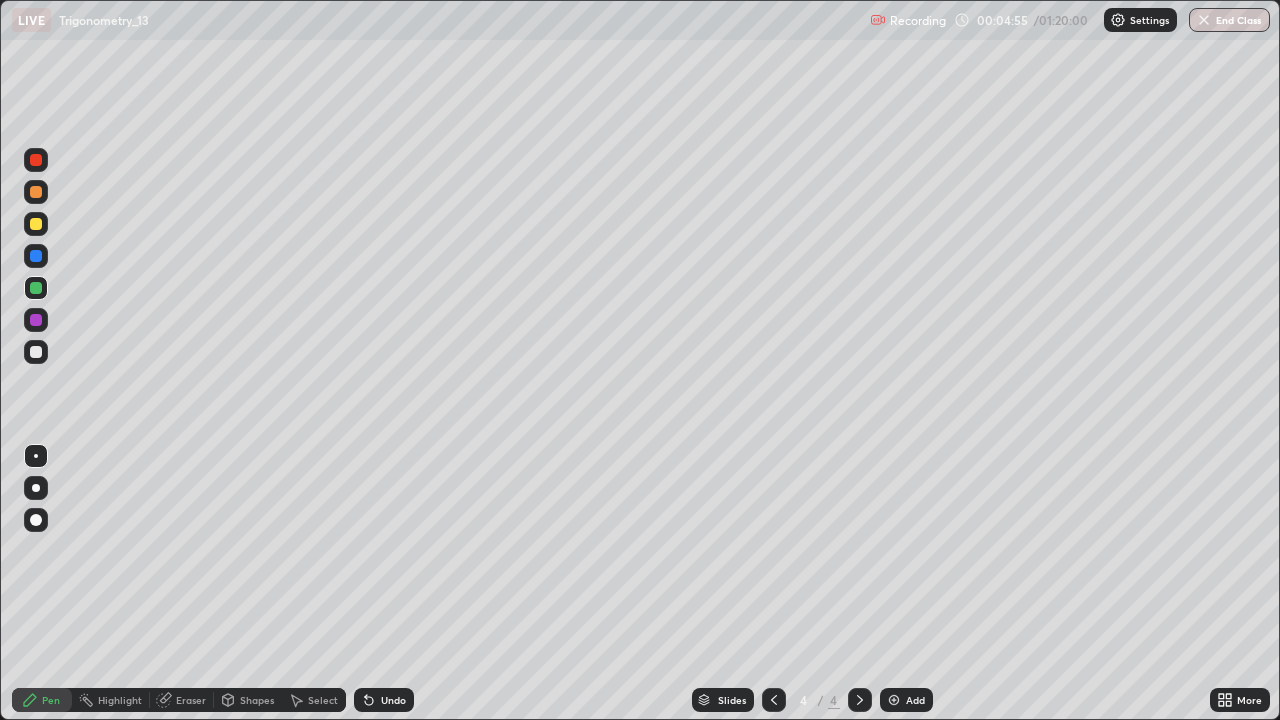 click at bounding box center (36, 224) 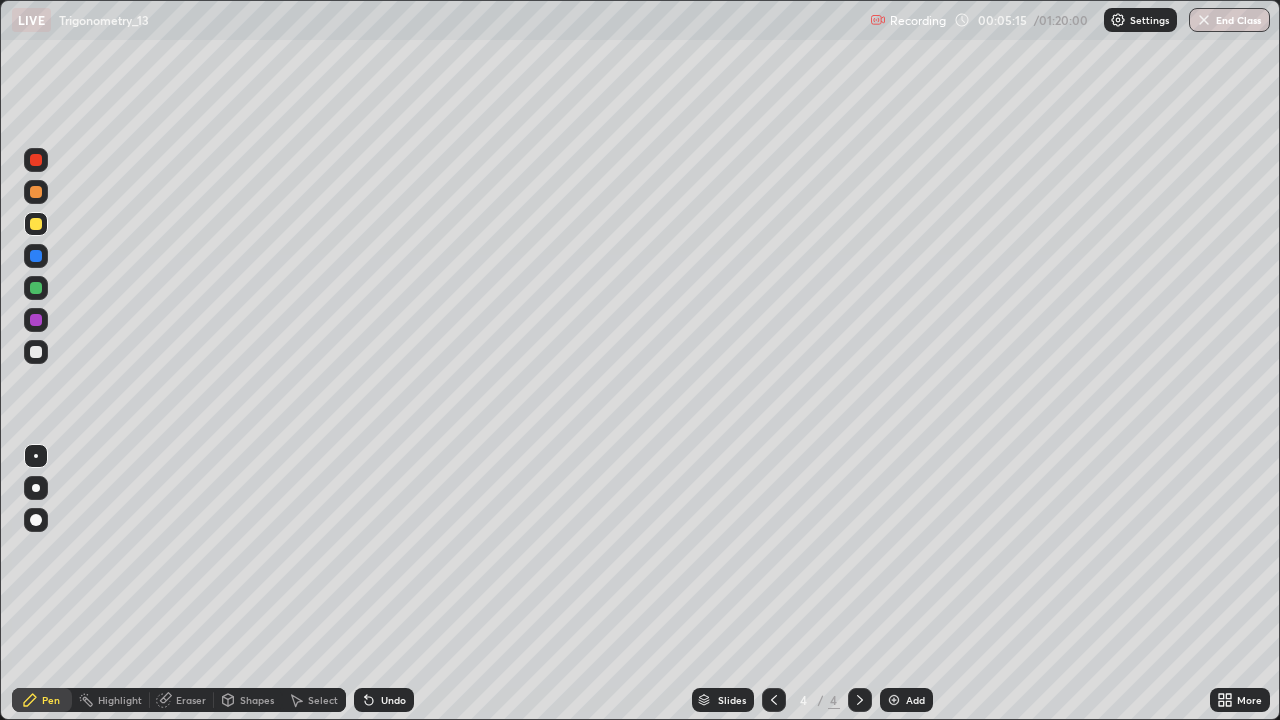 click on "Add" at bounding box center (915, 700) 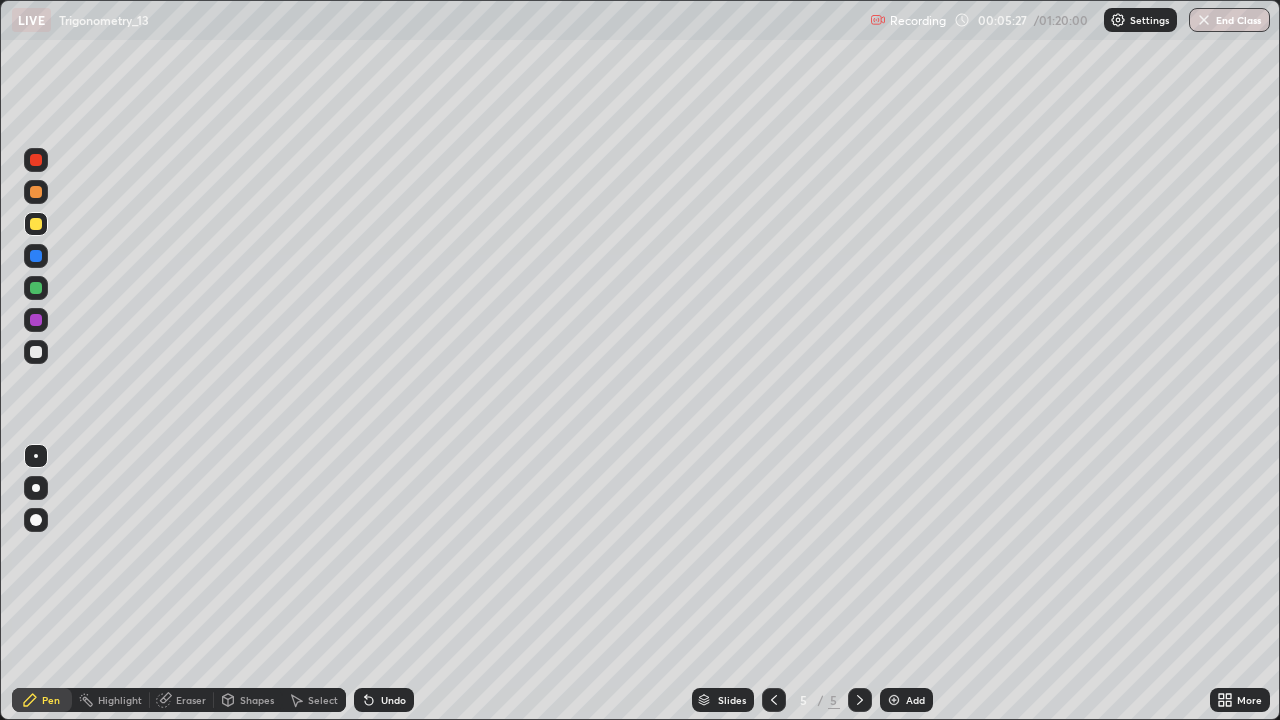 click at bounding box center (36, 352) 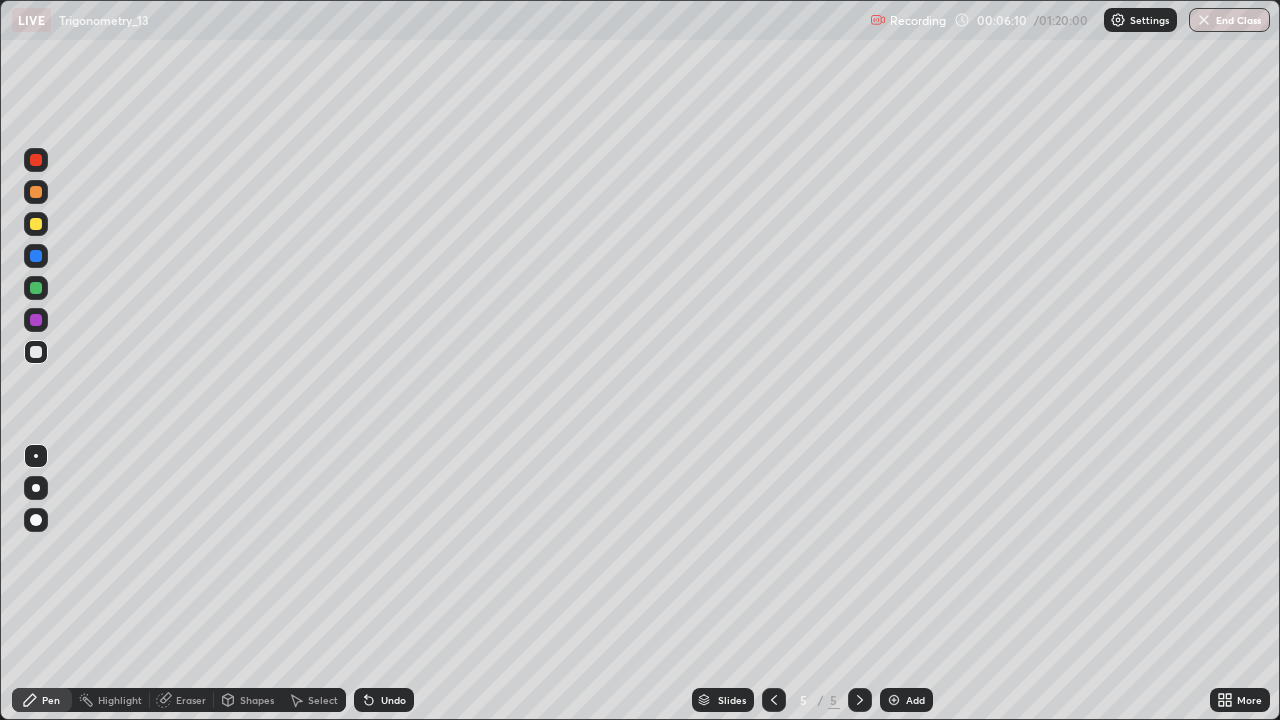 click on "Undo" at bounding box center (393, 700) 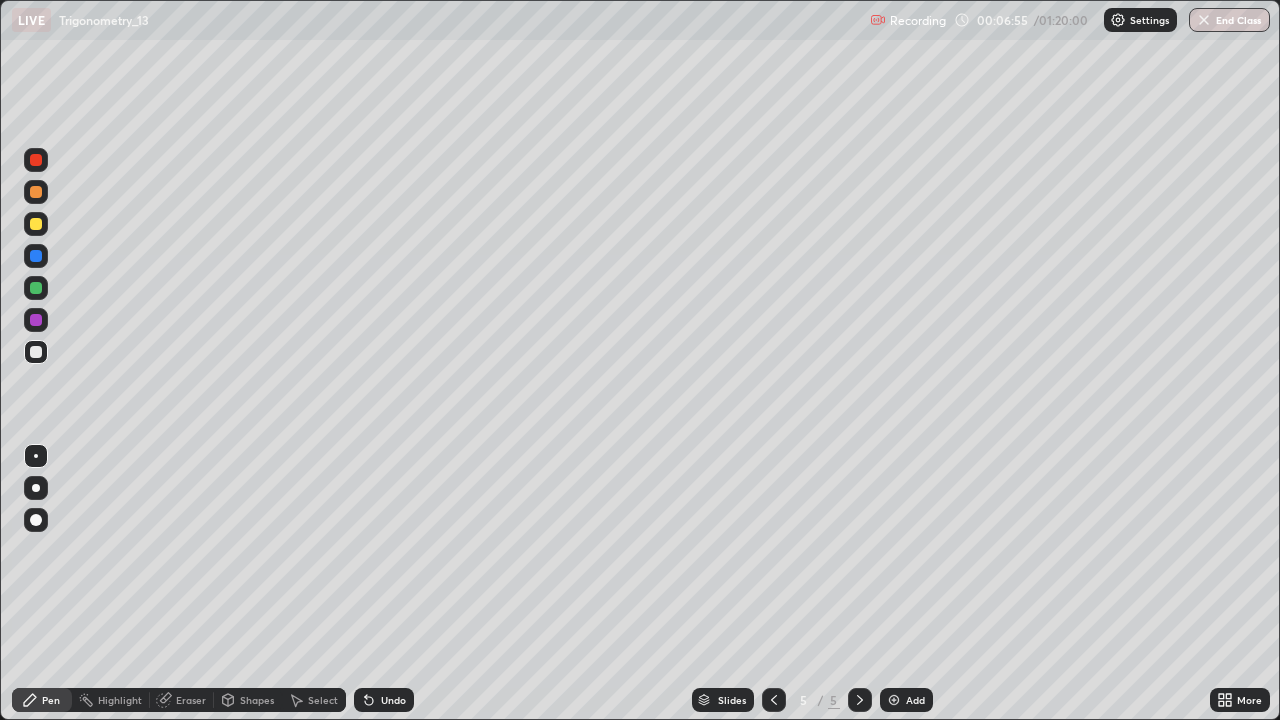 click on "Undo" at bounding box center [384, 700] 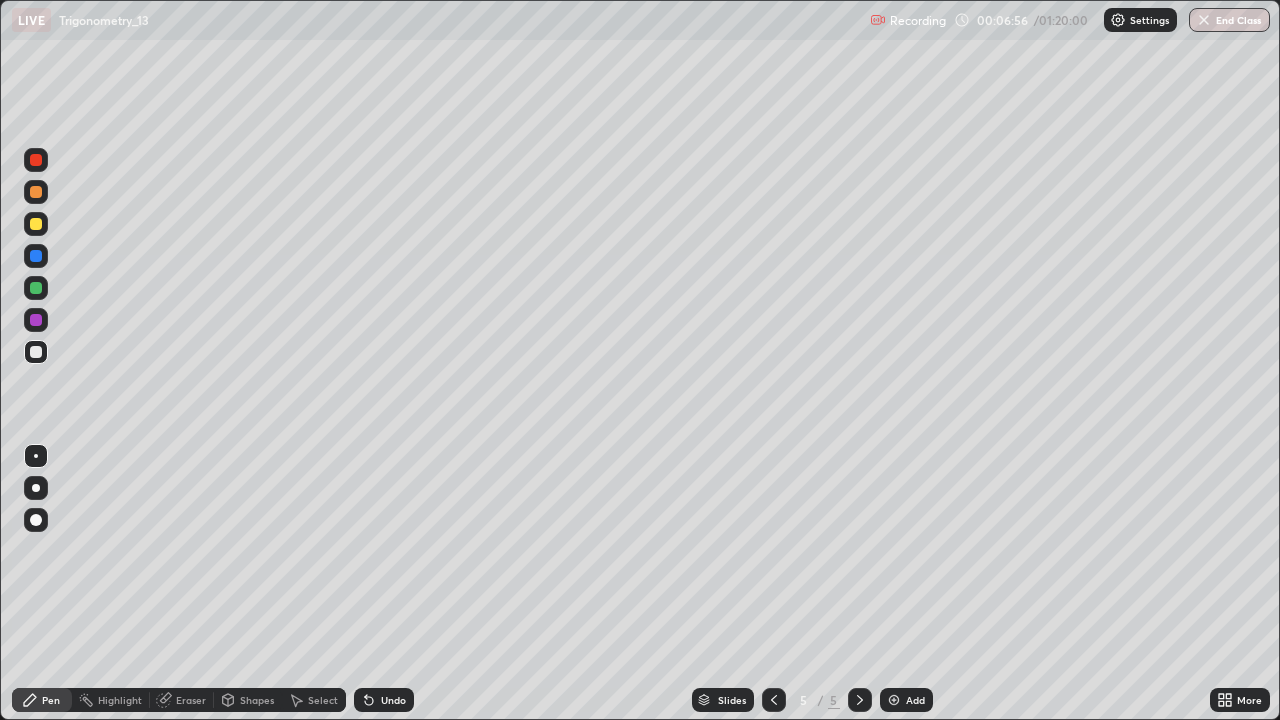 click on "Undo" at bounding box center [384, 700] 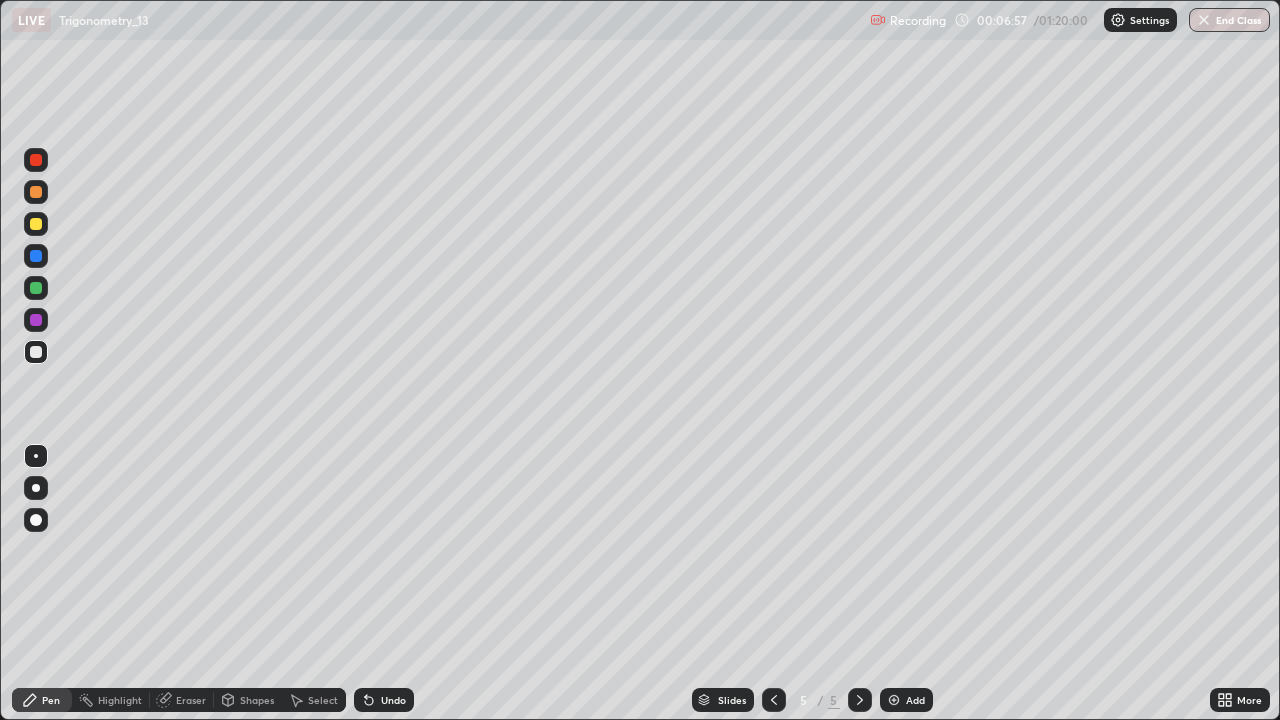 click on "Undo" at bounding box center (393, 700) 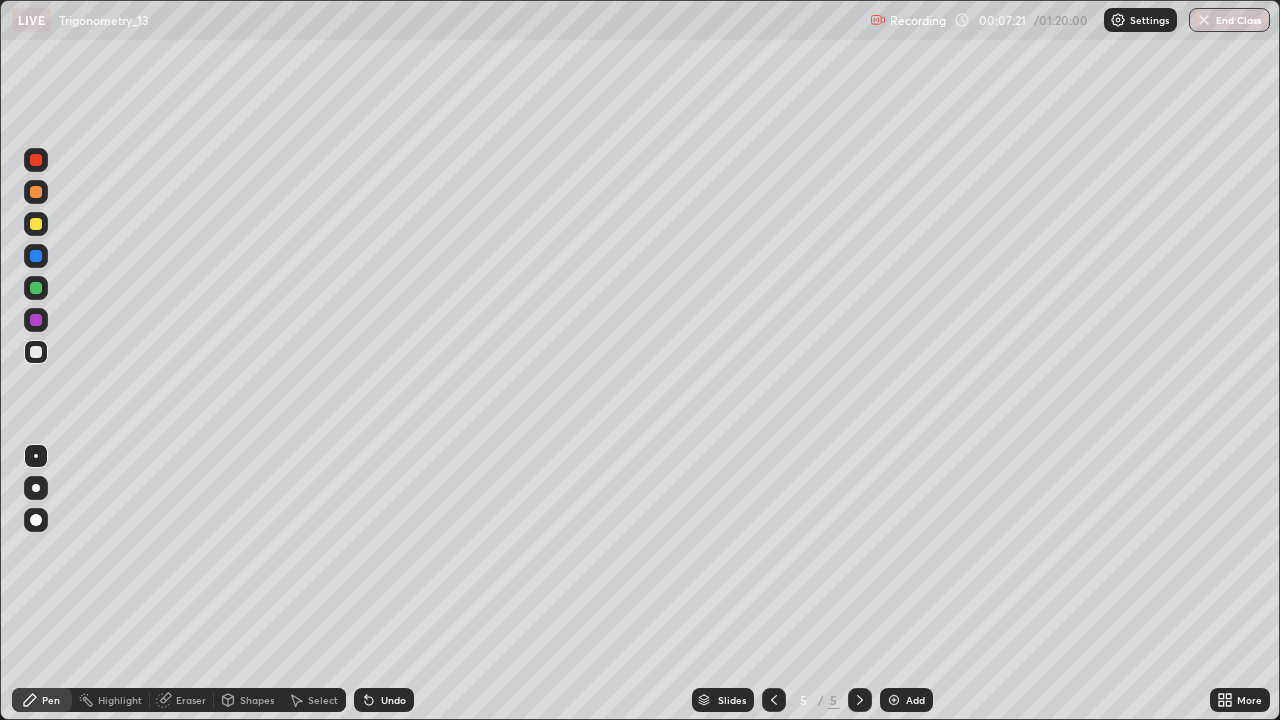 click at bounding box center (36, 256) 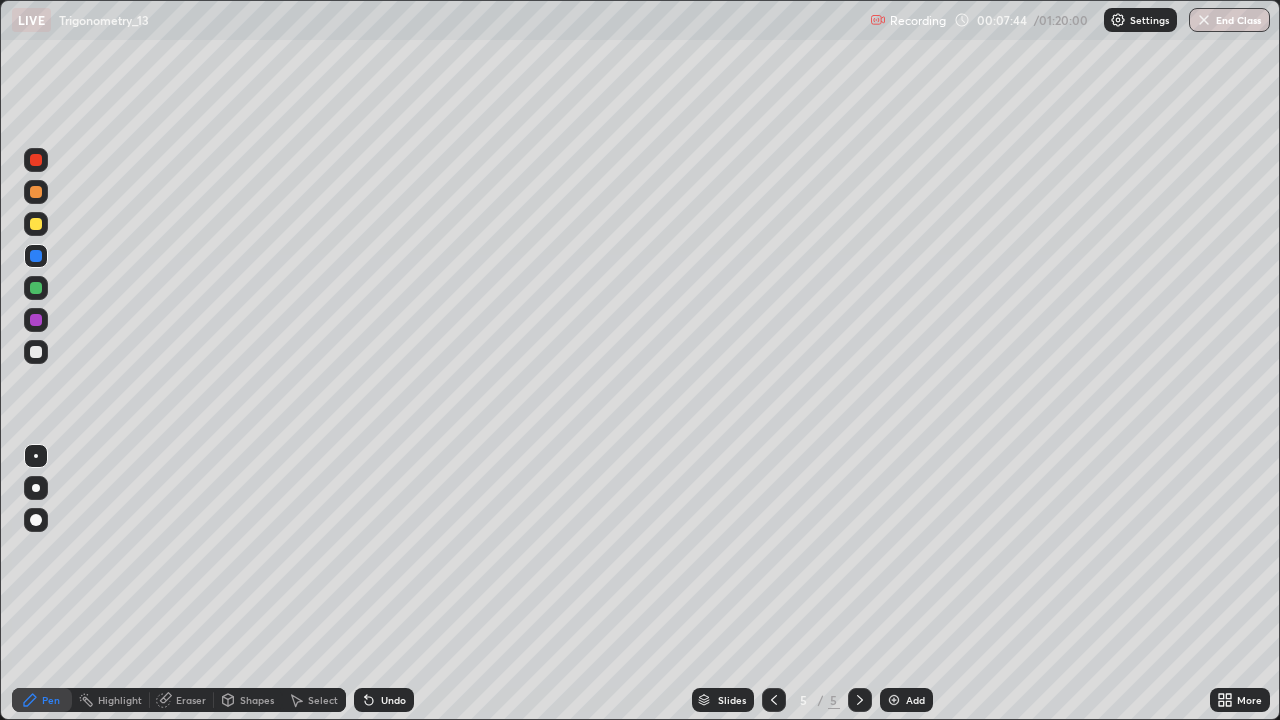 click at bounding box center (36, 224) 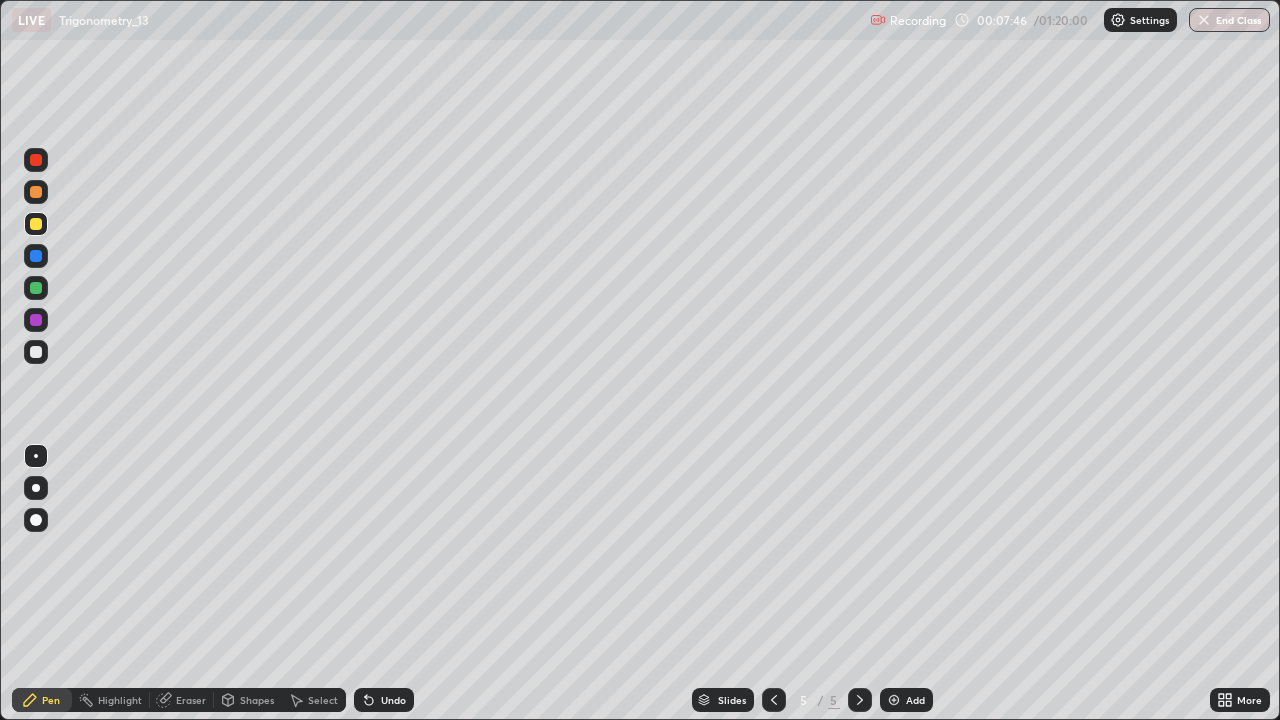 click on "Add" at bounding box center [906, 700] 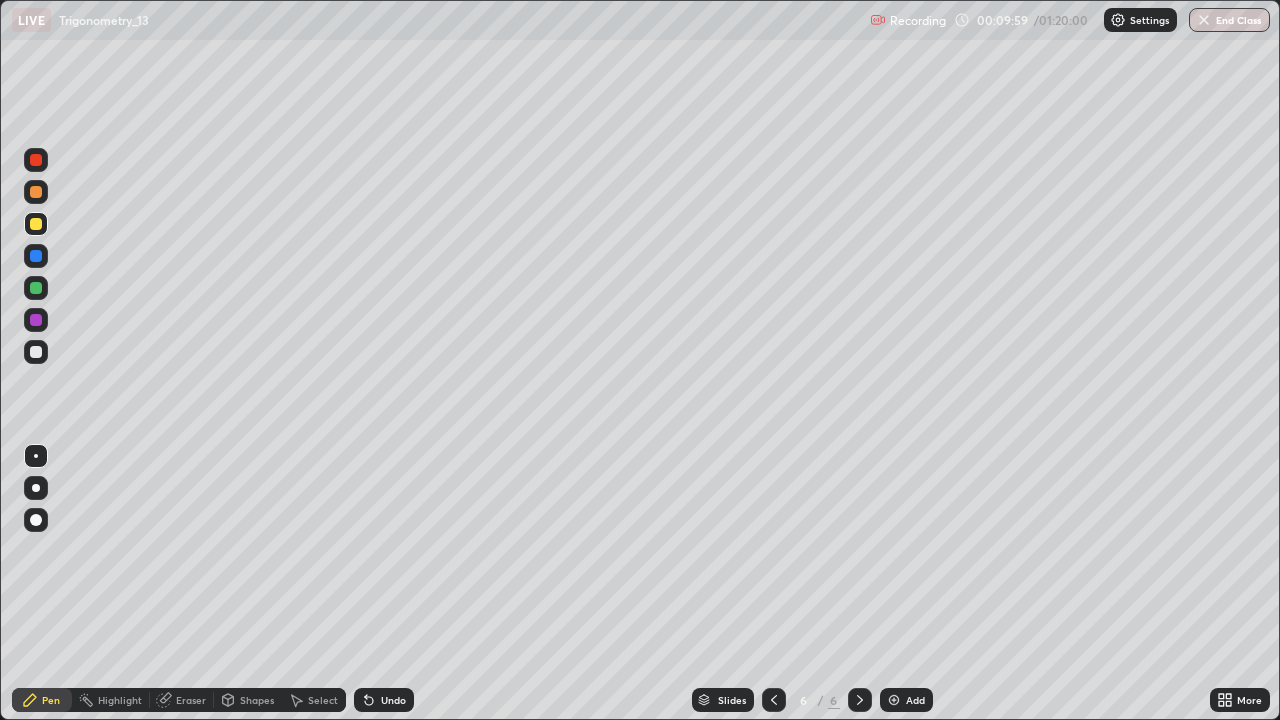 click at bounding box center (36, 288) 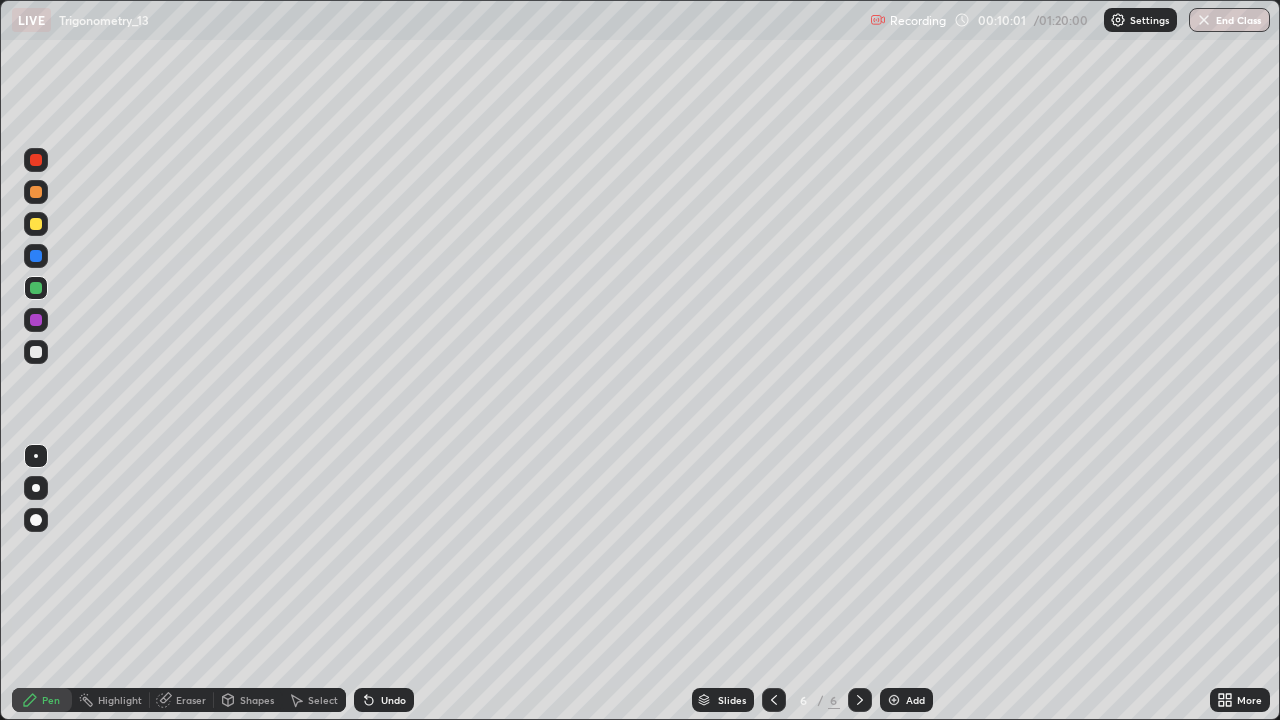 click at bounding box center [36, 352] 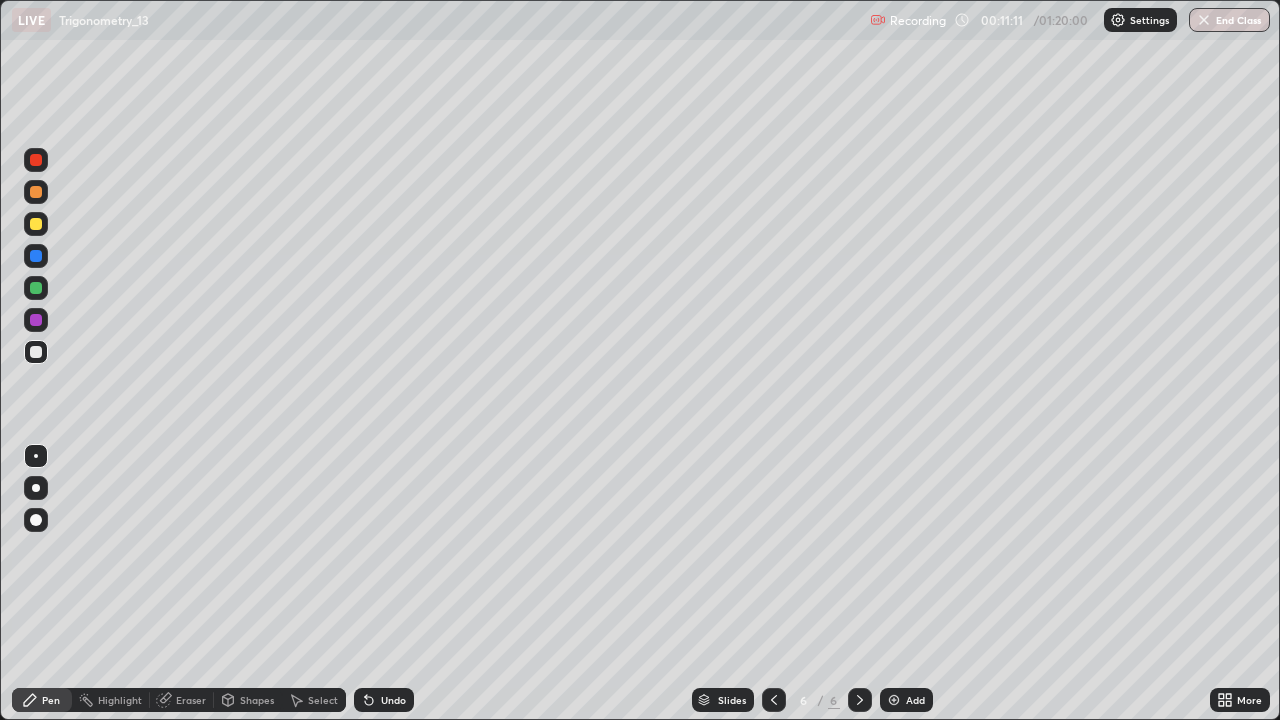 click on "Add" at bounding box center (906, 700) 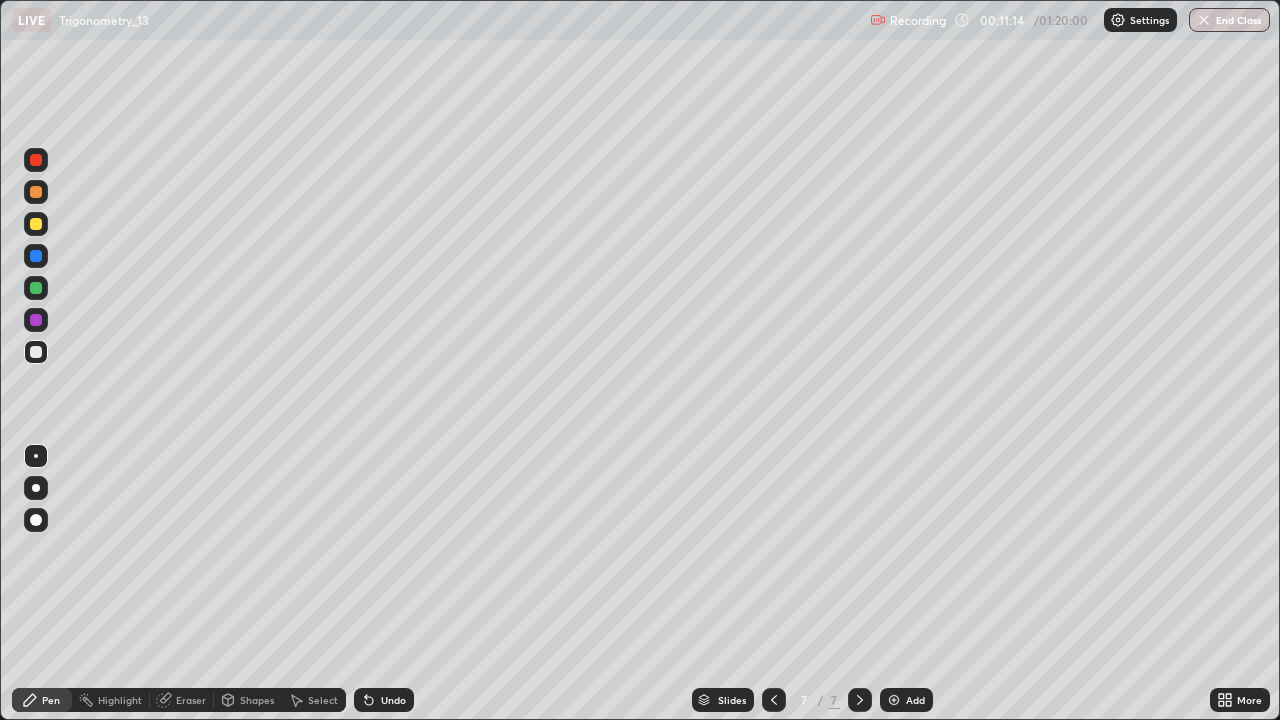 click at bounding box center (774, 700) 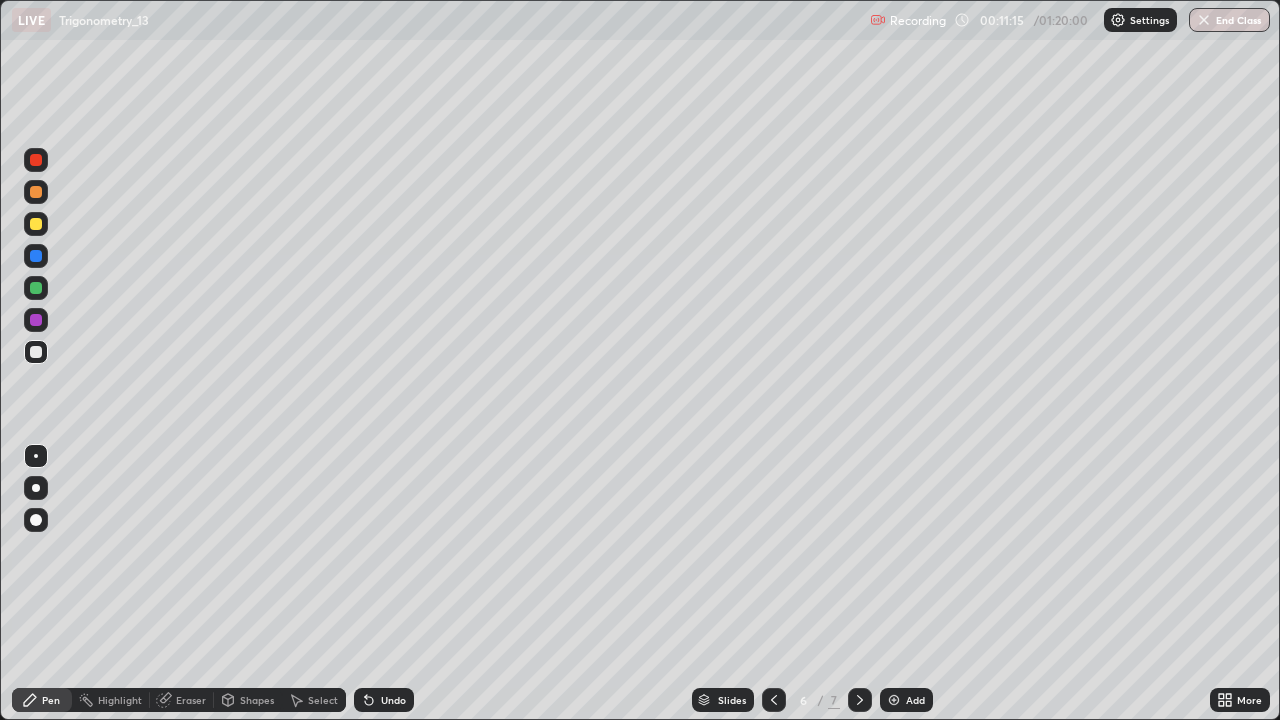 click at bounding box center [36, 224] 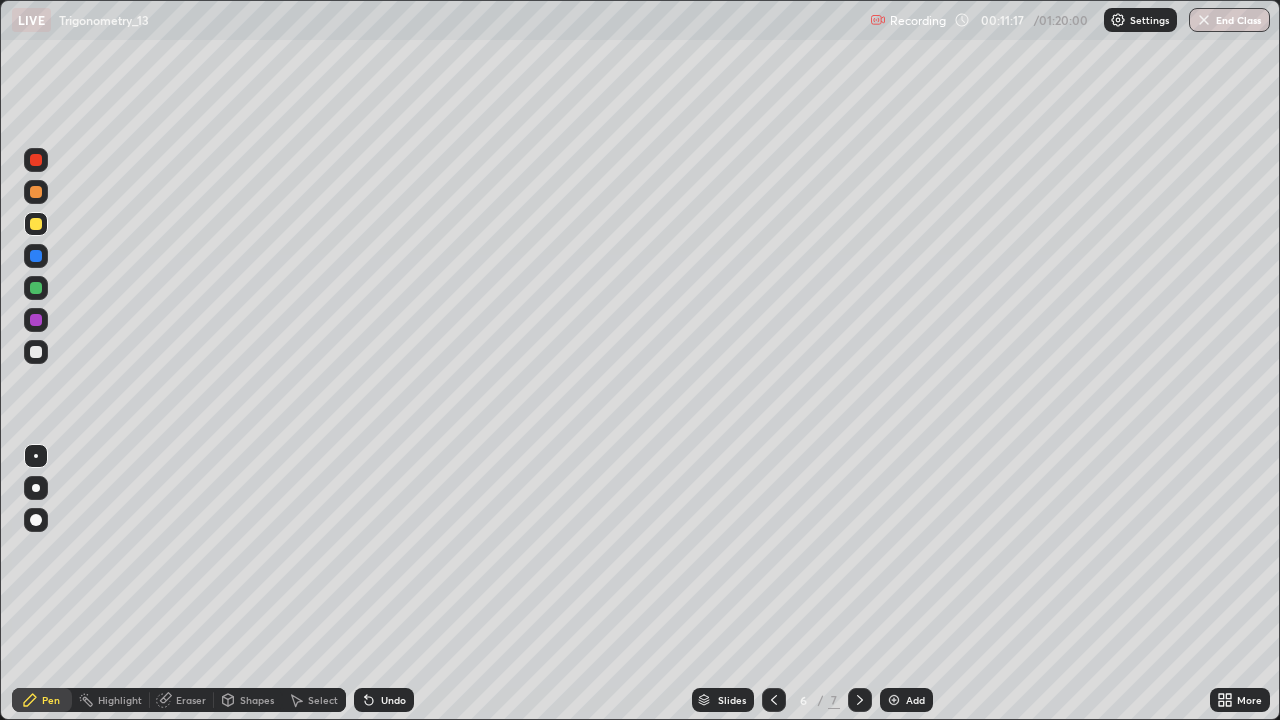 click 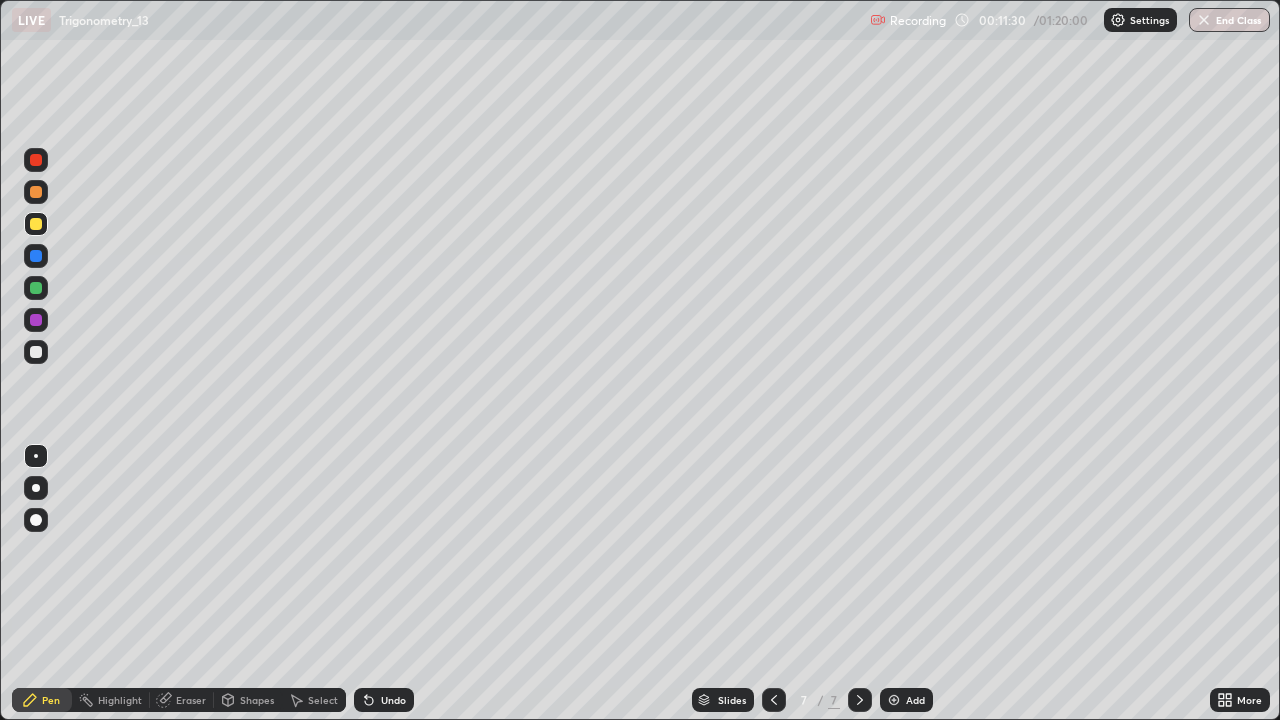 click at bounding box center [36, 352] 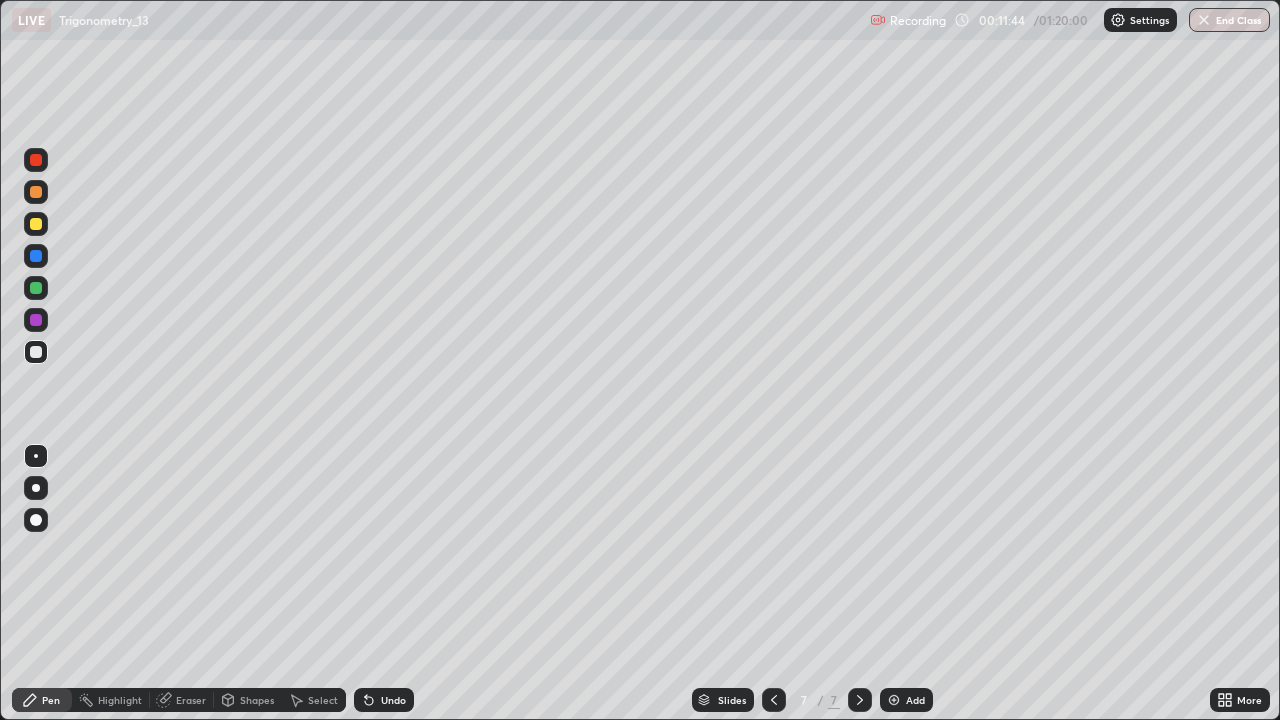 click on "Undo" at bounding box center [393, 700] 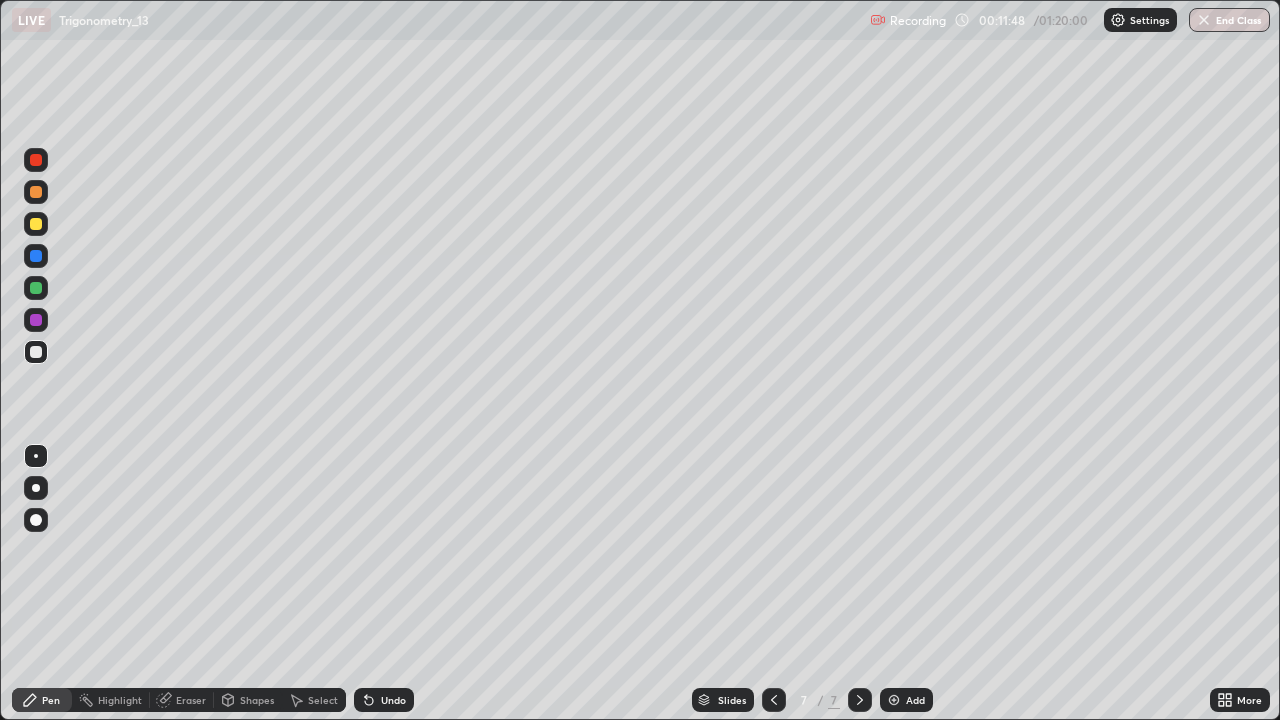 click at bounding box center (36, 352) 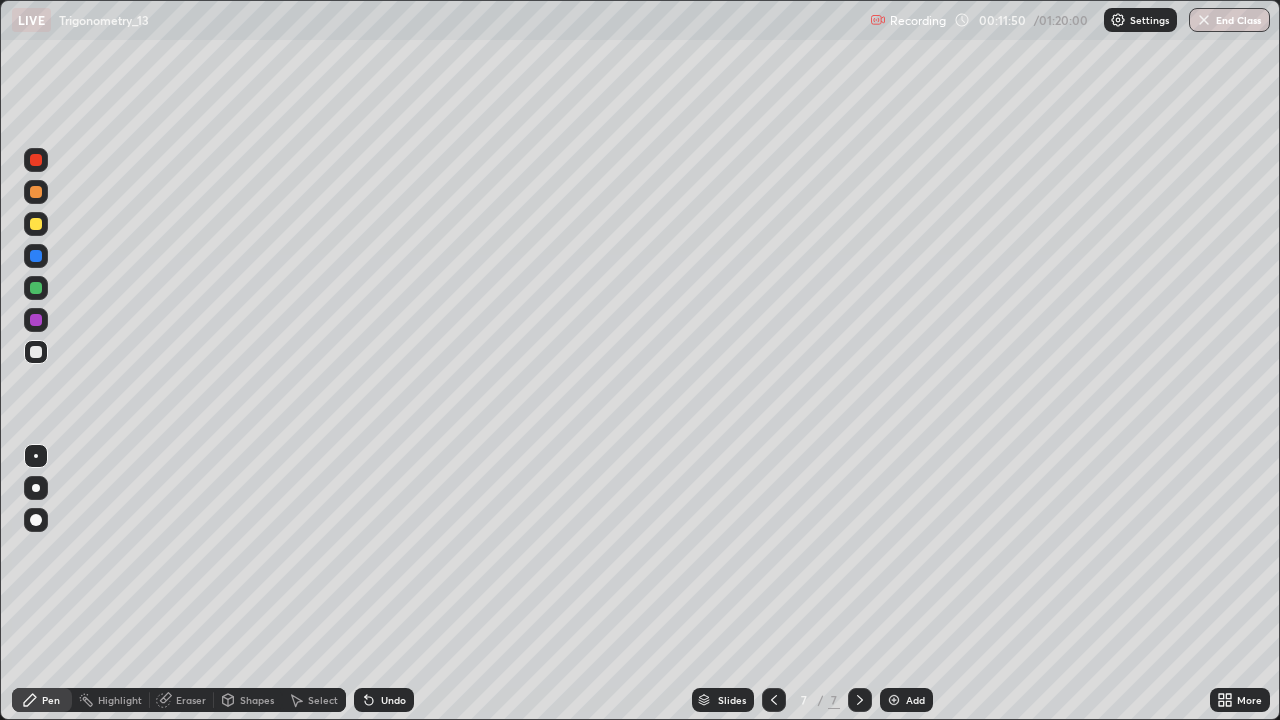 click at bounding box center [36, 224] 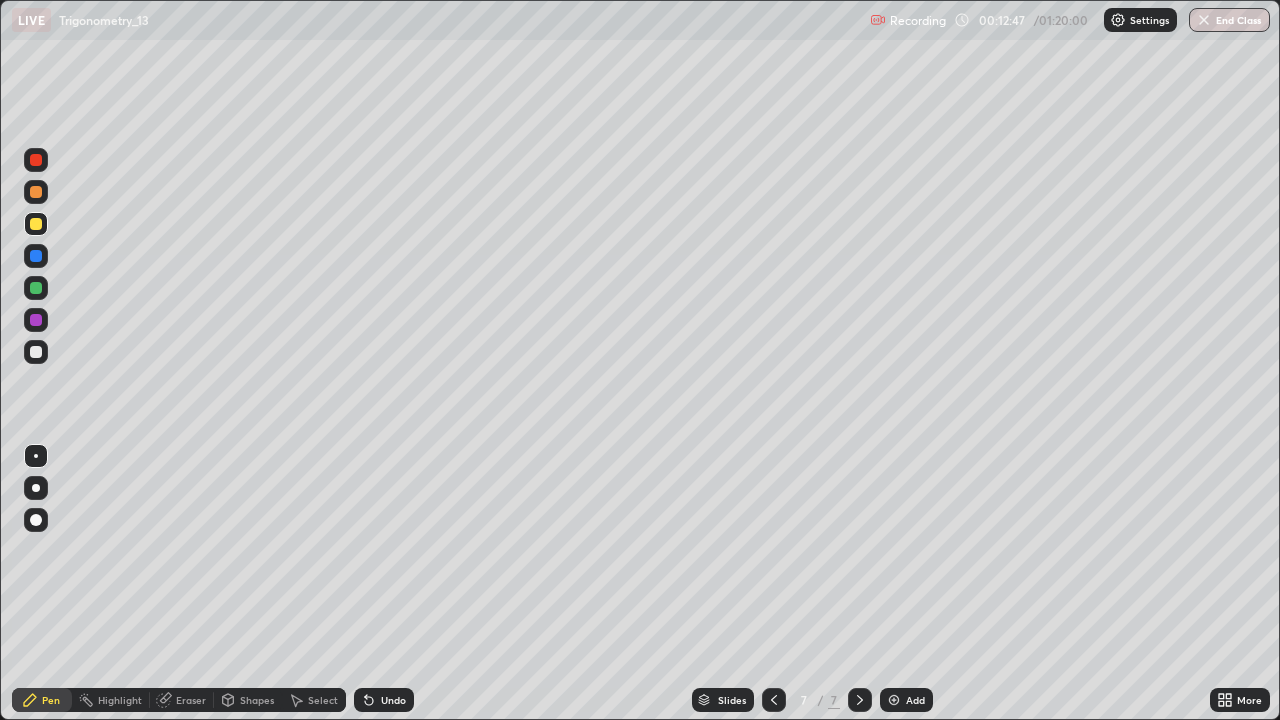 click on "Undo" at bounding box center (384, 700) 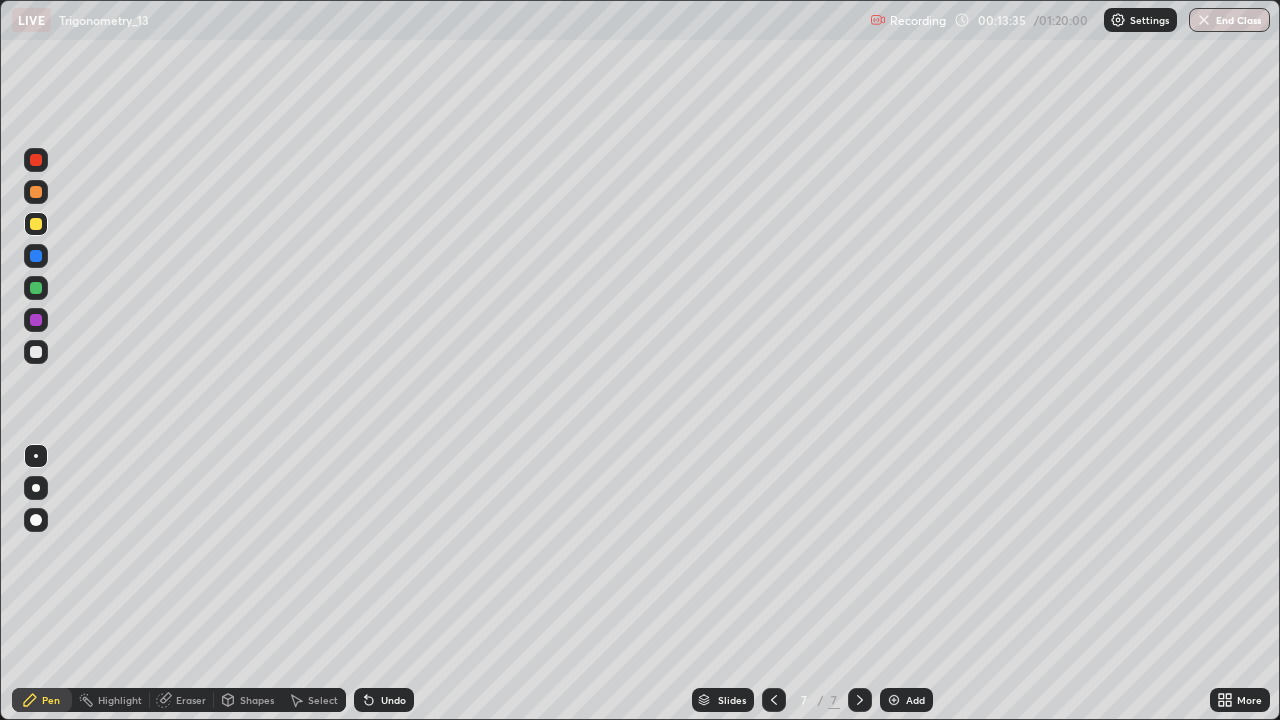 click on "Undo" at bounding box center [393, 700] 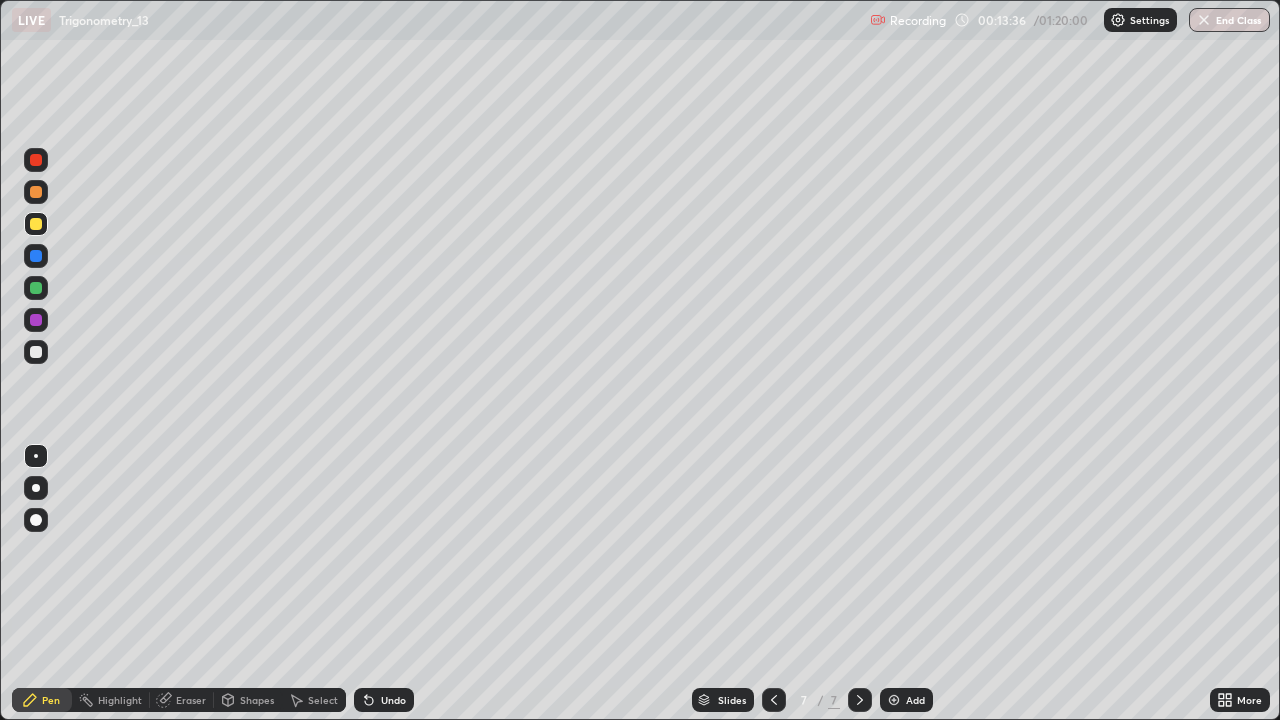click on "Undo" at bounding box center [393, 700] 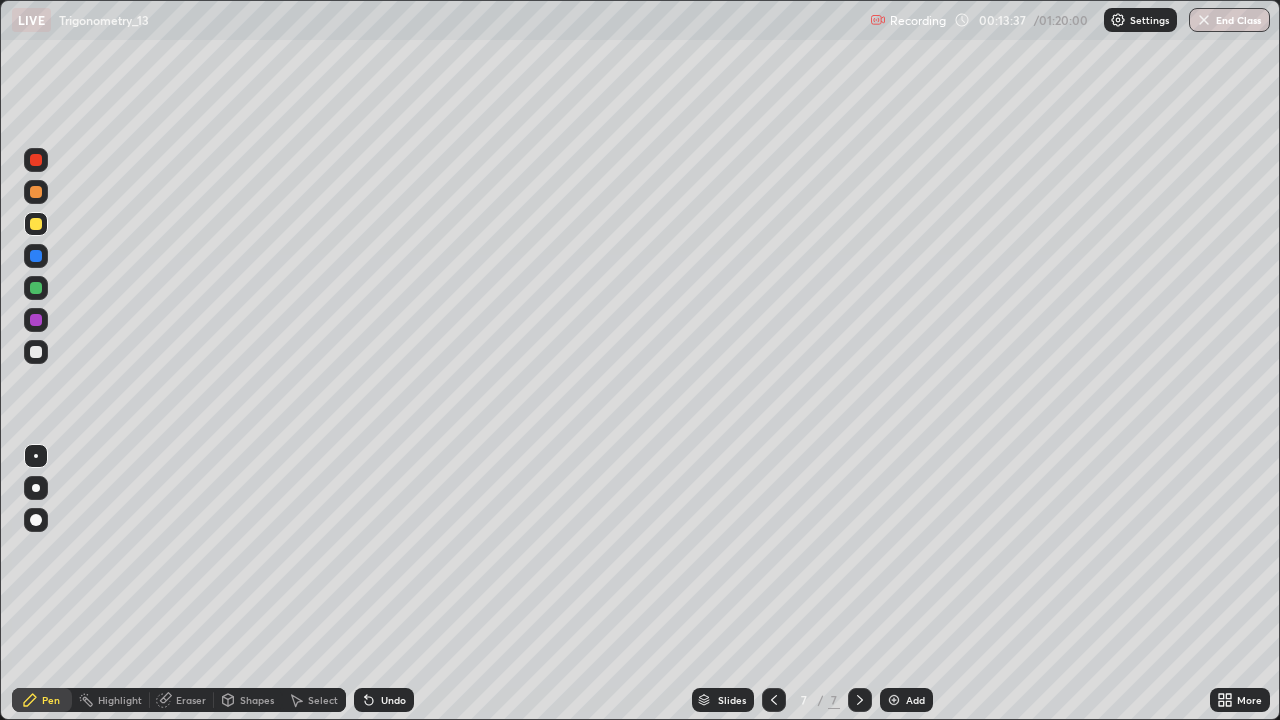 click on "Undo" at bounding box center (384, 700) 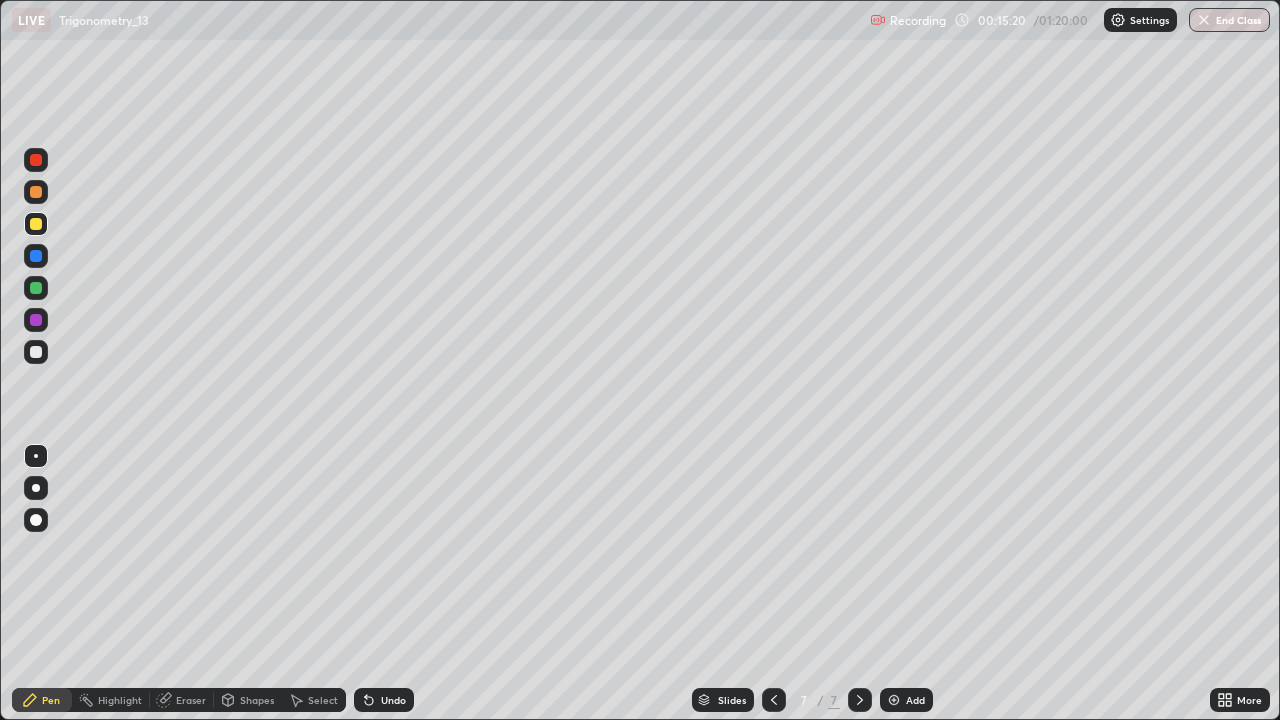 click on "Add" at bounding box center [915, 700] 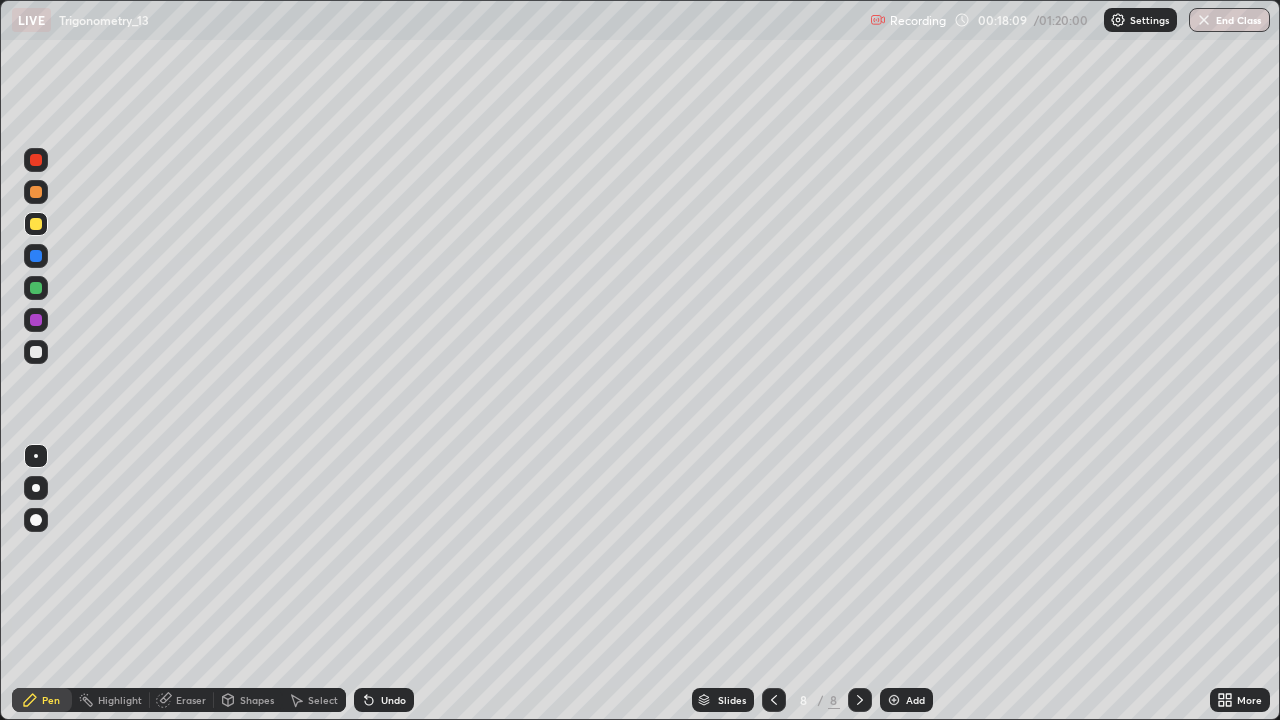 click on "Add" at bounding box center (915, 700) 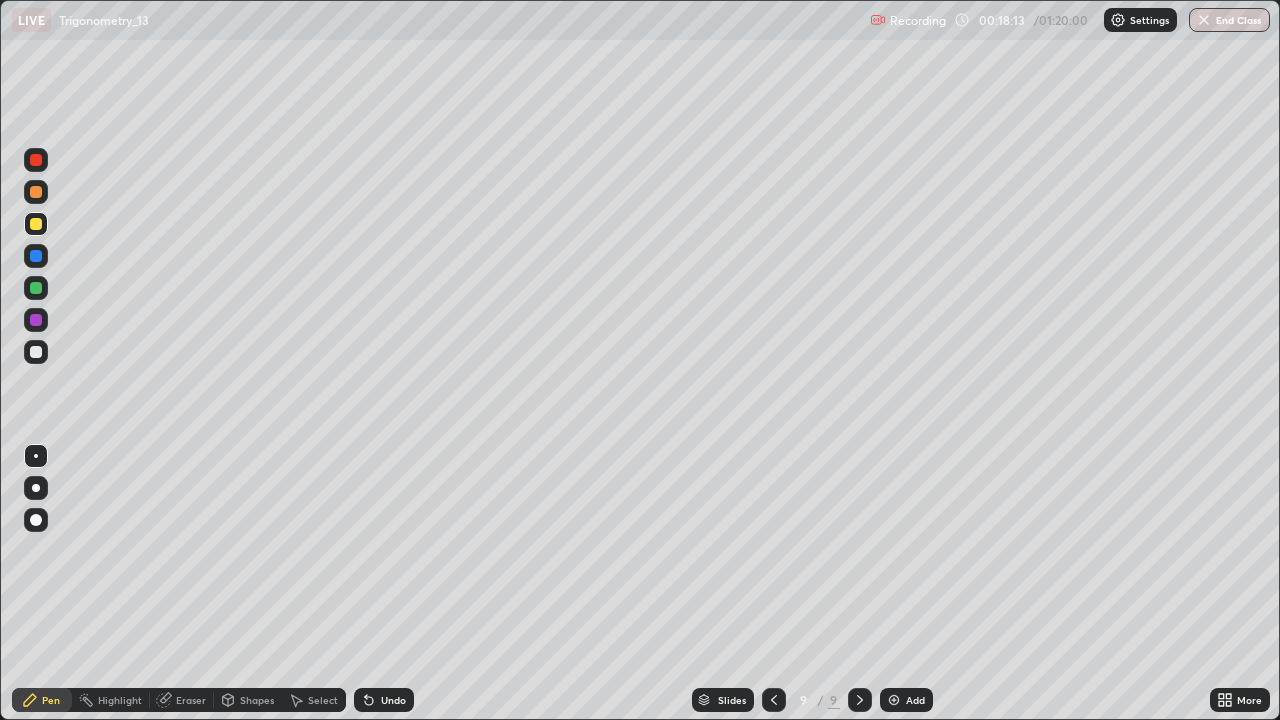 click 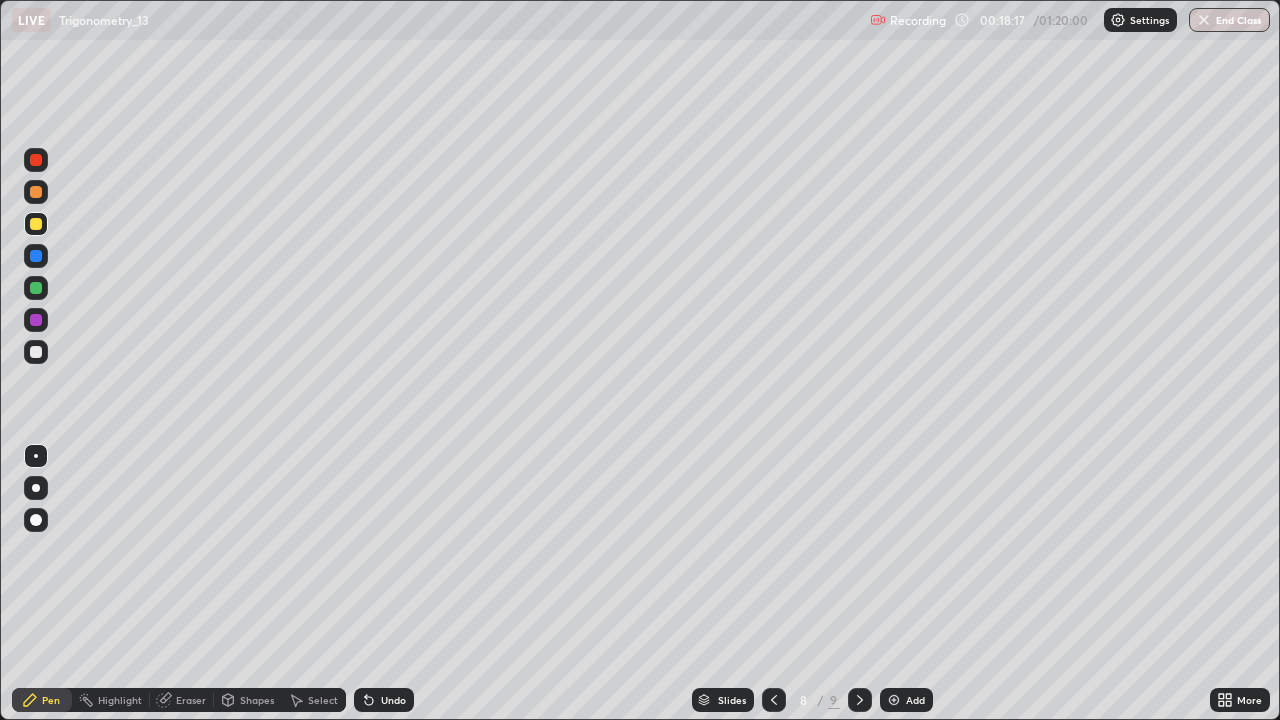 click 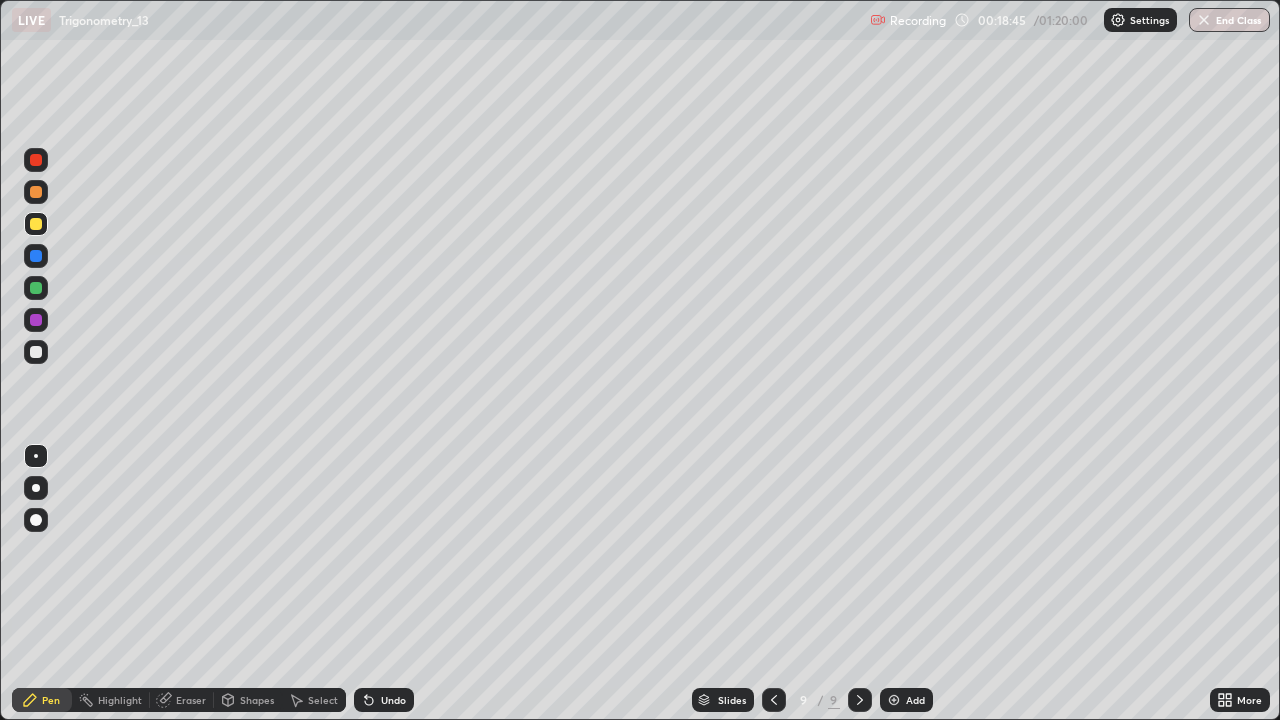 click 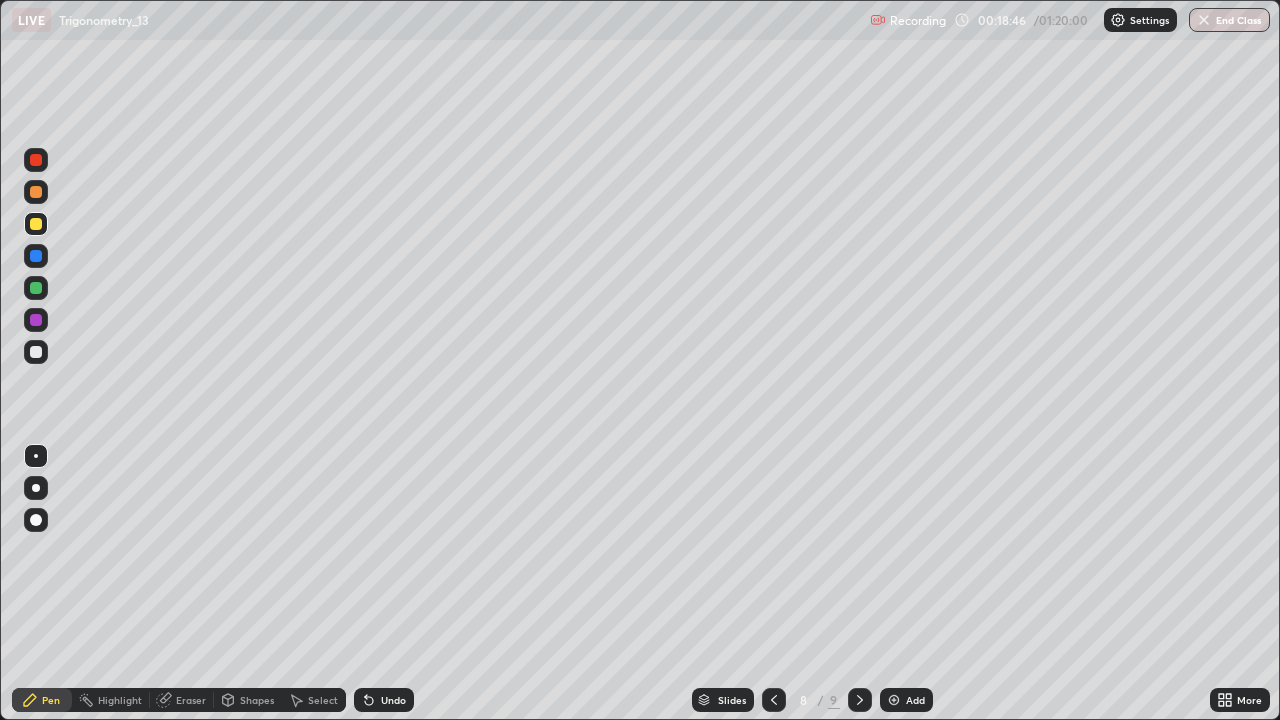 click at bounding box center [36, 352] 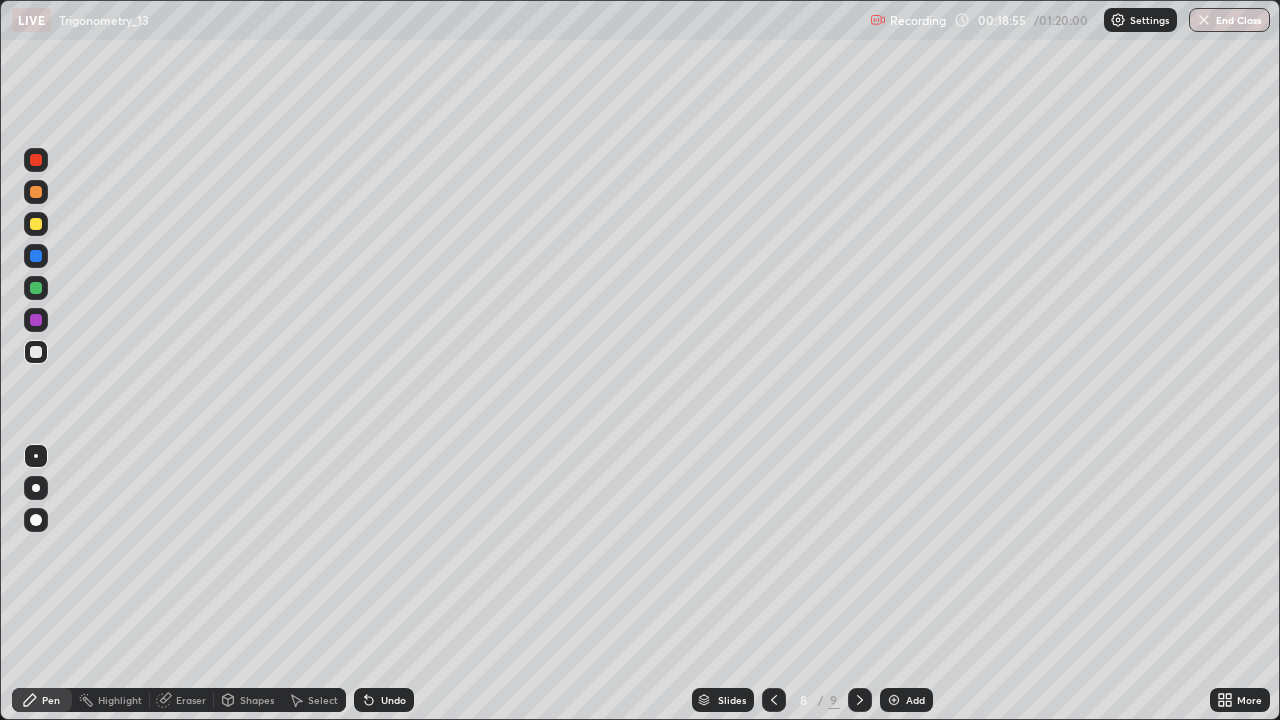 click 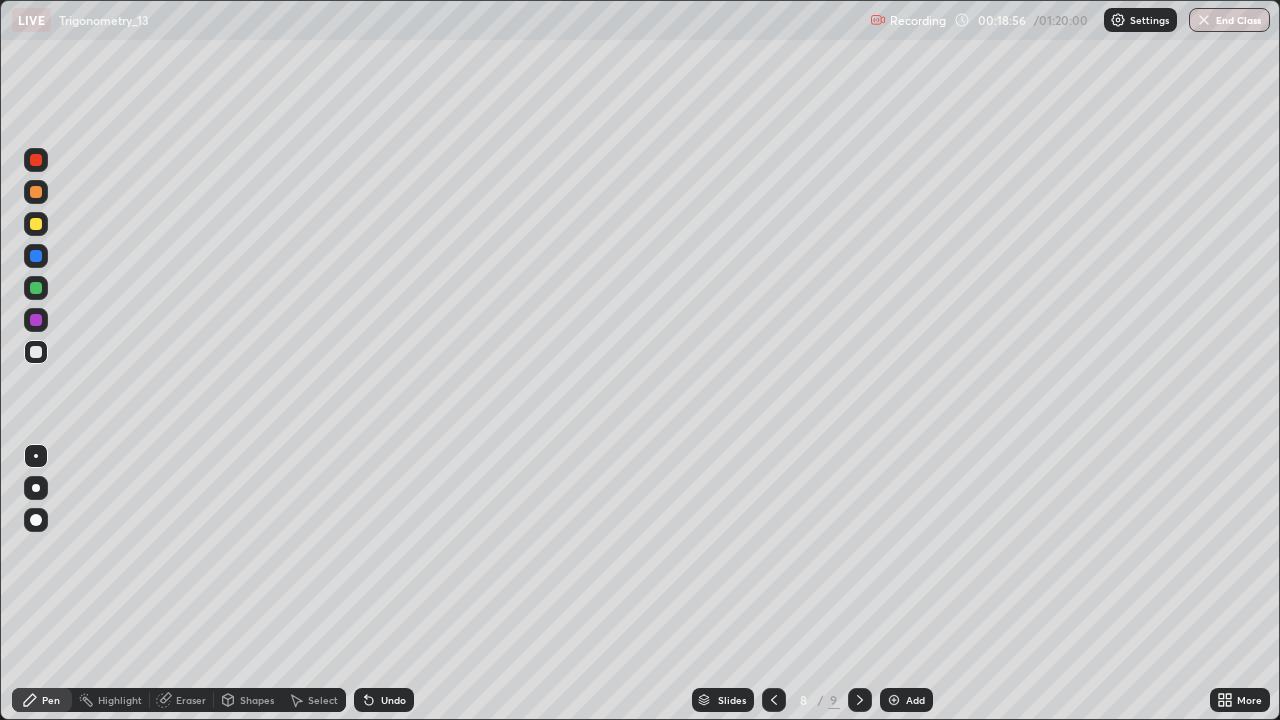 click at bounding box center (36, 352) 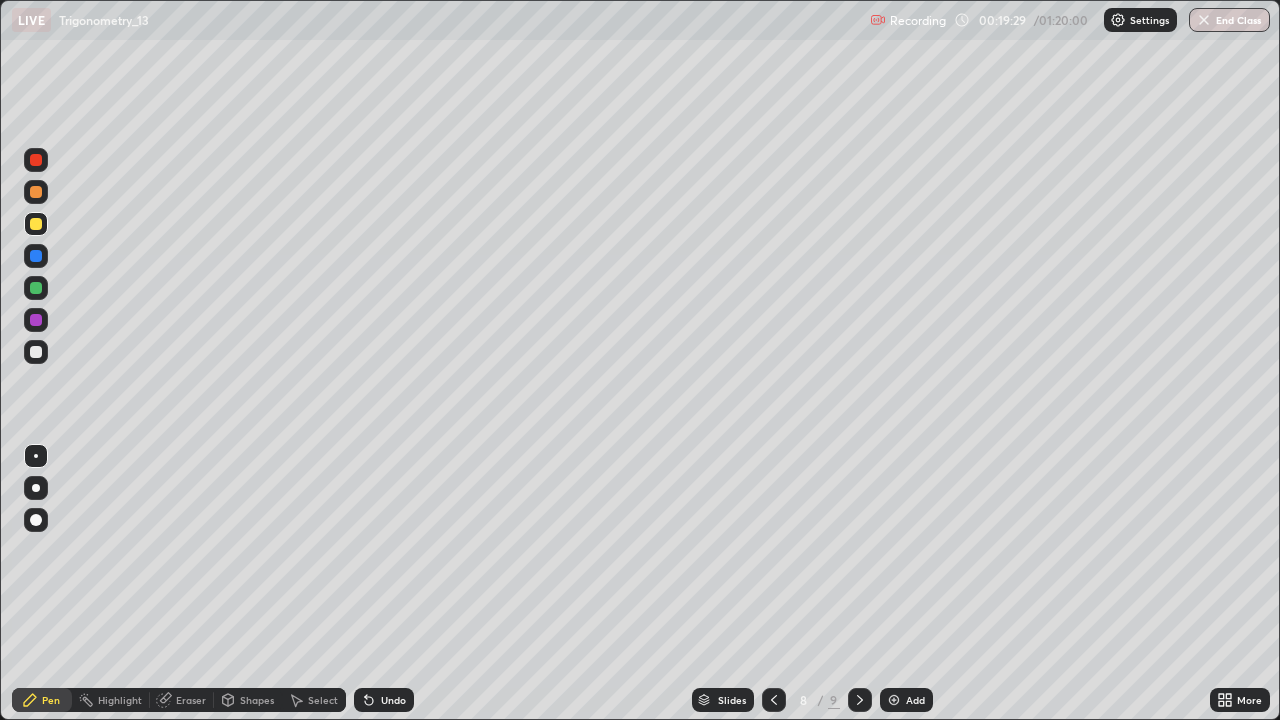 click on "Undo" at bounding box center (393, 700) 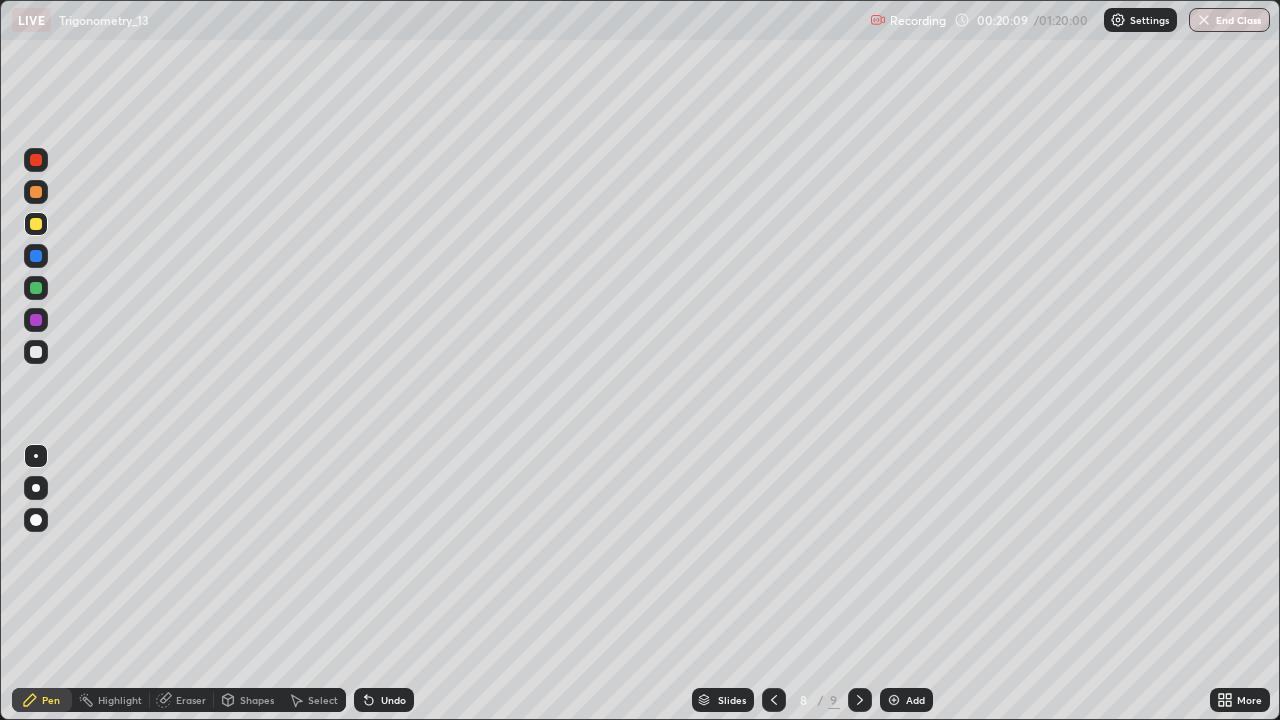 click at bounding box center (36, 288) 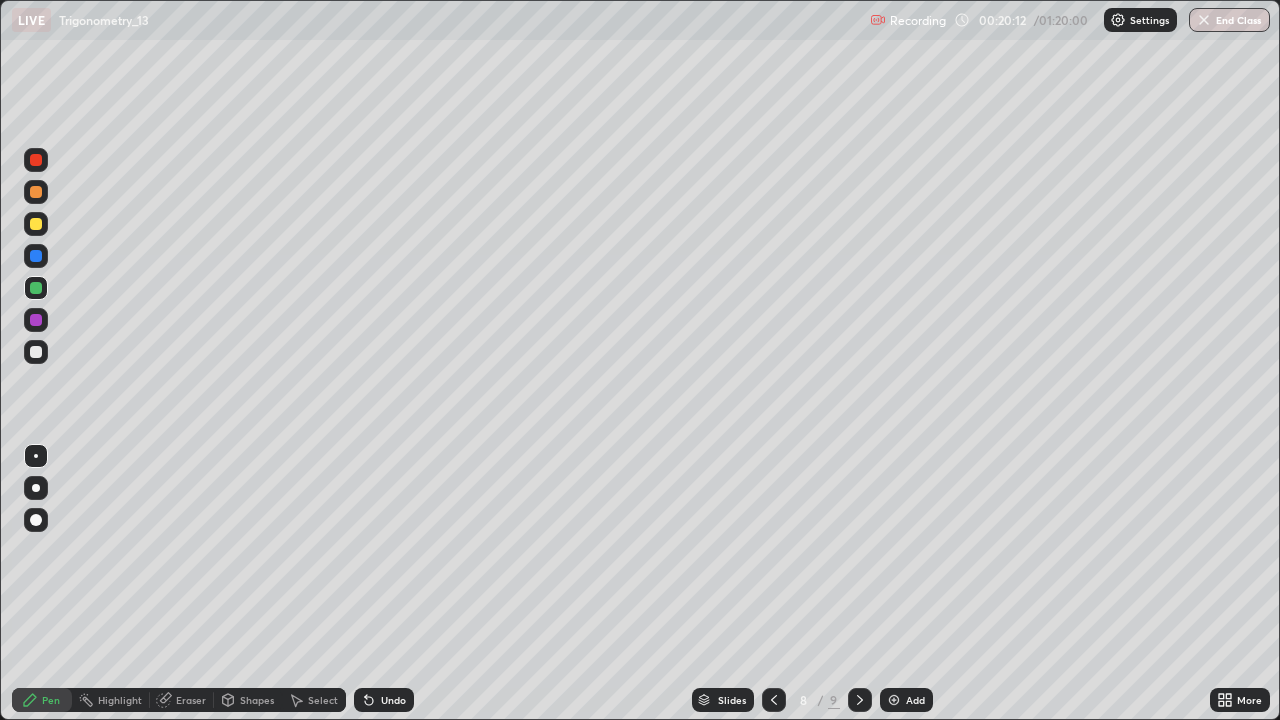 click on "Undo" at bounding box center [393, 700] 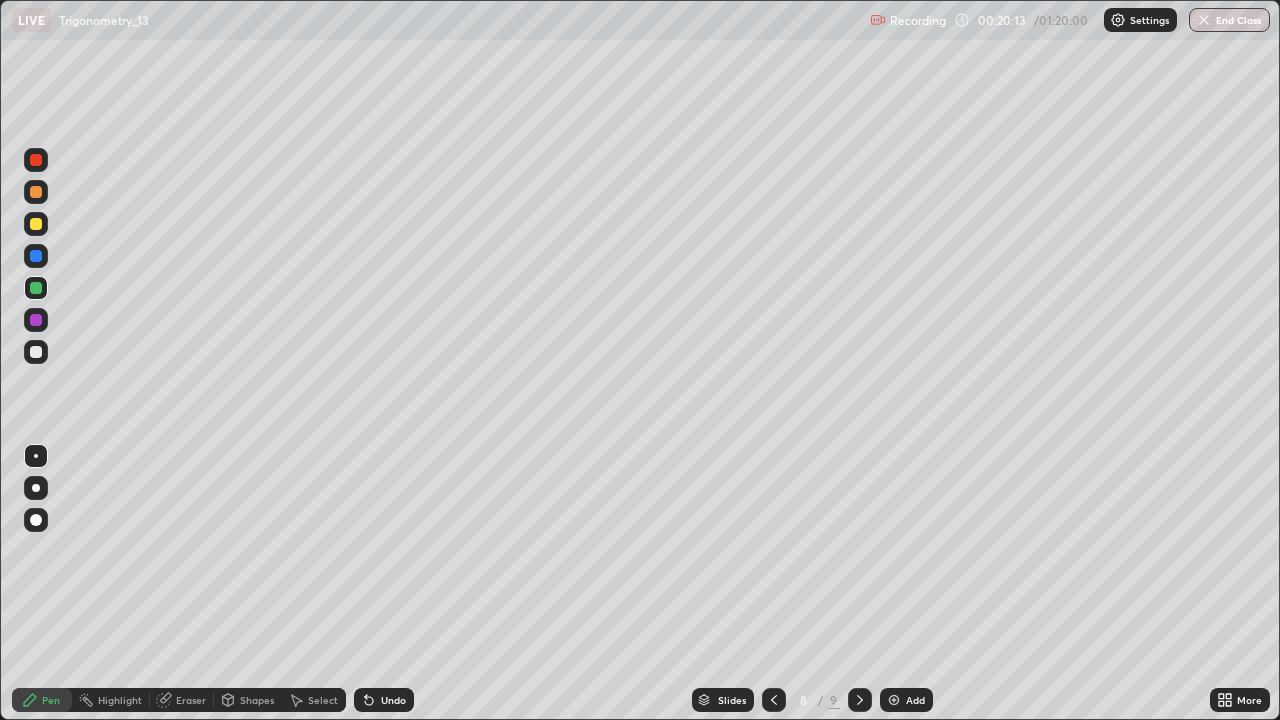 click on "Undo" at bounding box center [384, 700] 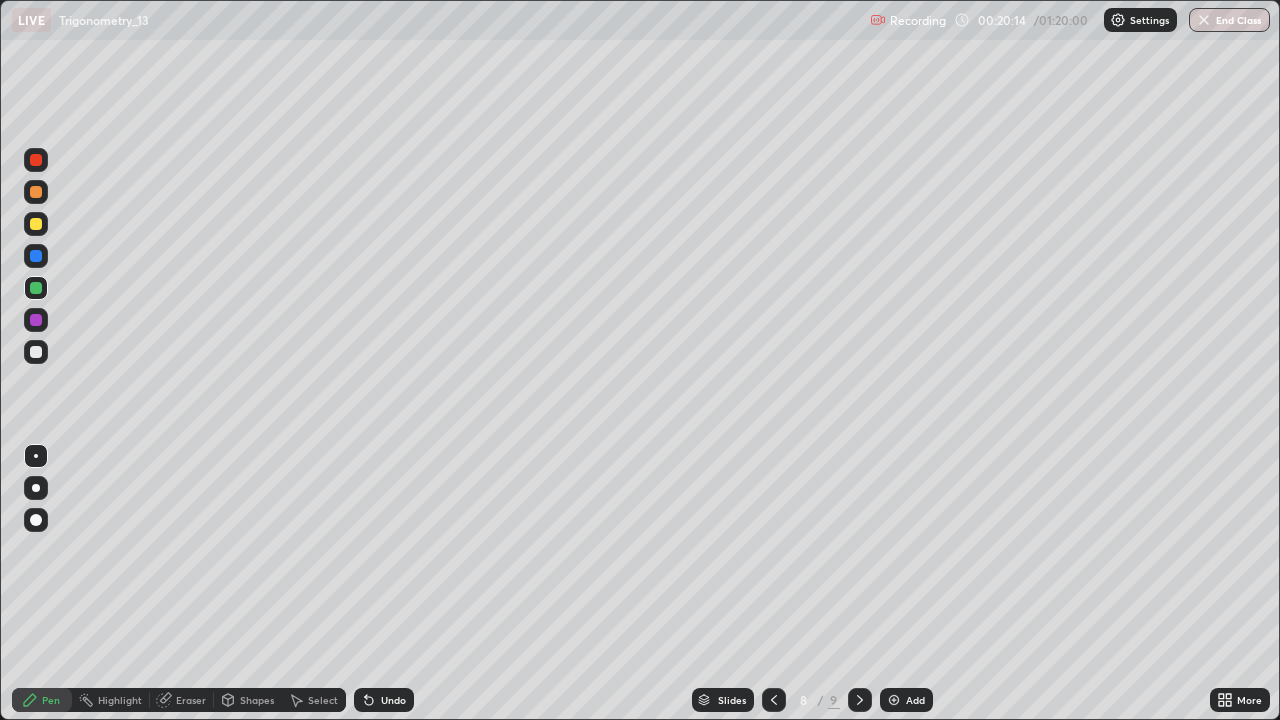 click at bounding box center (36, 352) 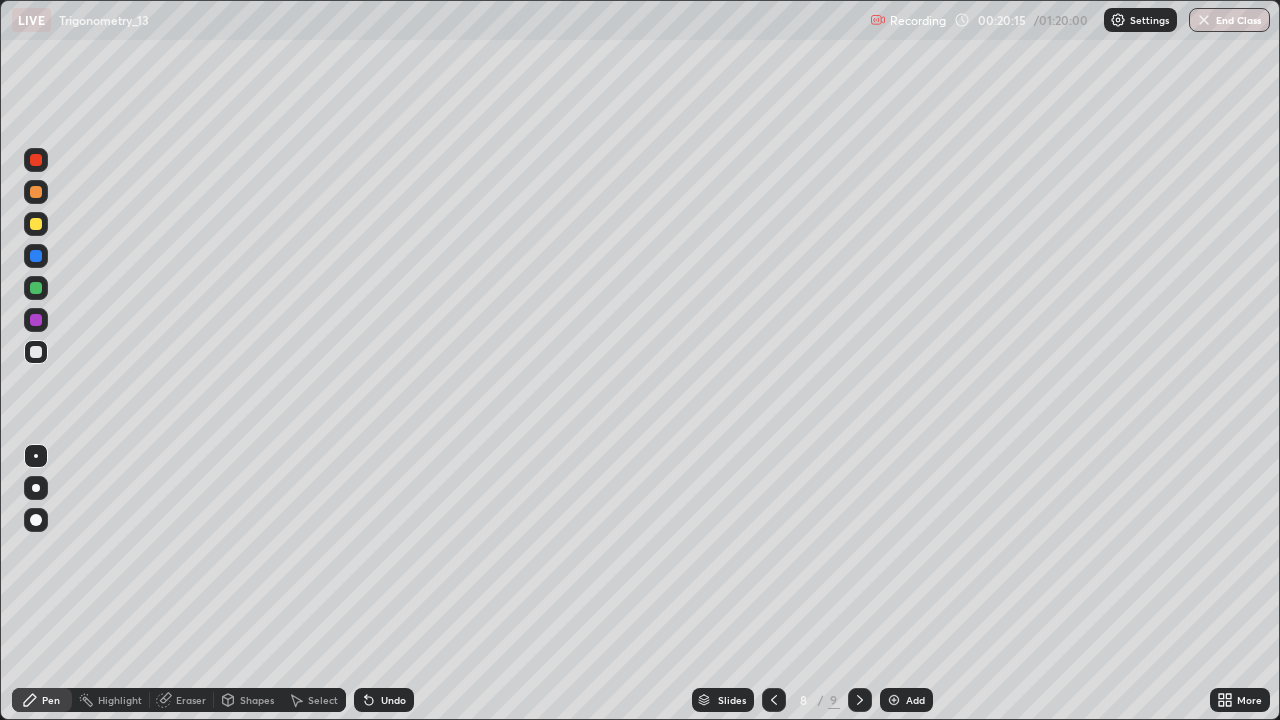 click at bounding box center (36, 224) 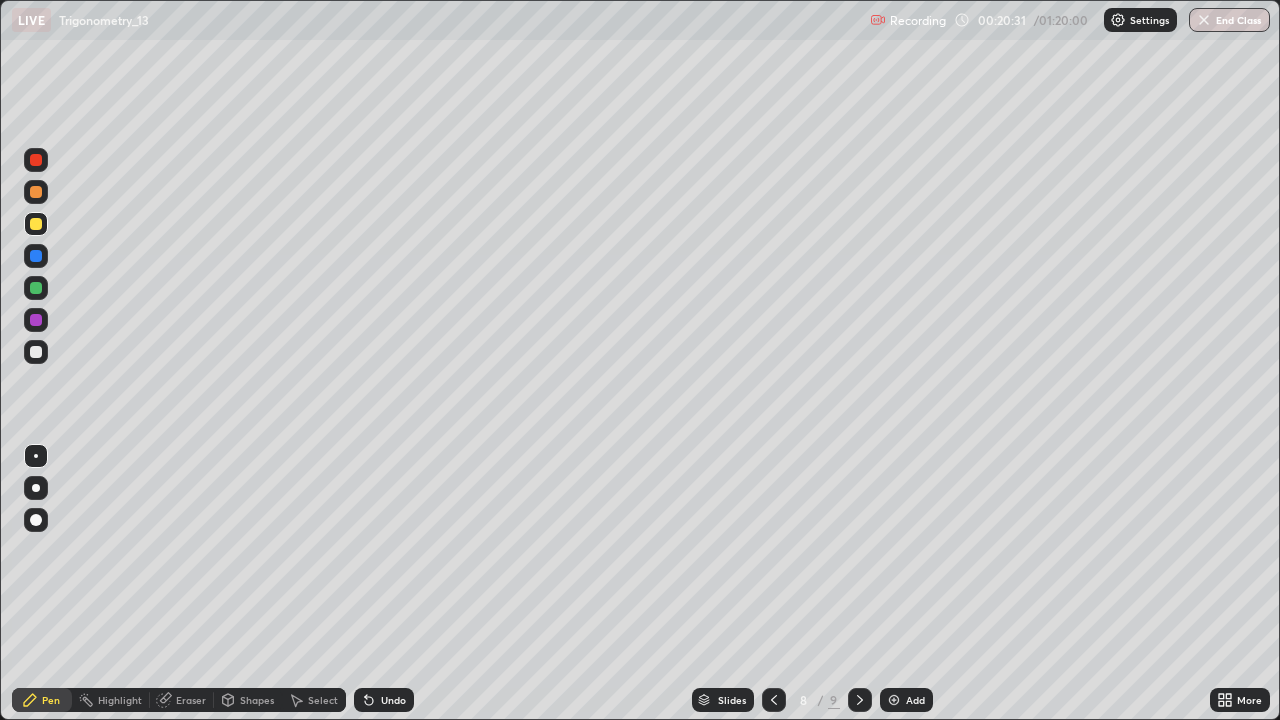 click at bounding box center (36, 352) 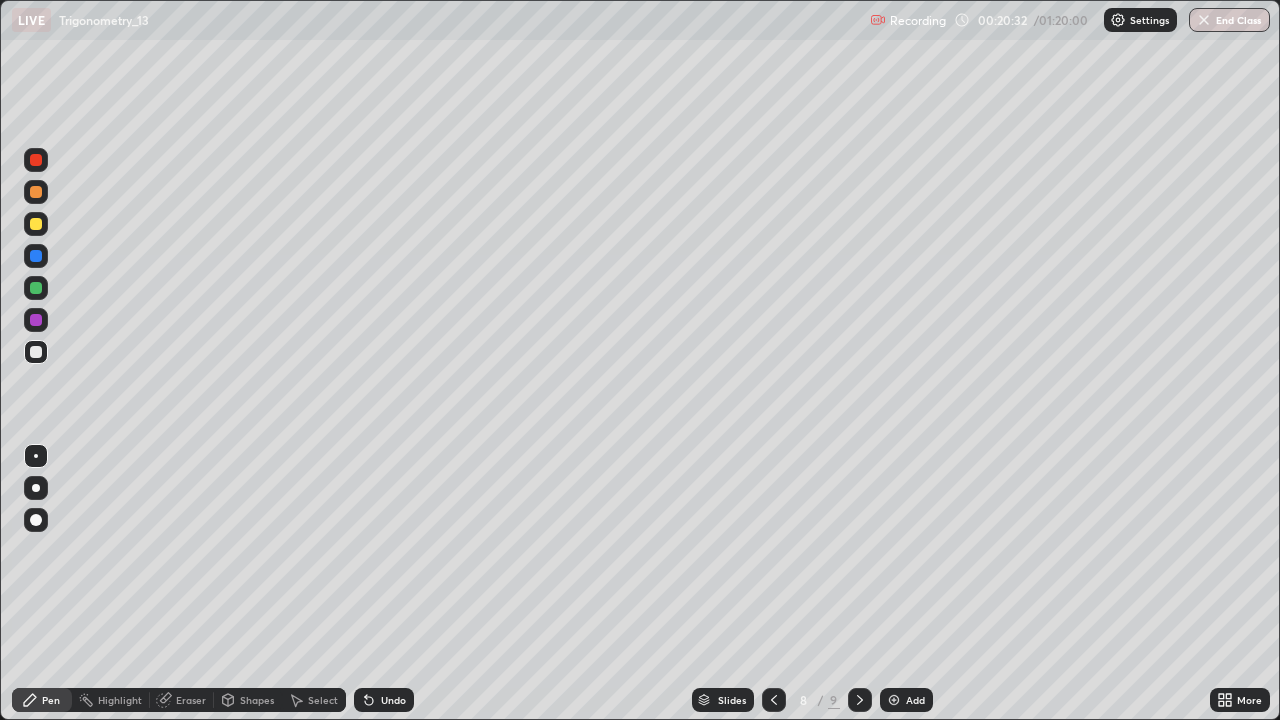 click at bounding box center [36, 288] 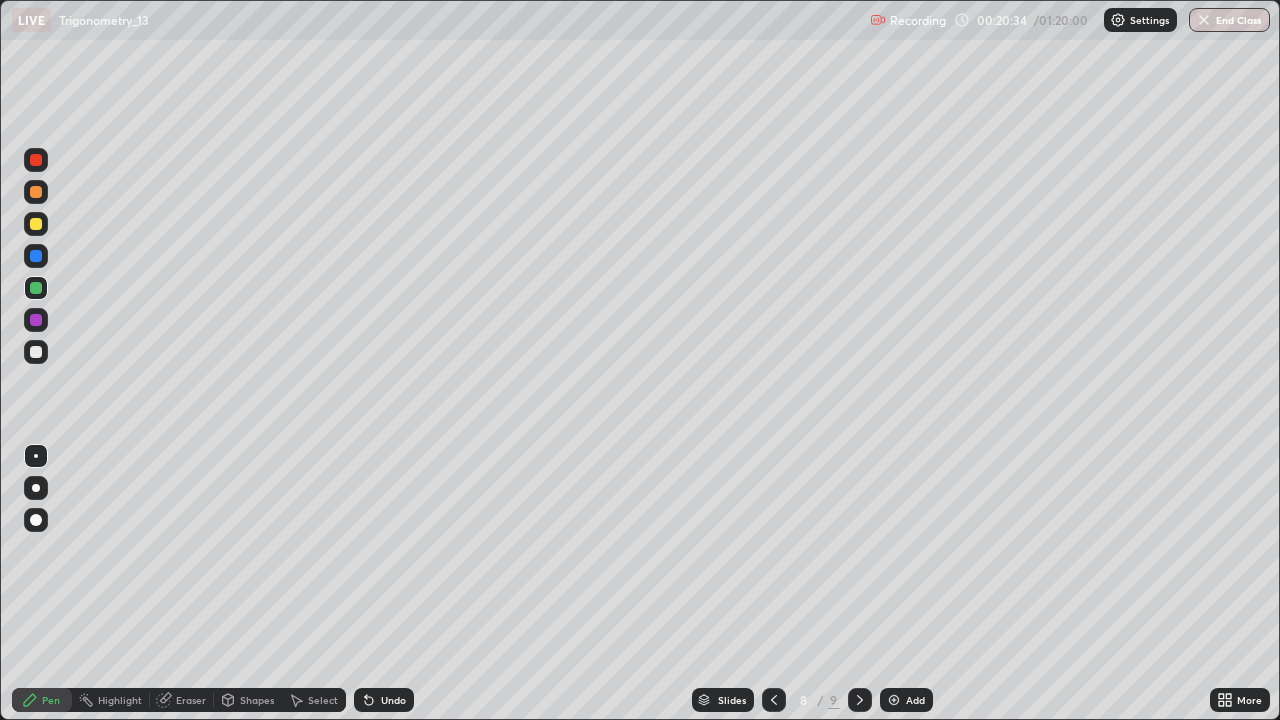 click at bounding box center [36, 352] 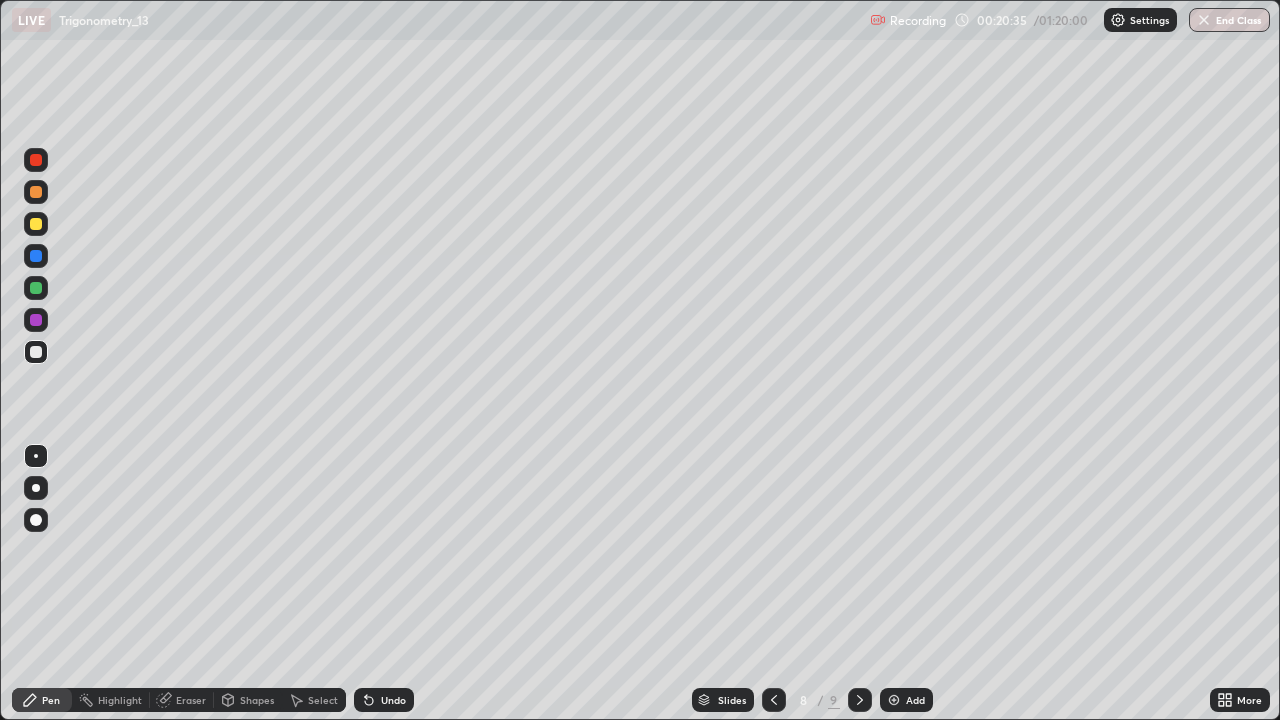 click at bounding box center [36, 224] 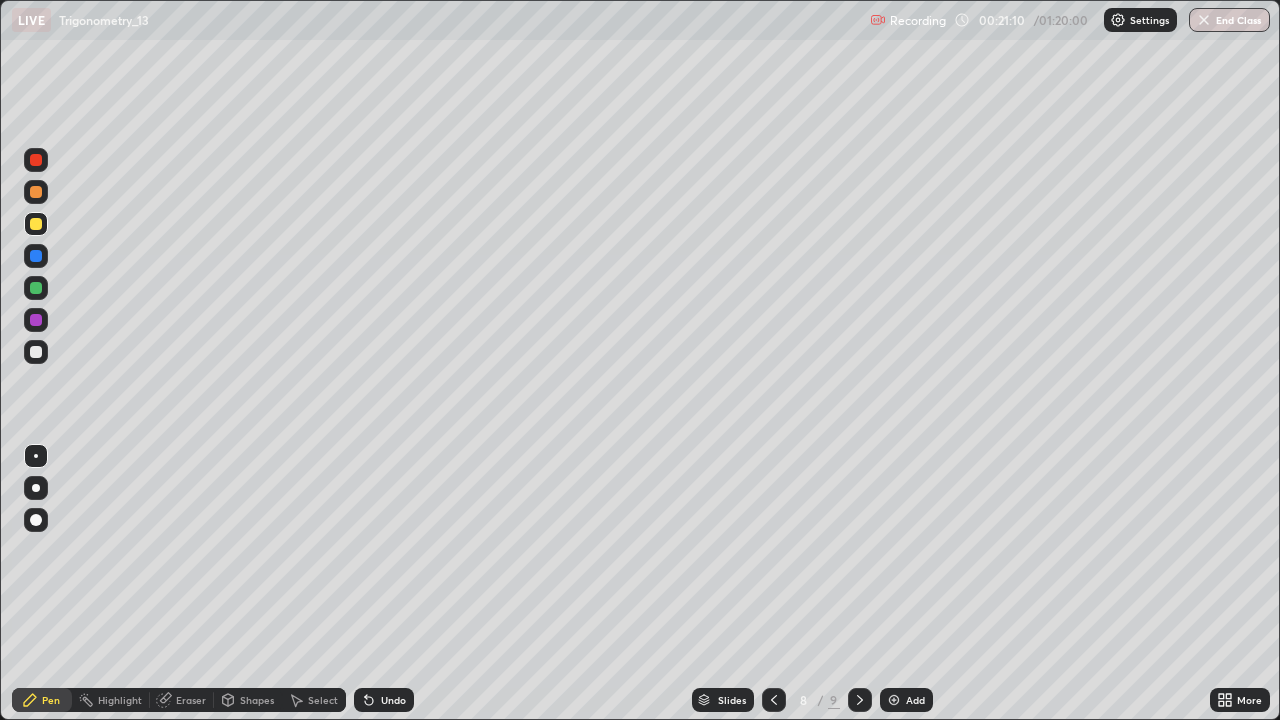 click at bounding box center [36, 224] 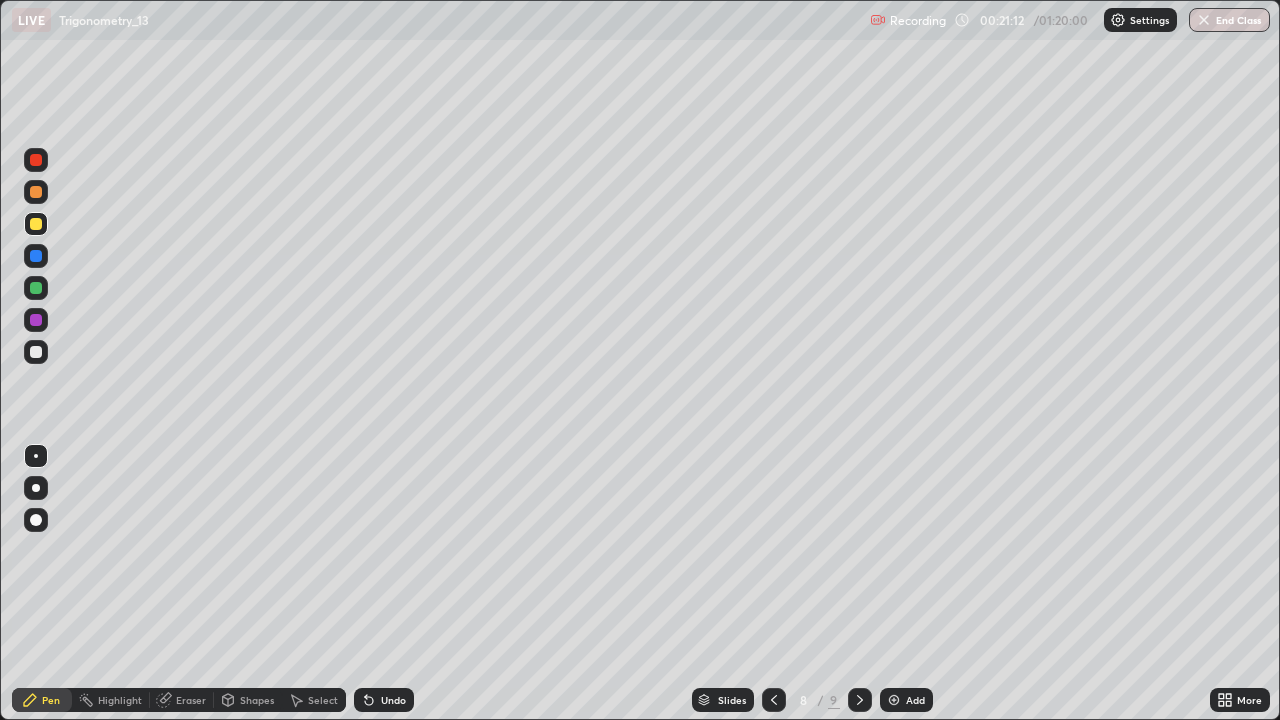 click 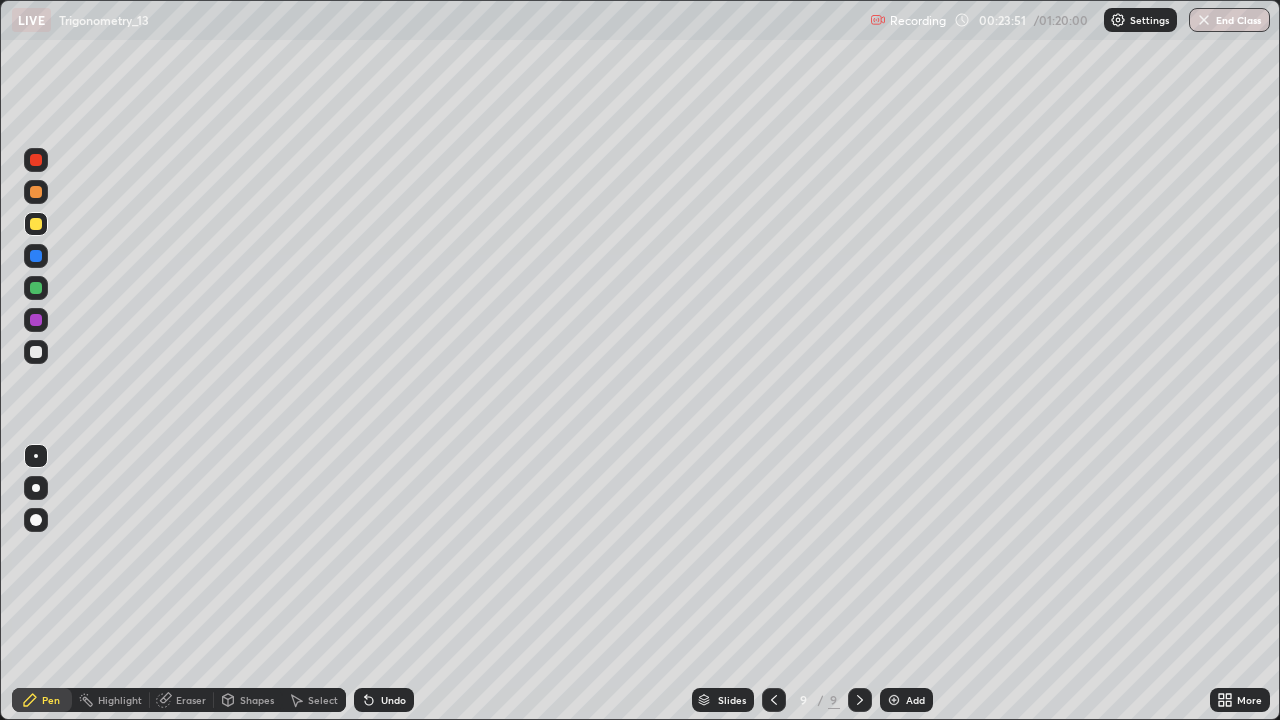 click on "Add" at bounding box center (906, 700) 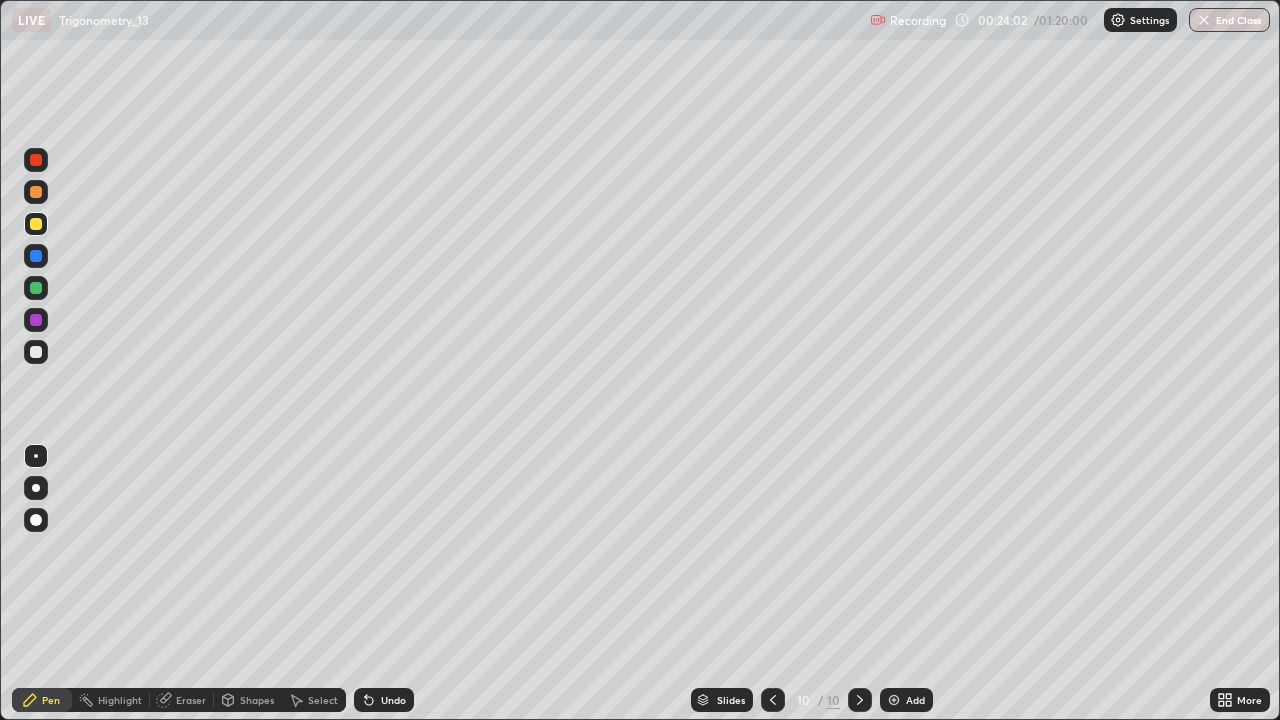 click at bounding box center (36, 352) 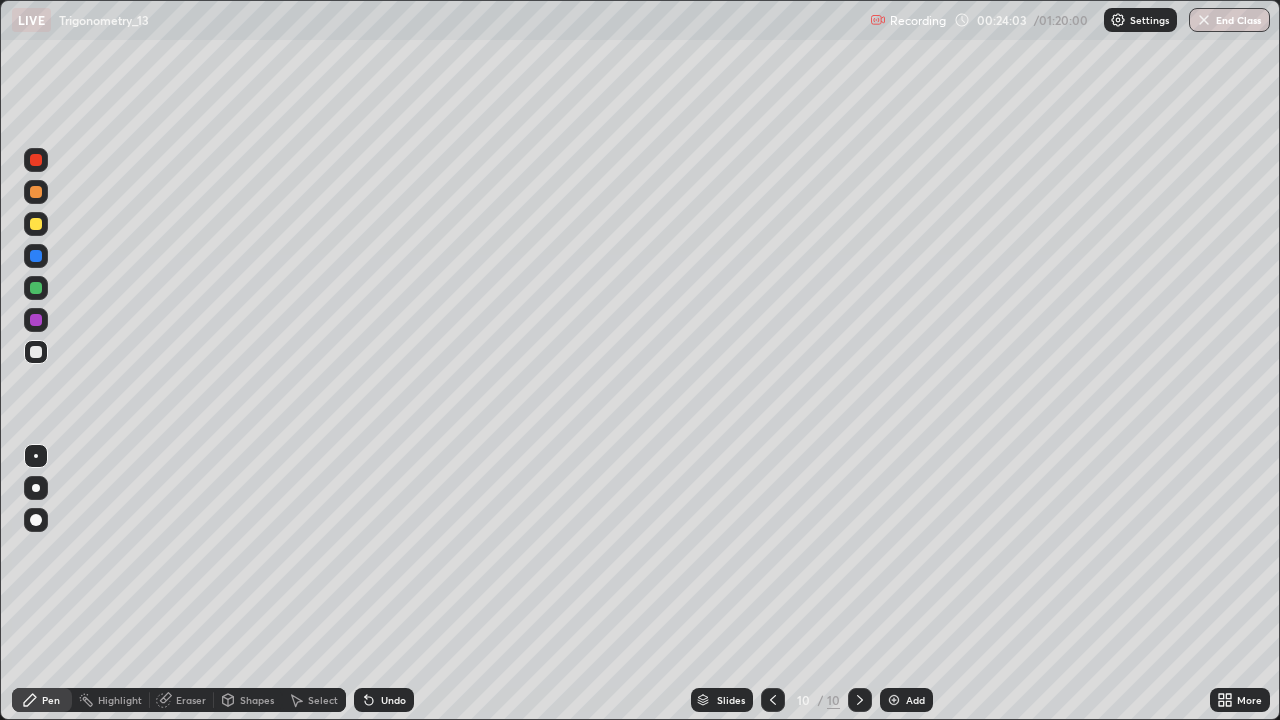 click at bounding box center (36, 224) 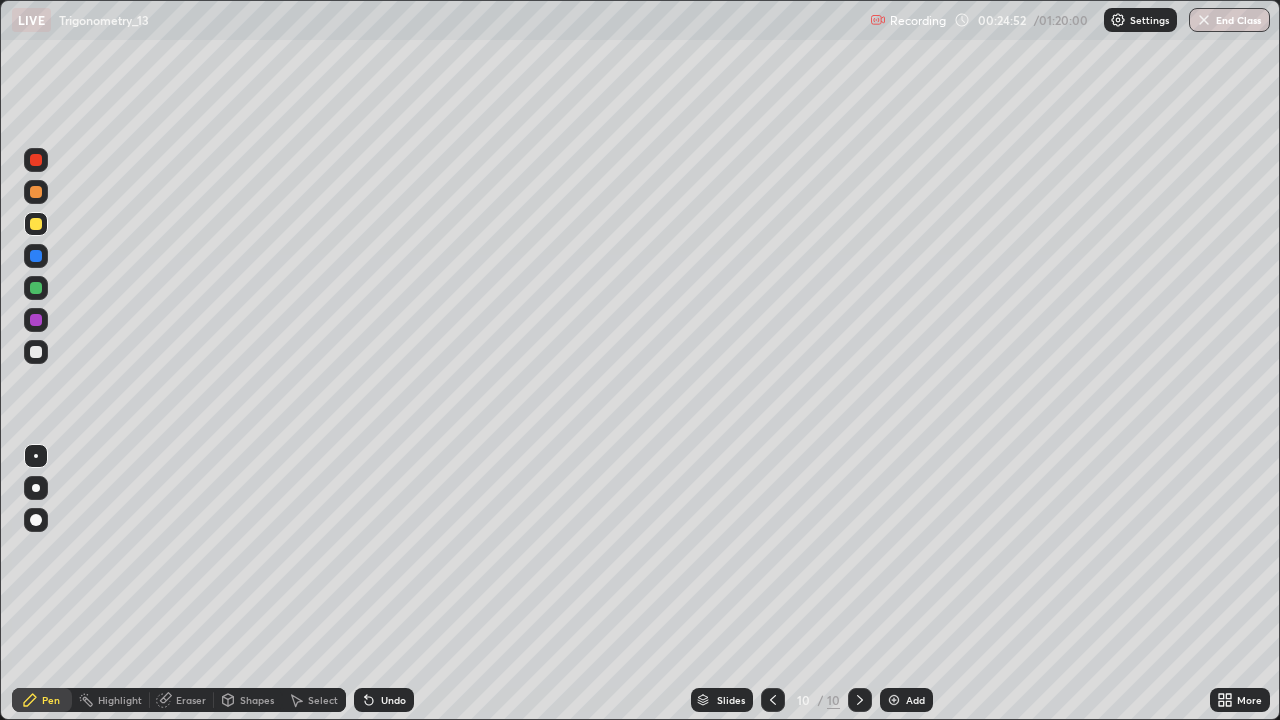 click on "Undo" at bounding box center (393, 700) 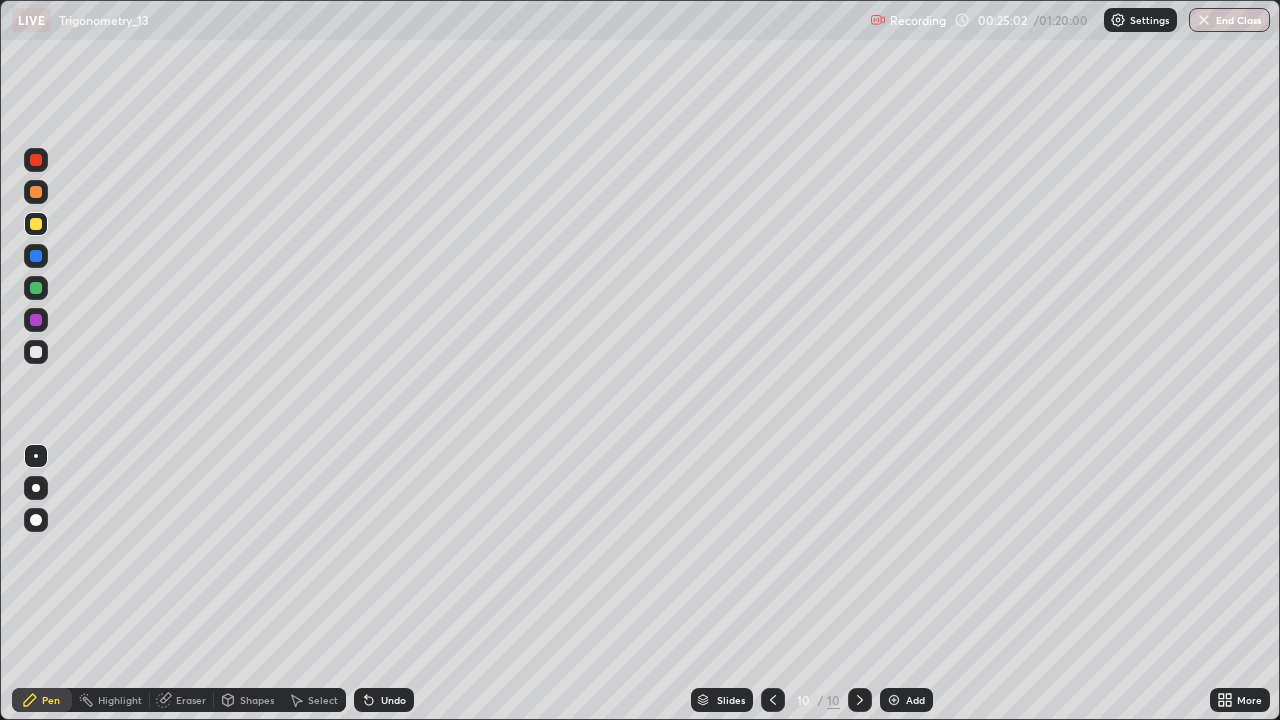 click on "Undo" at bounding box center [384, 700] 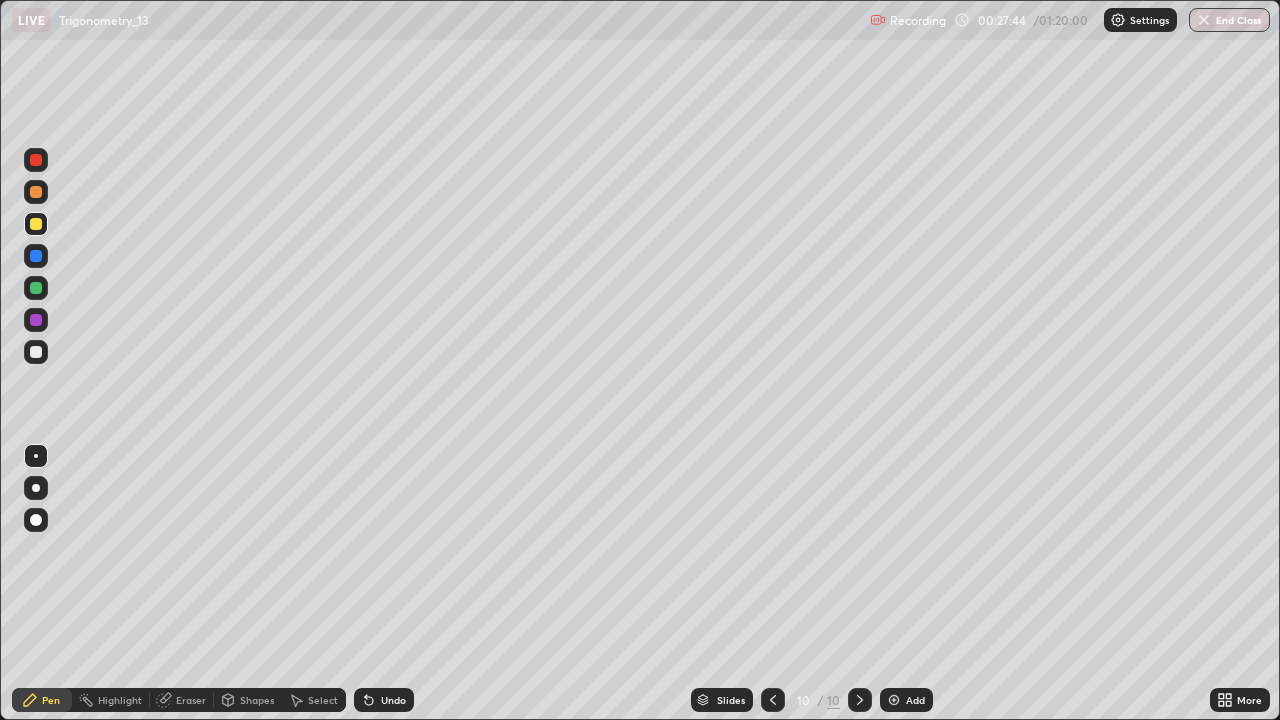 click at bounding box center [36, 352] 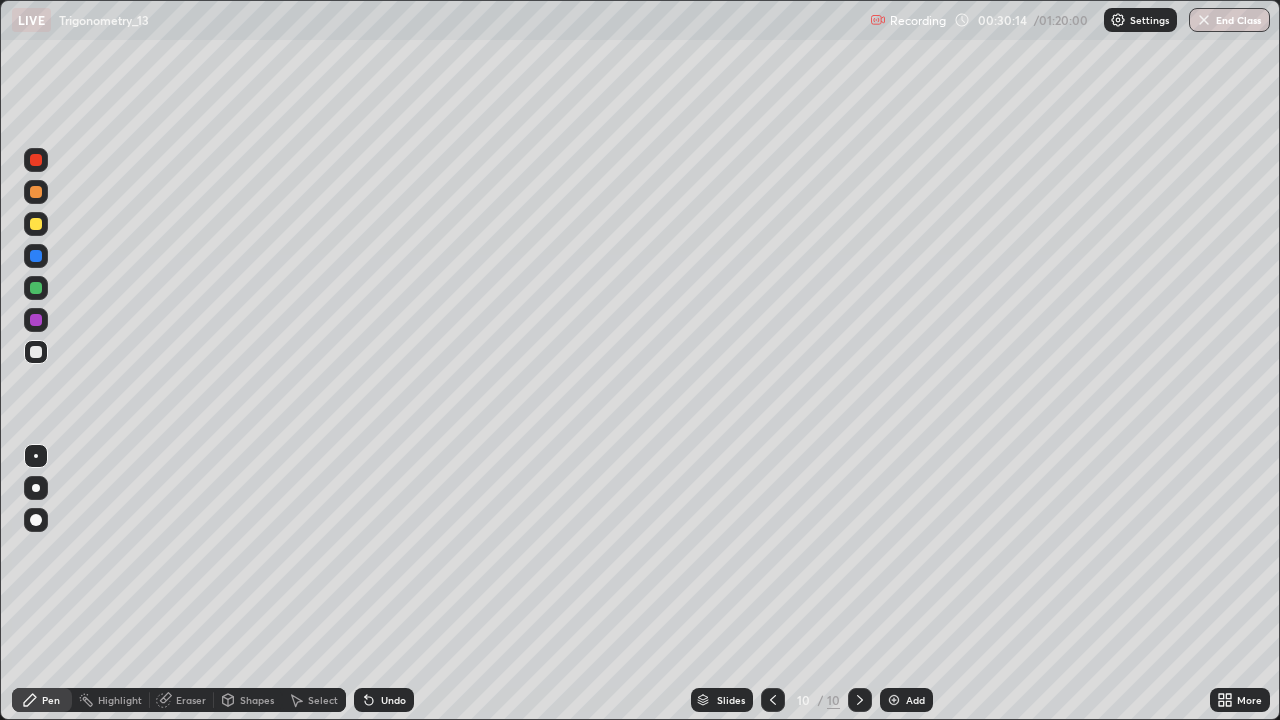 click at bounding box center [36, 352] 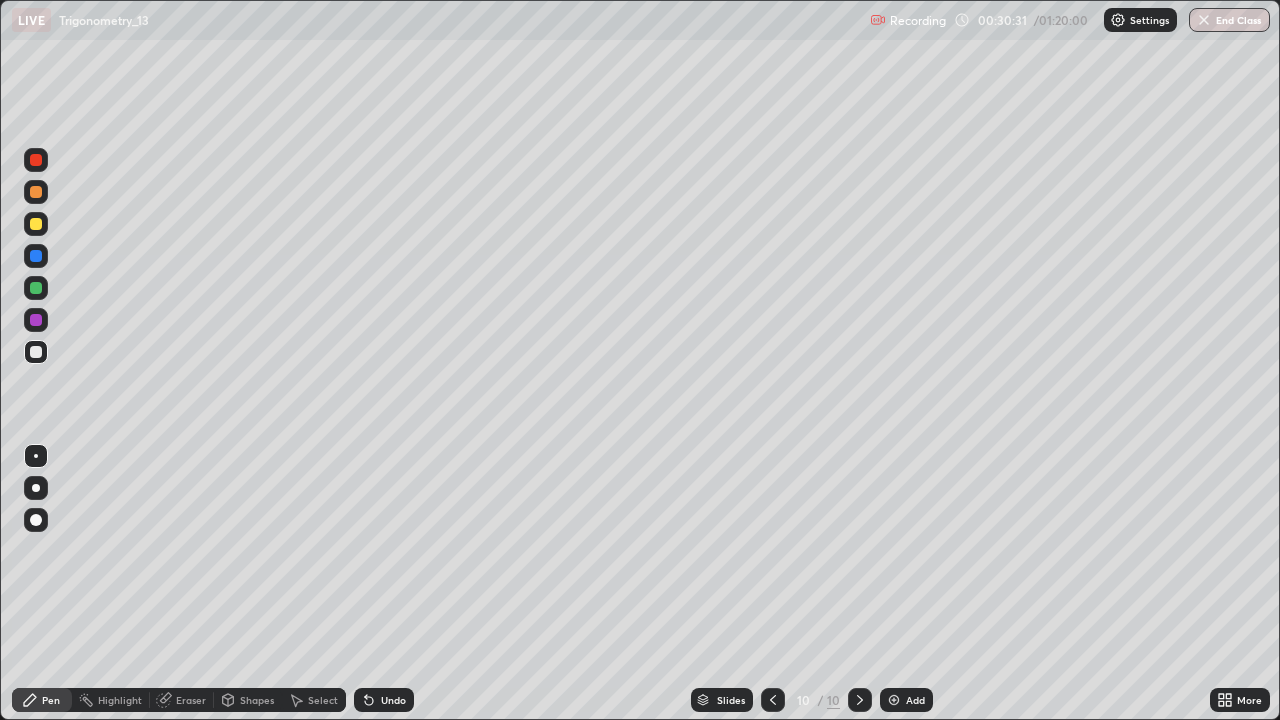 click on "Undo" at bounding box center [393, 700] 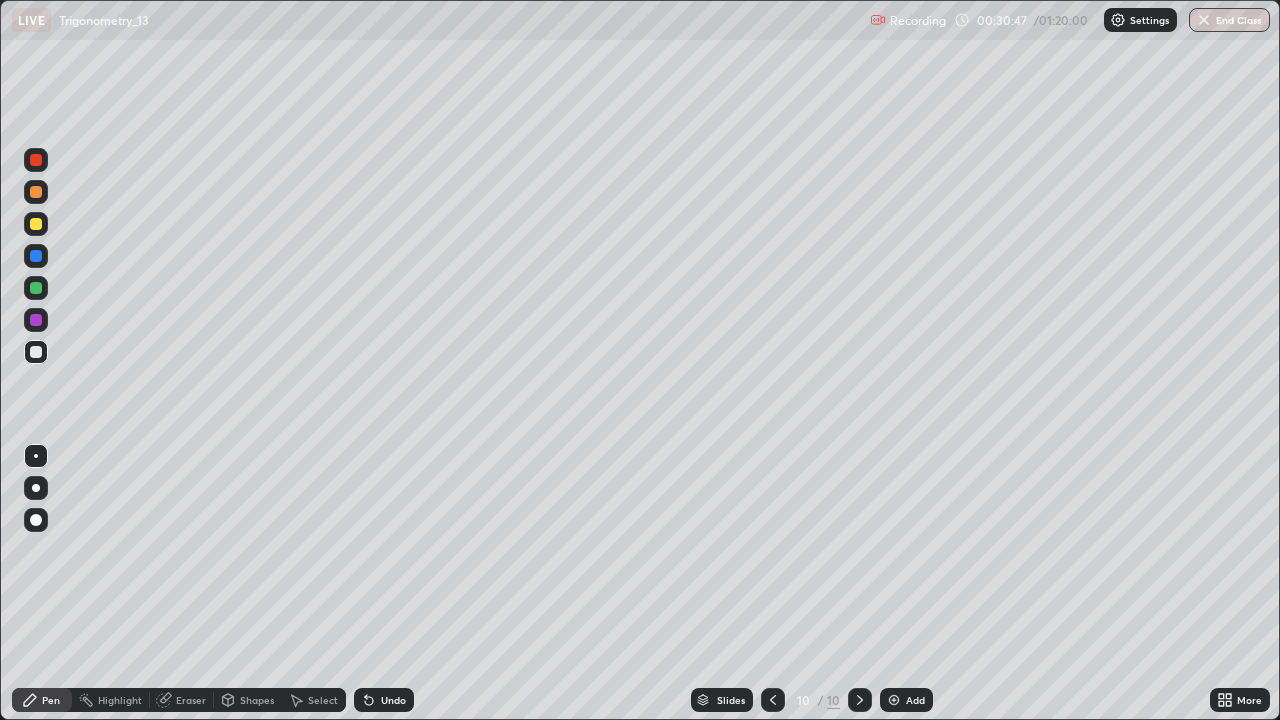 click on "Add" at bounding box center (906, 700) 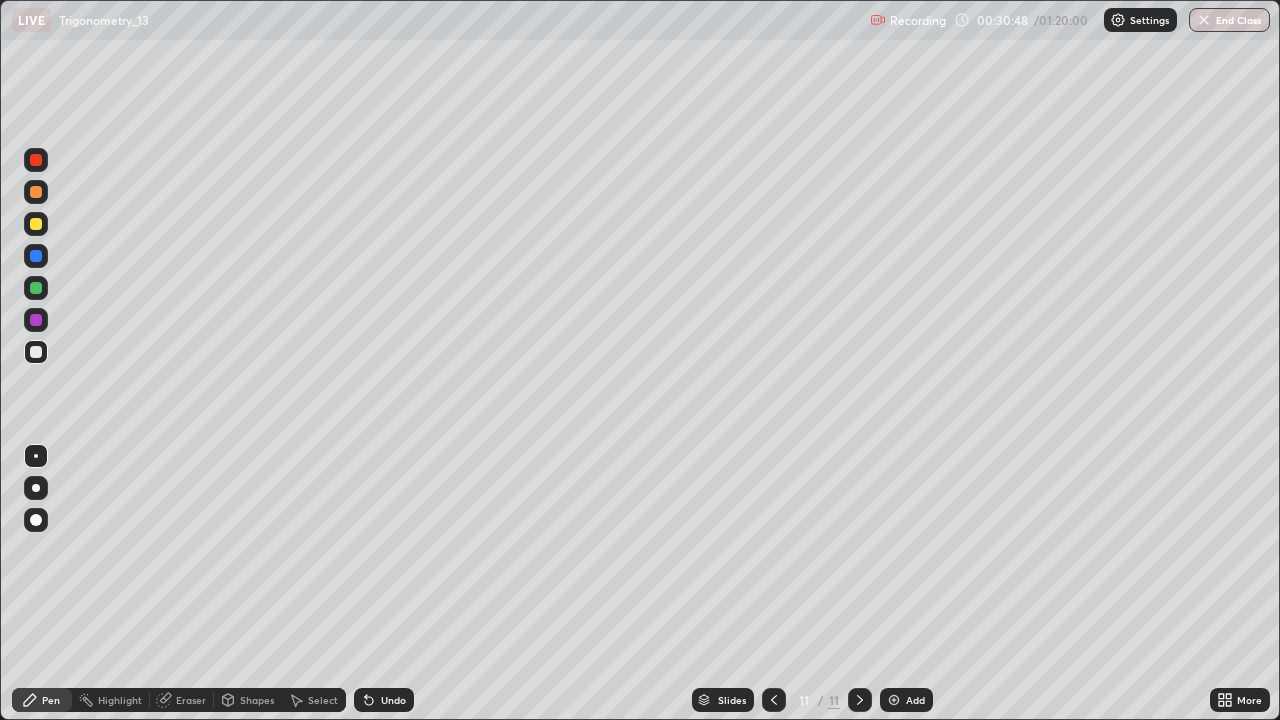 click at bounding box center [36, 224] 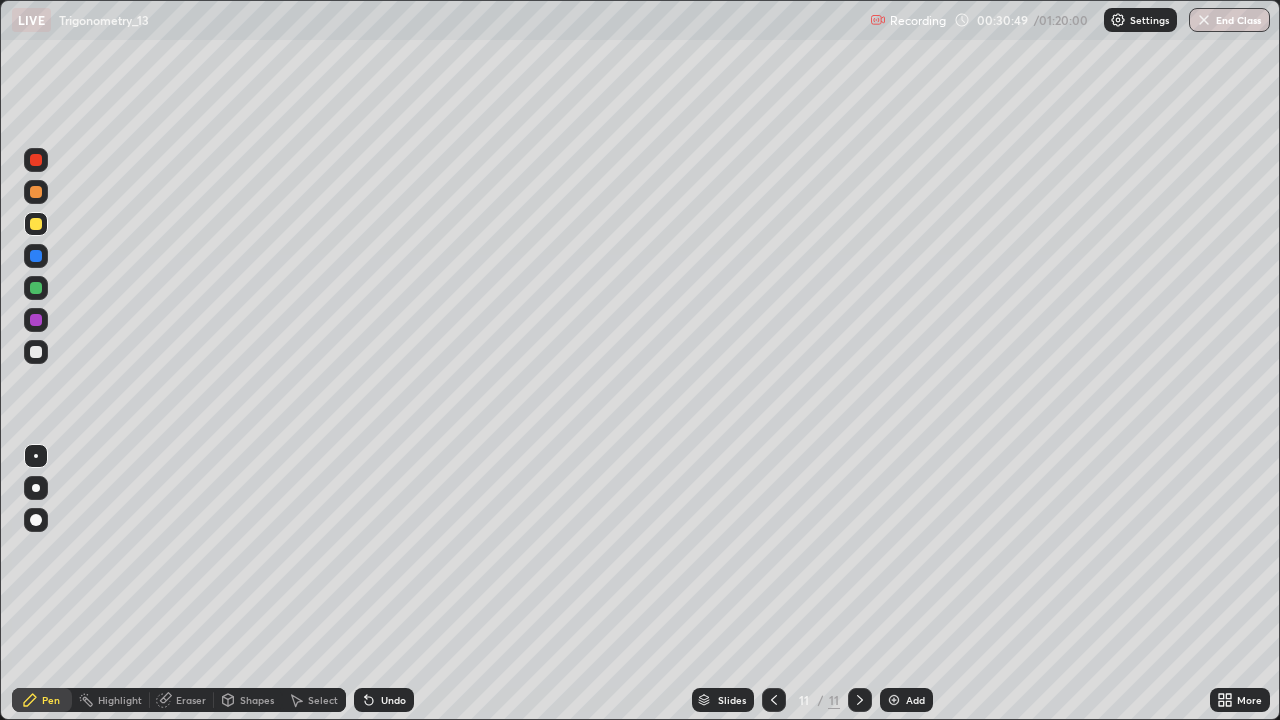 click at bounding box center [36, 352] 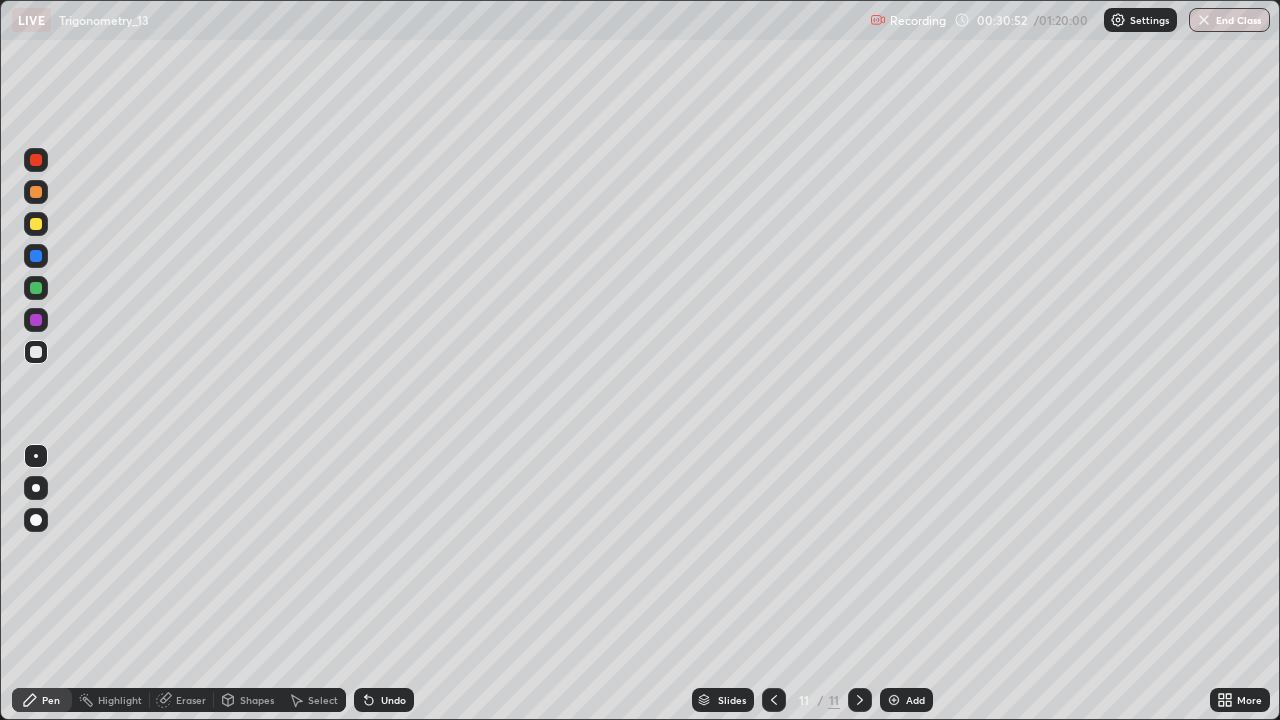 click at bounding box center (774, 700) 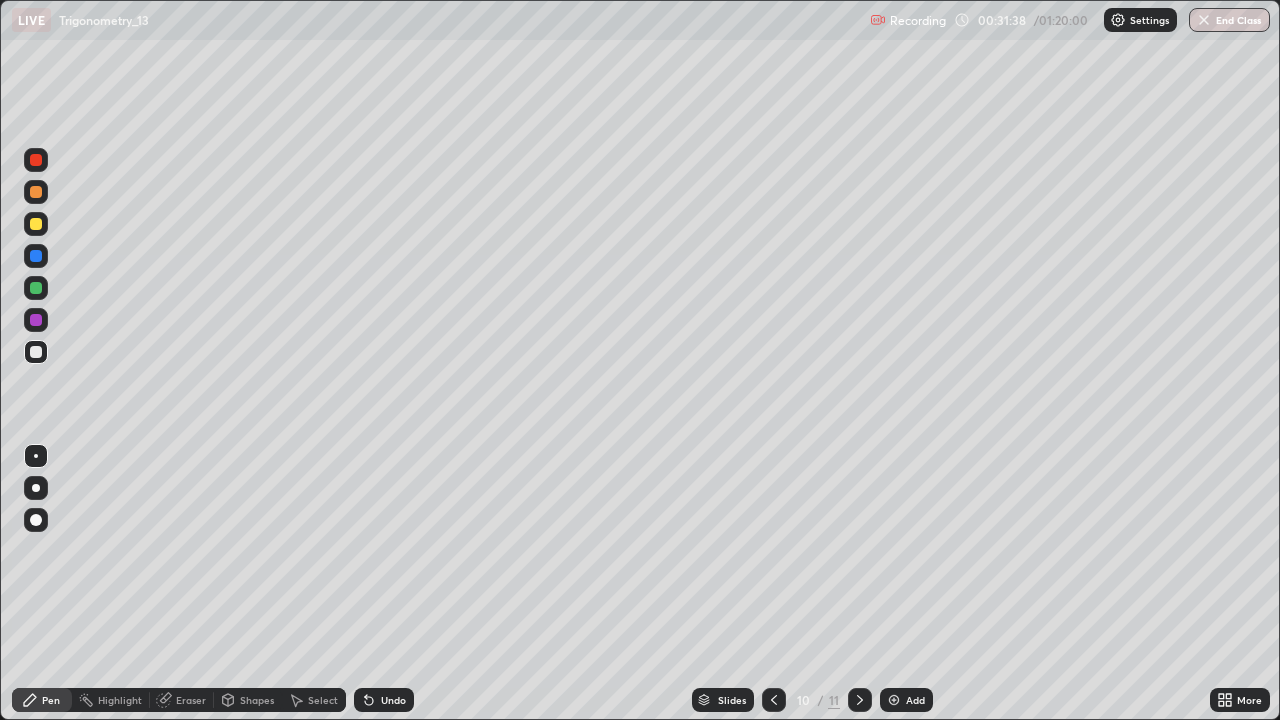 click at bounding box center [860, 700] 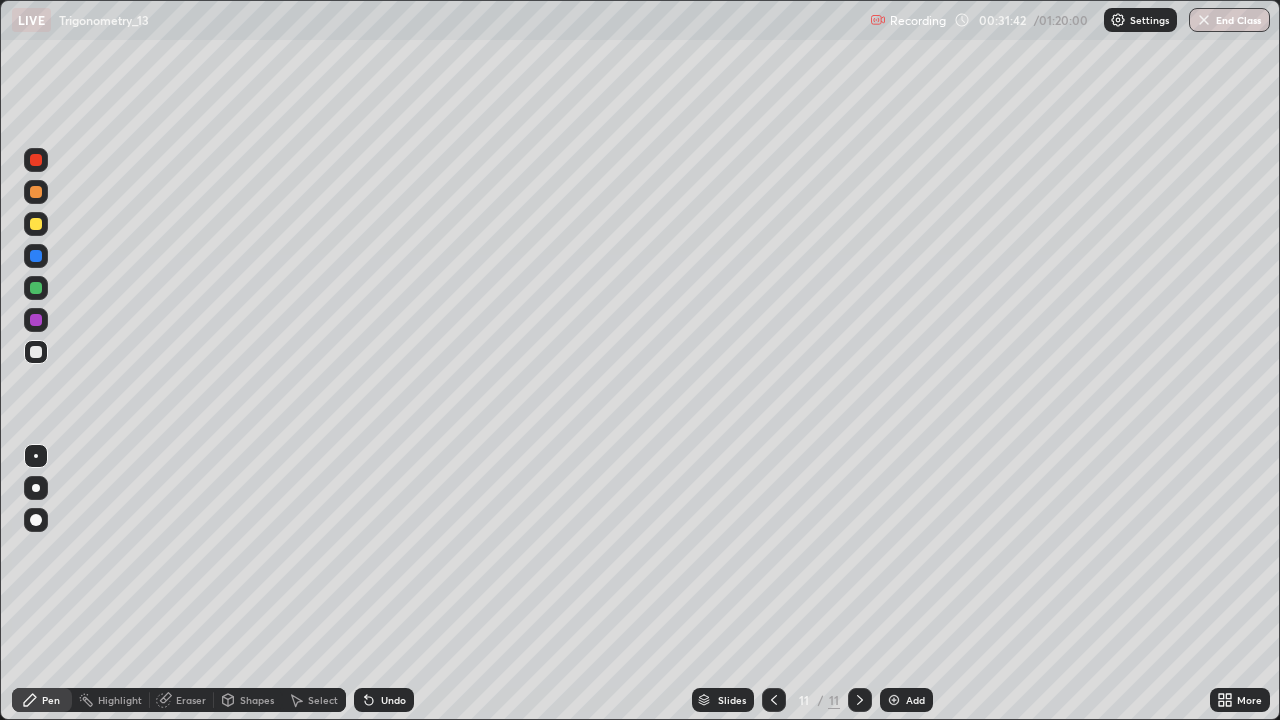 click at bounding box center [774, 700] 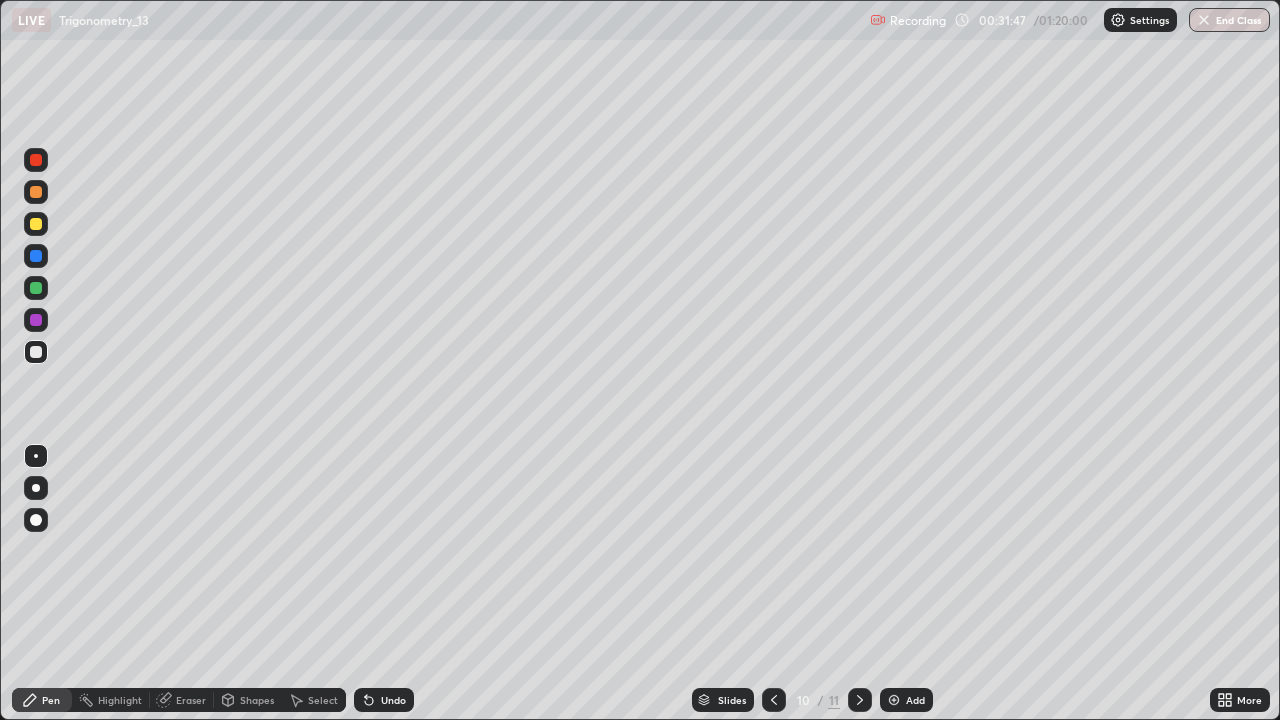 click at bounding box center [860, 700] 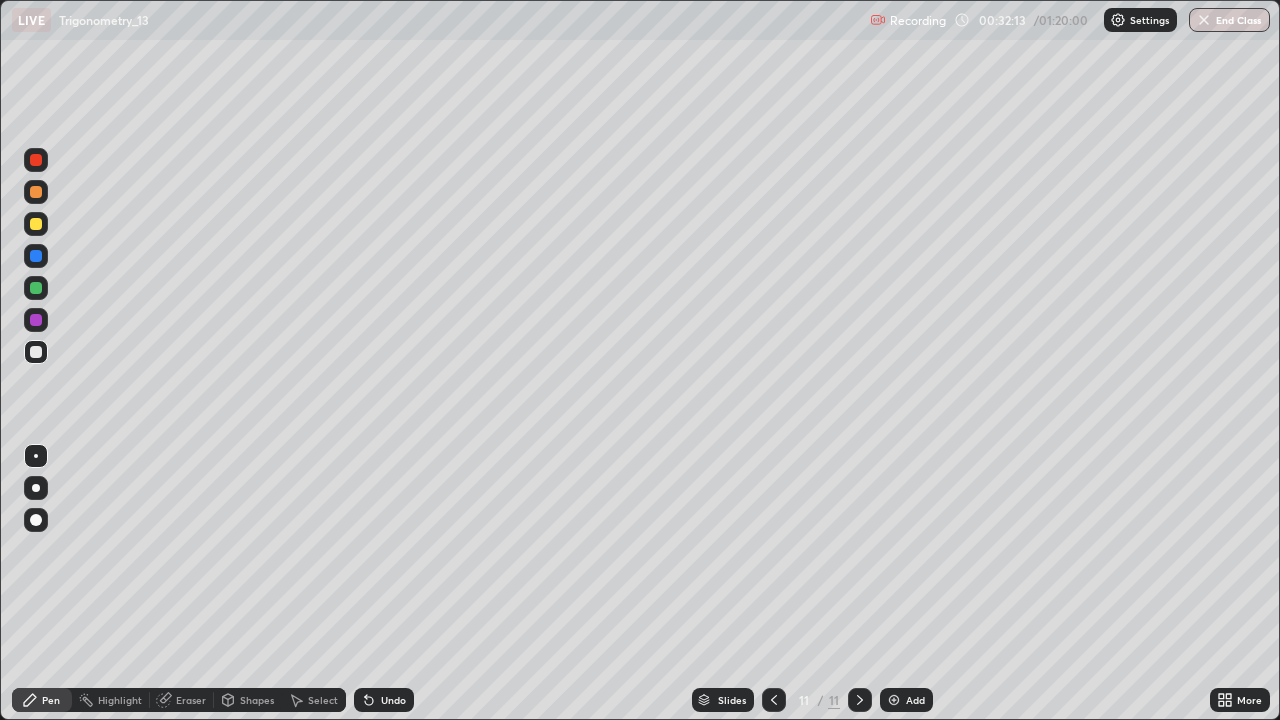 click on "Undo" at bounding box center [393, 700] 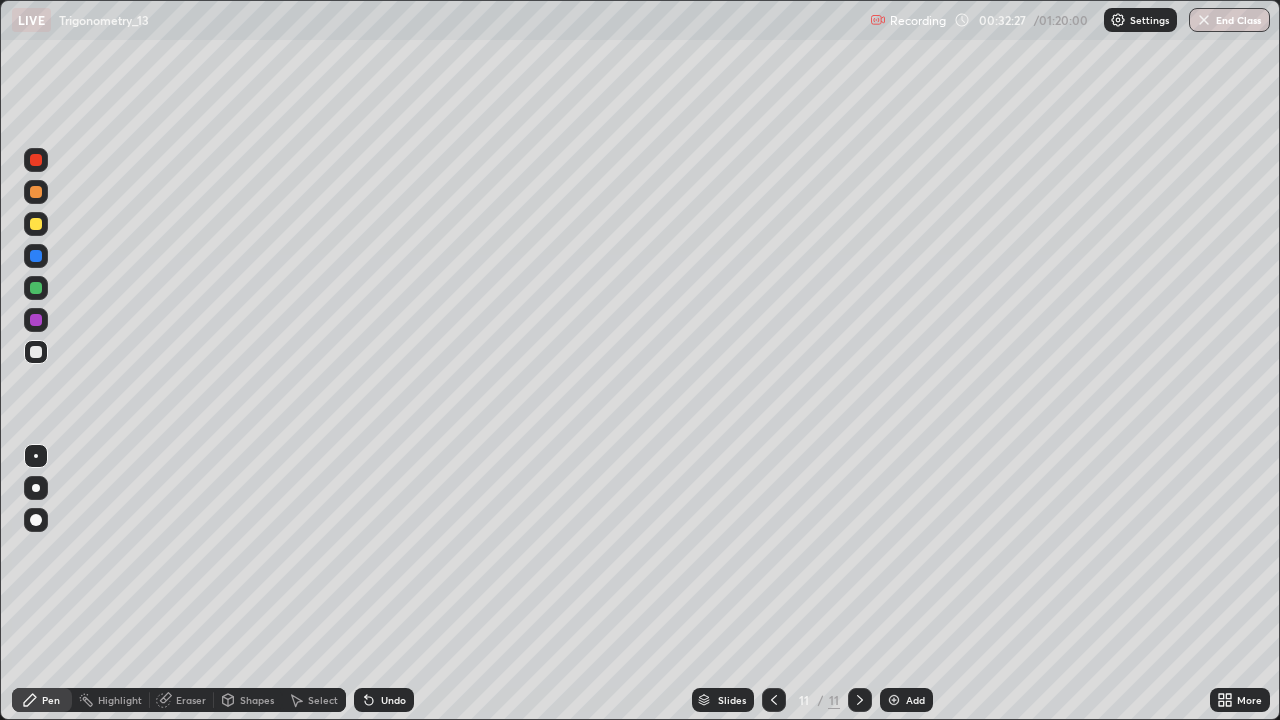 click at bounding box center [36, 288] 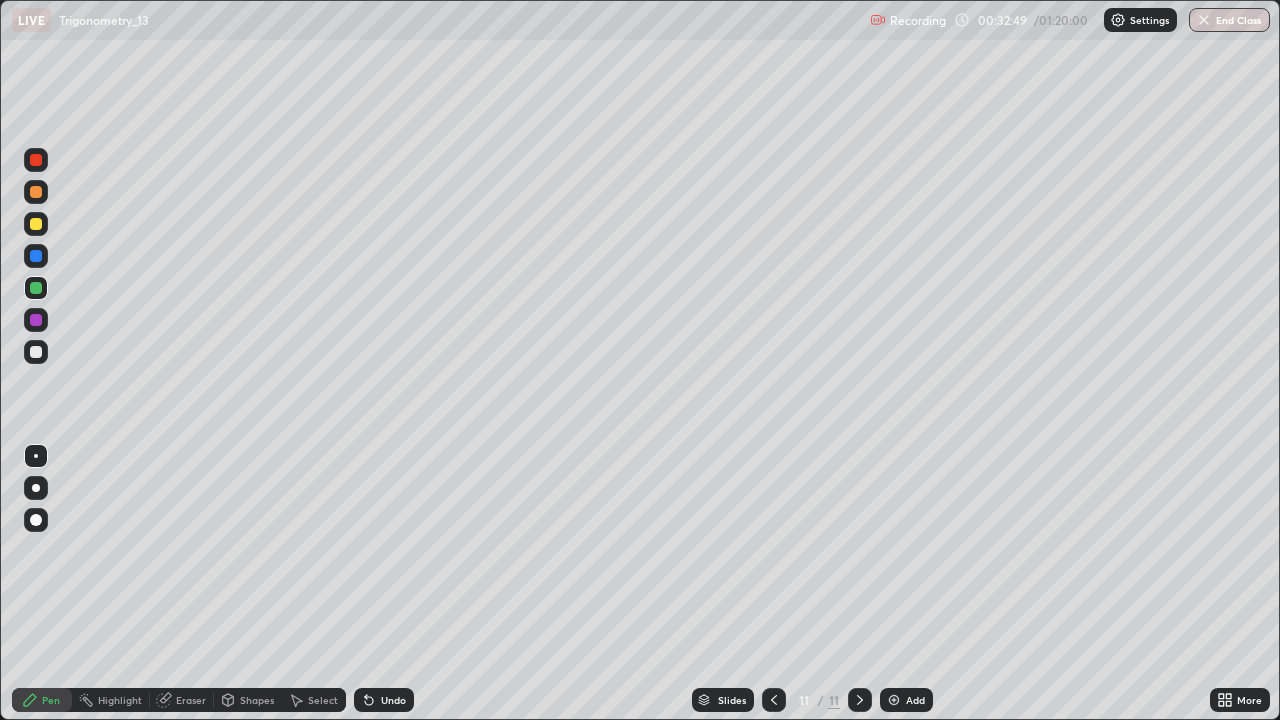 click at bounding box center (36, 352) 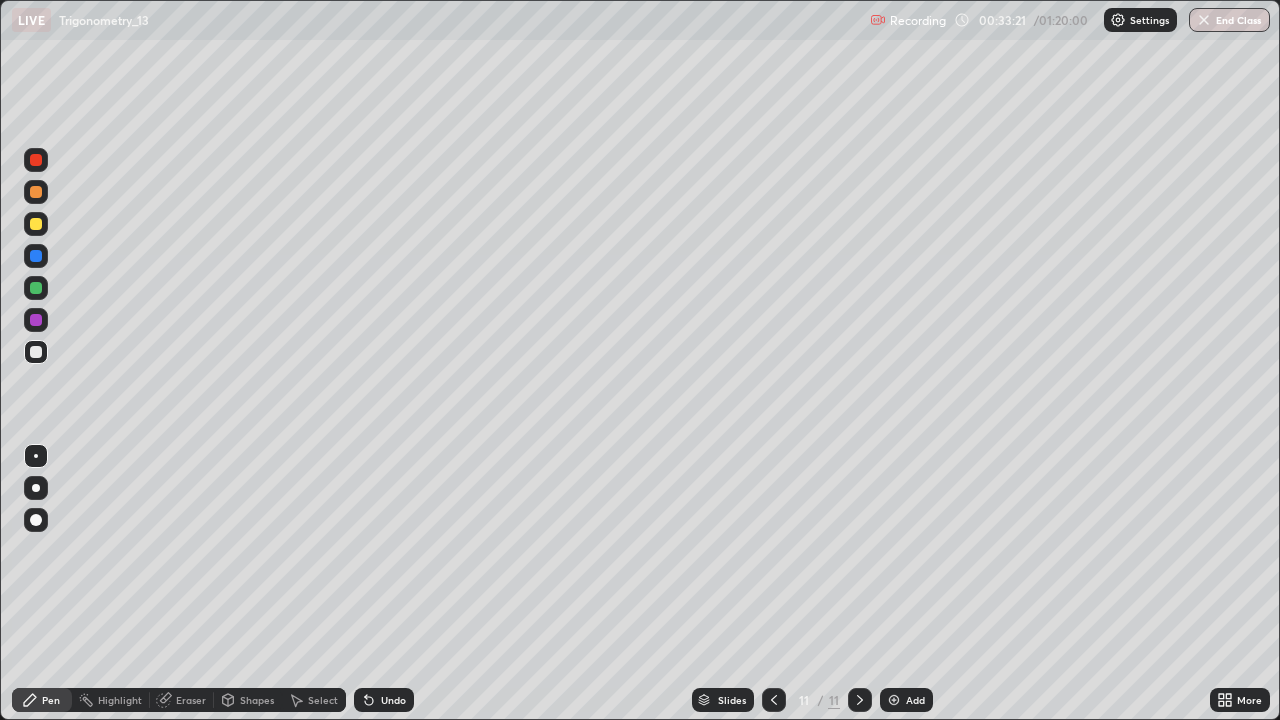click on "Undo" at bounding box center (393, 700) 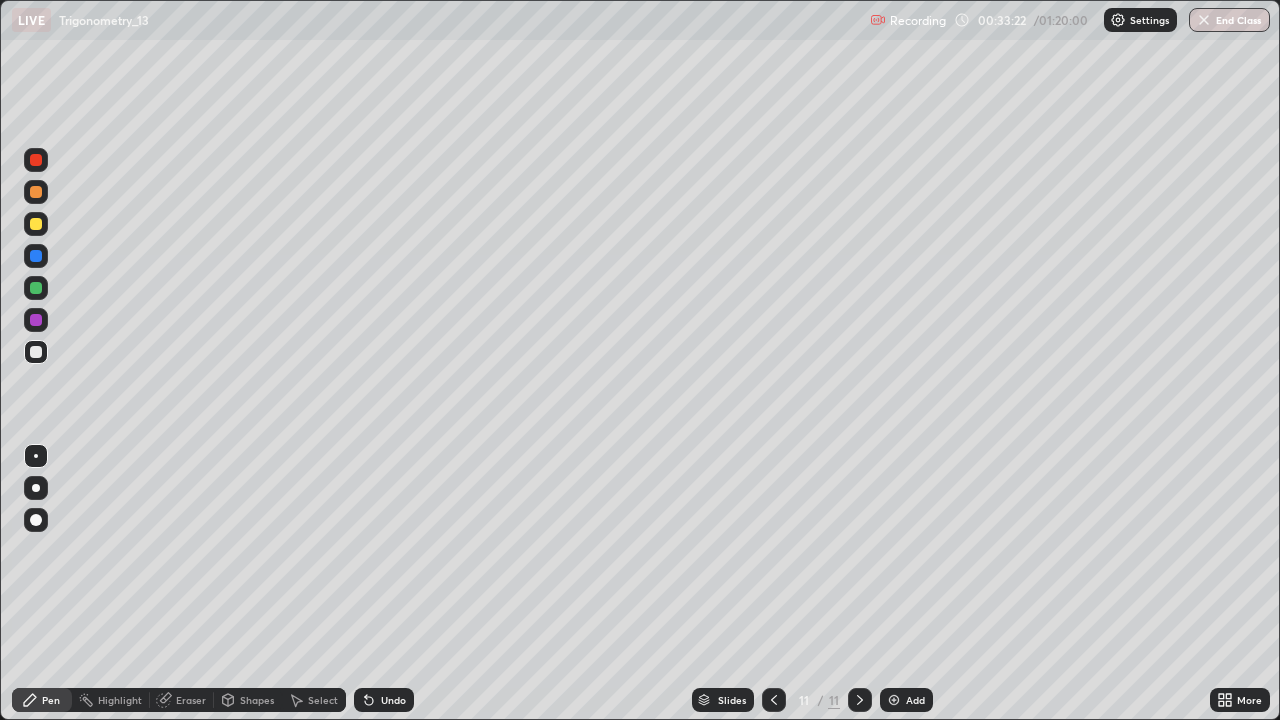 click on "Undo" at bounding box center (393, 700) 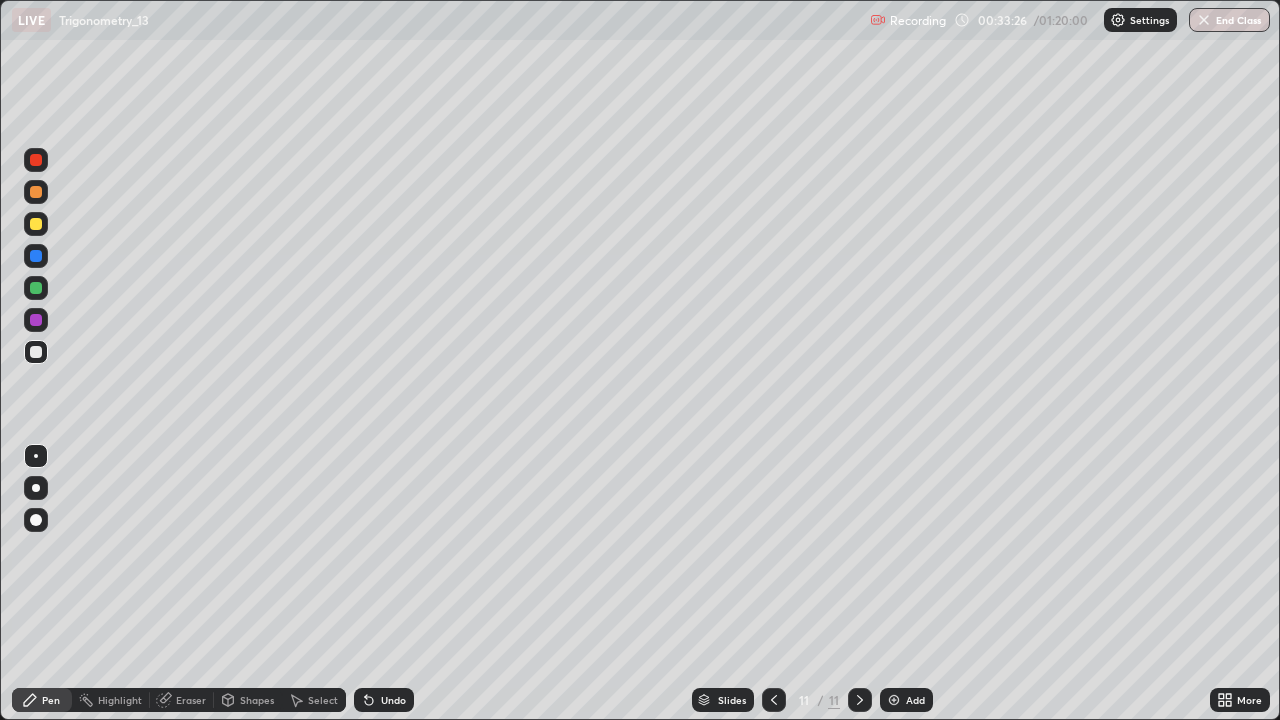 click at bounding box center (36, 256) 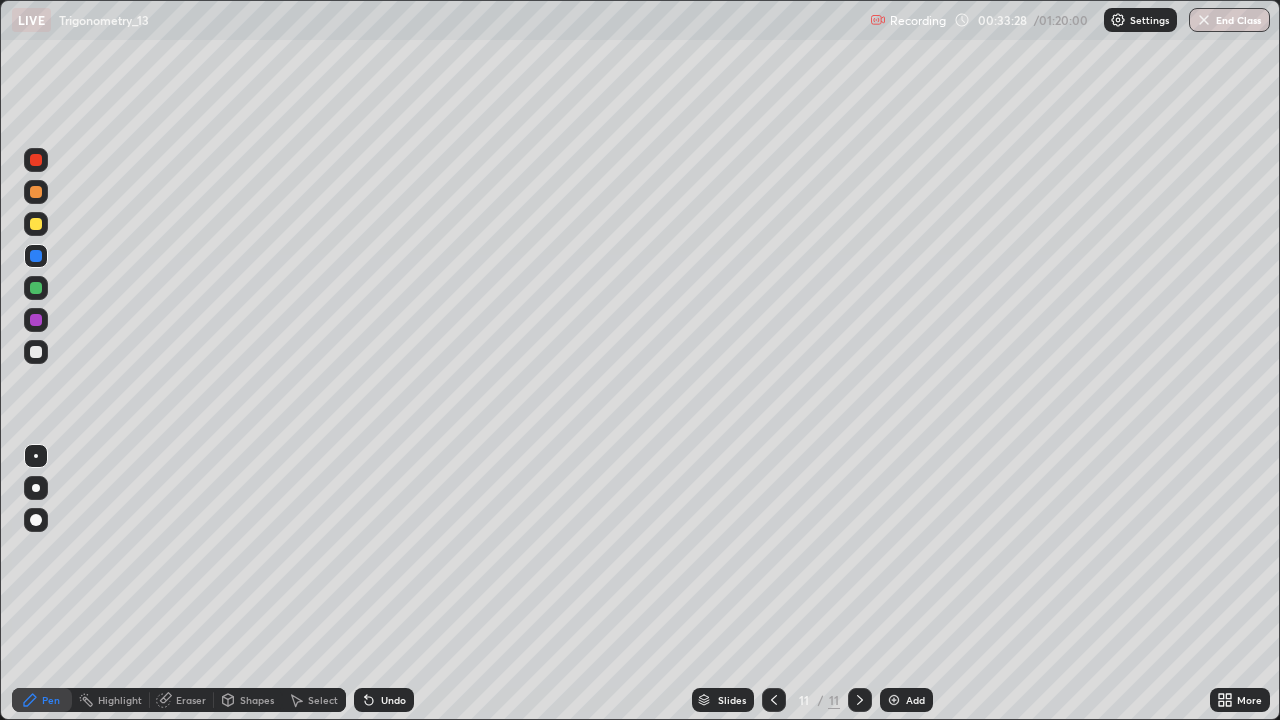 click at bounding box center [36, 352] 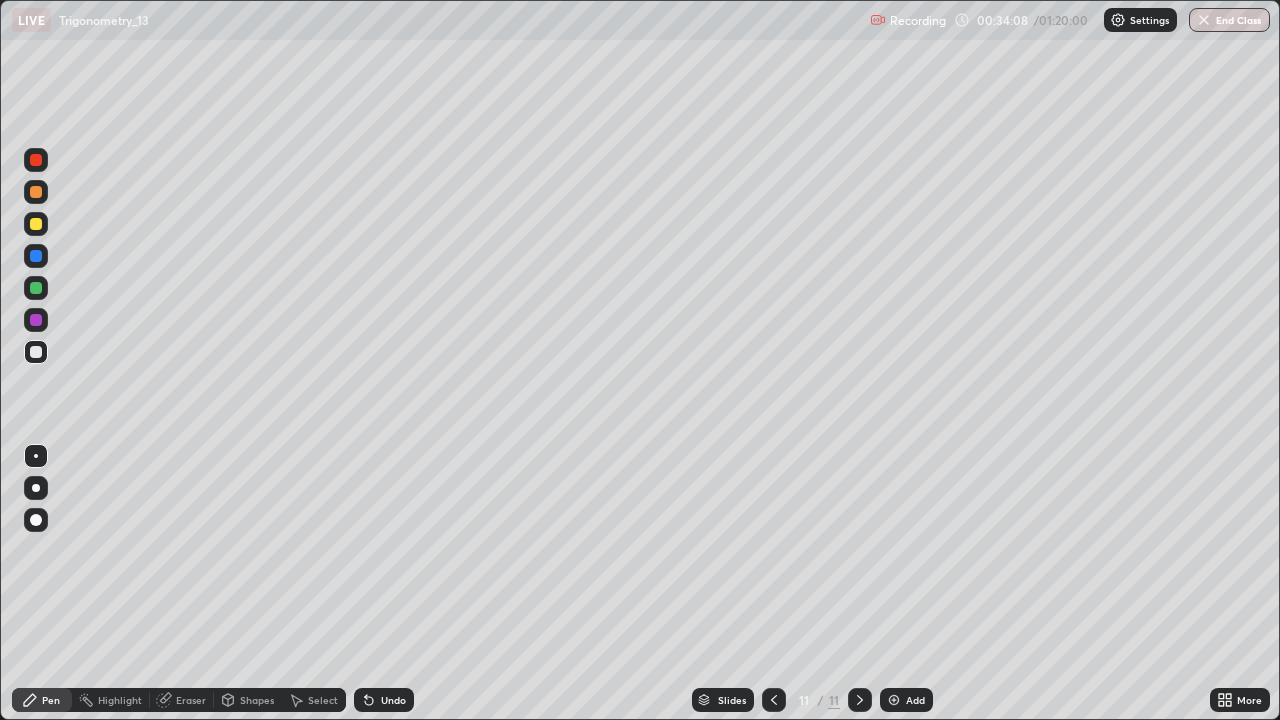 click on "Undo" at bounding box center (384, 700) 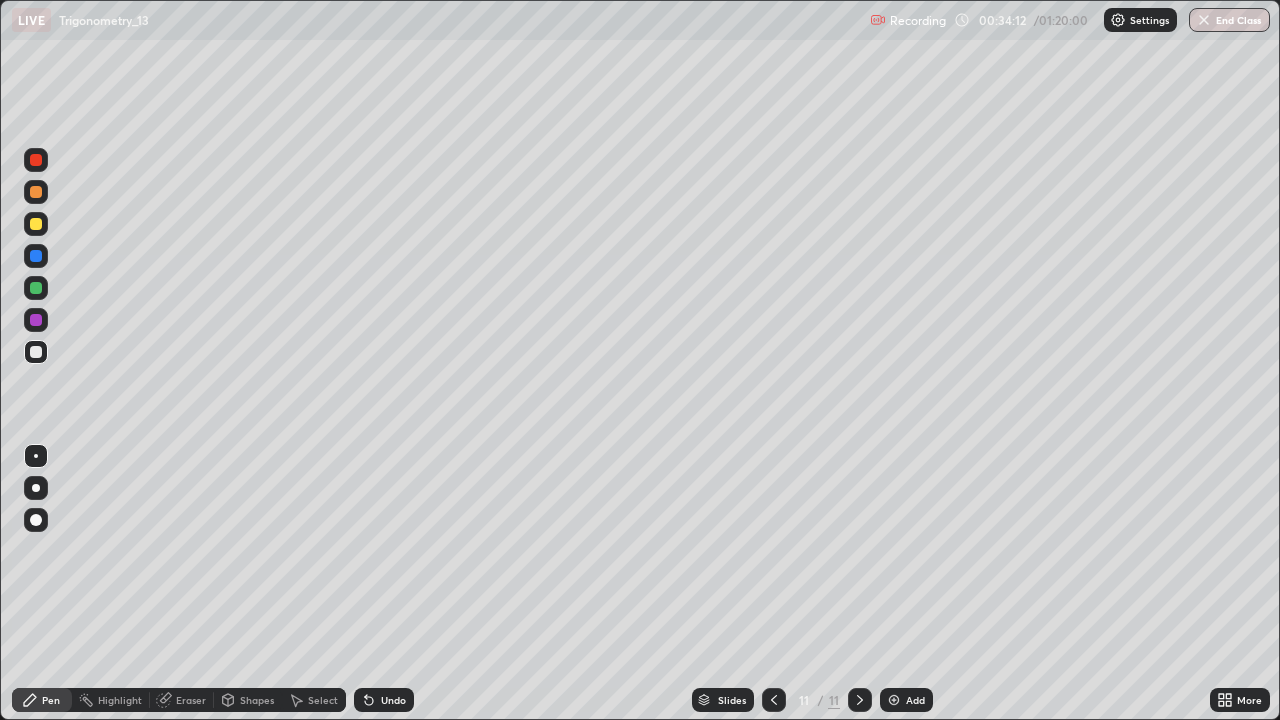 click on "Undo" at bounding box center (393, 700) 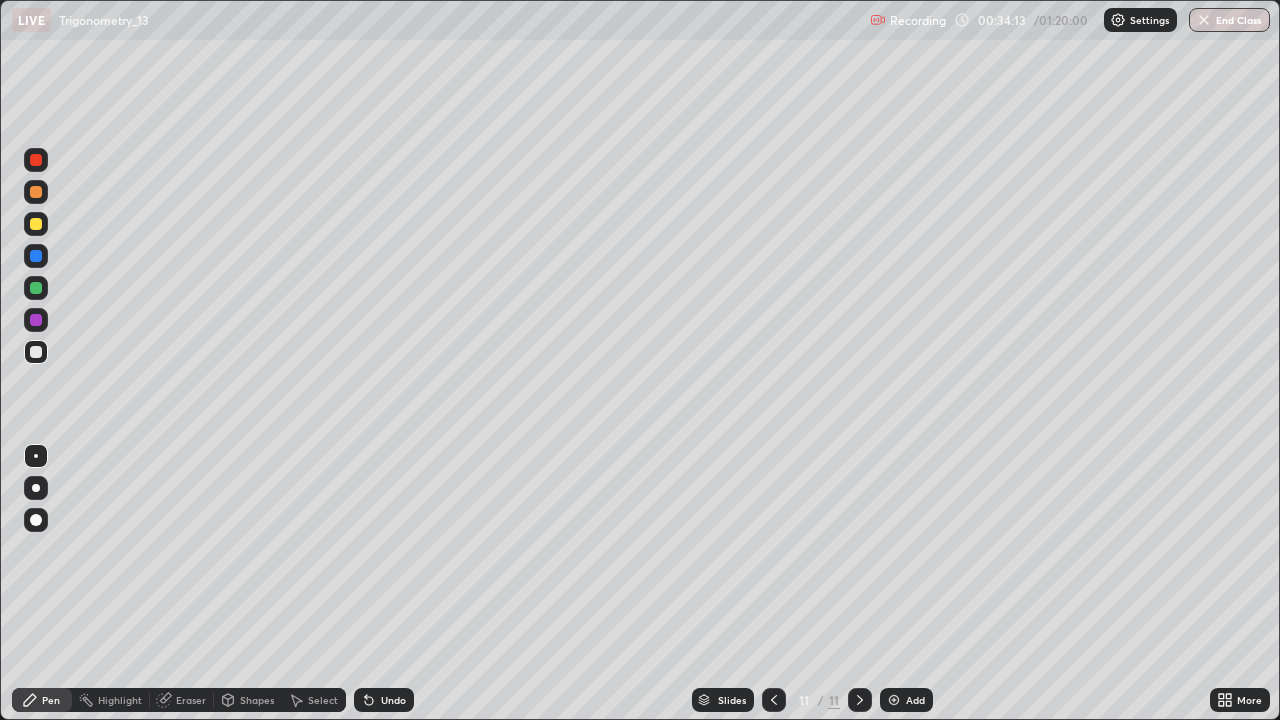 click on "Undo" at bounding box center [384, 700] 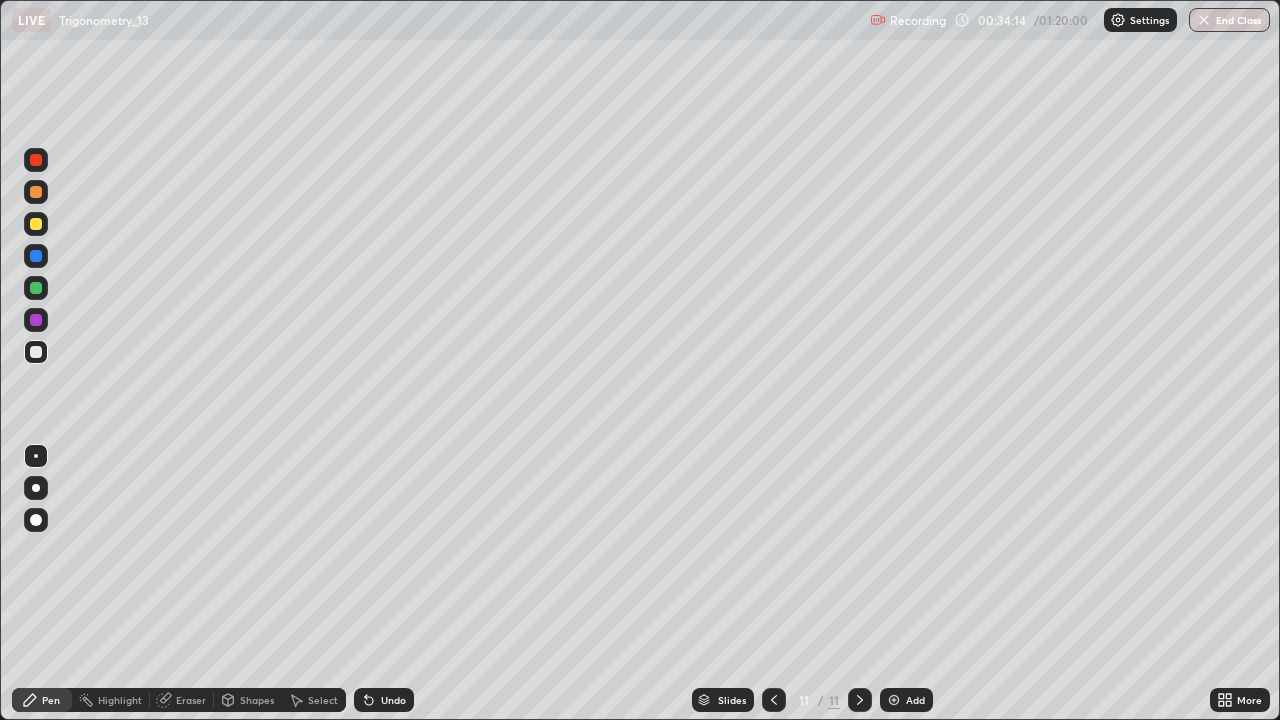 click on "Undo" at bounding box center (393, 700) 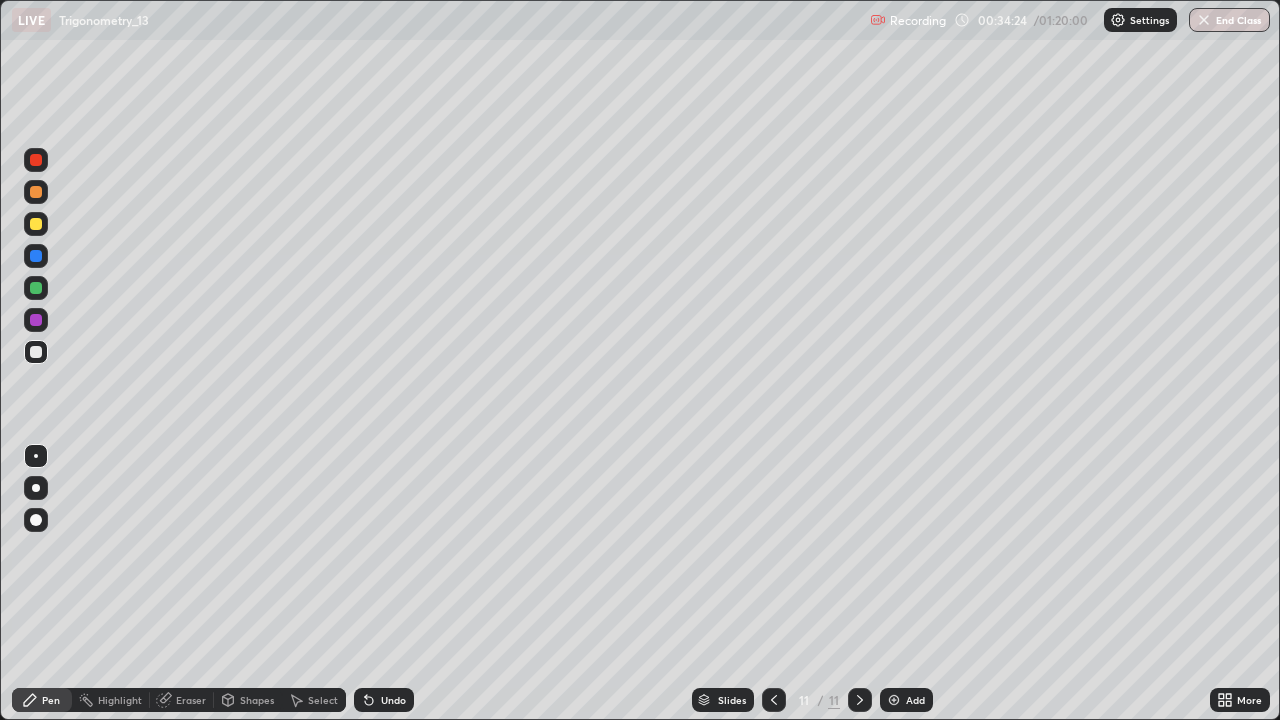 click on "Undo" at bounding box center [384, 700] 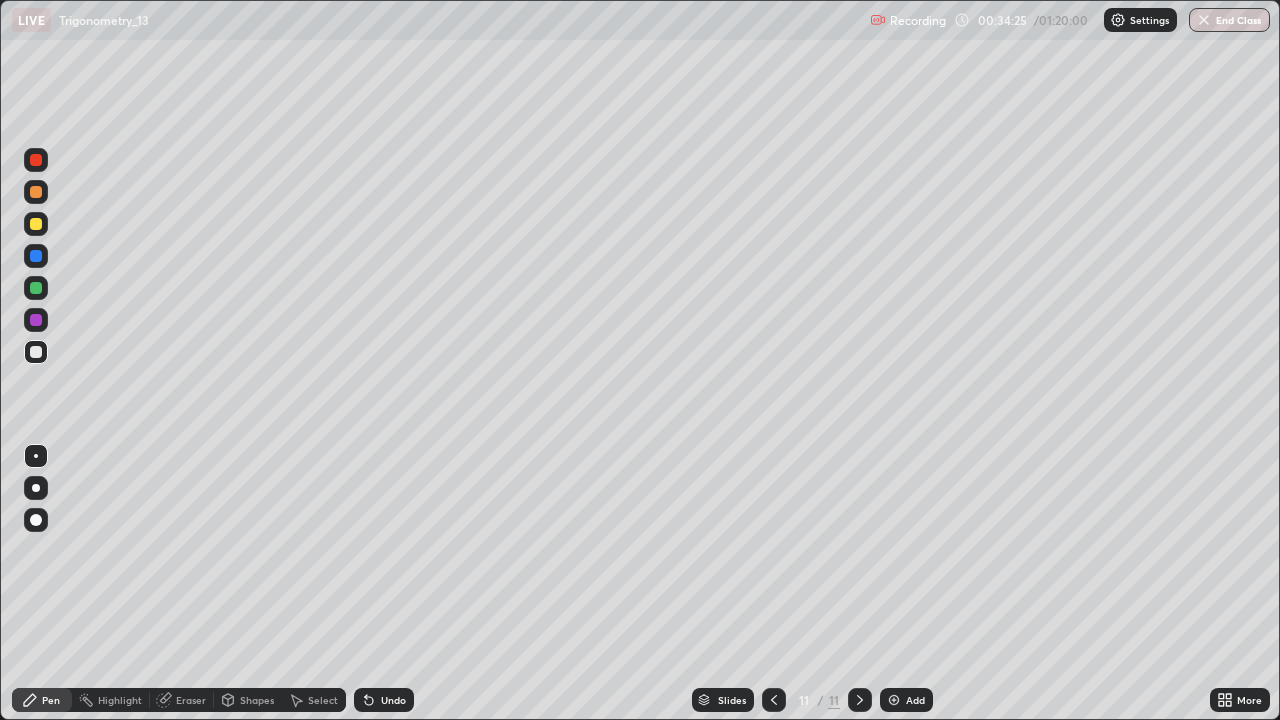 click on "Undo" at bounding box center [384, 700] 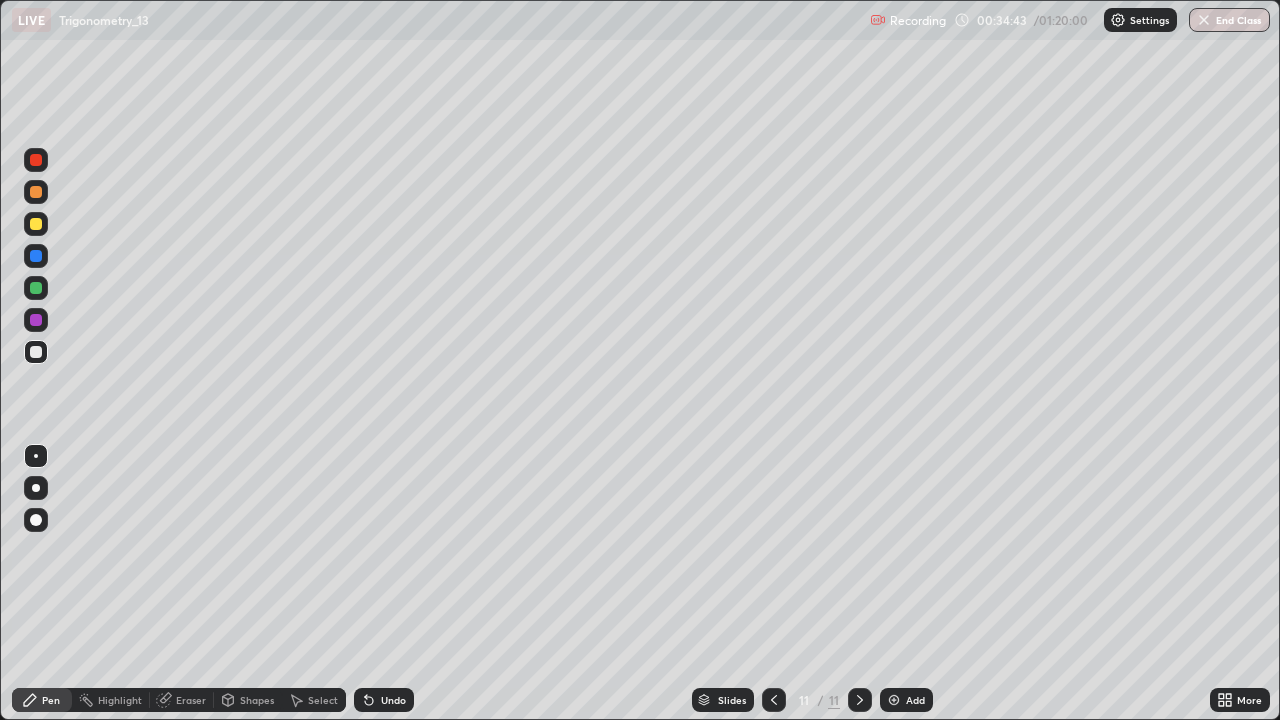 click on "Undo" at bounding box center [393, 700] 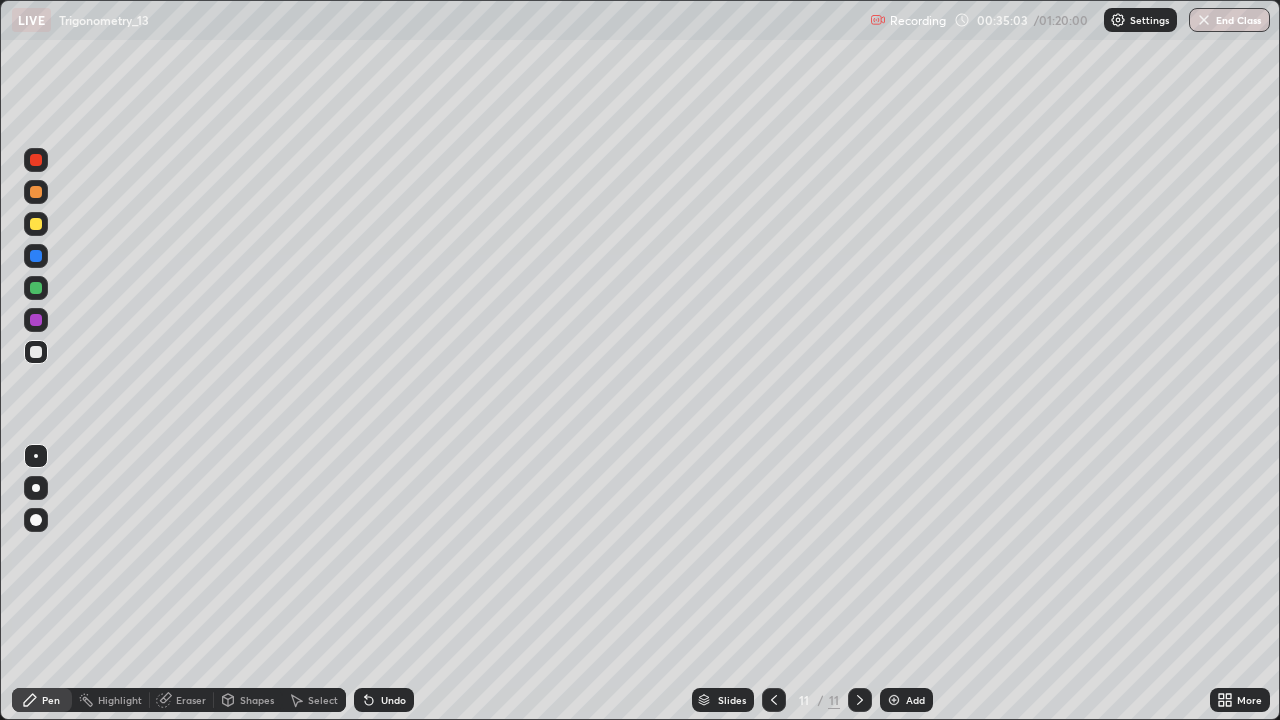 click at bounding box center [36, 288] 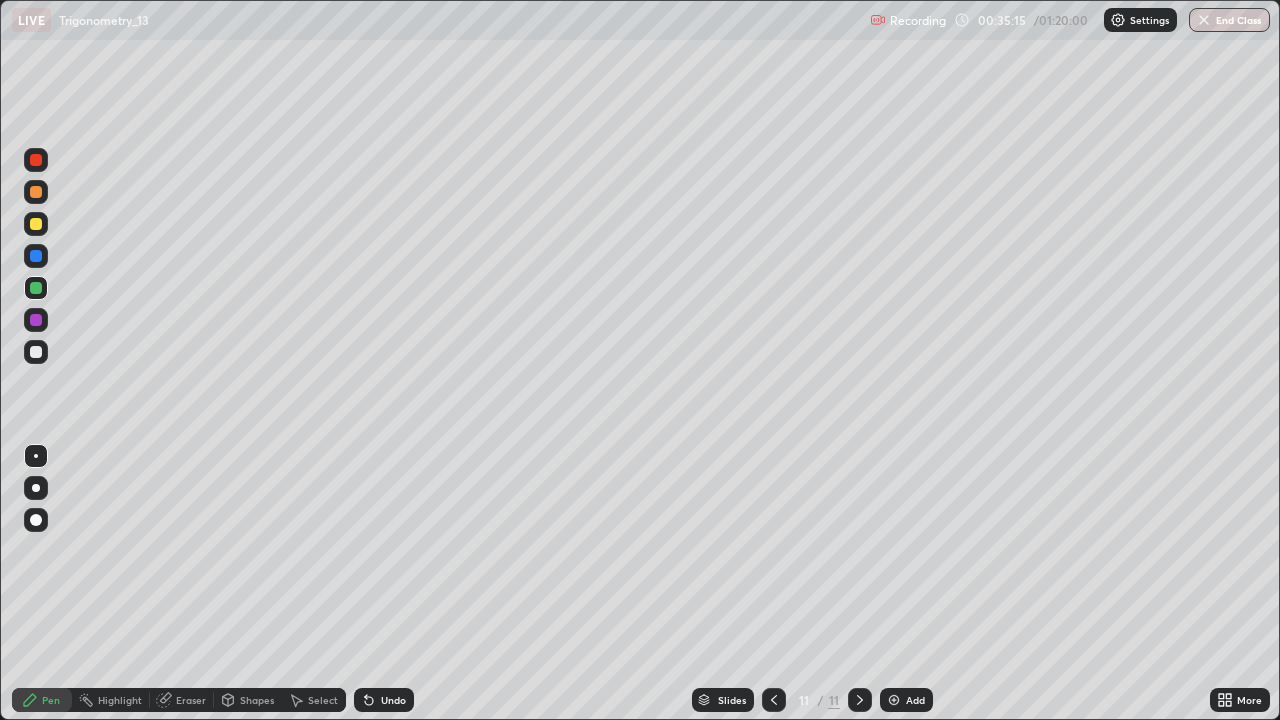 click at bounding box center [894, 700] 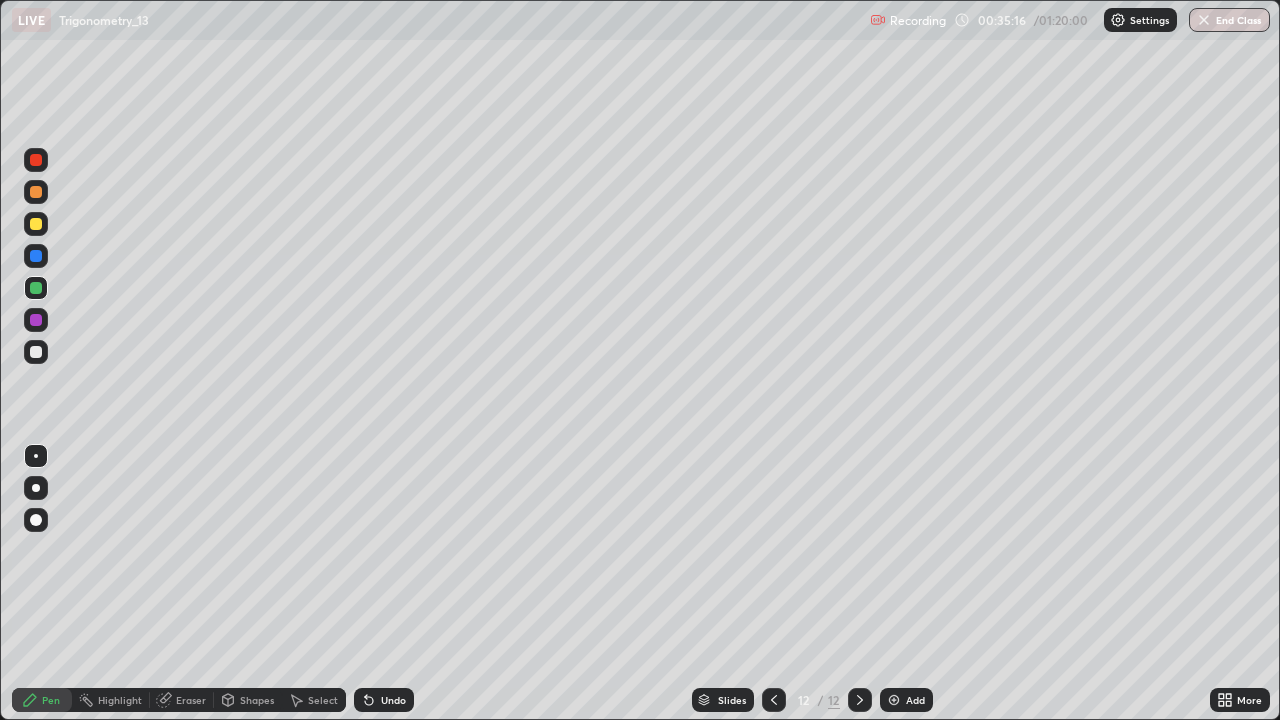 click at bounding box center (36, 224) 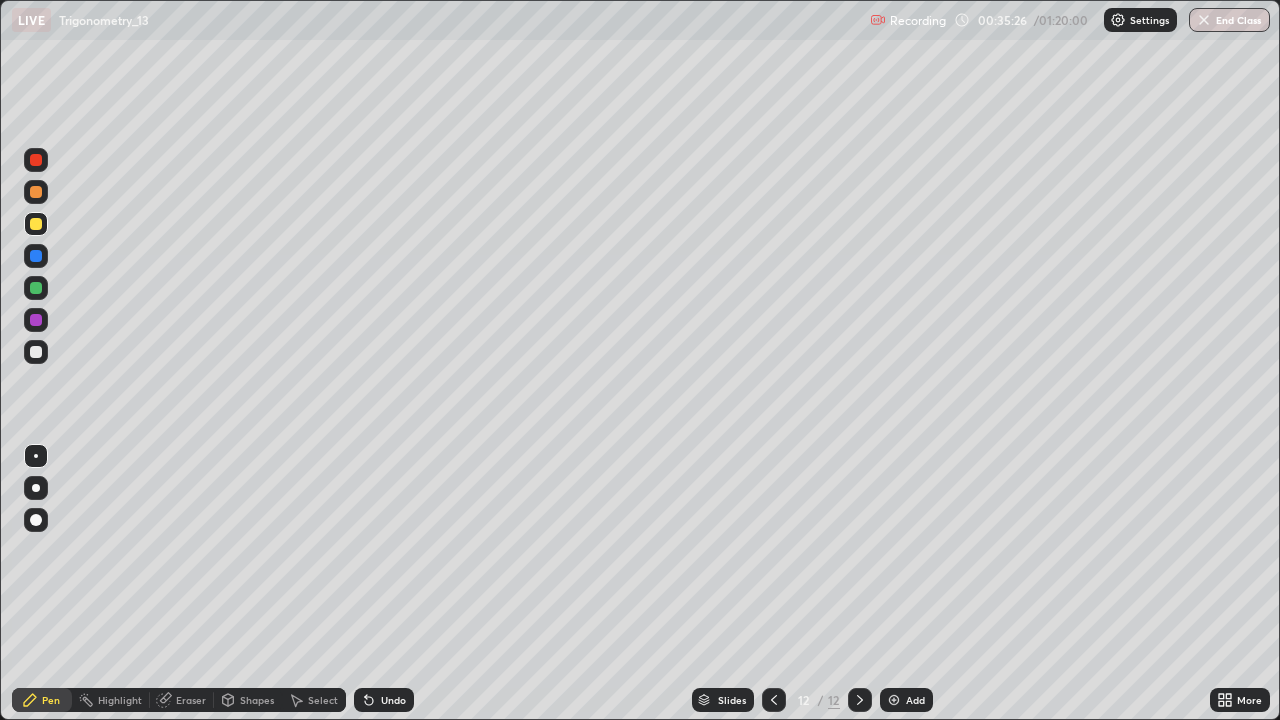 click at bounding box center (774, 700) 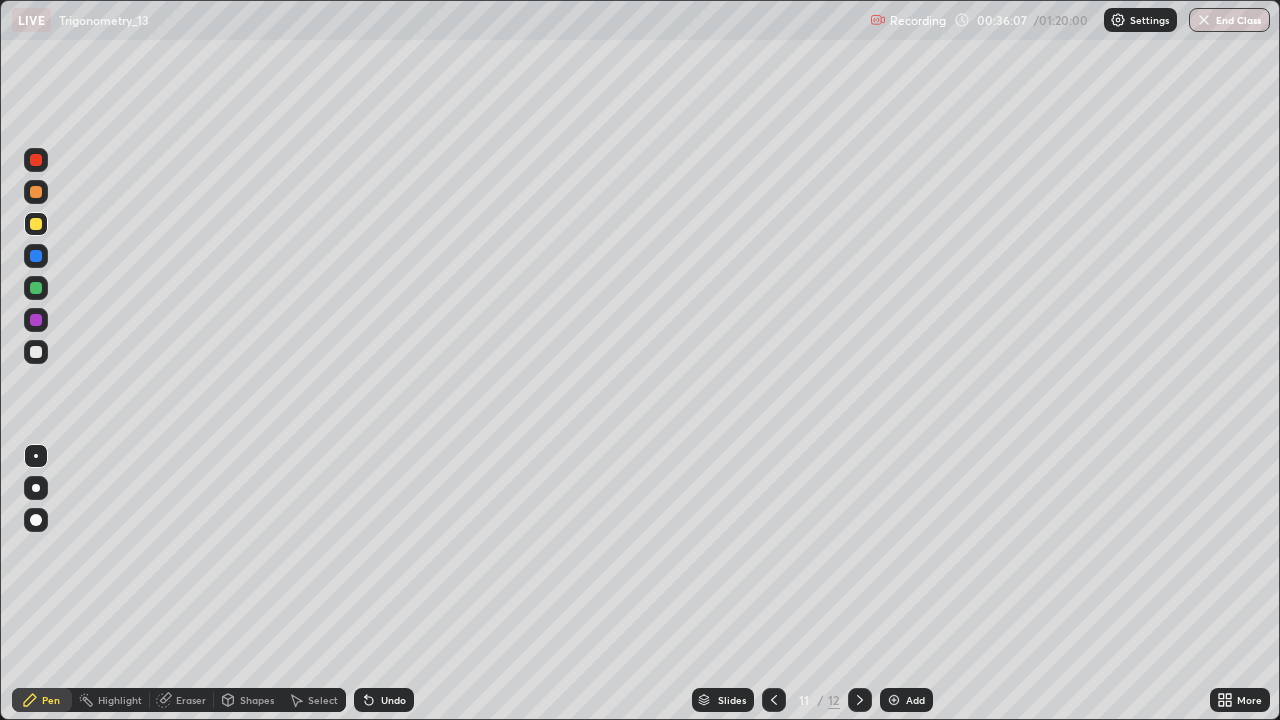 click 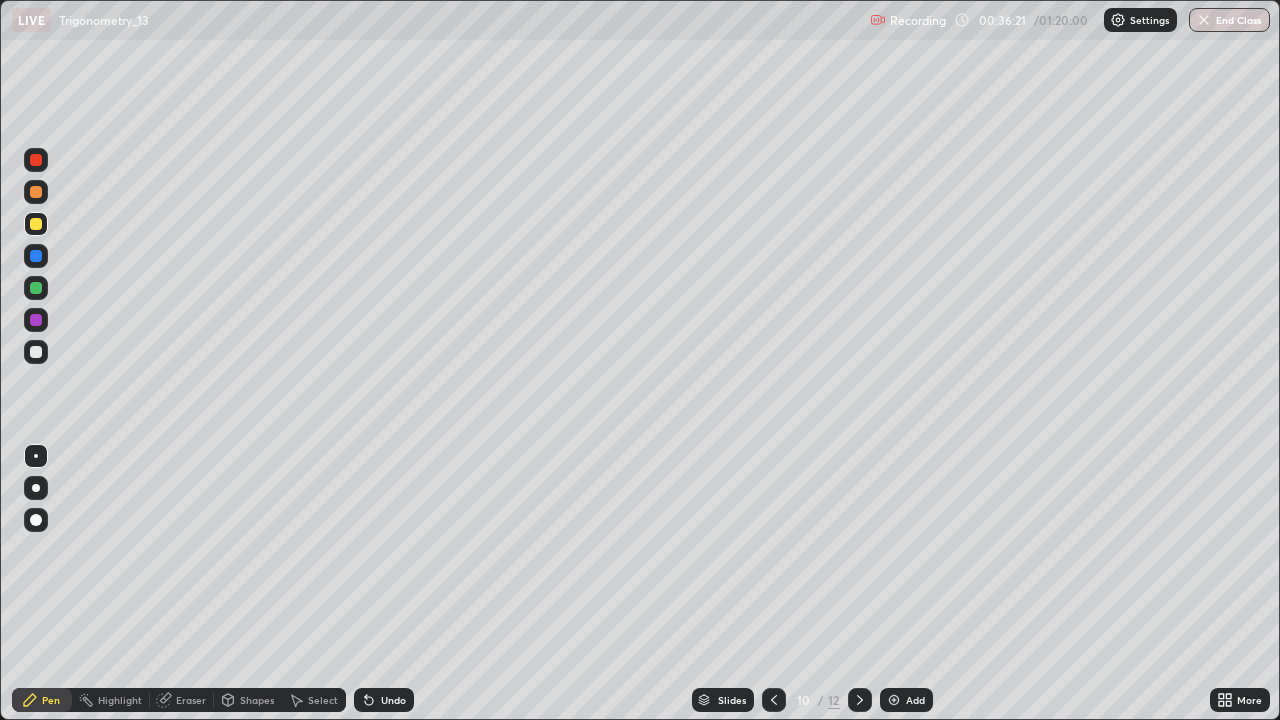 click 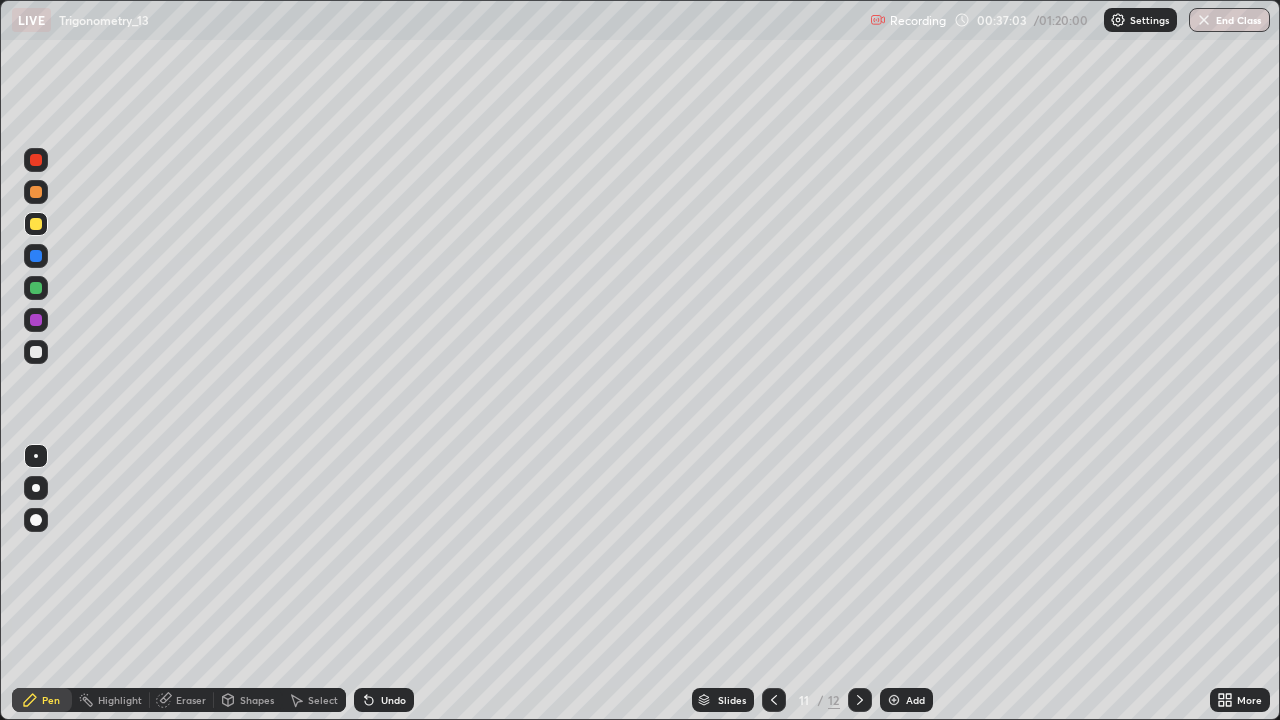click at bounding box center (860, 700) 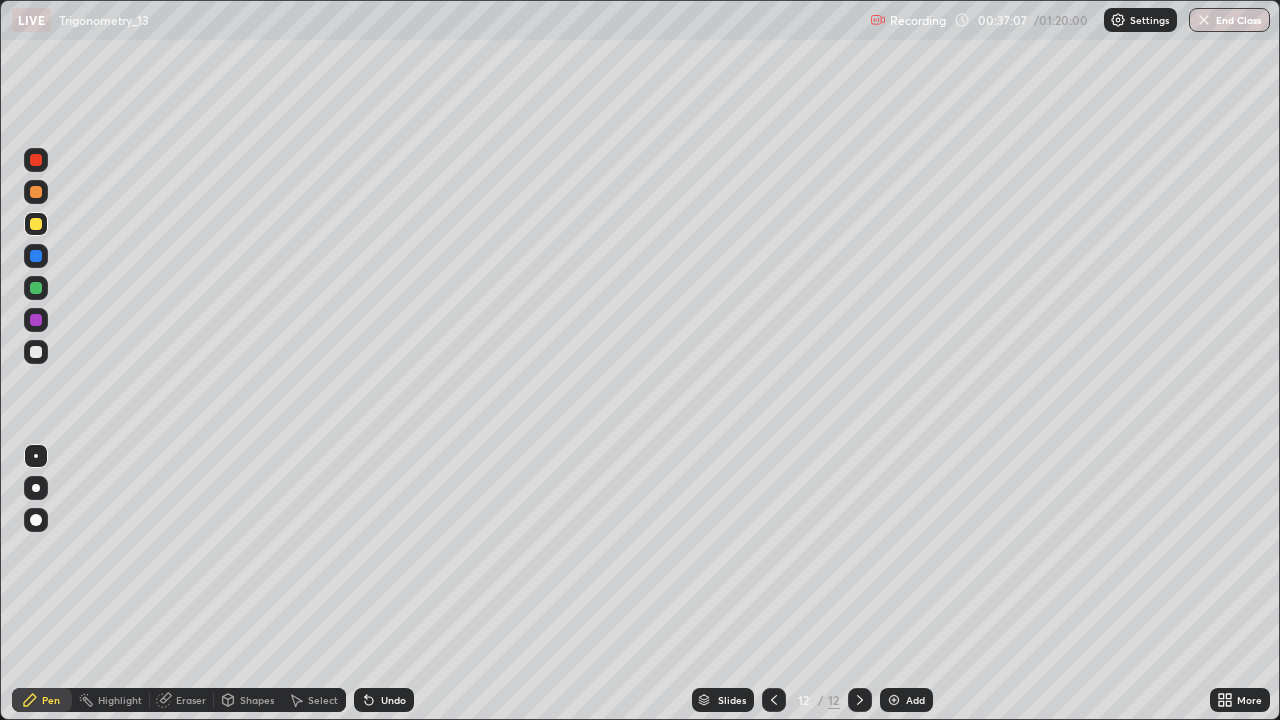 click at bounding box center (36, 352) 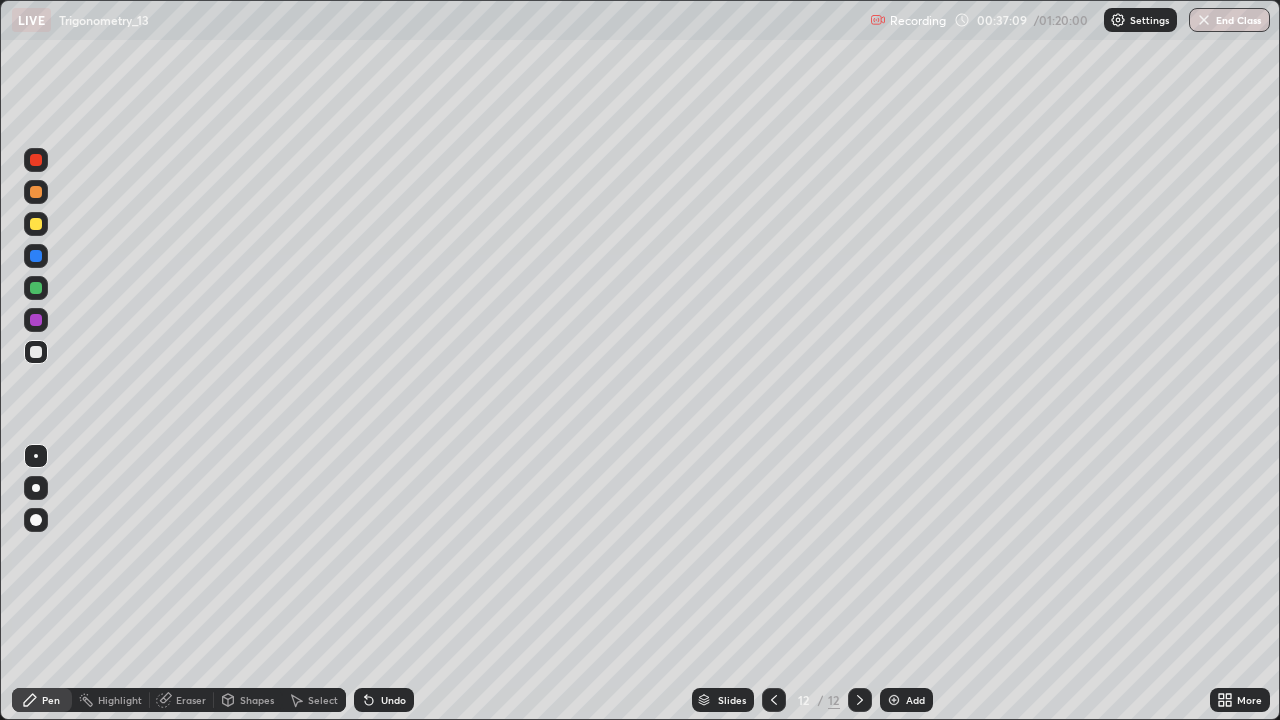 click at bounding box center (774, 700) 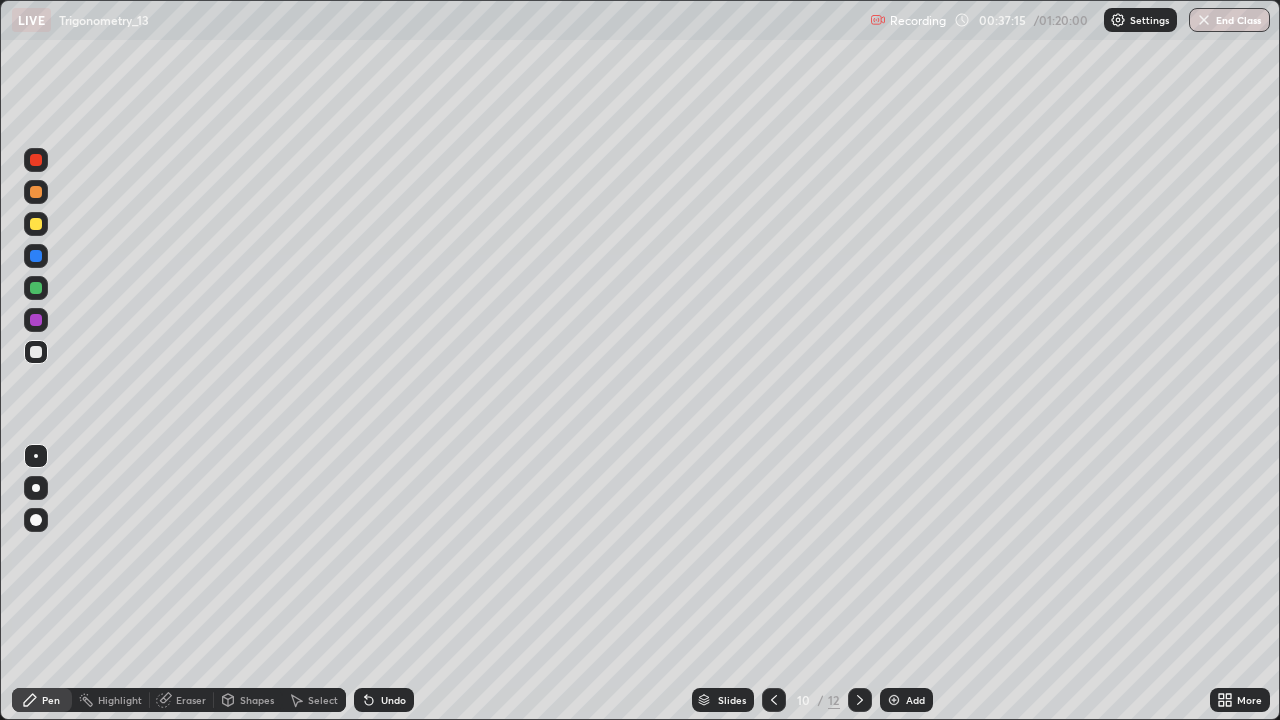 click 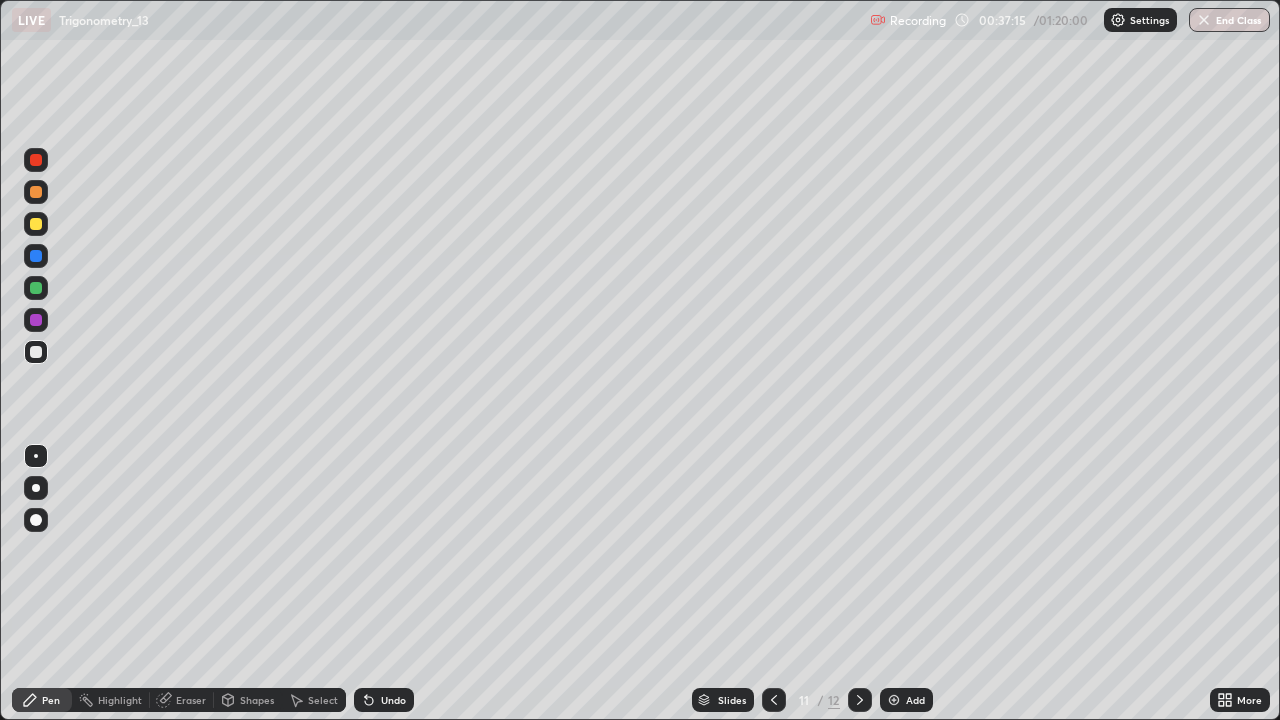 click 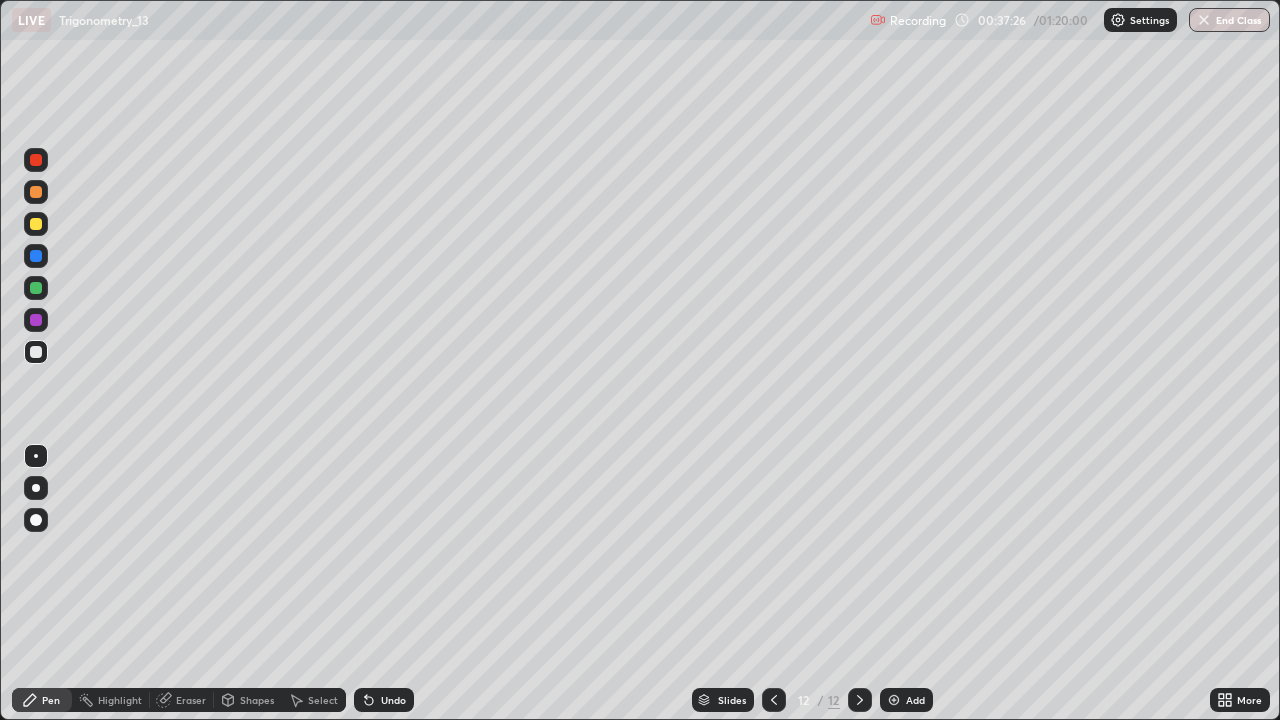 click 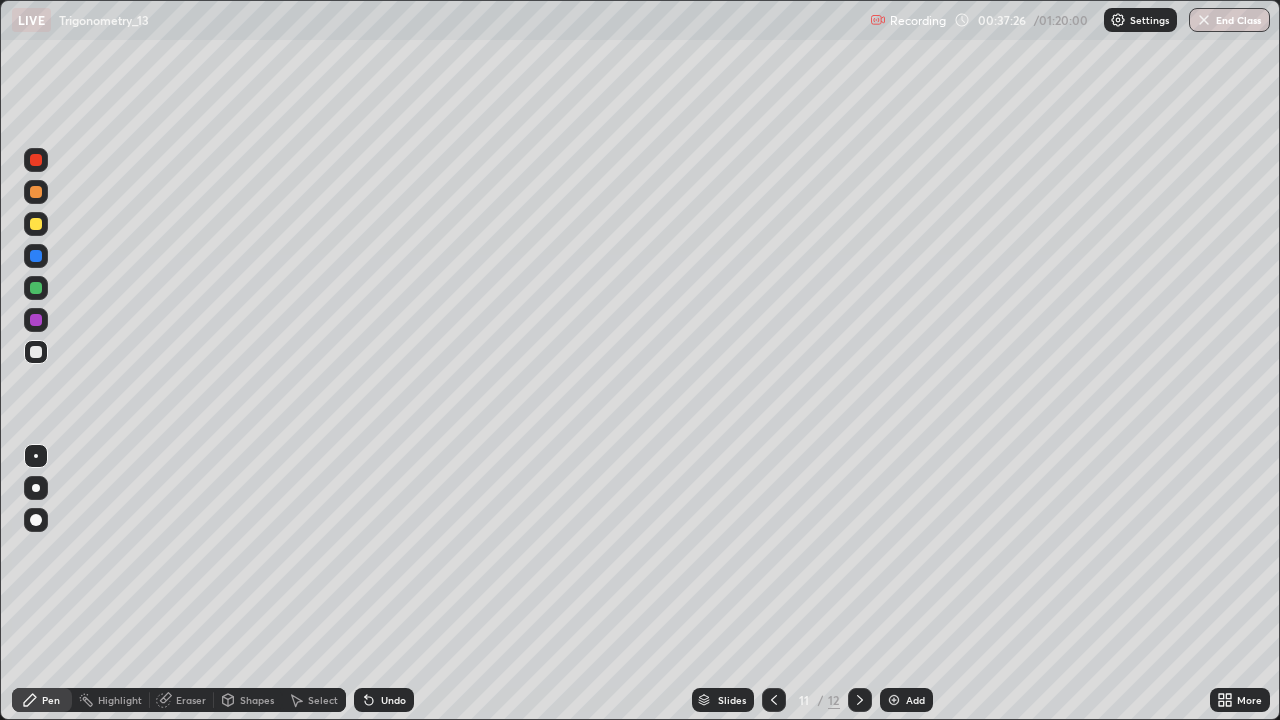 click 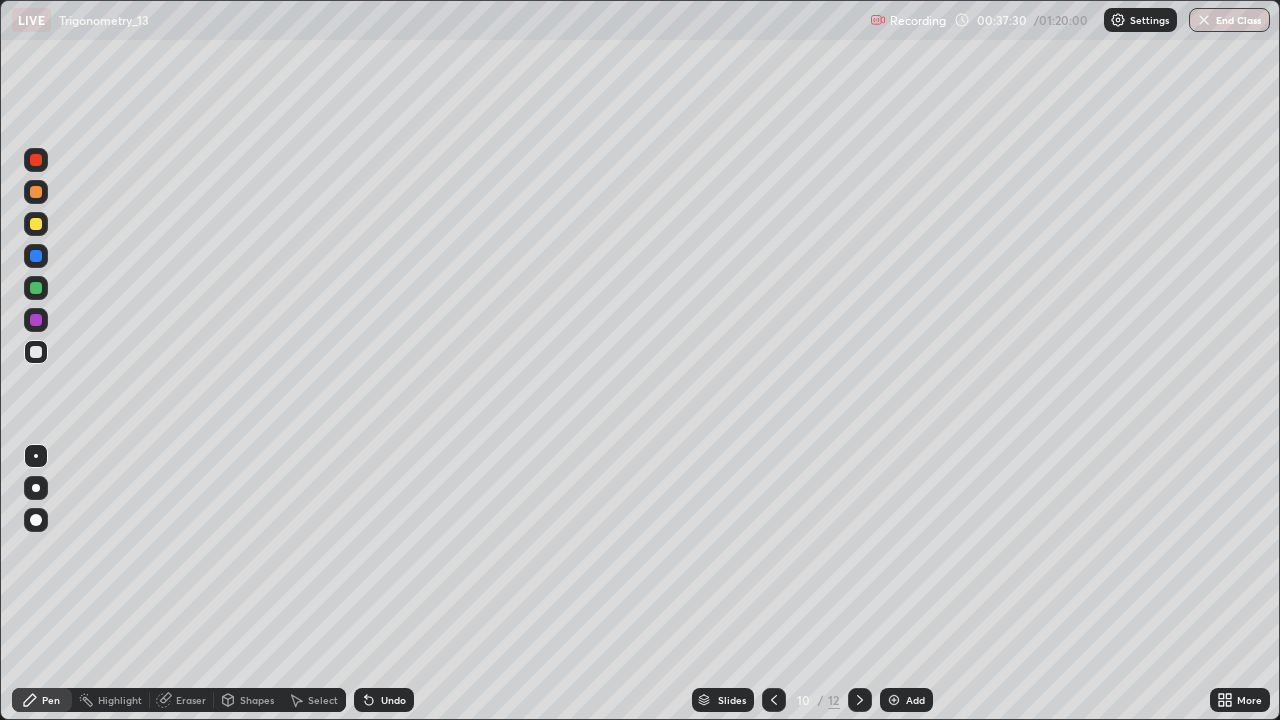 click 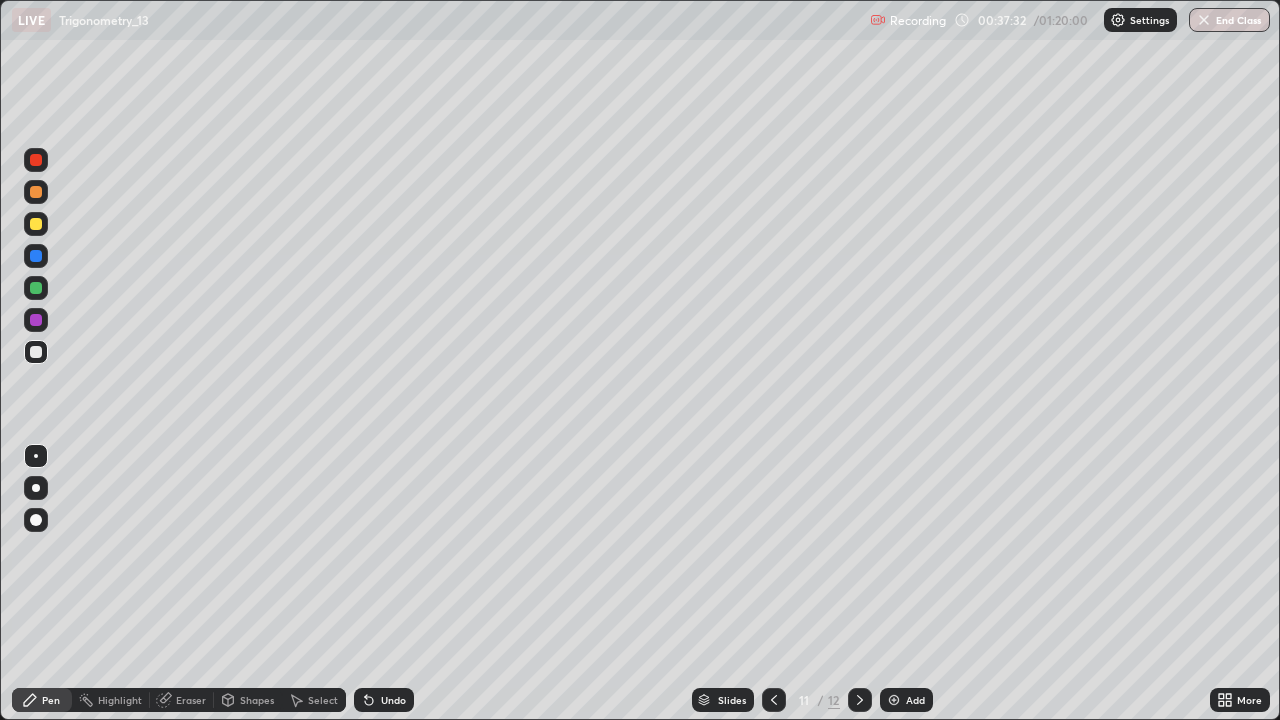 click at bounding box center (774, 700) 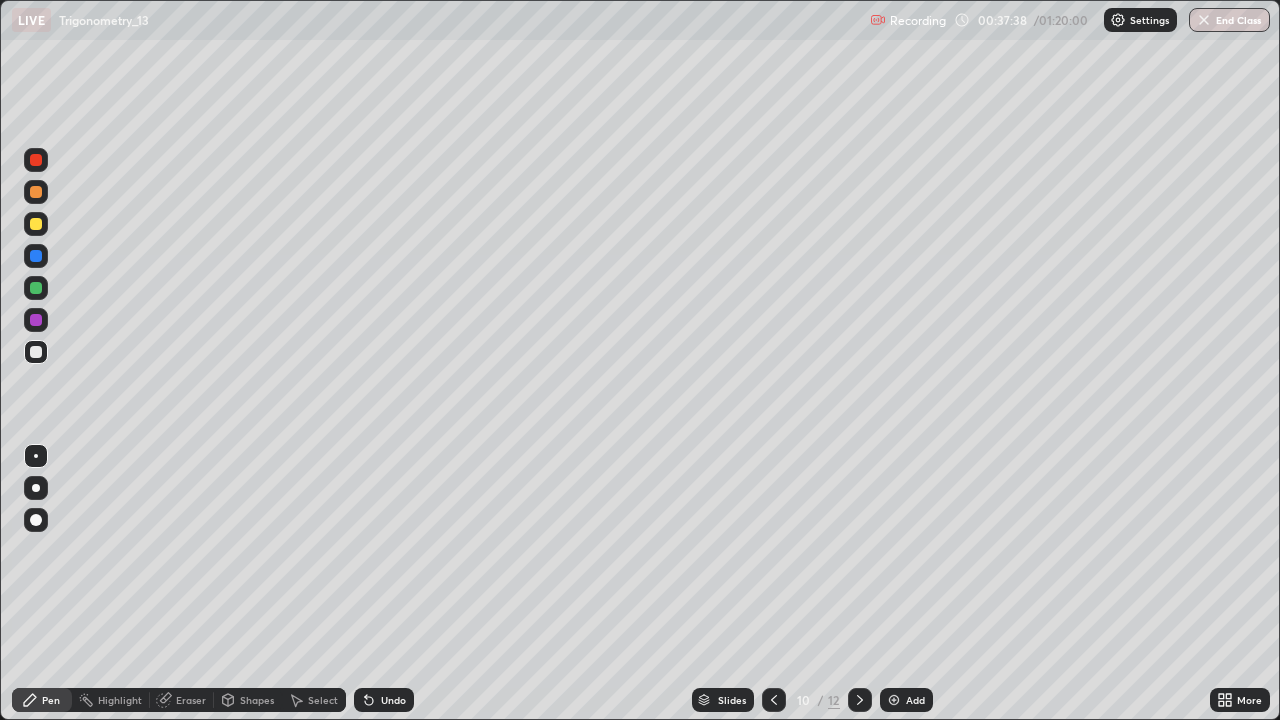 click 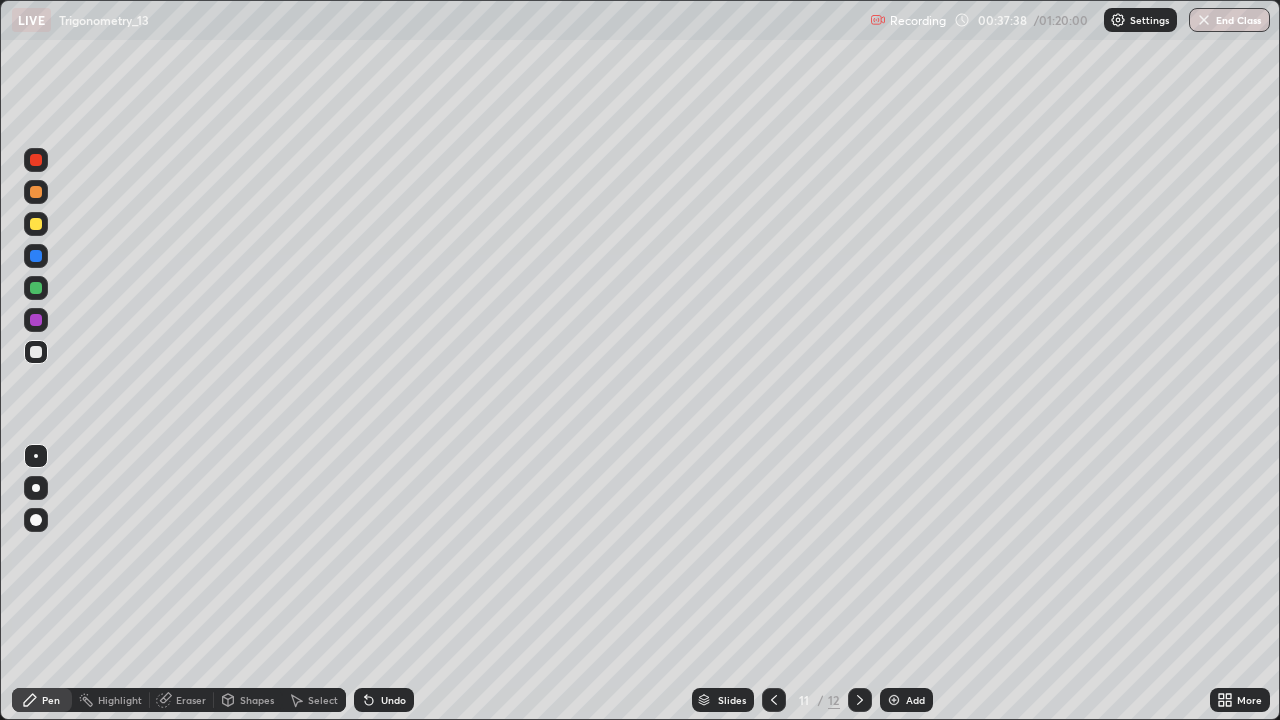click 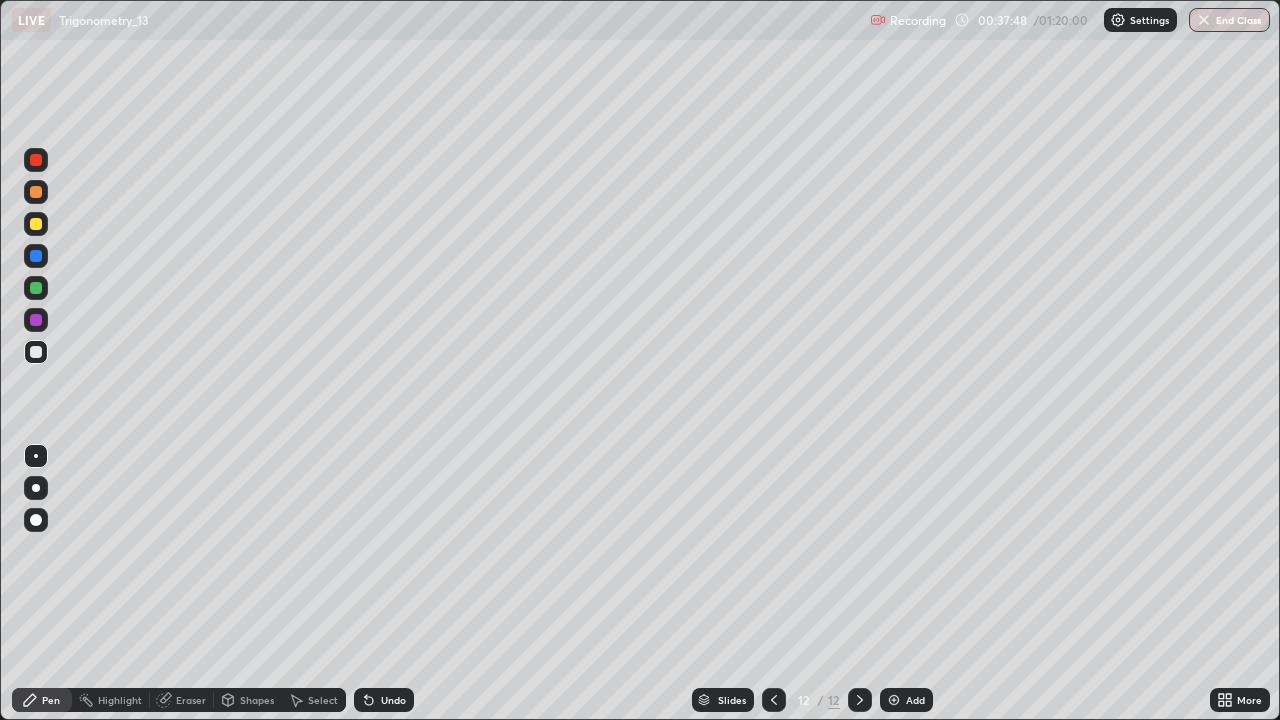 click 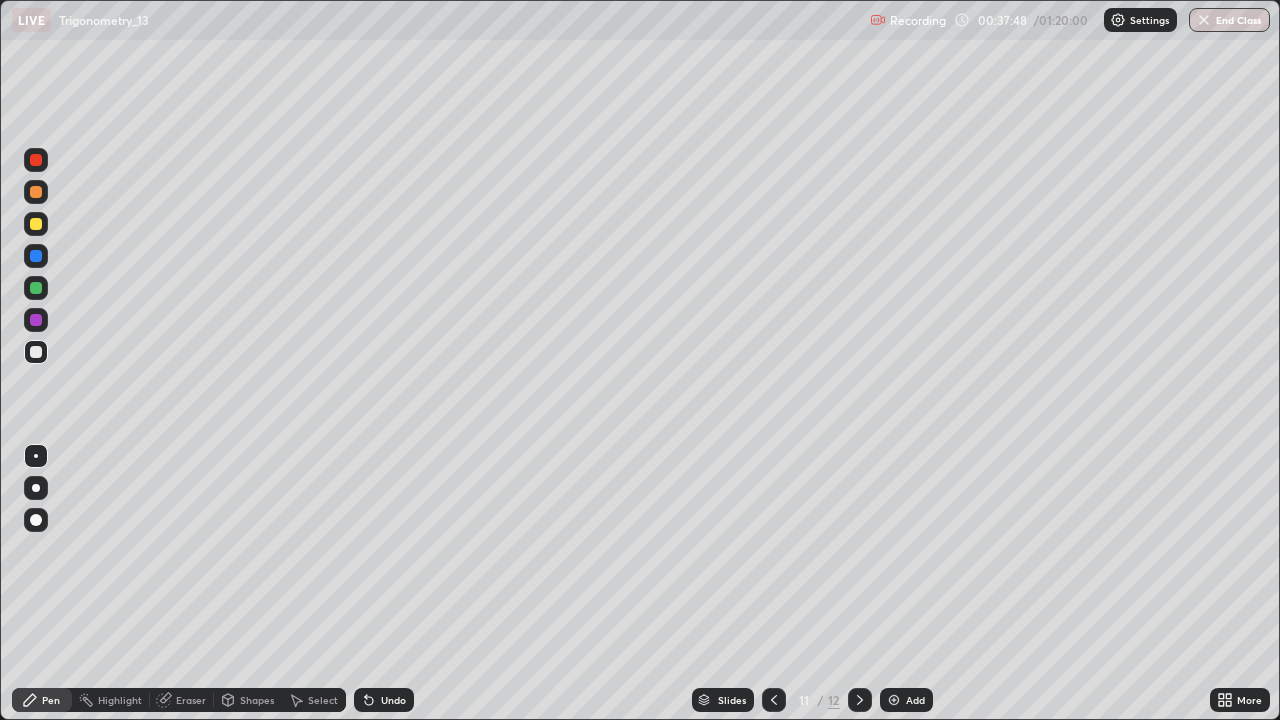 click 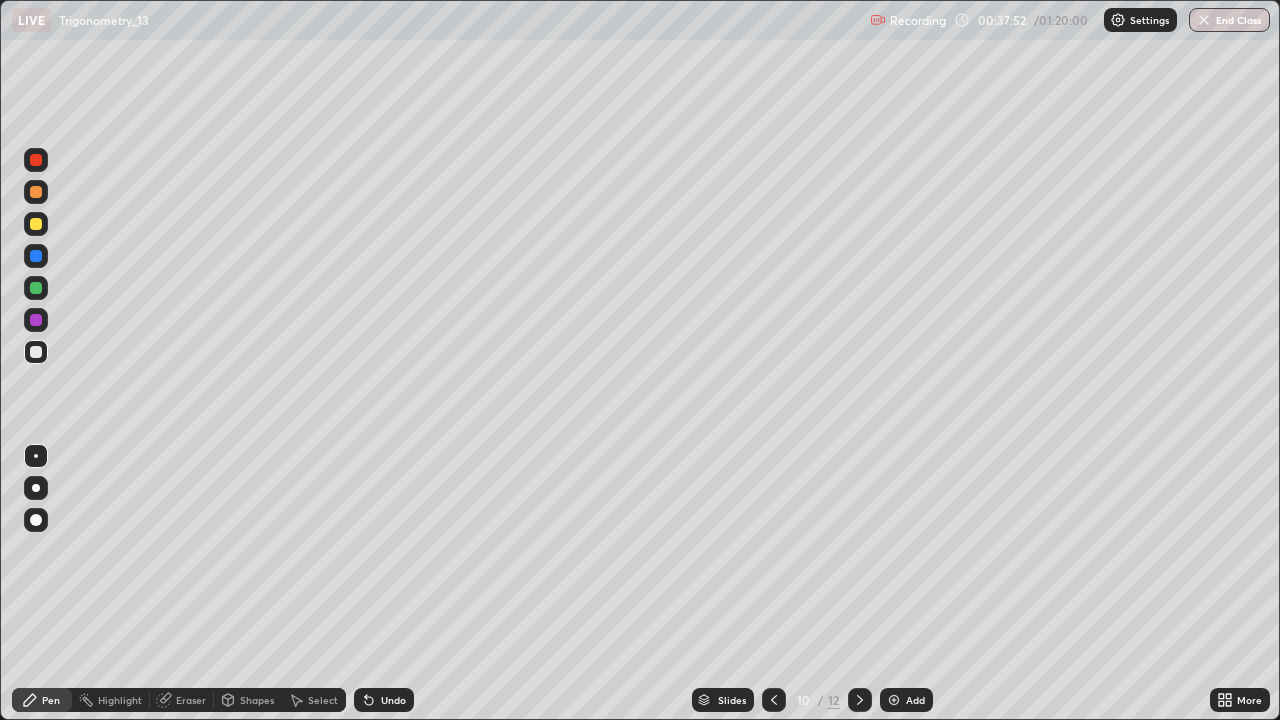 click 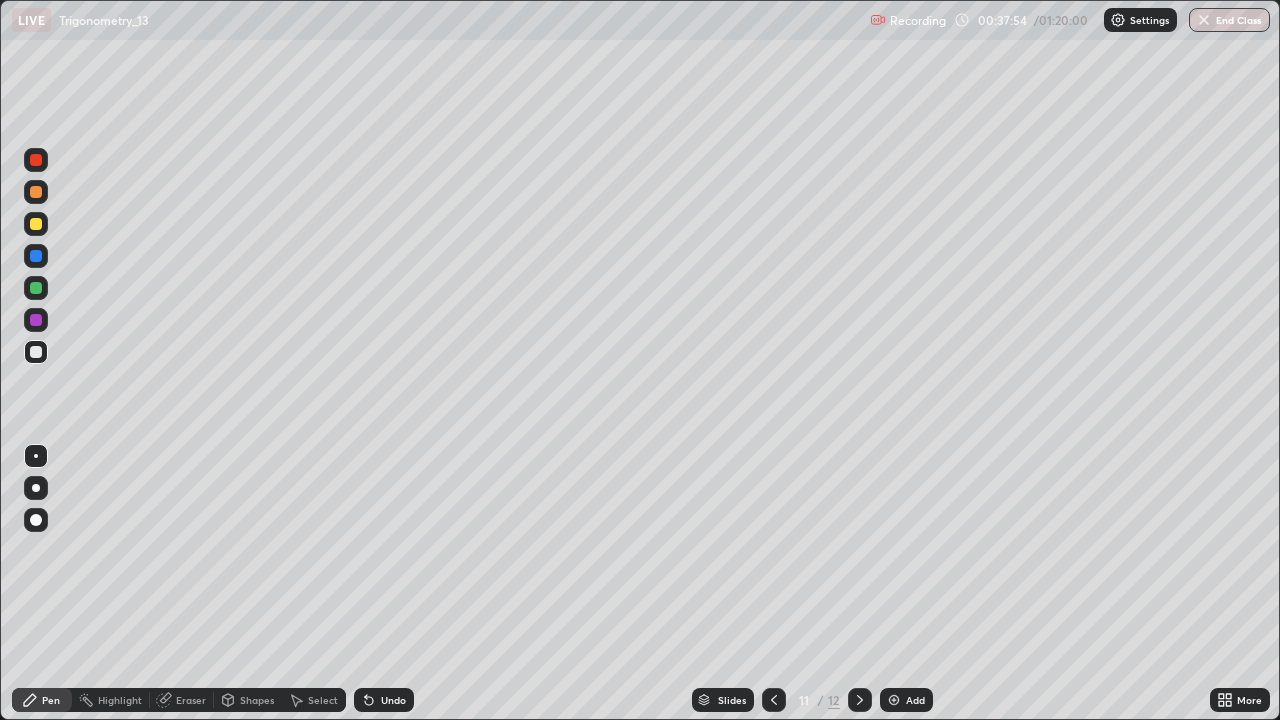 click 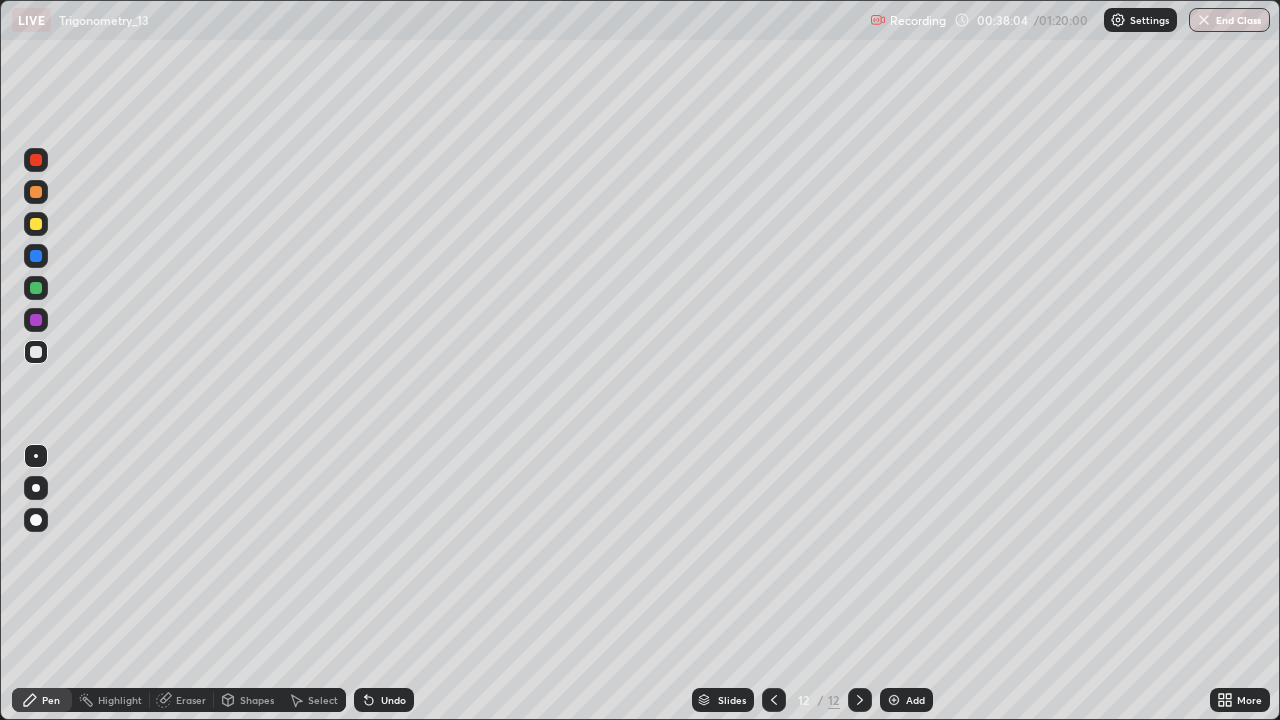 click at bounding box center [36, 256] 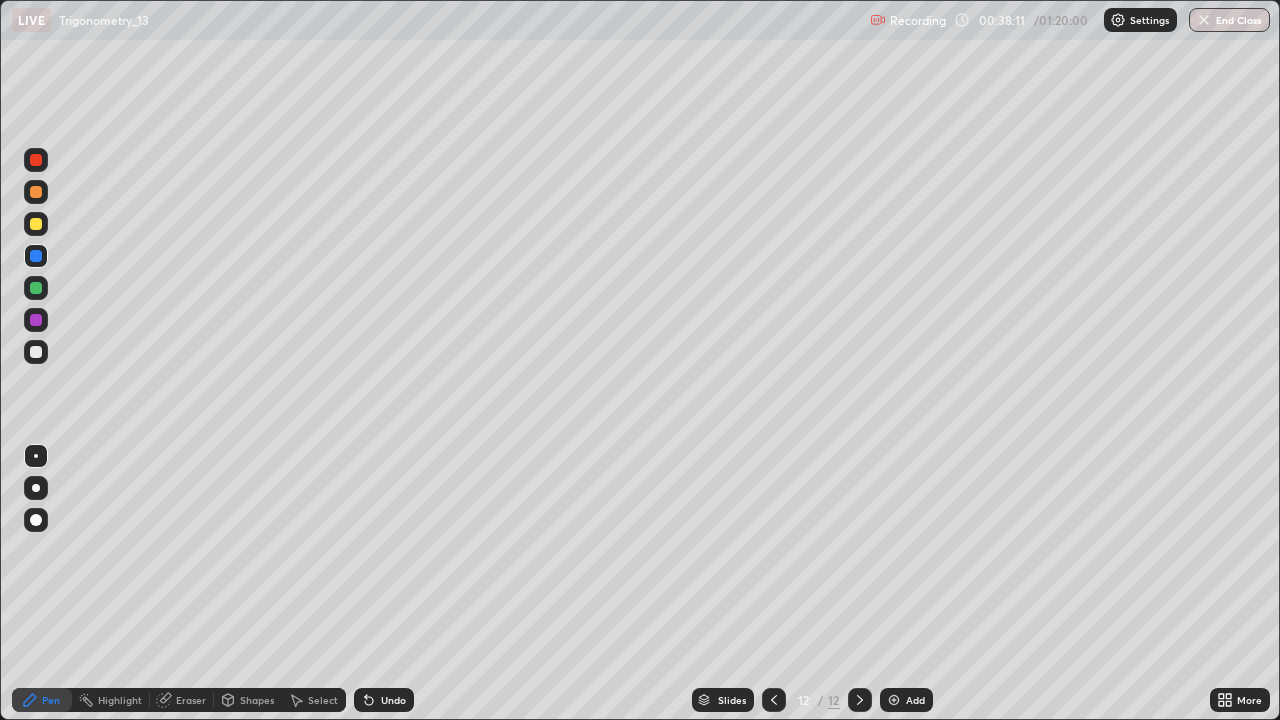 click at bounding box center [36, 352] 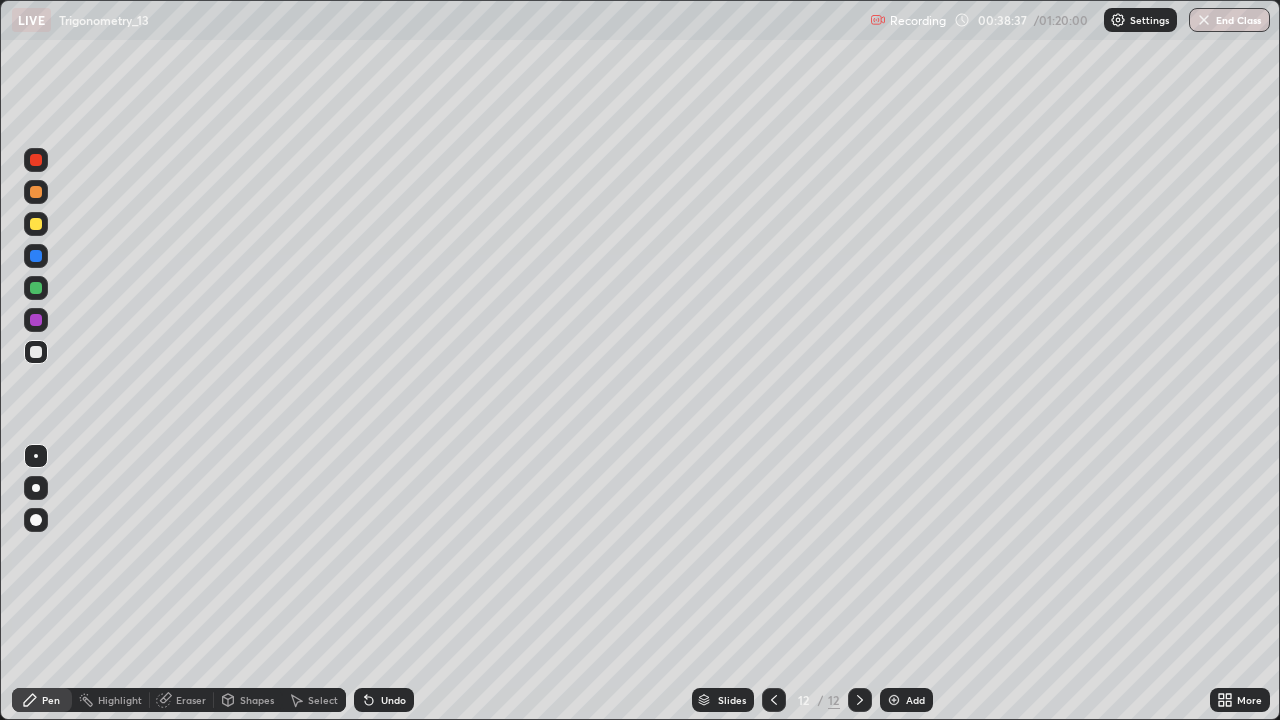 click on "Undo" at bounding box center [384, 700] 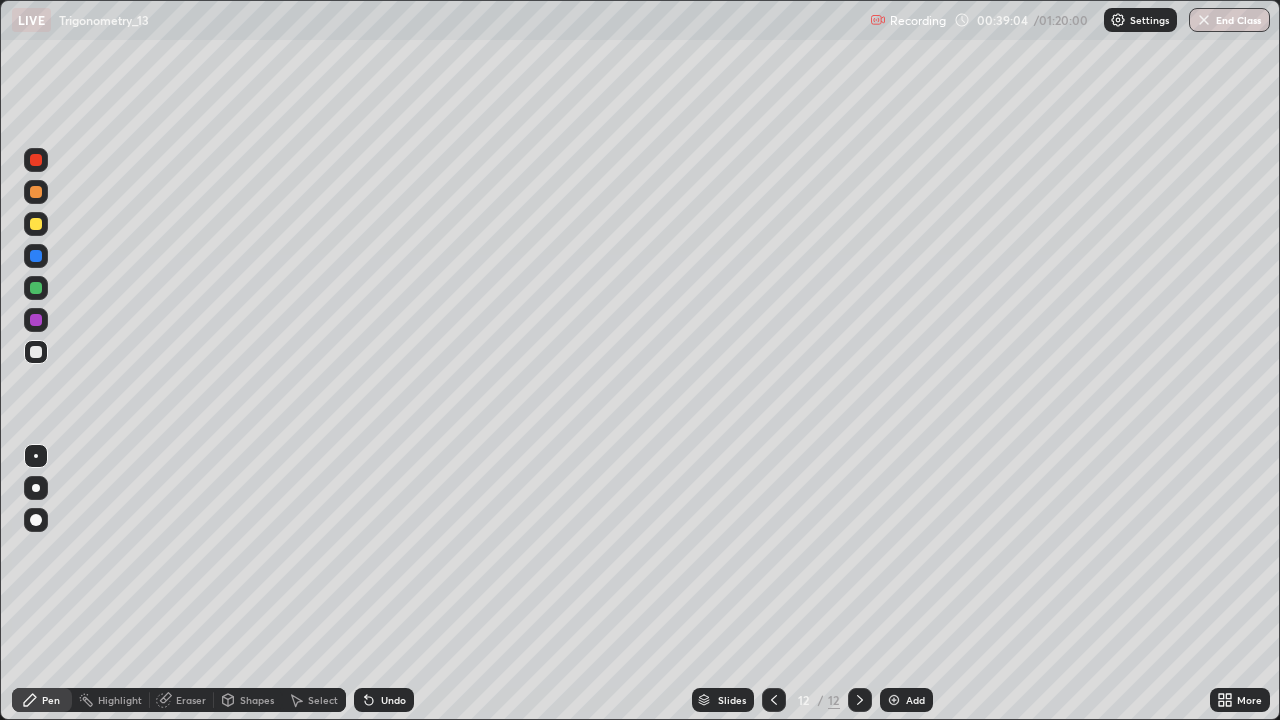 click at bounding box center [36, 256] 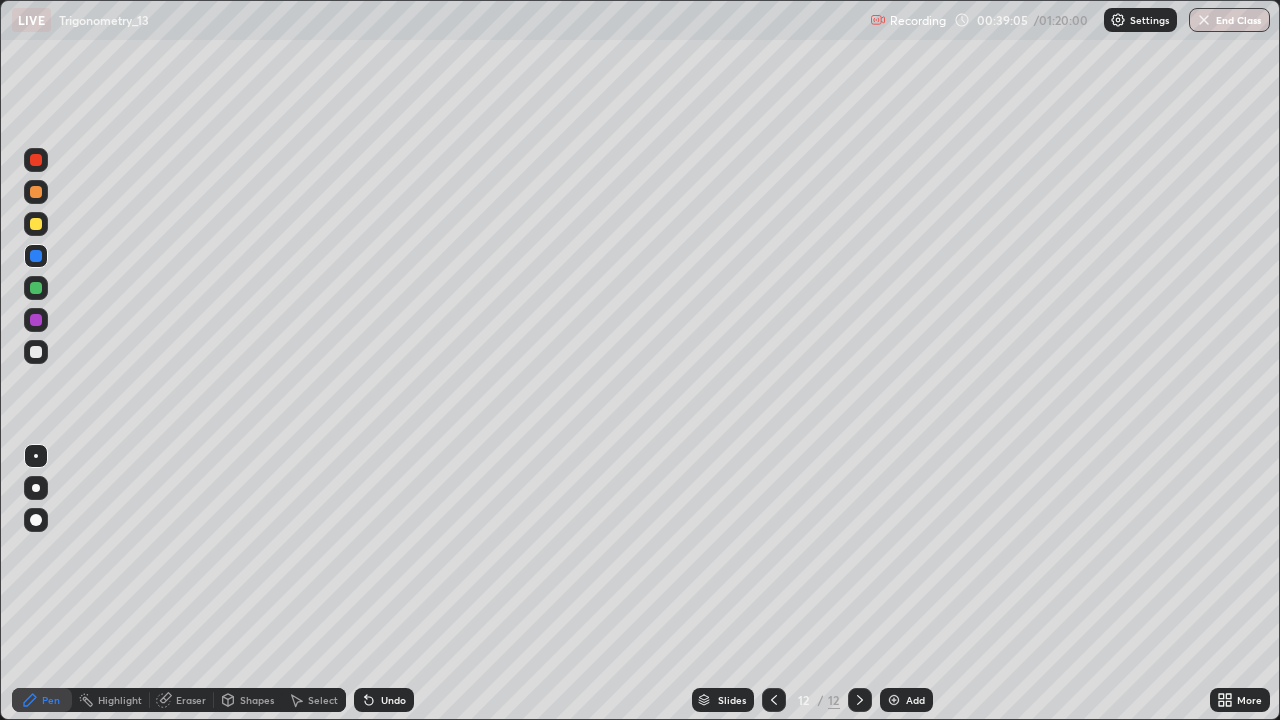 click at bounding box center [36, 352] 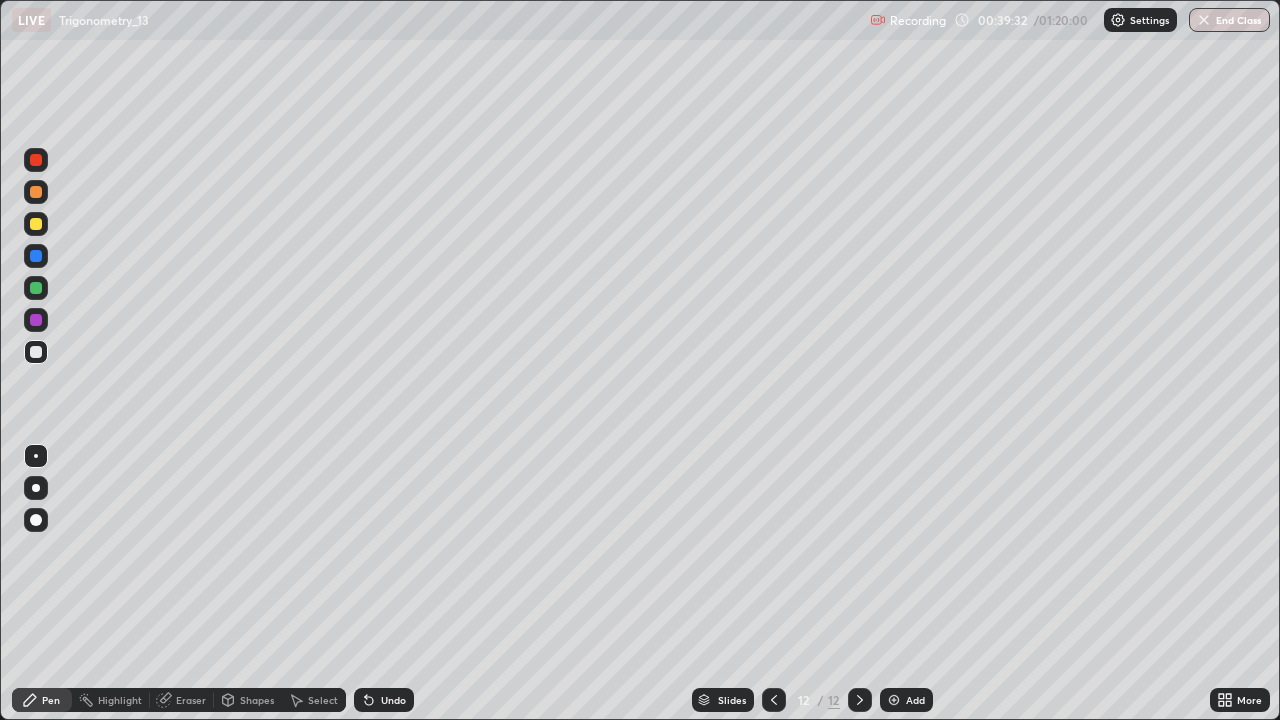 click on "Undo" at bounding box center (384, 700) 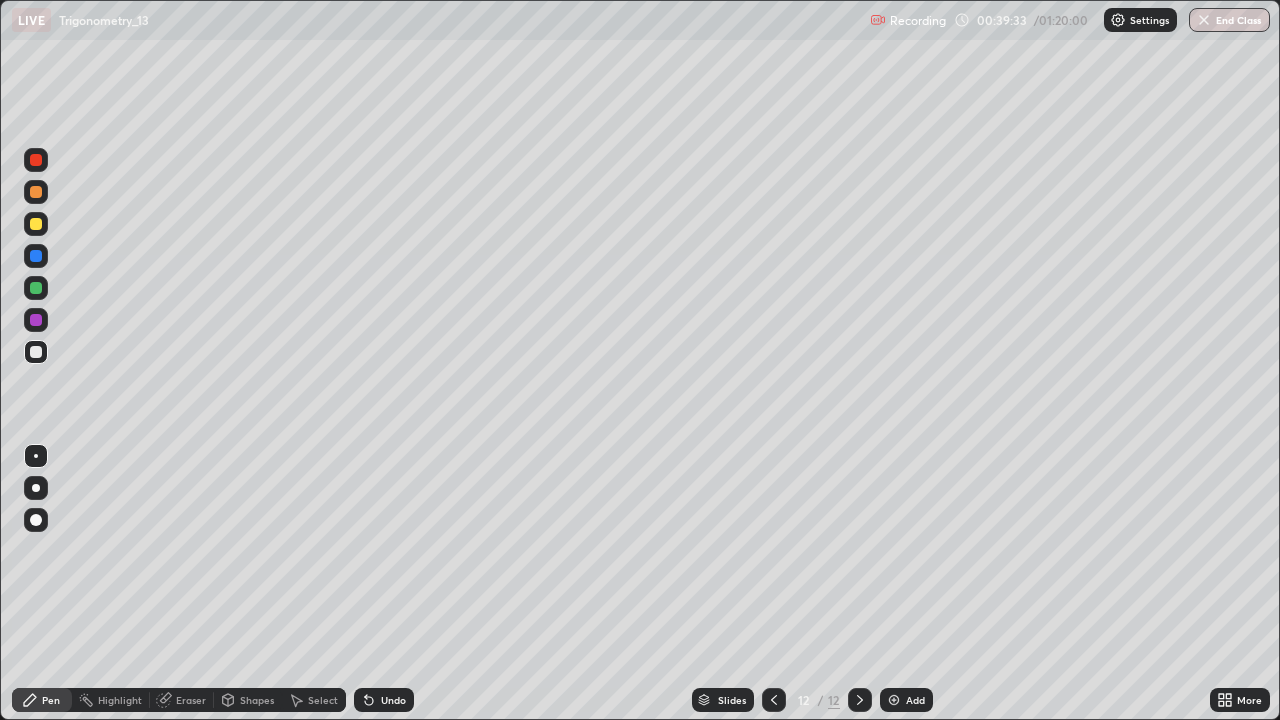 click on "Undo" at bounding box center (393, 700) 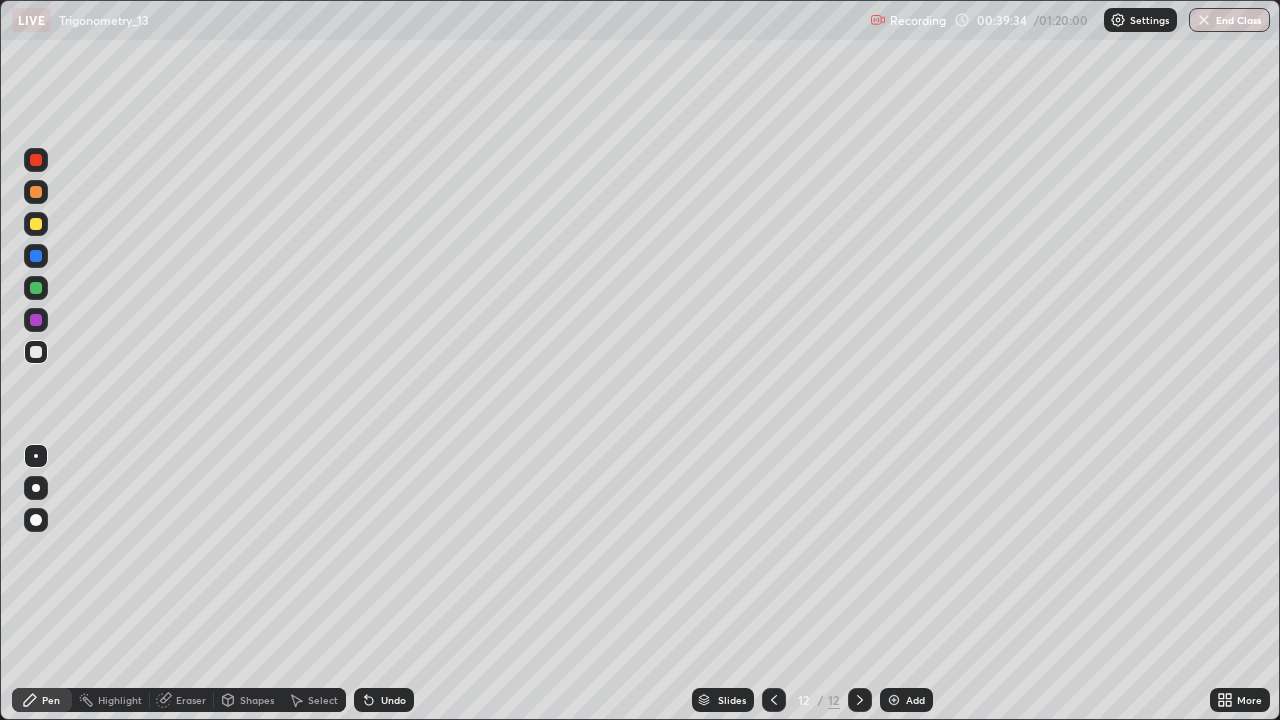 click on "Undo" at bounding box center (393, 700) 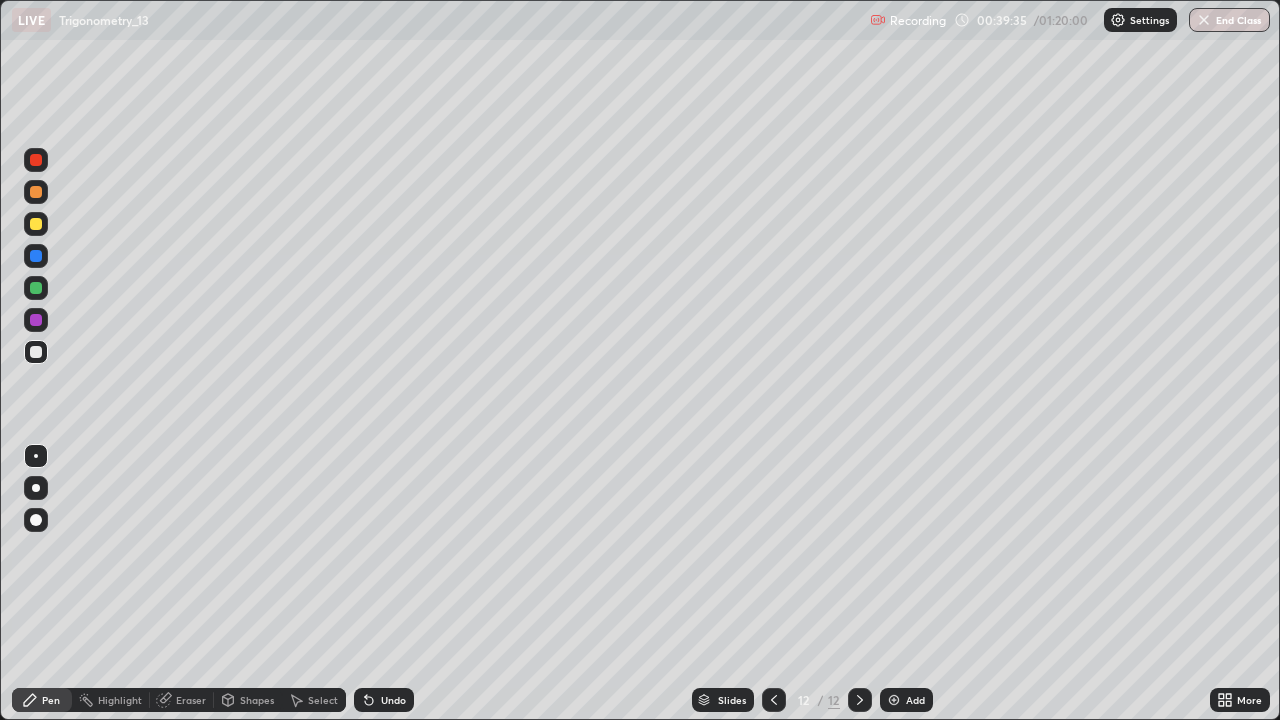 click on "Undo" at bounding box center (384, 700) 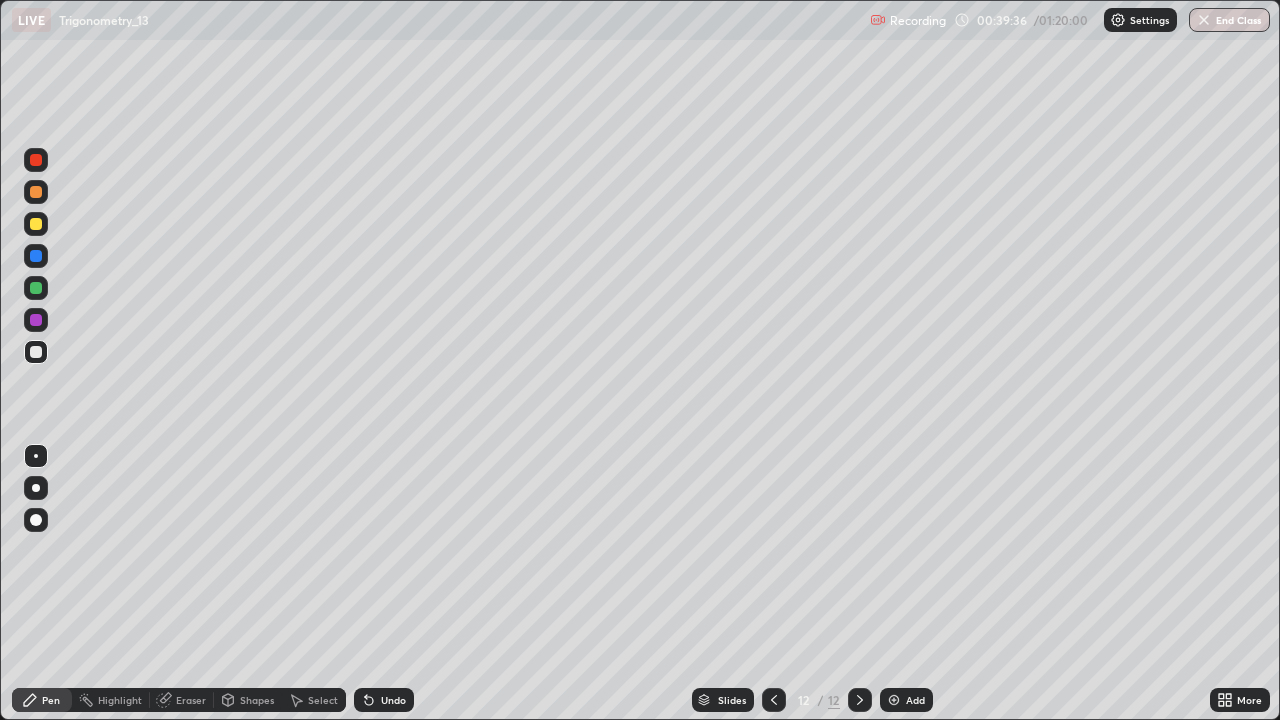 click on "Undo" at bounding box center (384, 700) 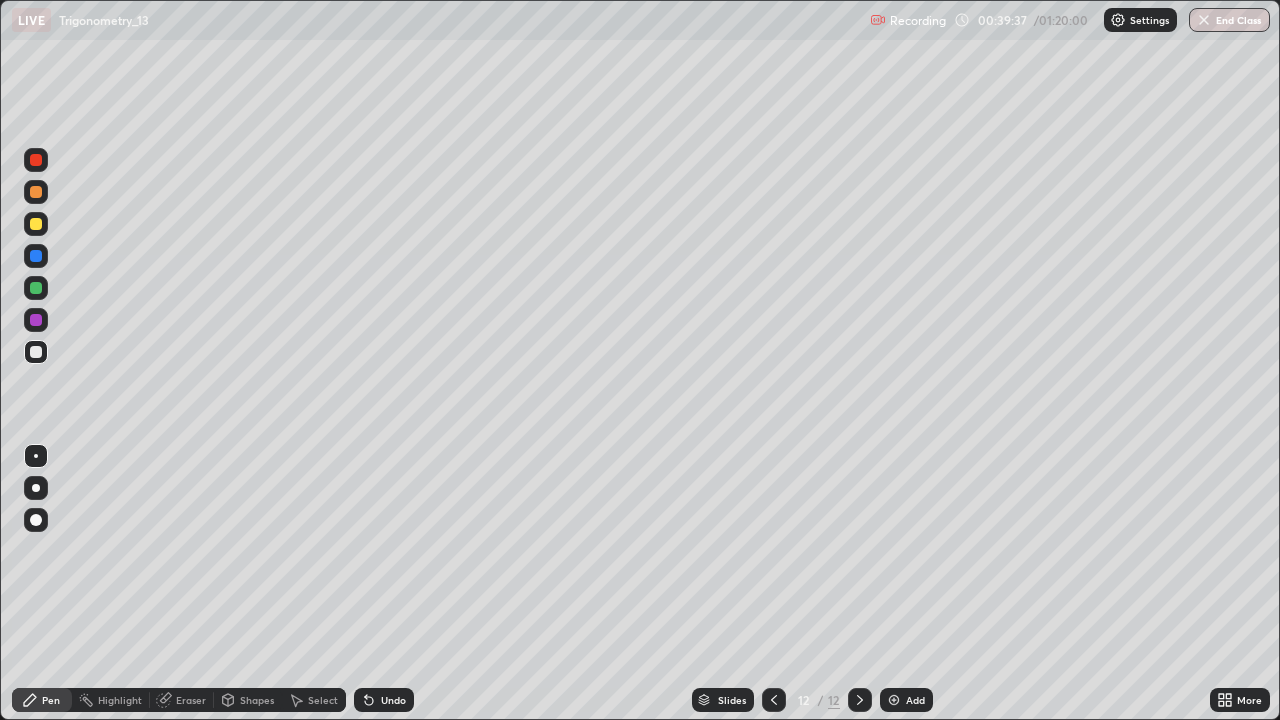 click on "Undo" at bounding box center (384, 700) 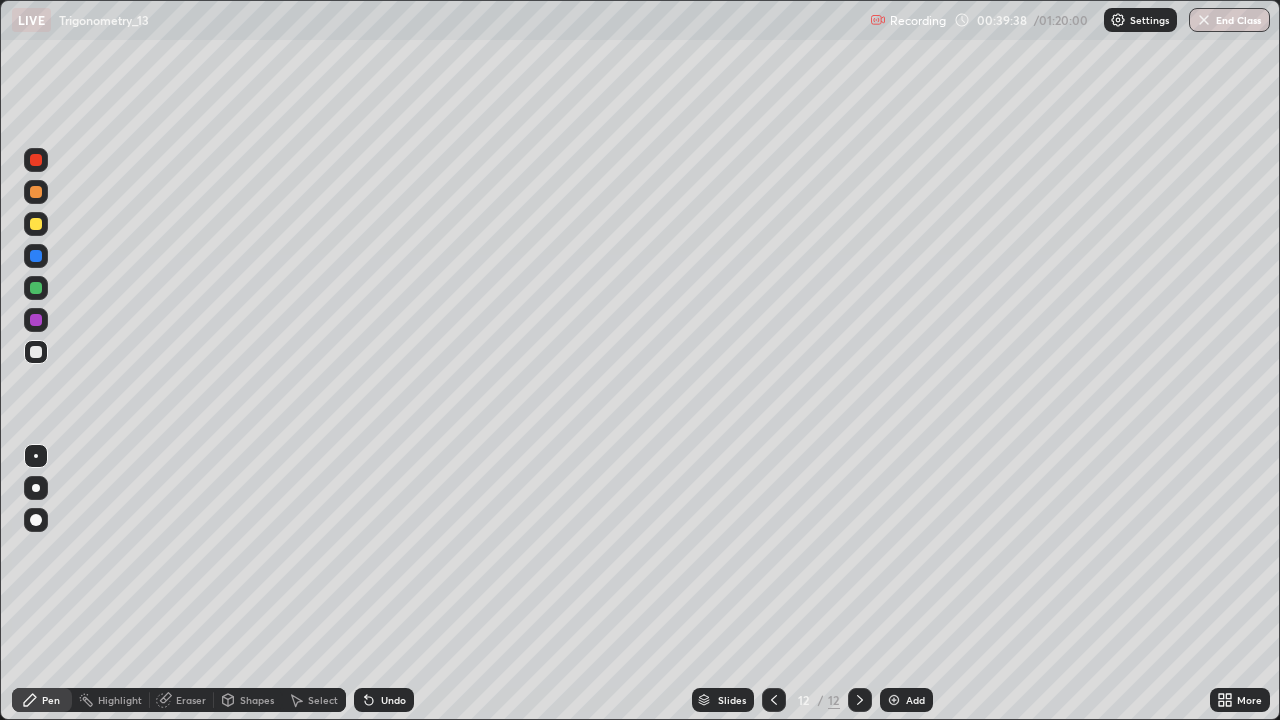 click 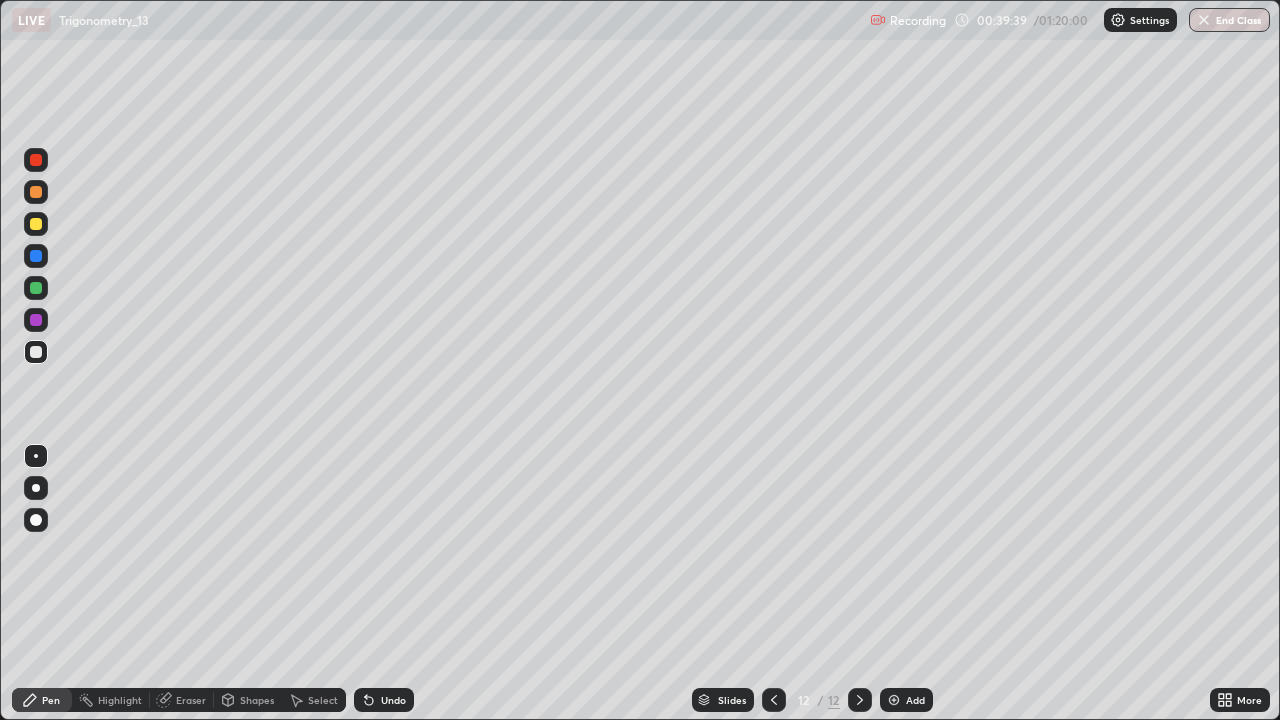 click on "Undo" at bounding box center (384, 700) 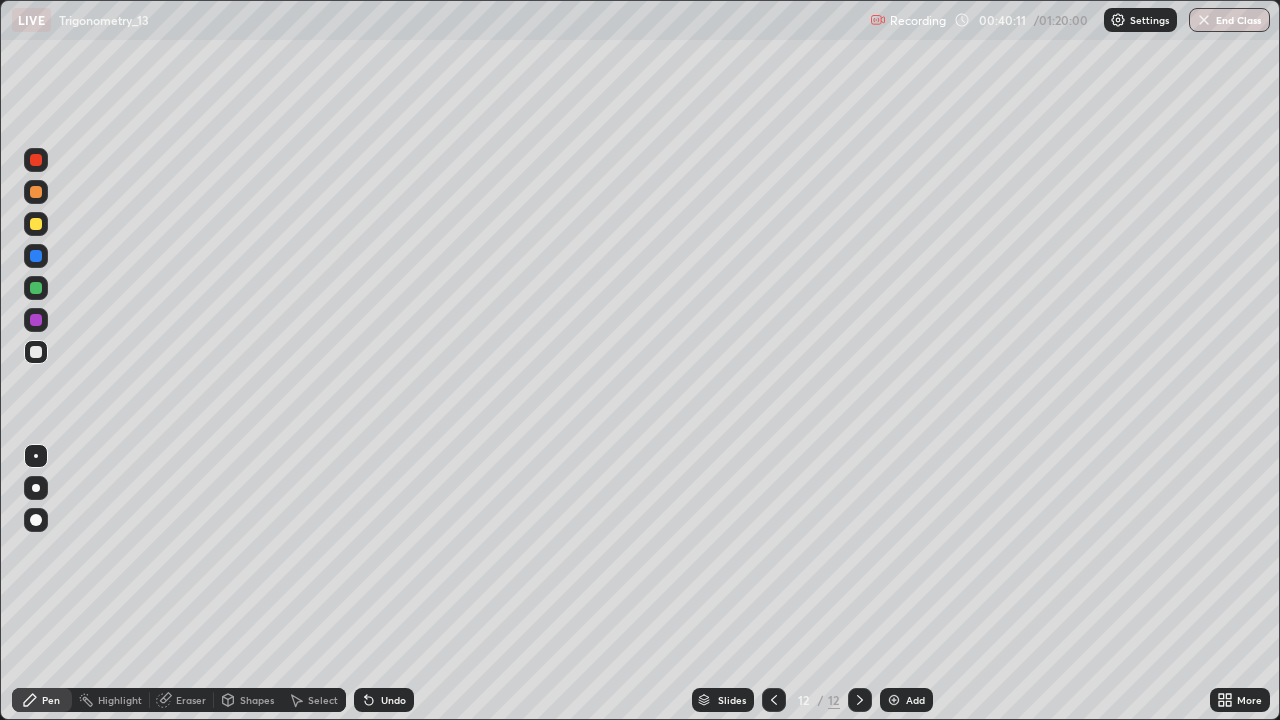 click on "Slides 12 / 12 Add" at bounding box center [812, 700] 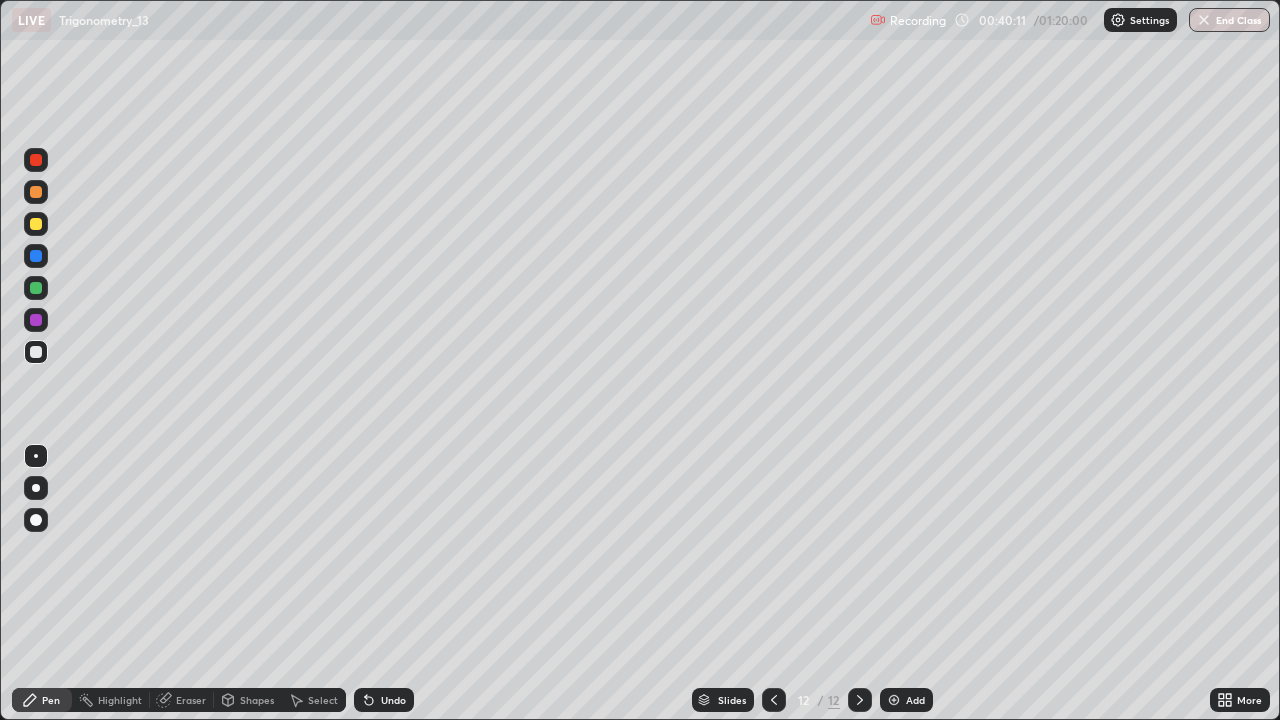click on "Undo" at bounding box center [384, 700] 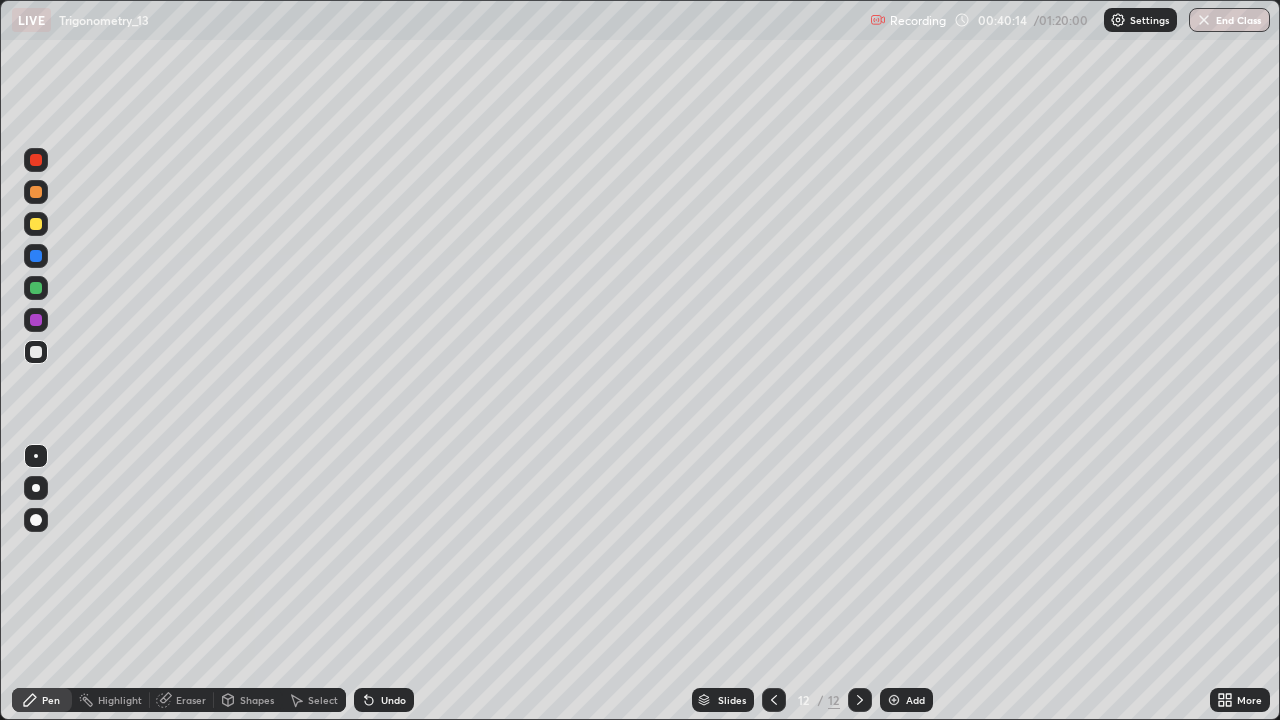 click on "Undo" at bounding box center [384, 700] 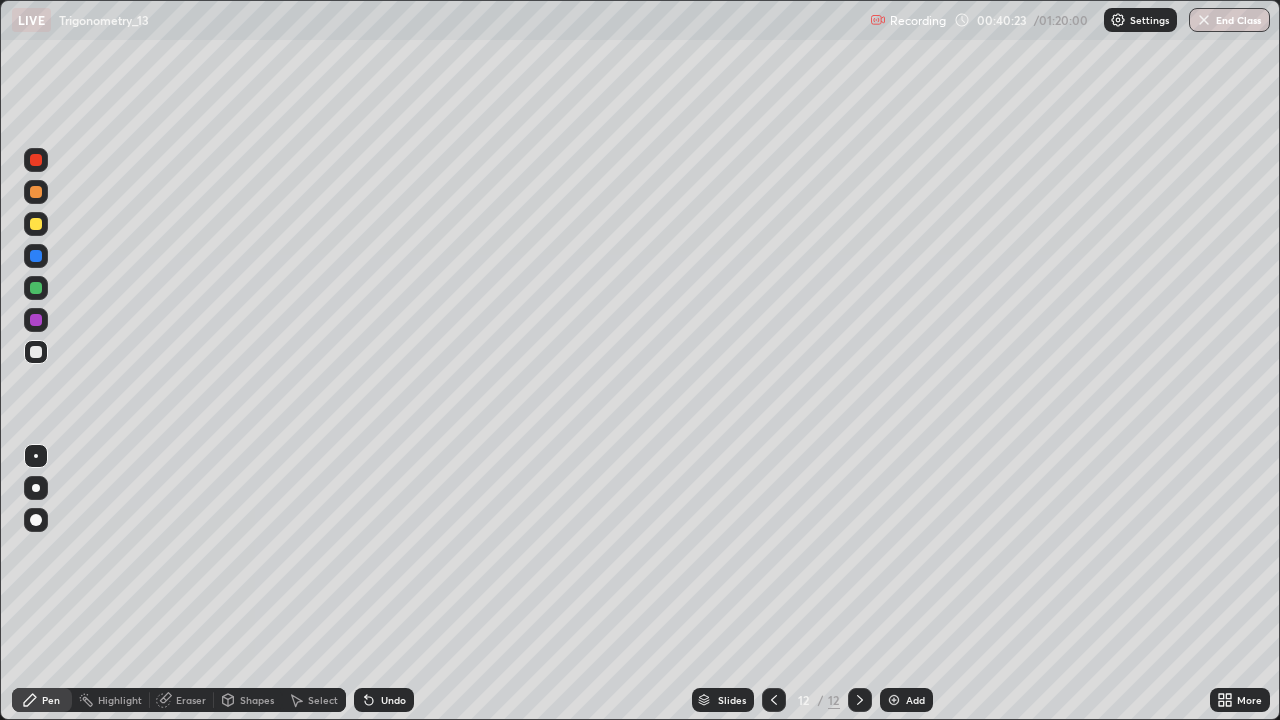 click at bounding box center [36, 288] 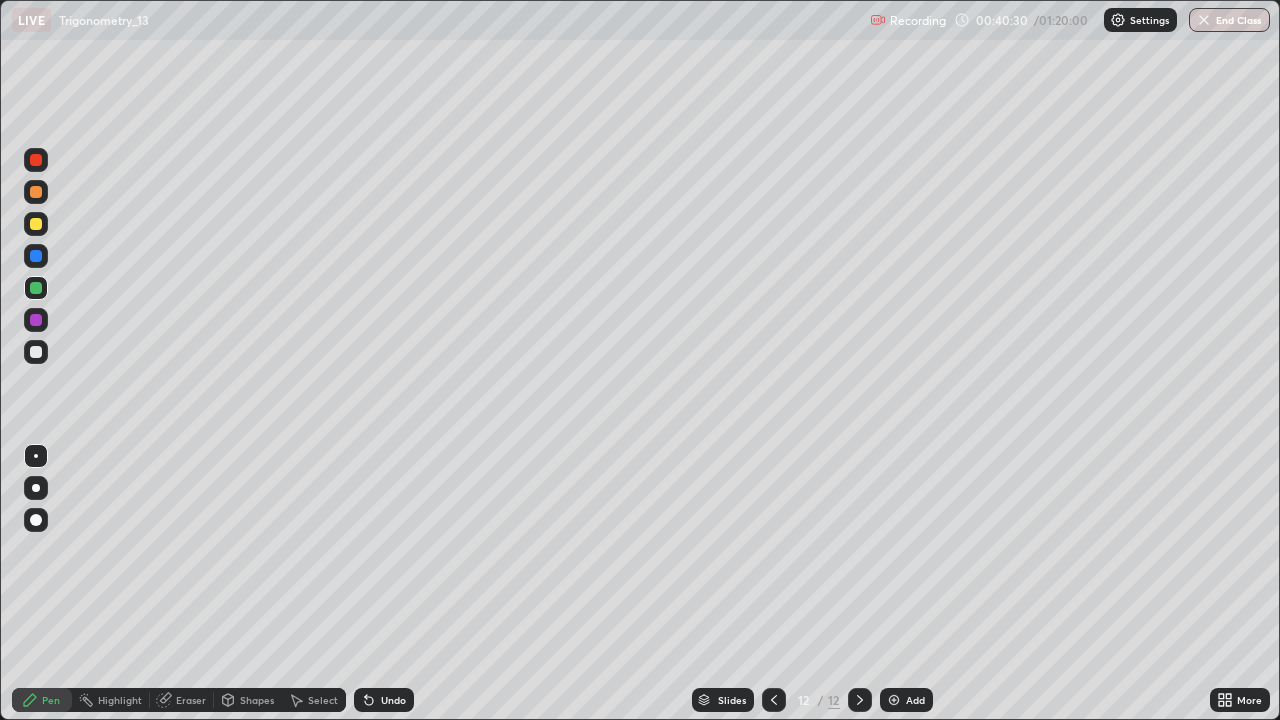 click at bounding box center (36, 352) 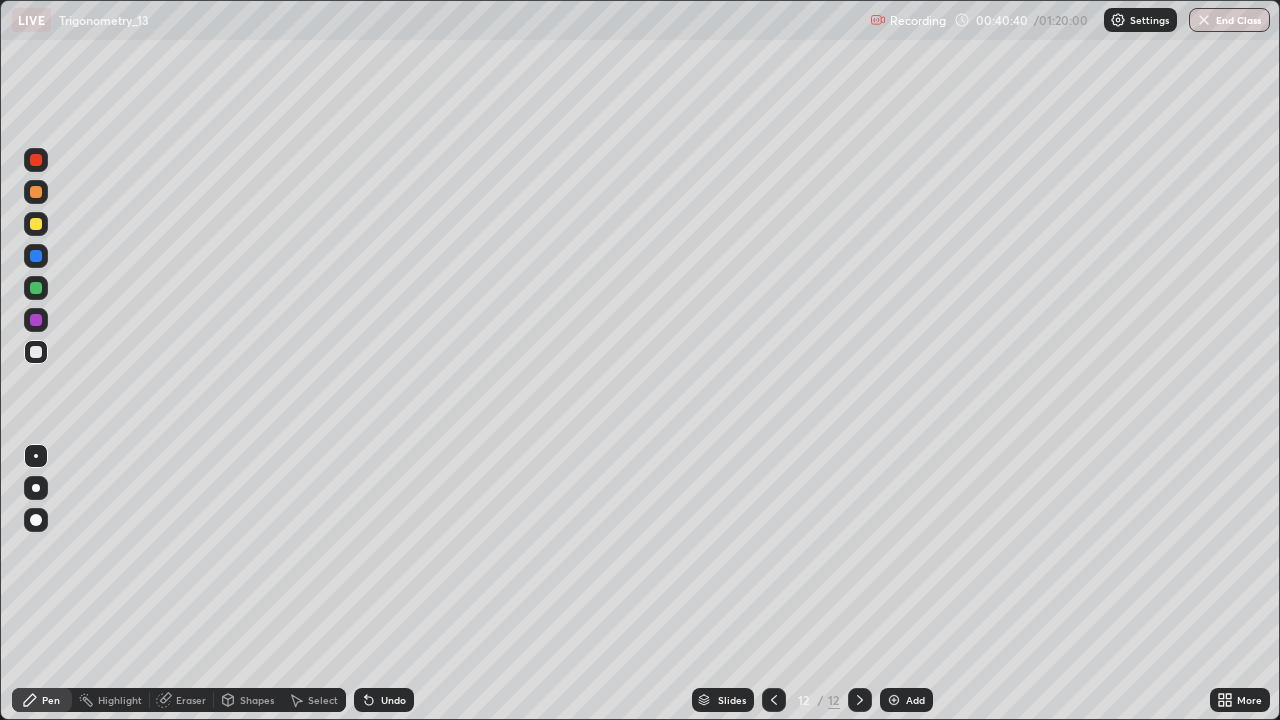 click on "Eraser" at bounding box center [191, 700] 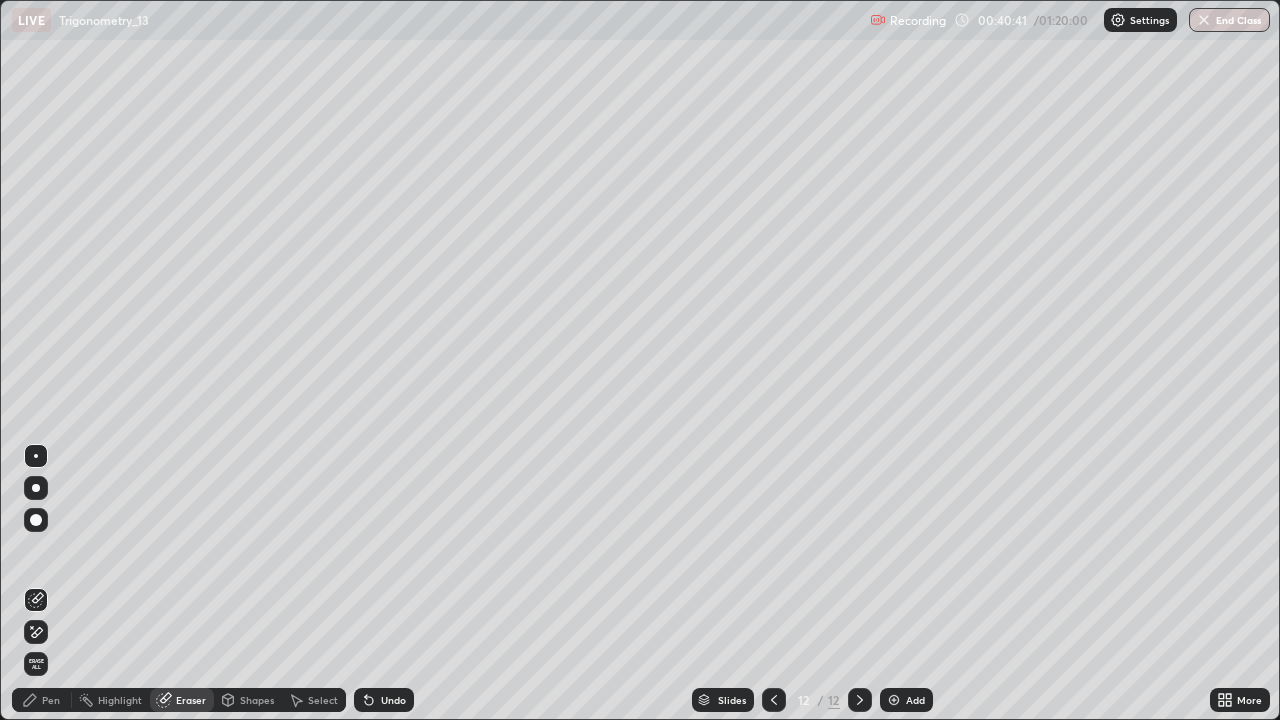 click 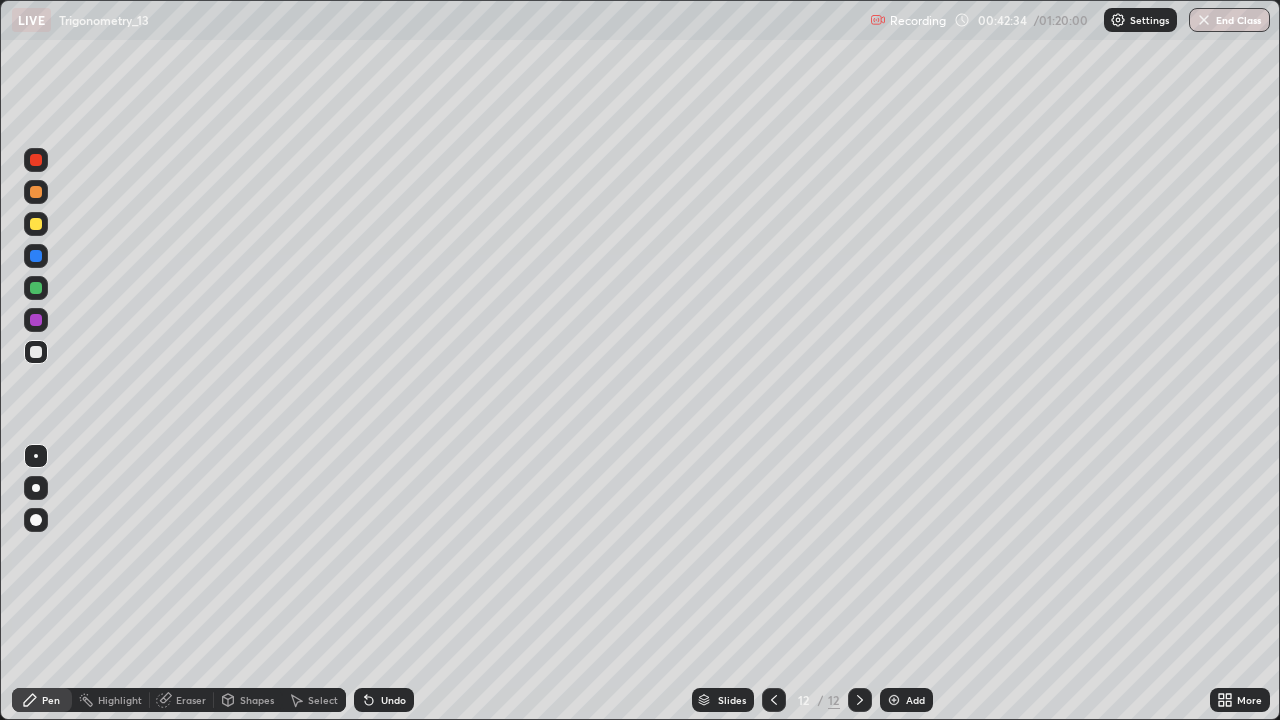click at bounding box center [774, 700] 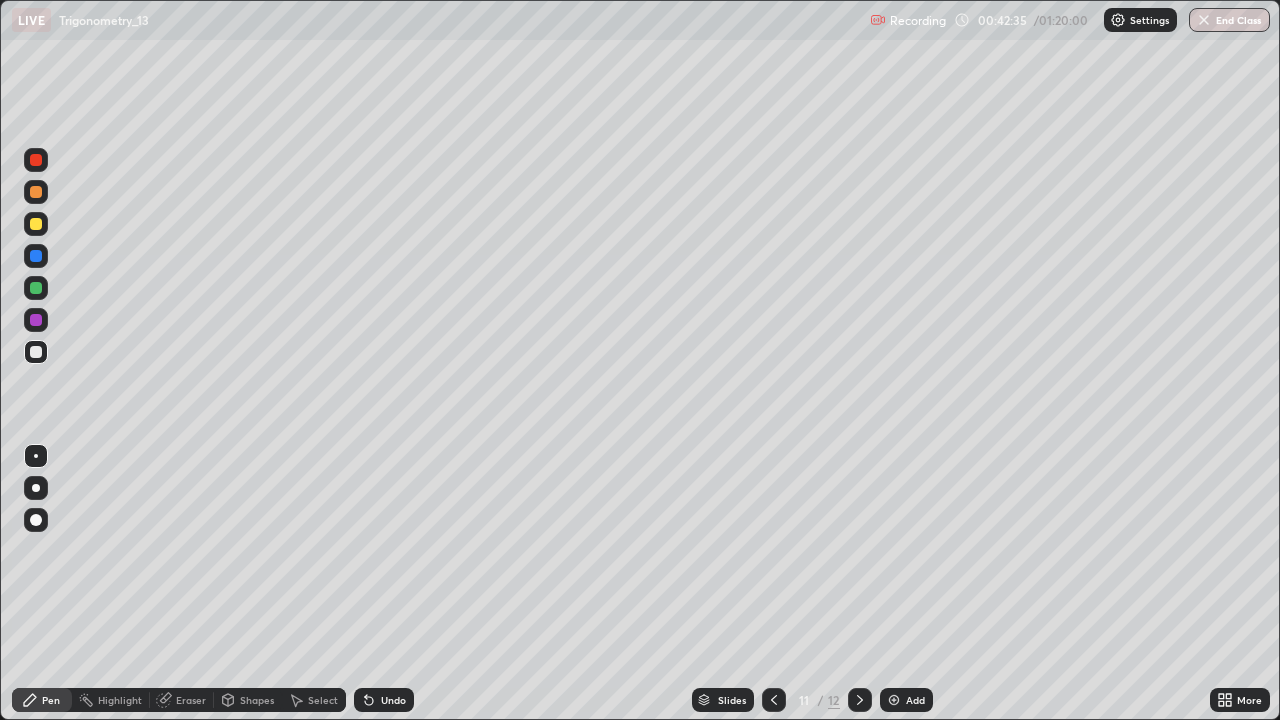 click 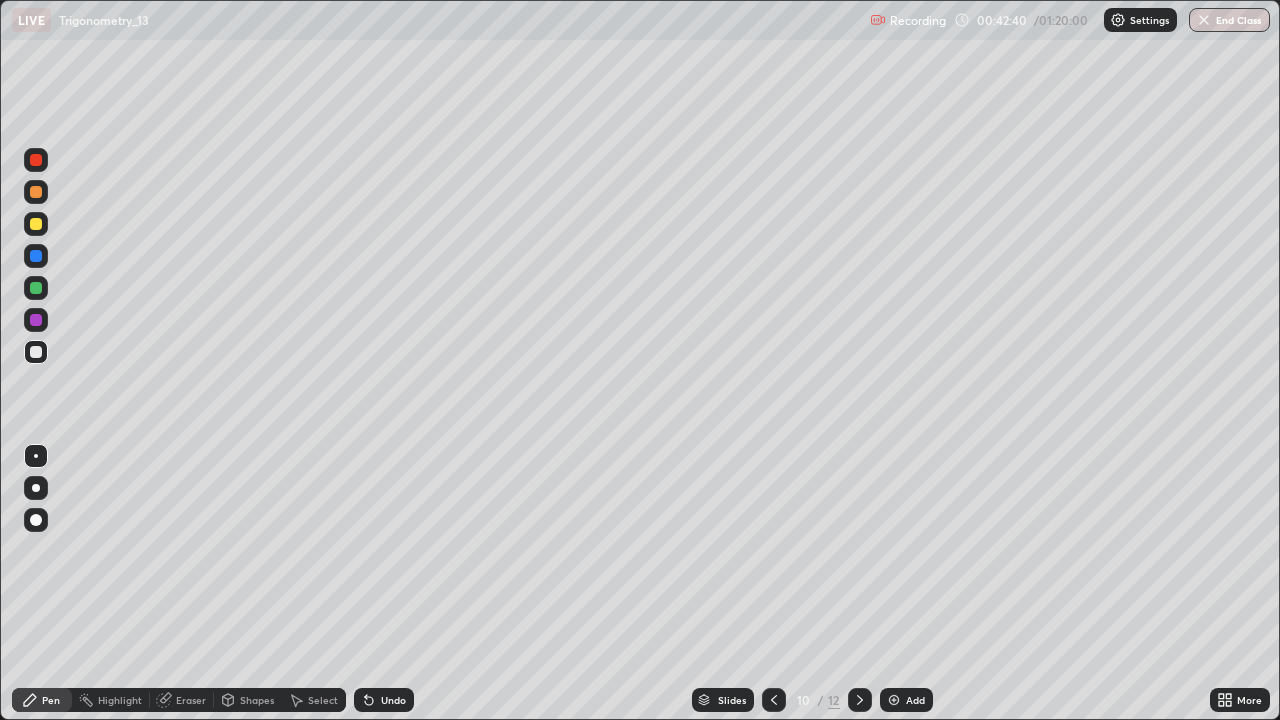 click 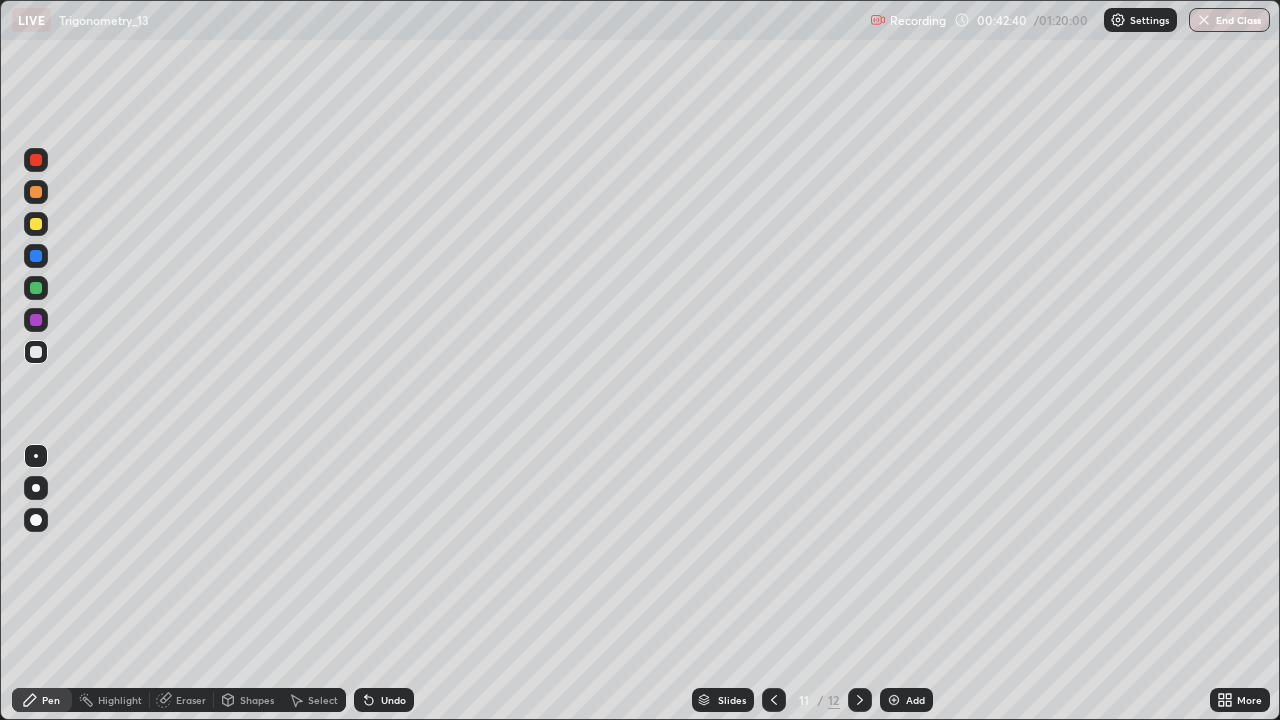 click 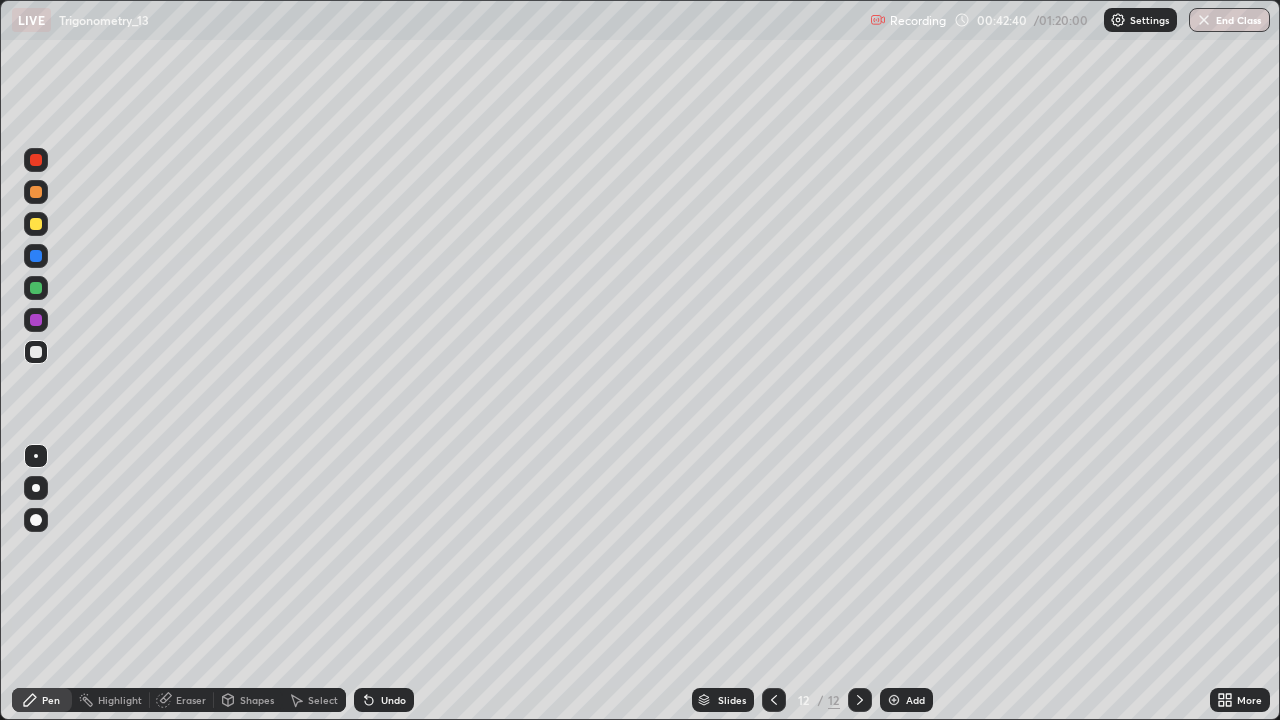 click 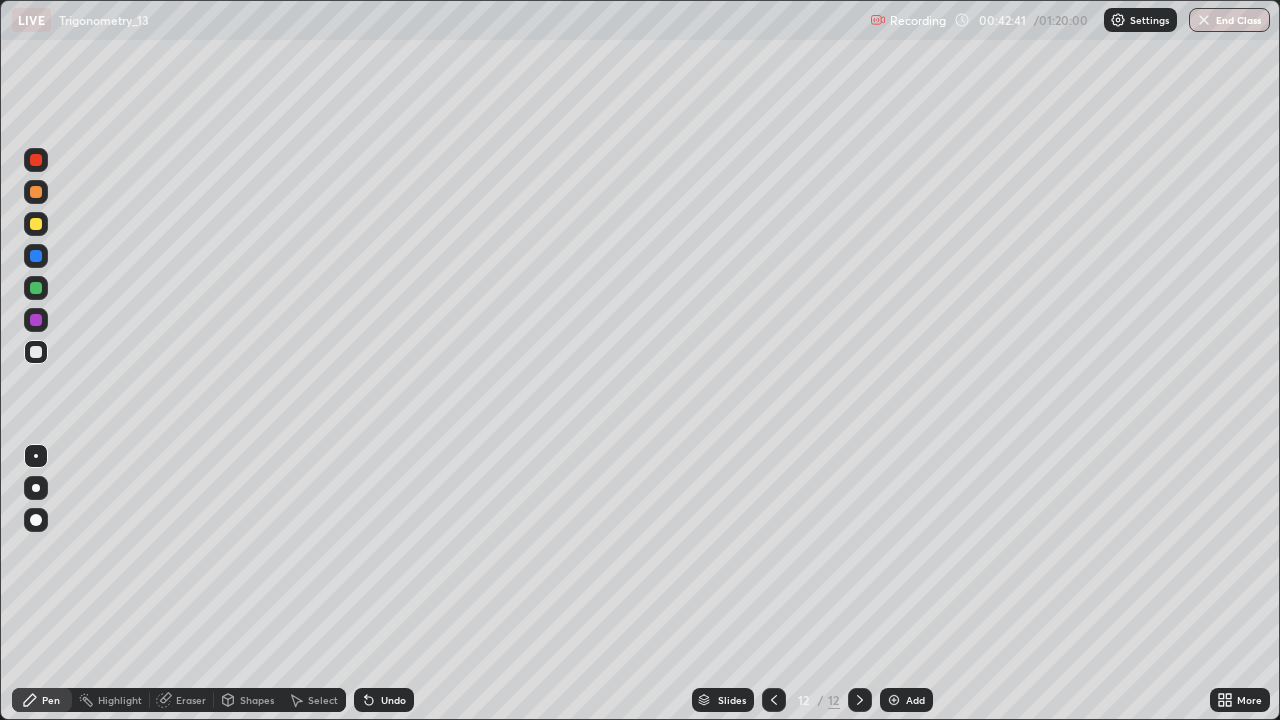 click at bounding box center [860, 700] 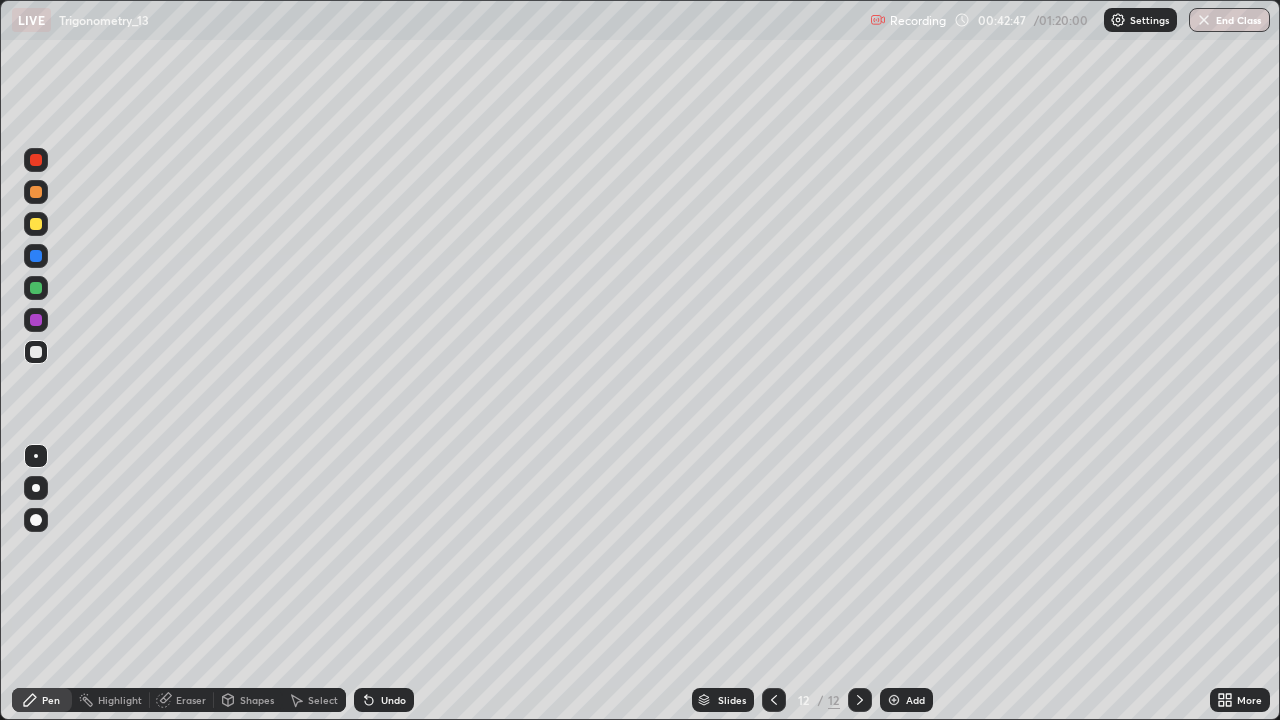 click at bounding box center [36, 224] 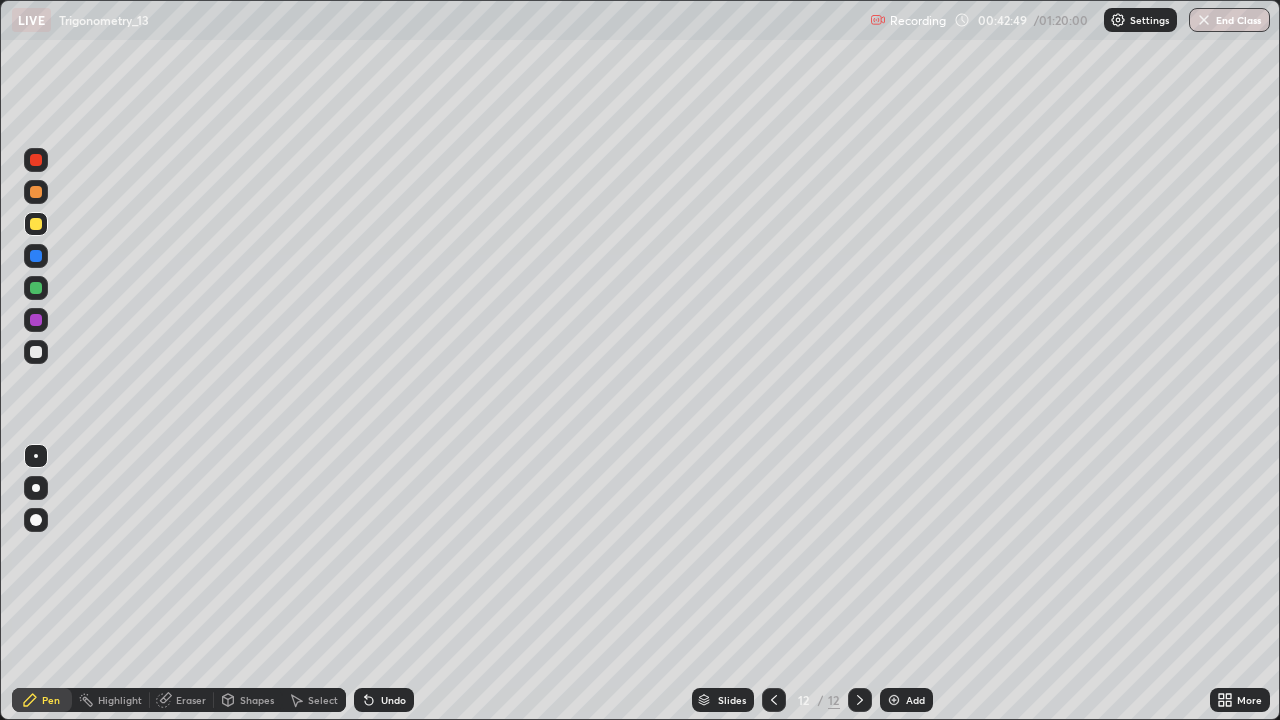 click on "Add" at bounding box center [906, 700] 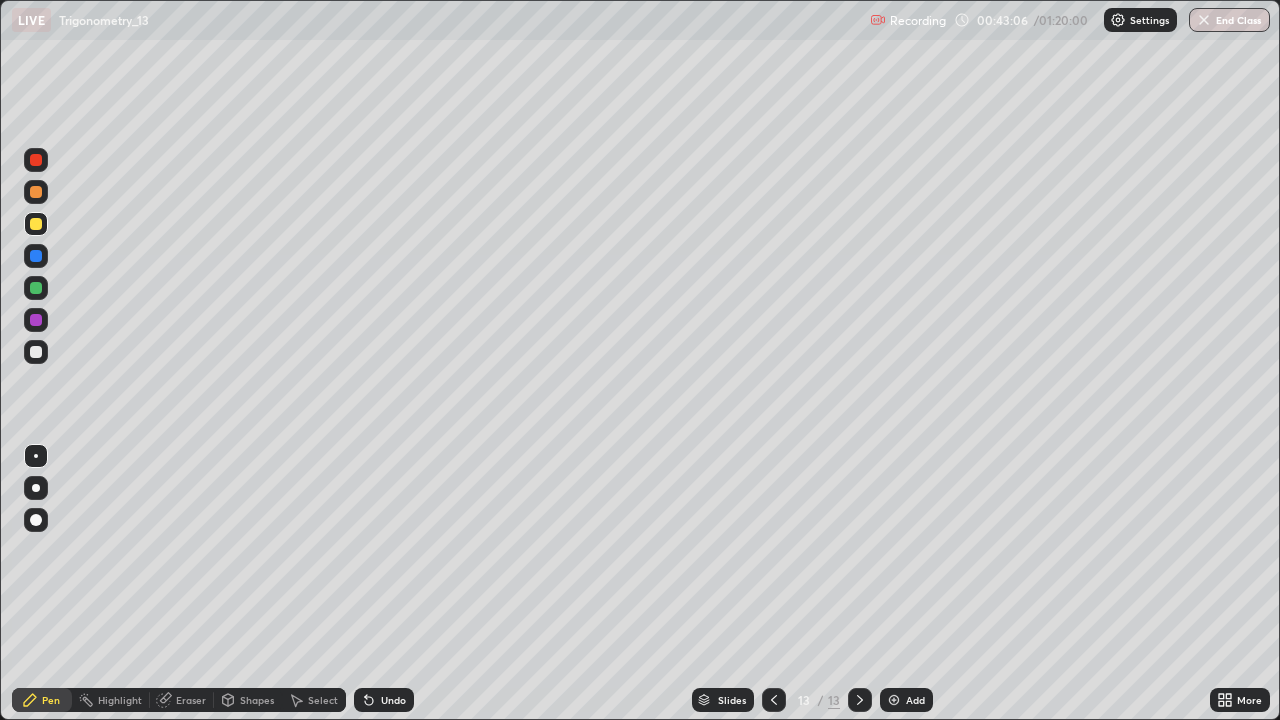 click on "Undo" at bounding box center (393, 700) 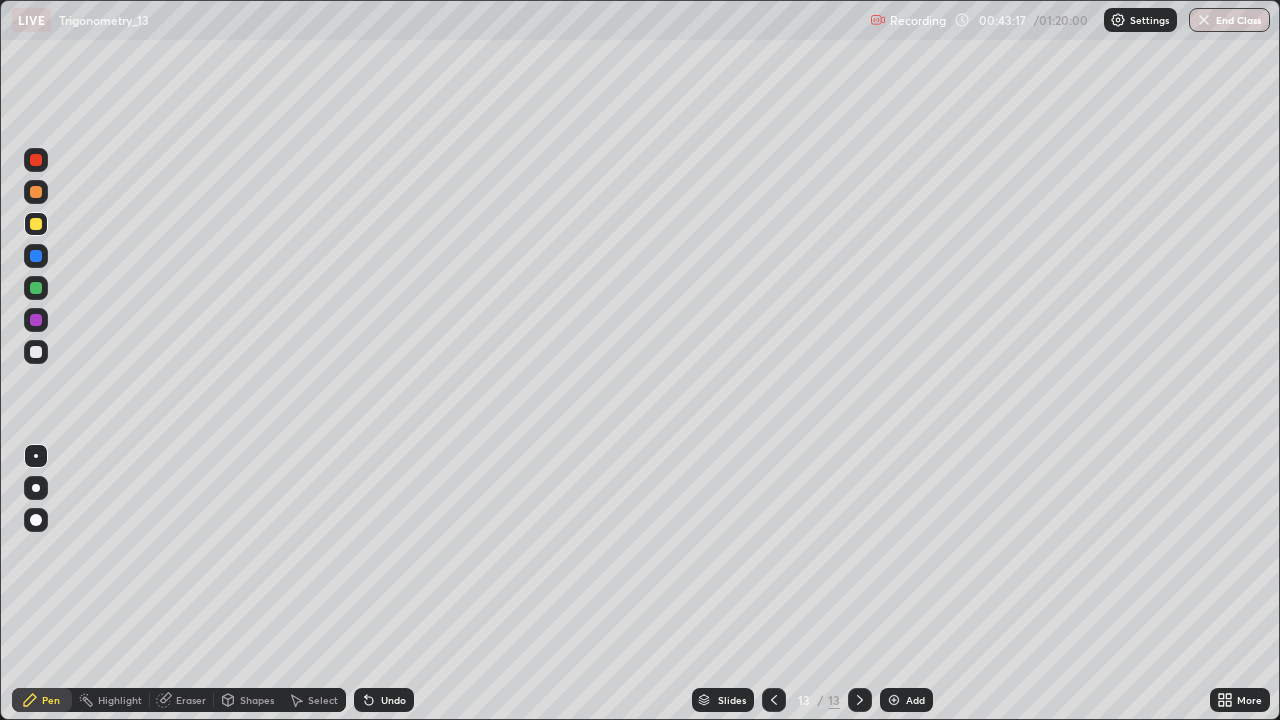 click 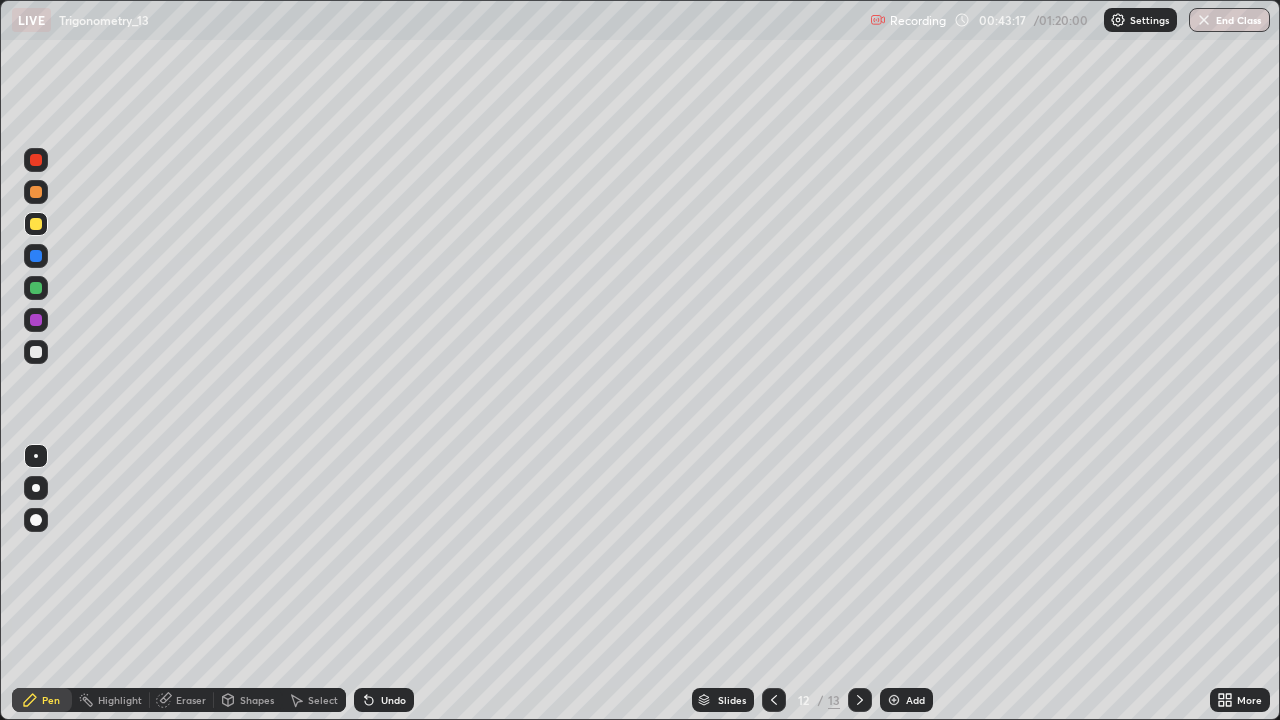 click at bounding box center (774, 700) 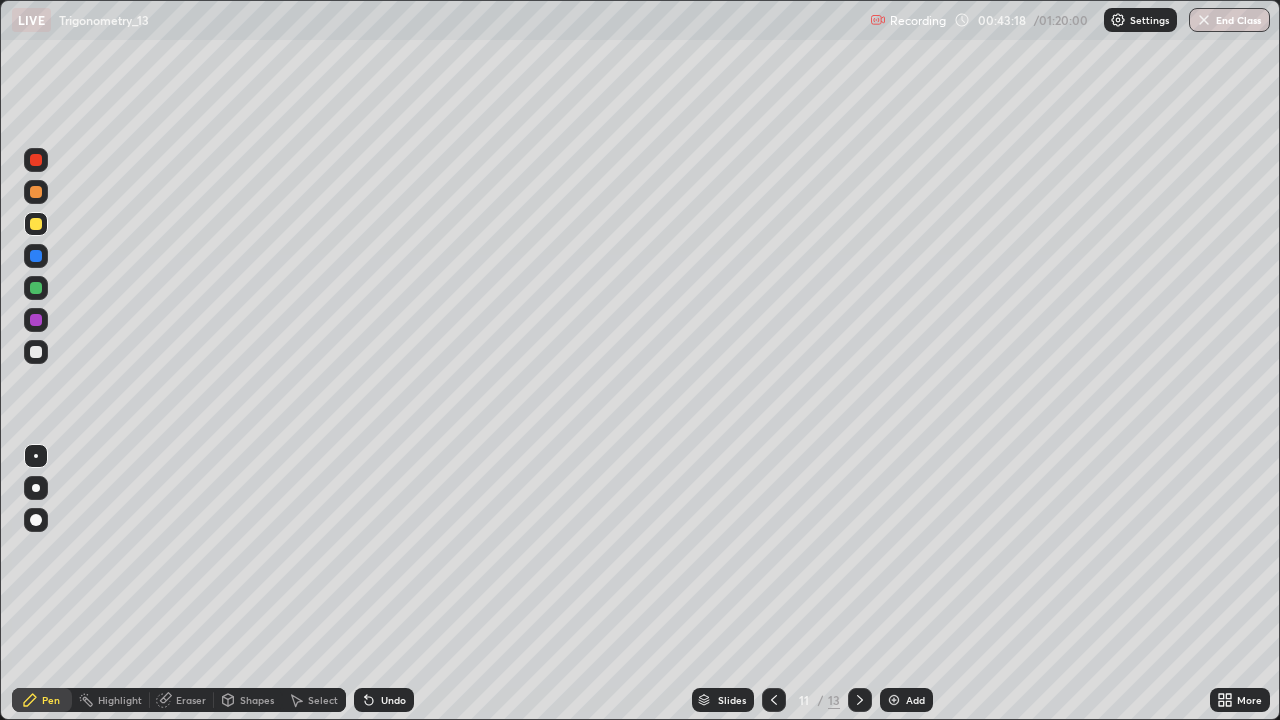 click 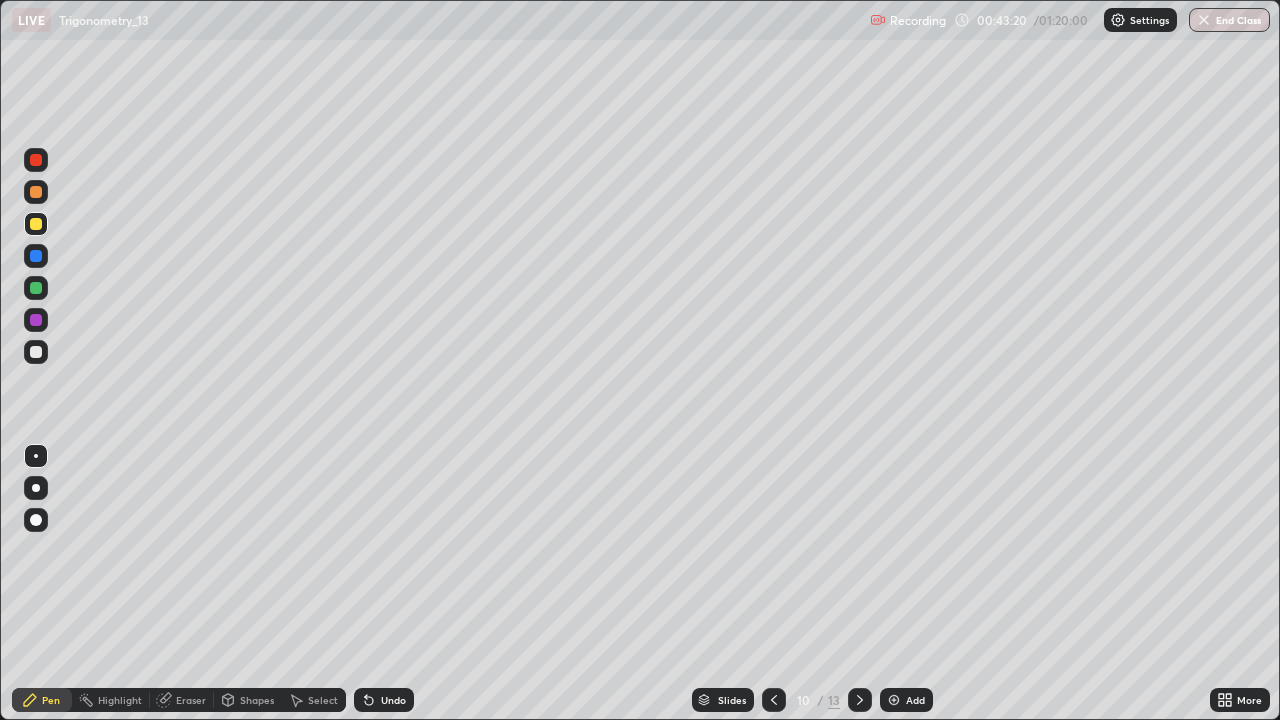 click at bounding box center [36, 256] 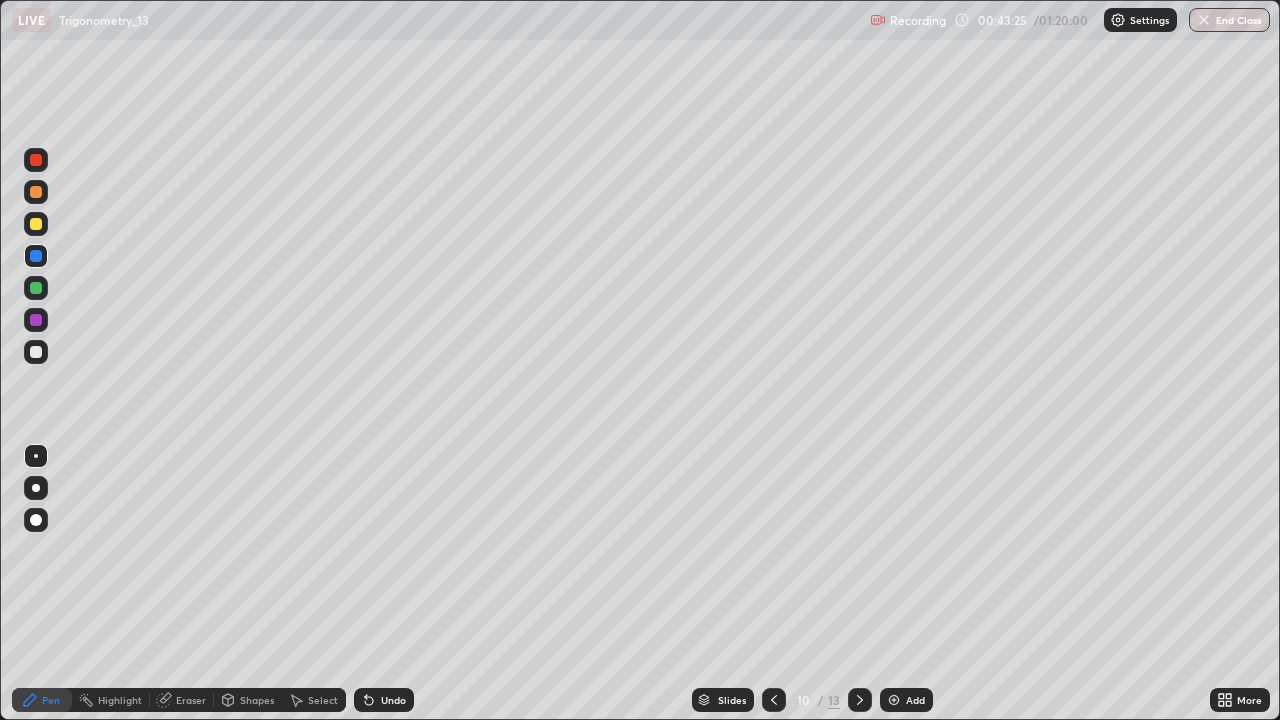 click at bounding box center [860, 700] 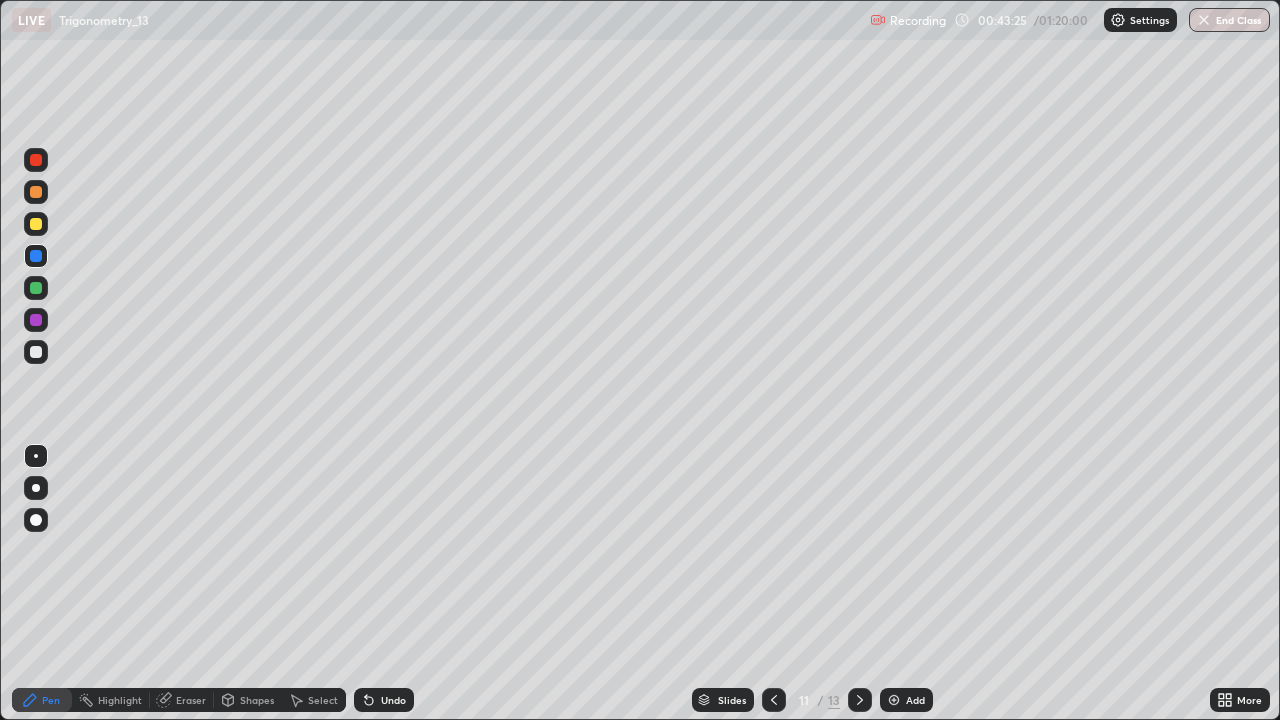 click 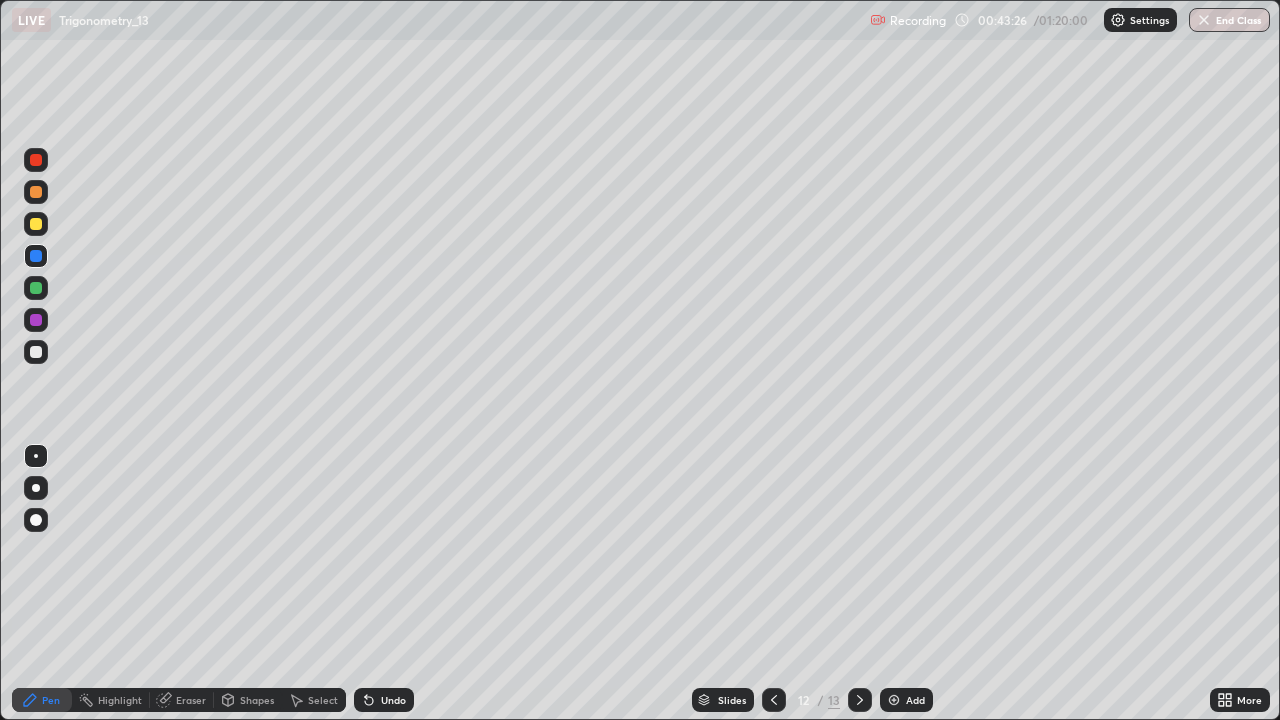 click 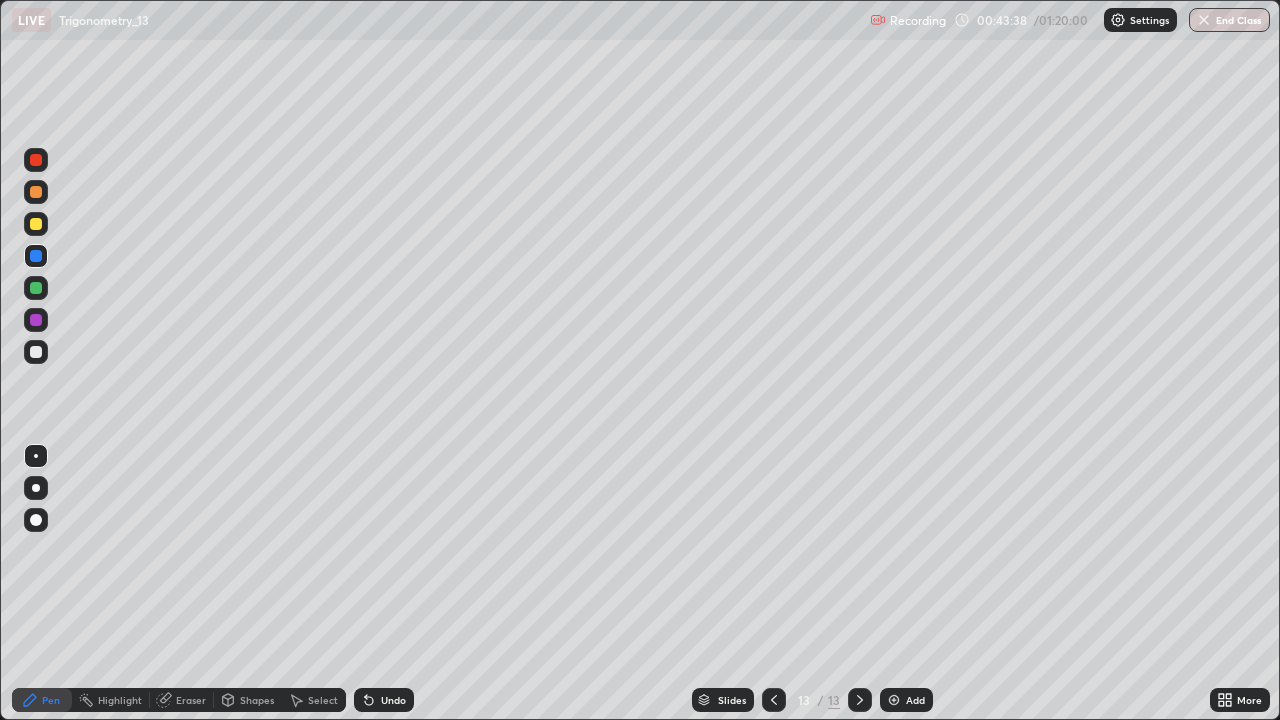 click at bounding box center (36, 352) 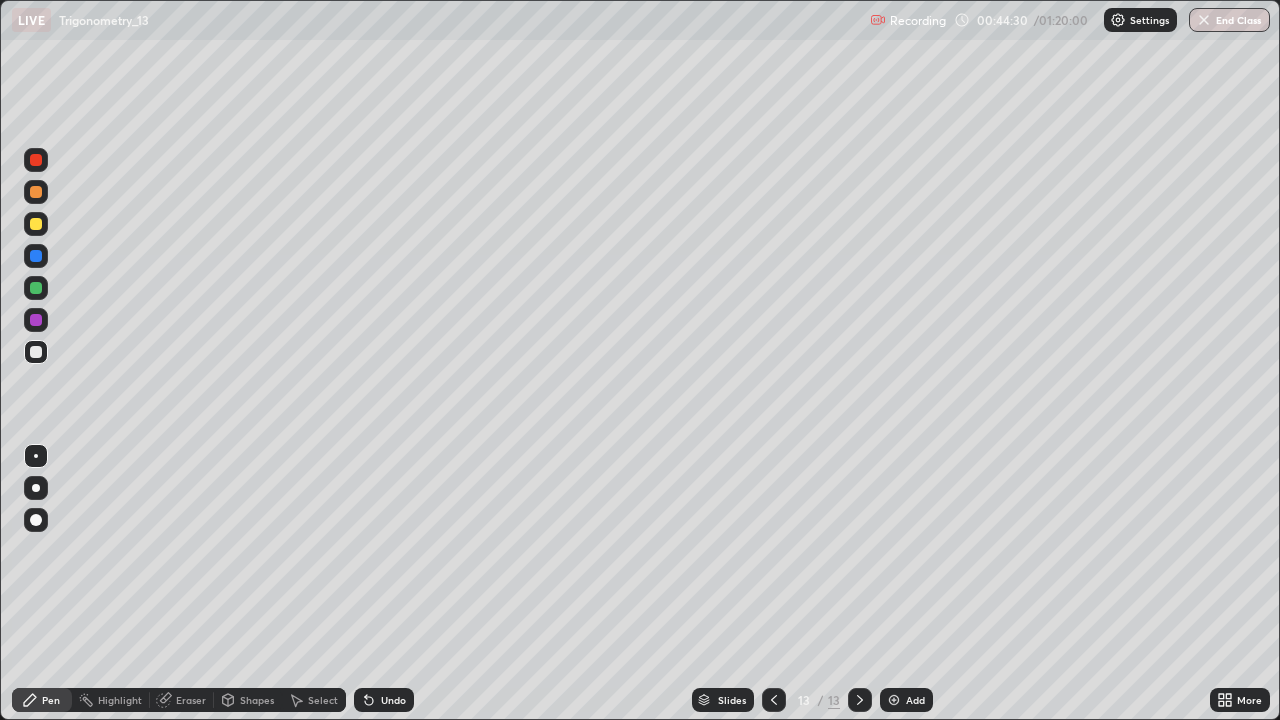 click at bounding box center [774, 700] 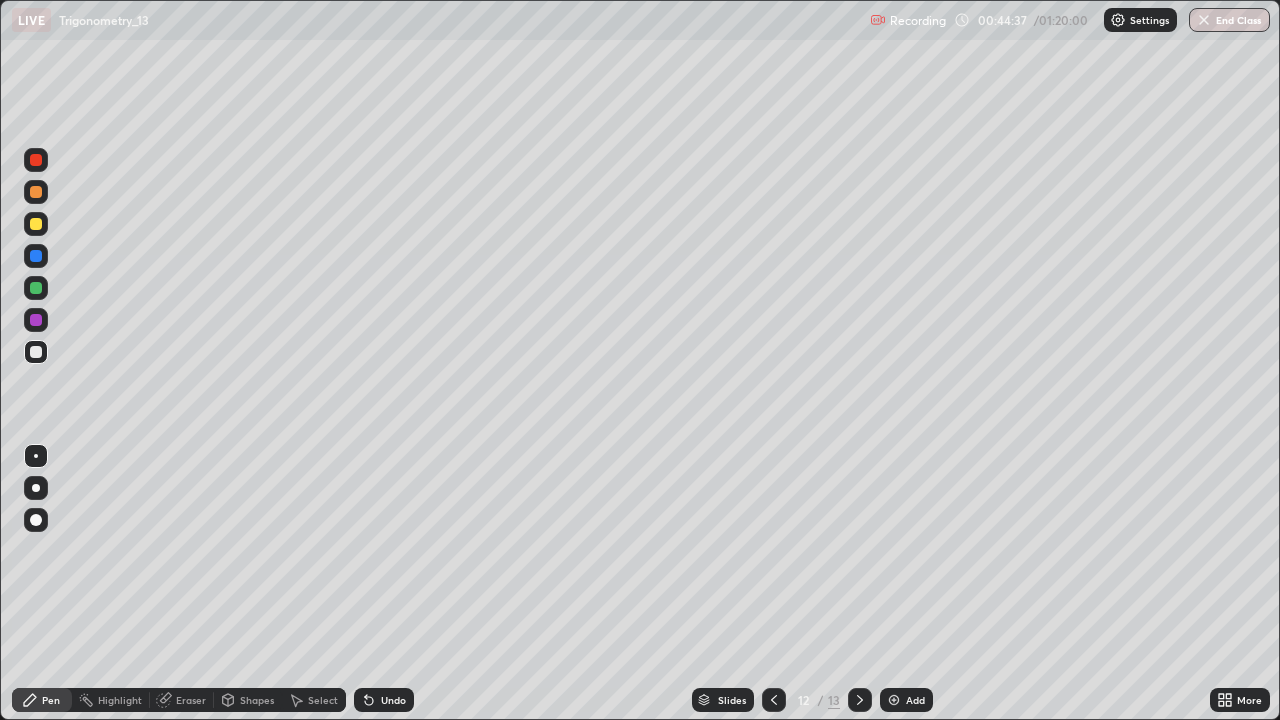 click 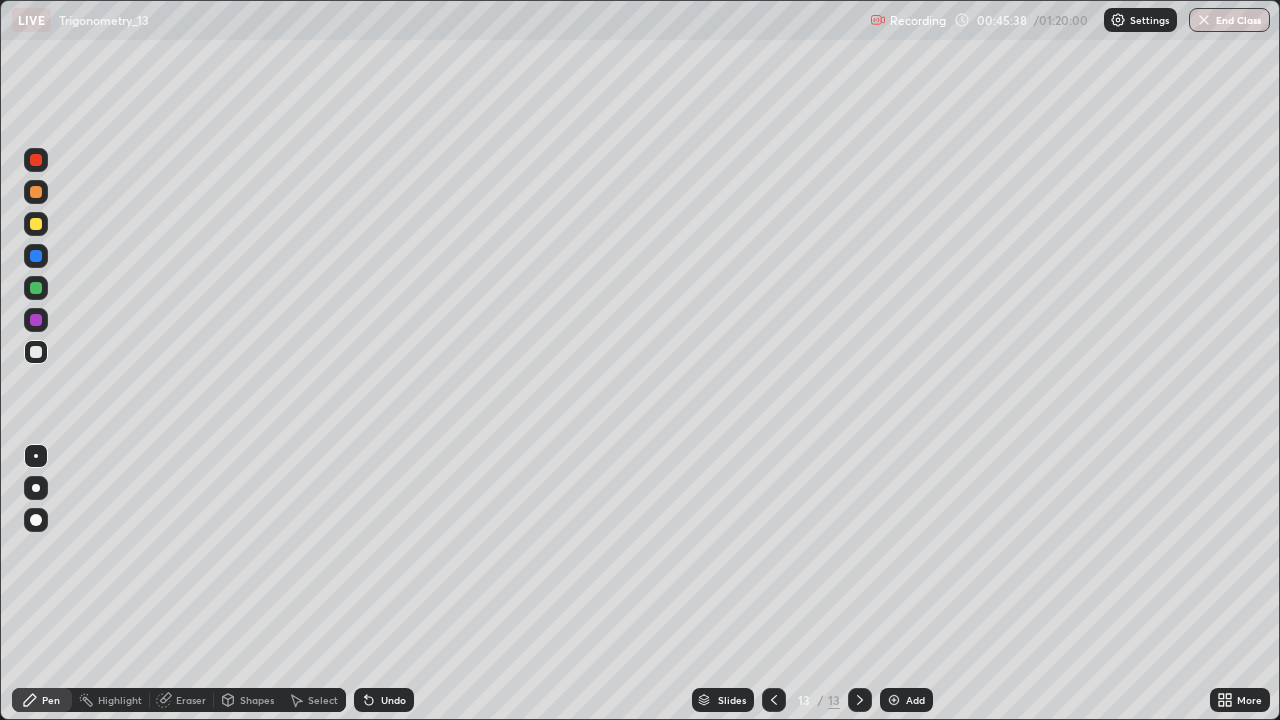 click on "Add" at bounding box center [906, 700] 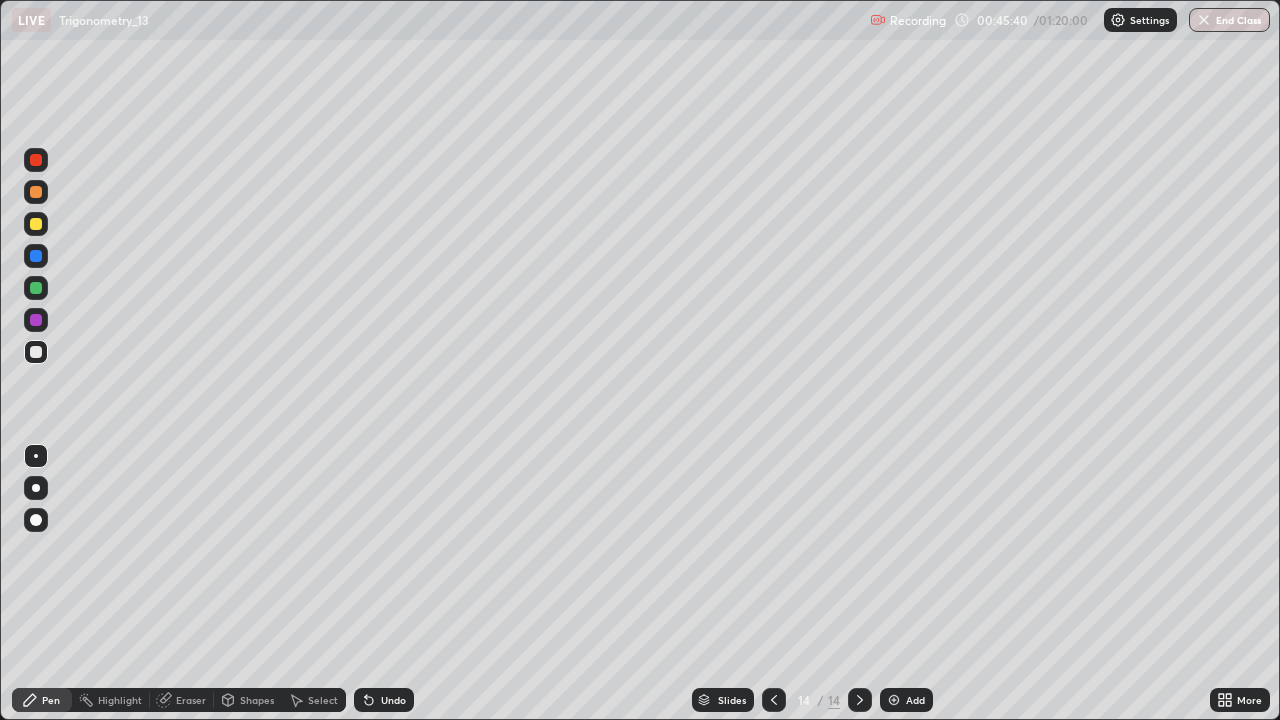 click at bounding box center (36, 224) 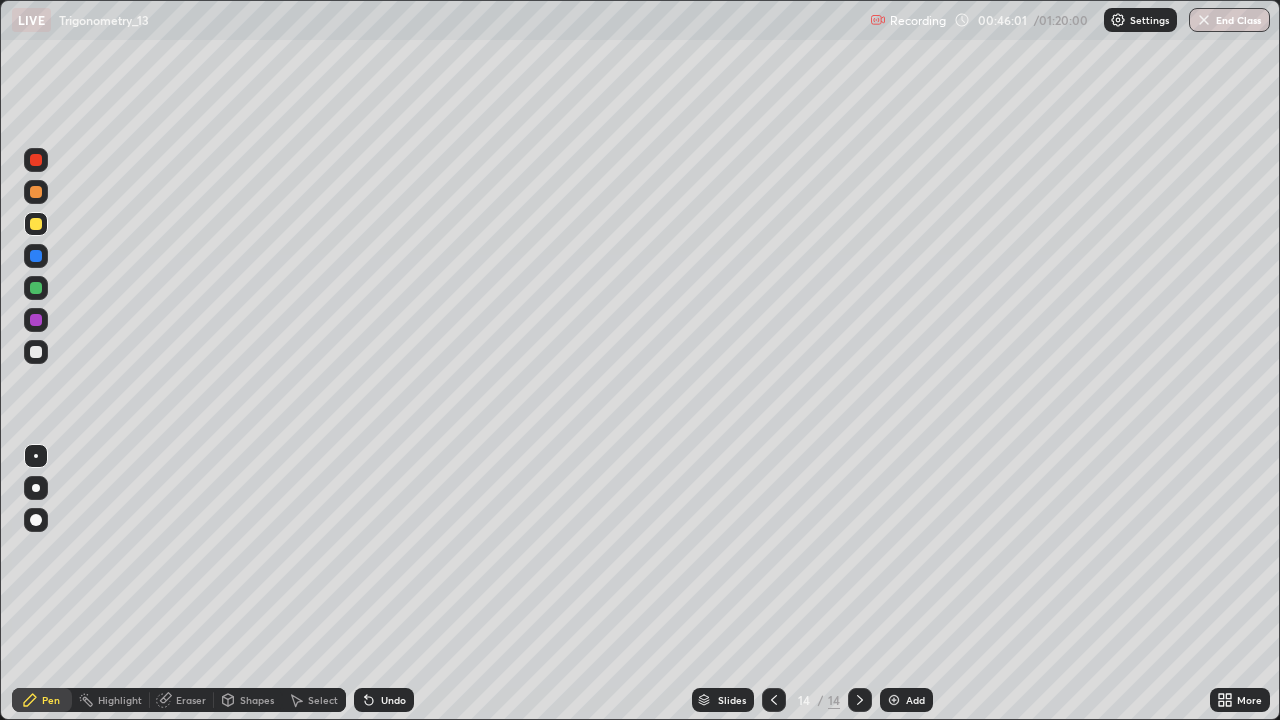 click at bounding box center [36, 352] 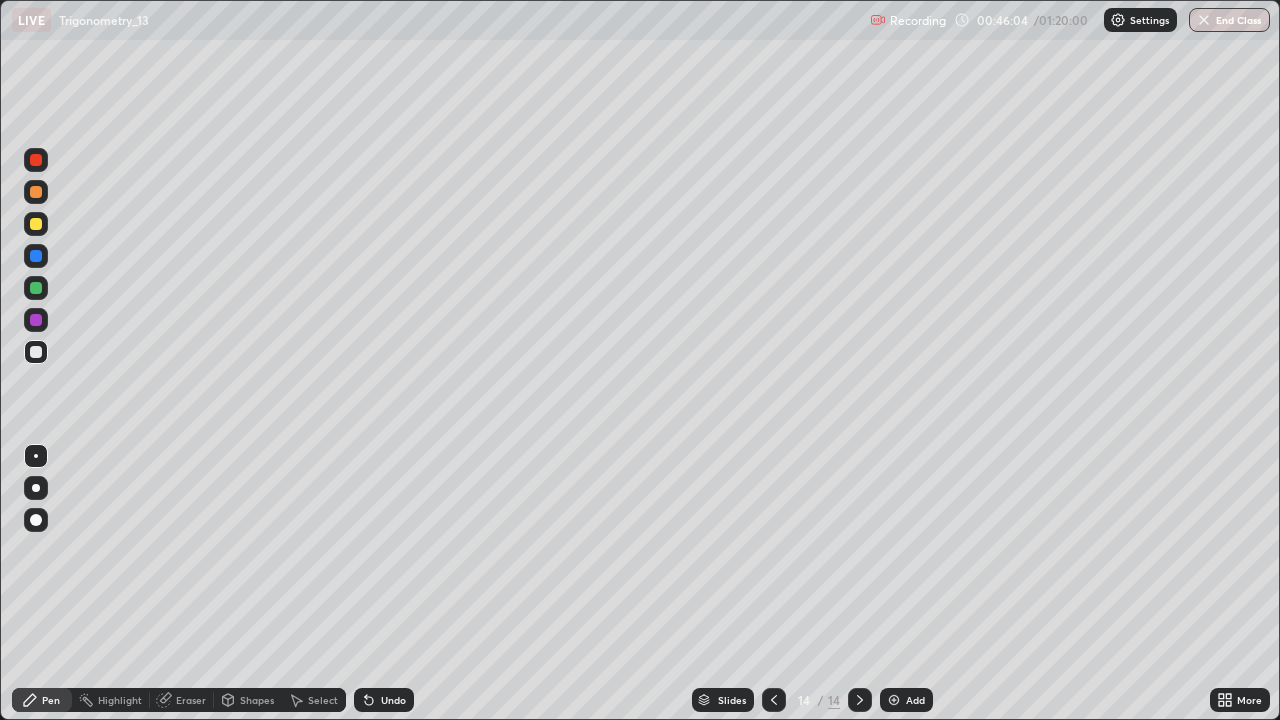 click at bounding box center (36, 224) 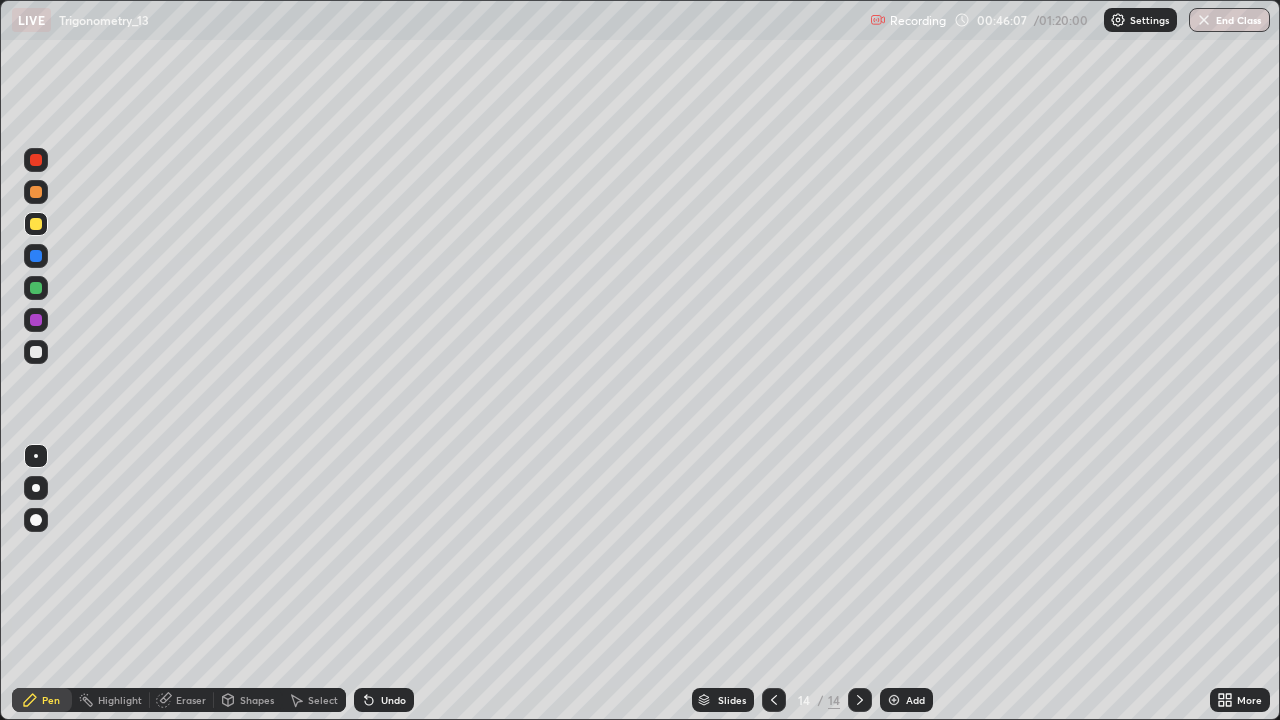 click on "Undo" at bounding box center (393, 700) 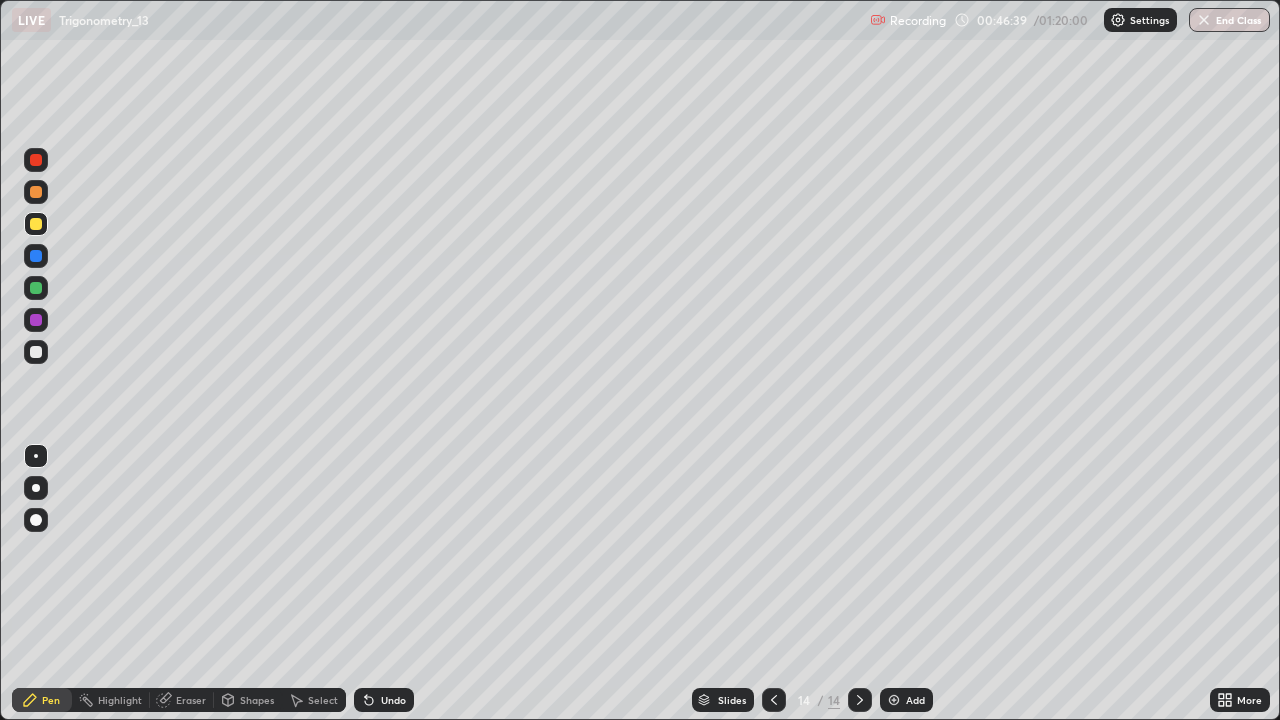 click on "Undo" at bounding box center [384, 700] 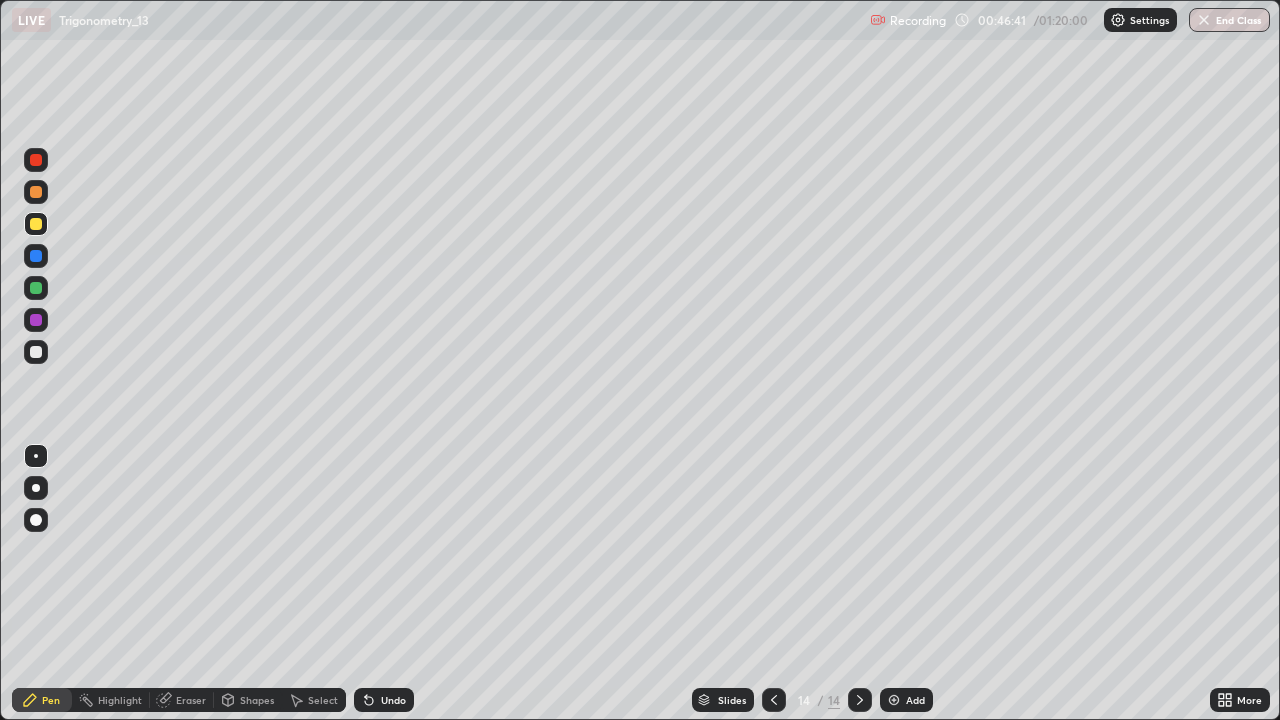 click 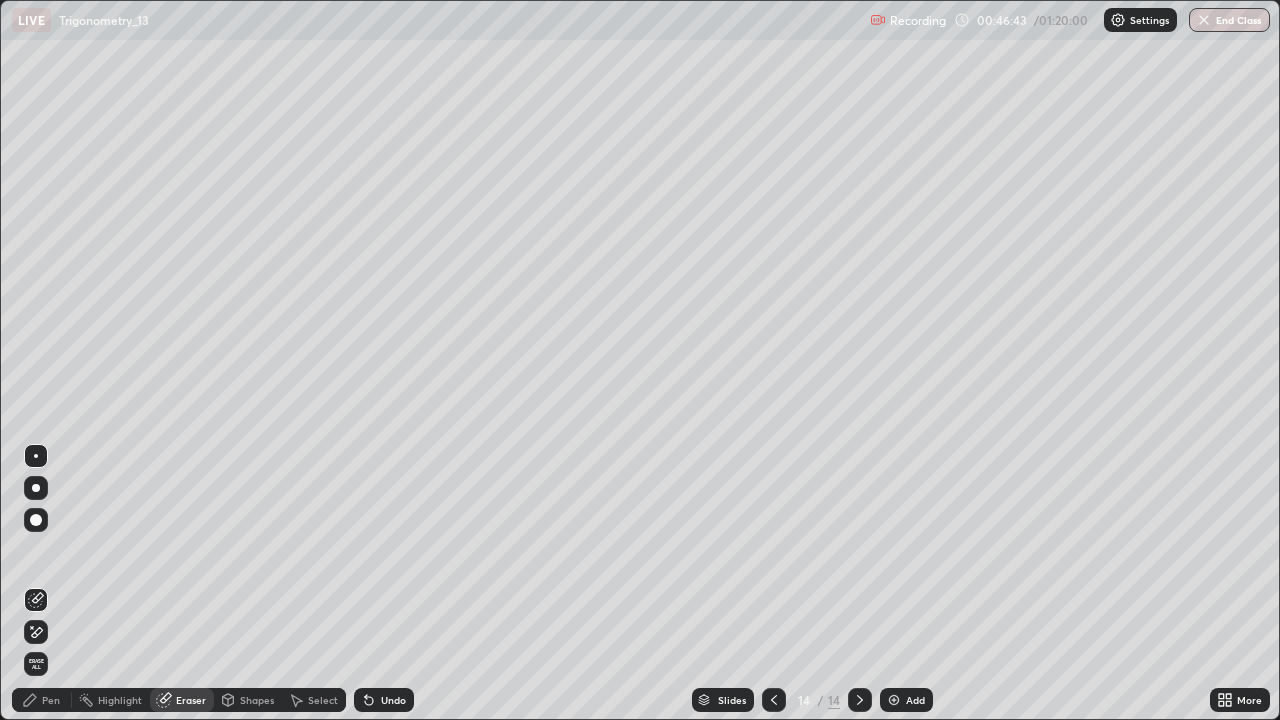 click on "Erase all" at bounding box center (36, 664) 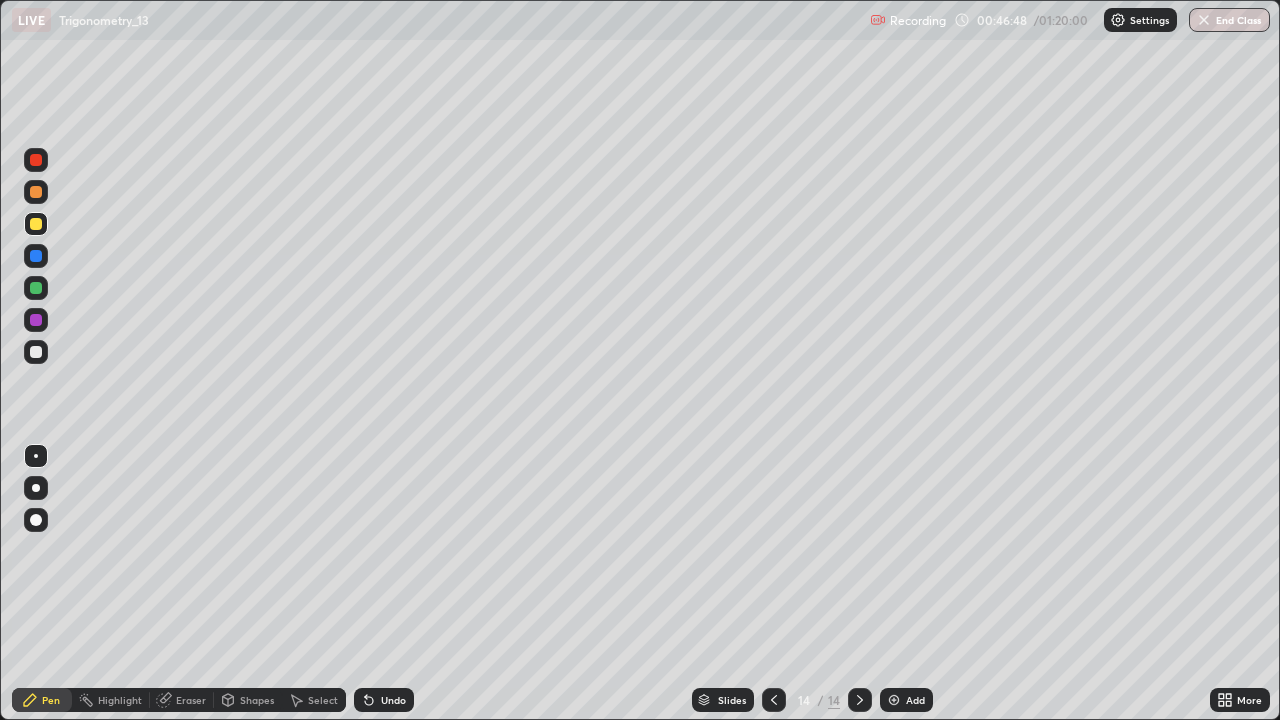 click 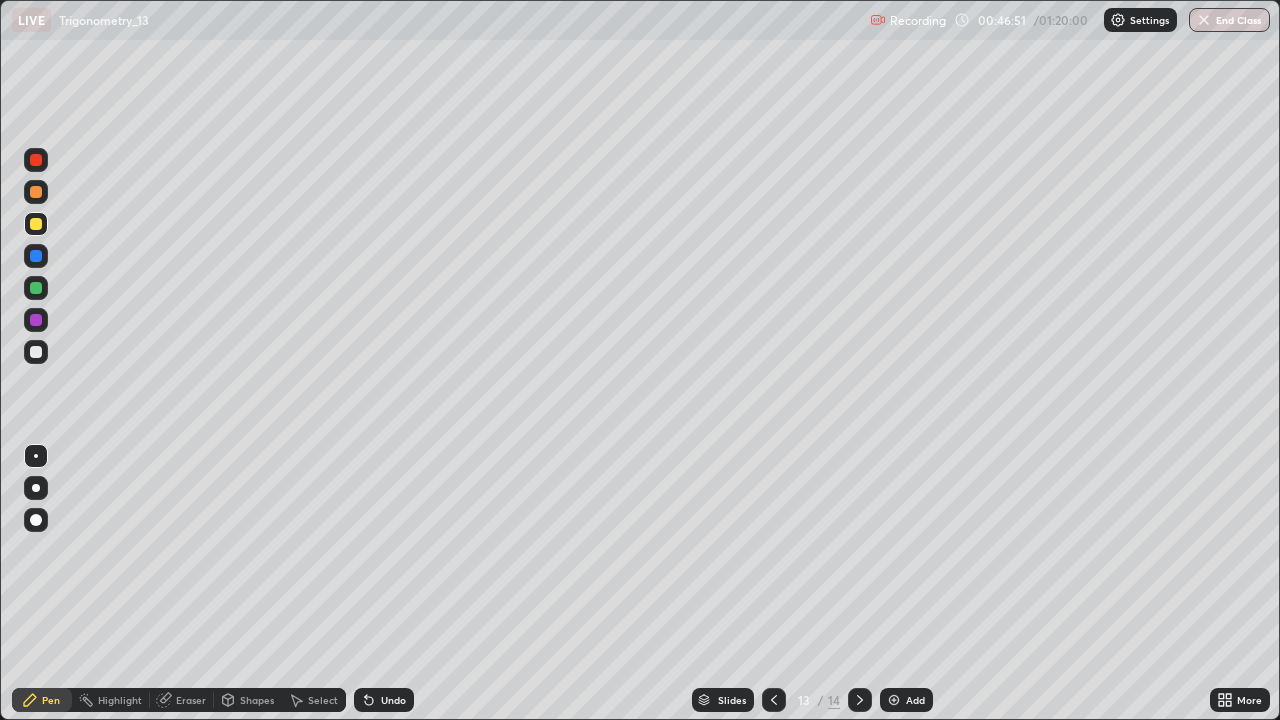 click 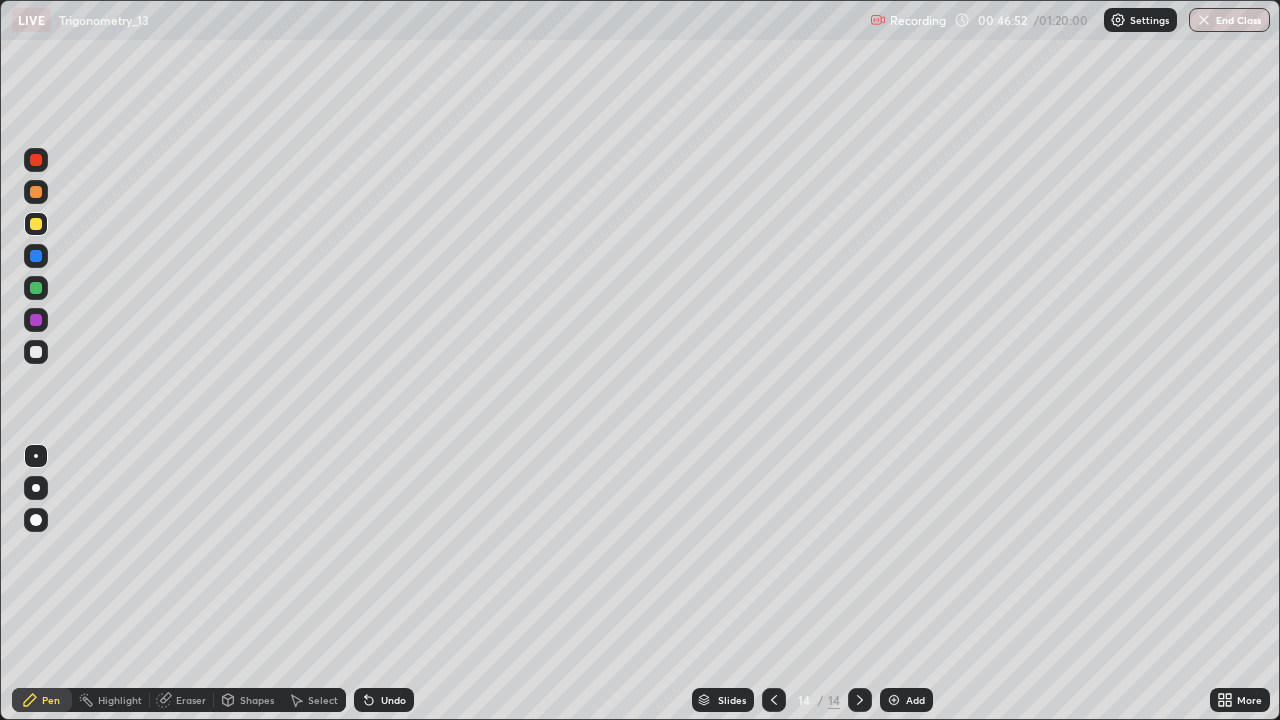 click 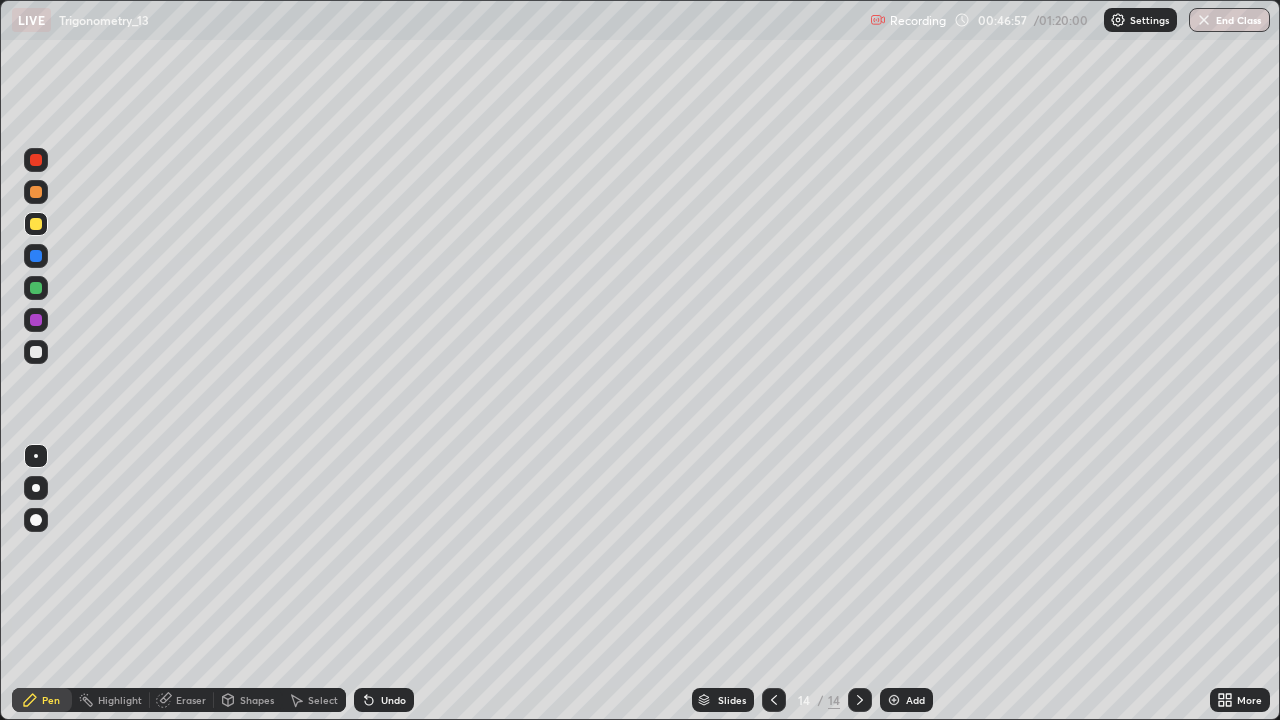 click 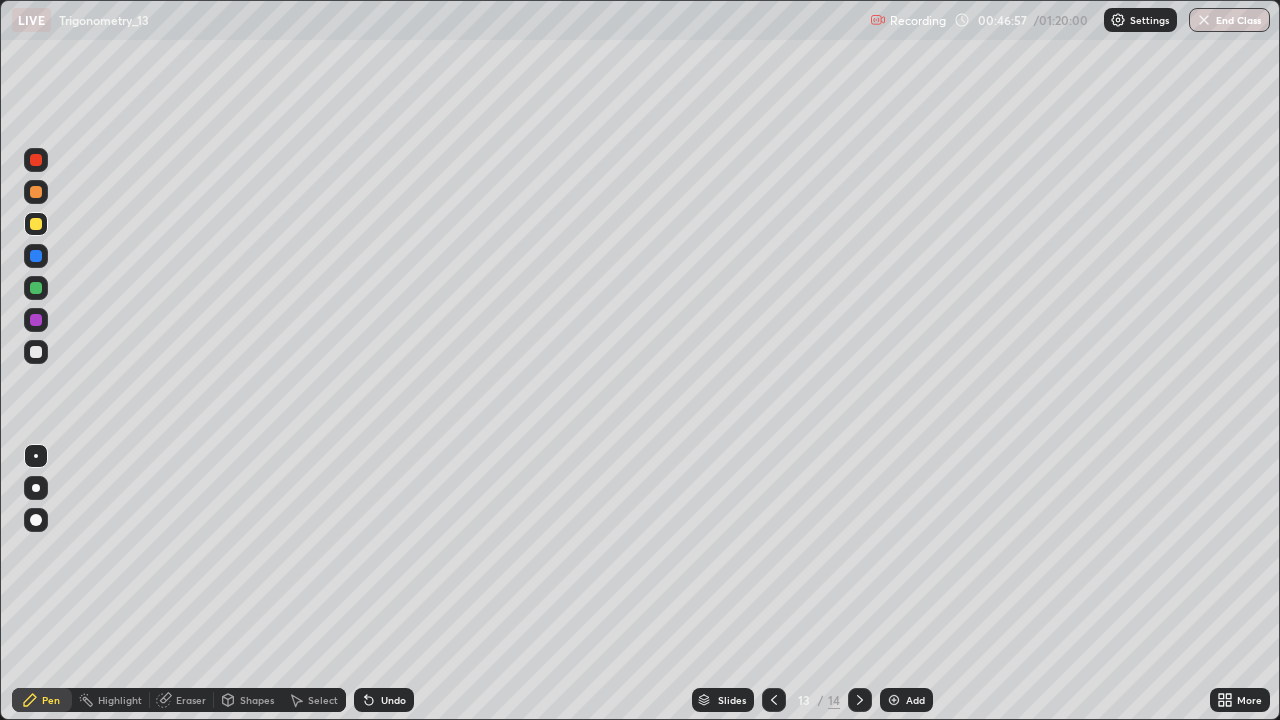 click 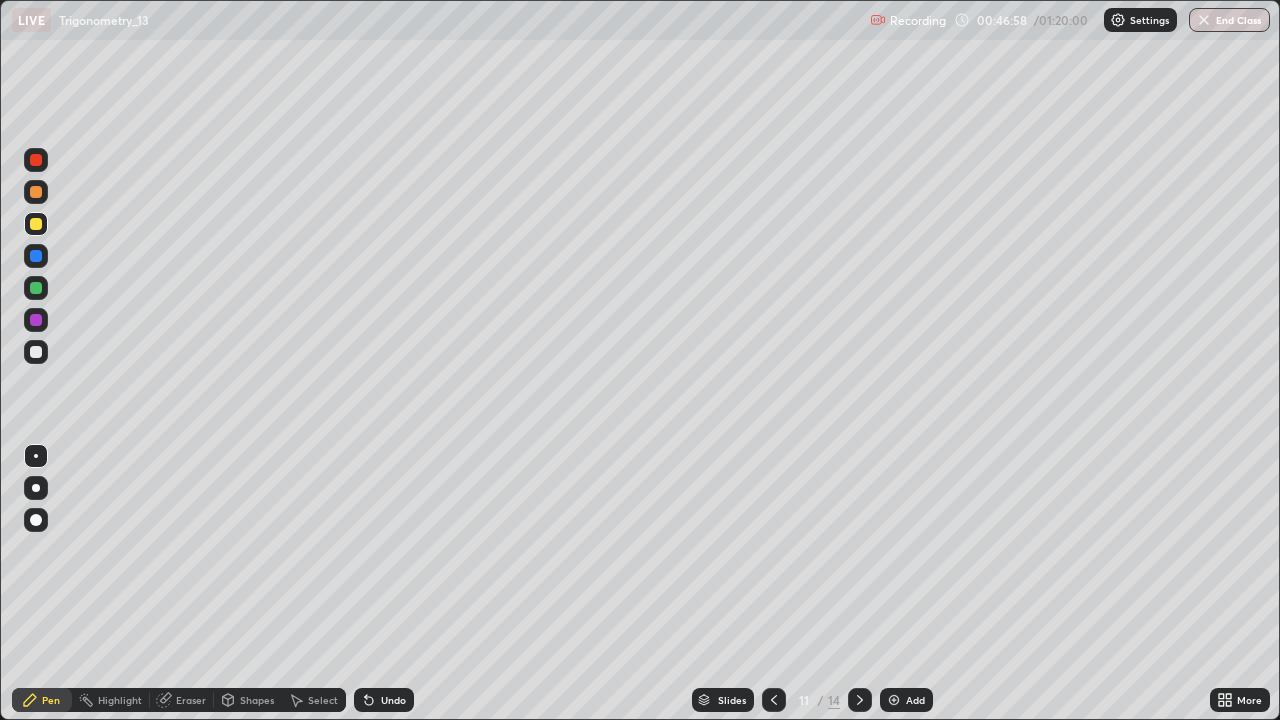click at bounding box center (860, 700) 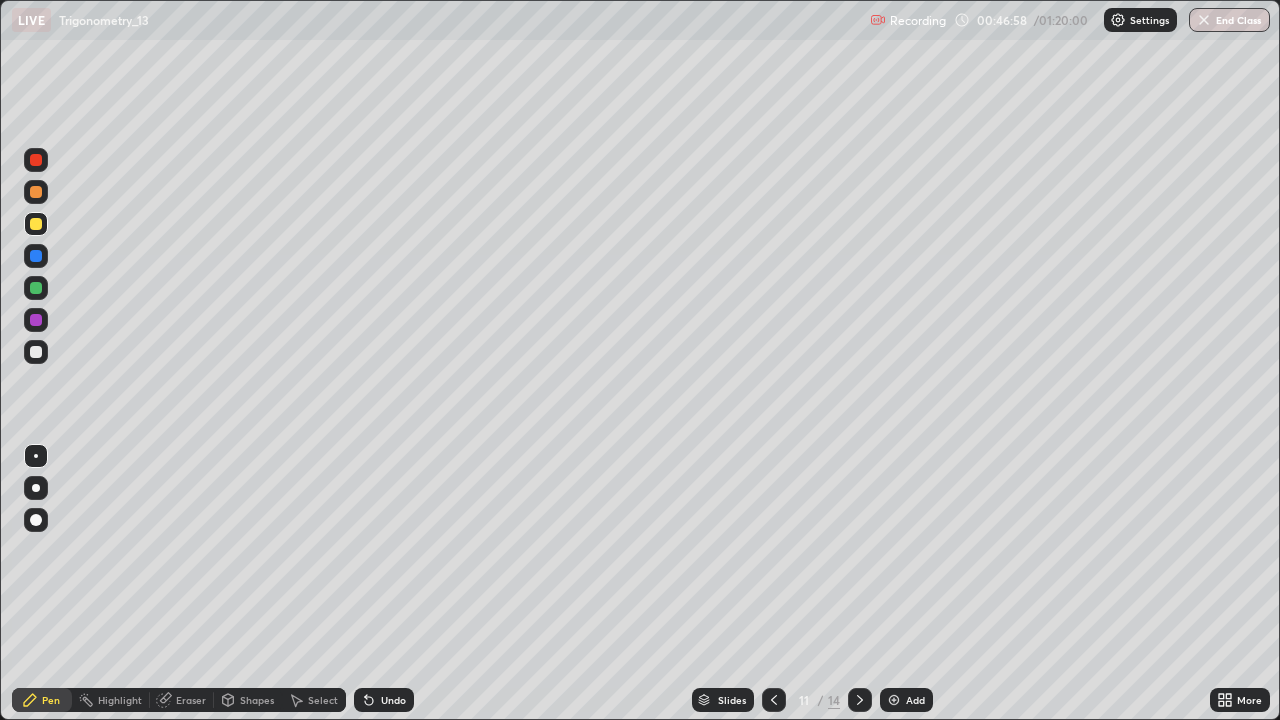 click 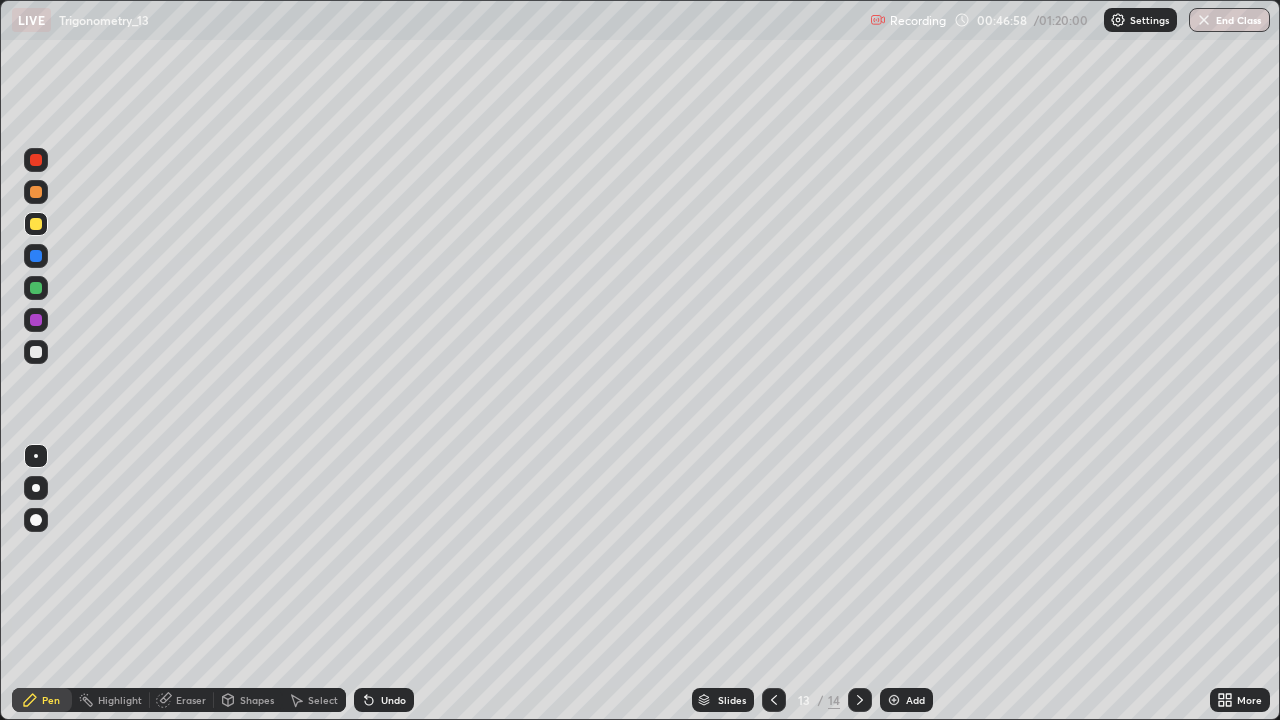 click 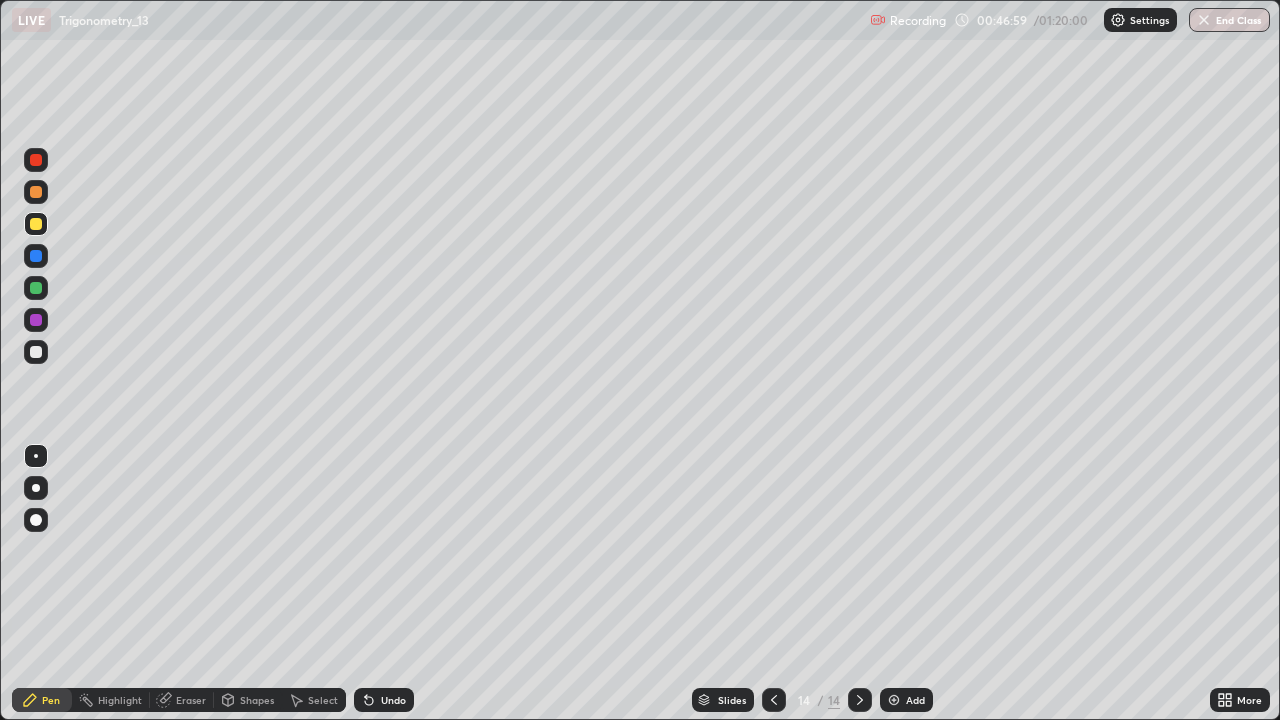 click 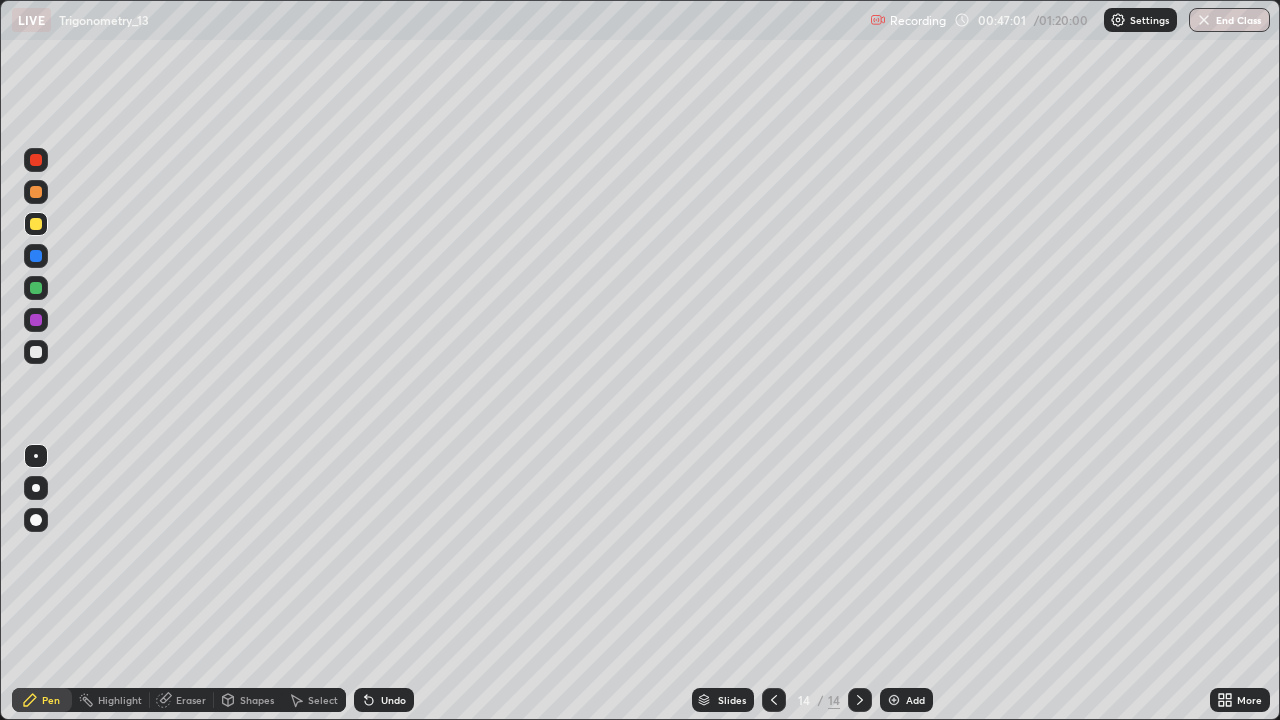 click on "Undo" at bounding box center [393, 700] 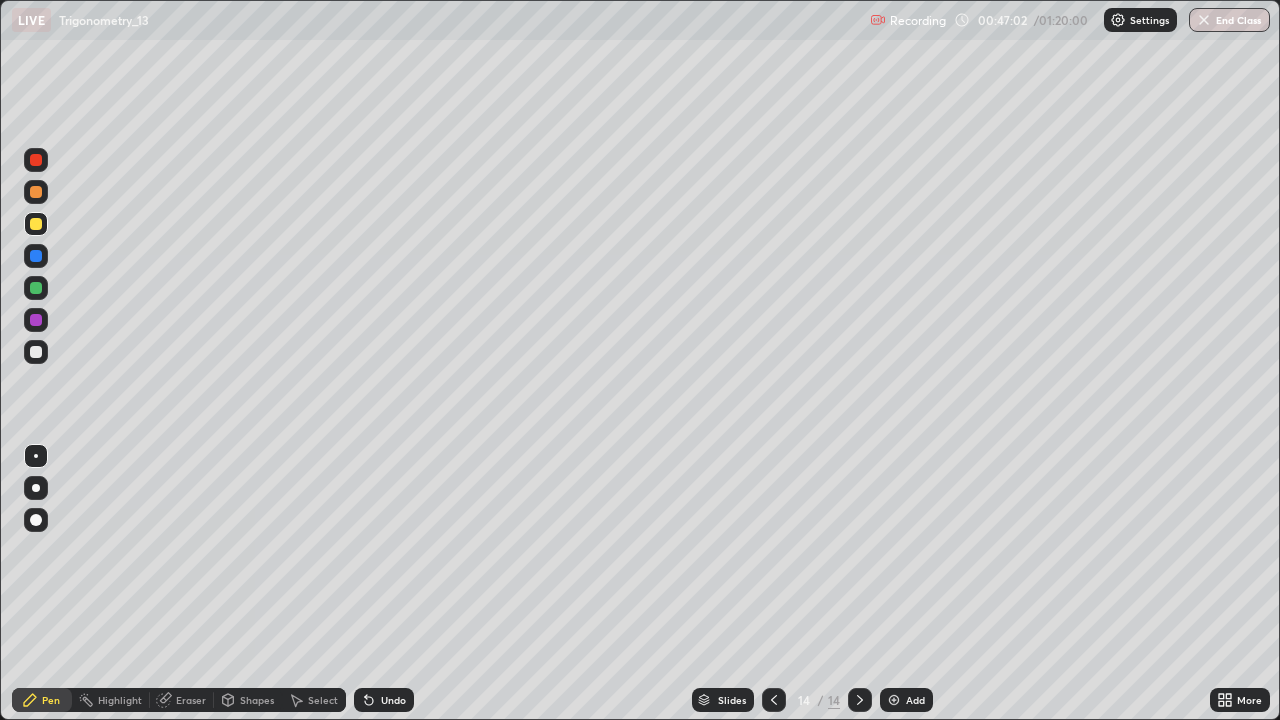 click on "Undo" at bounding box center (393, 700) 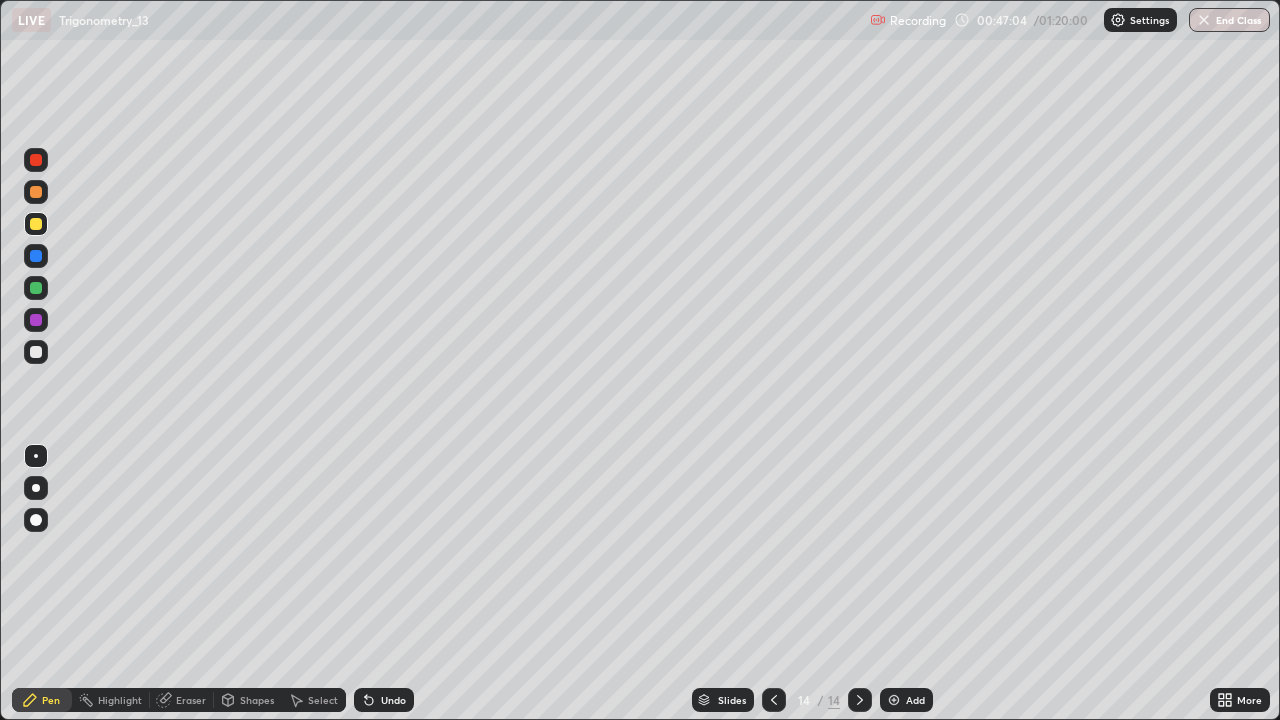 click 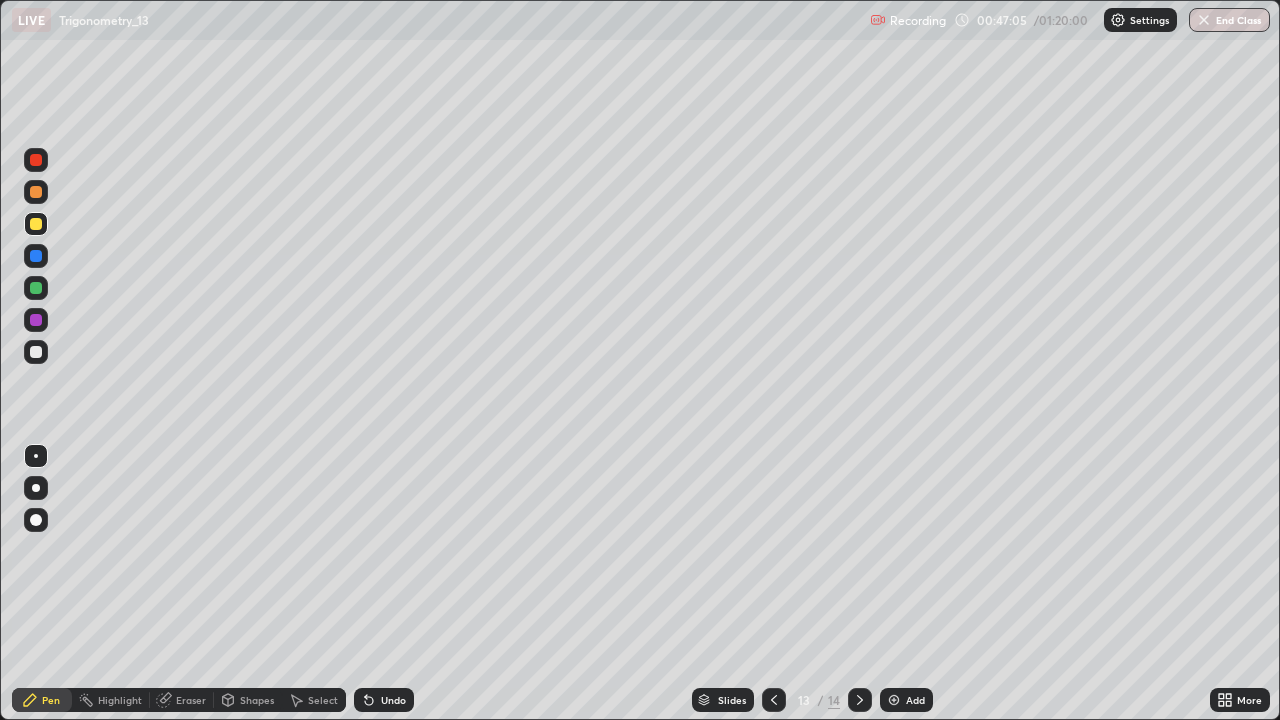 click at bounding box center (860, 700) 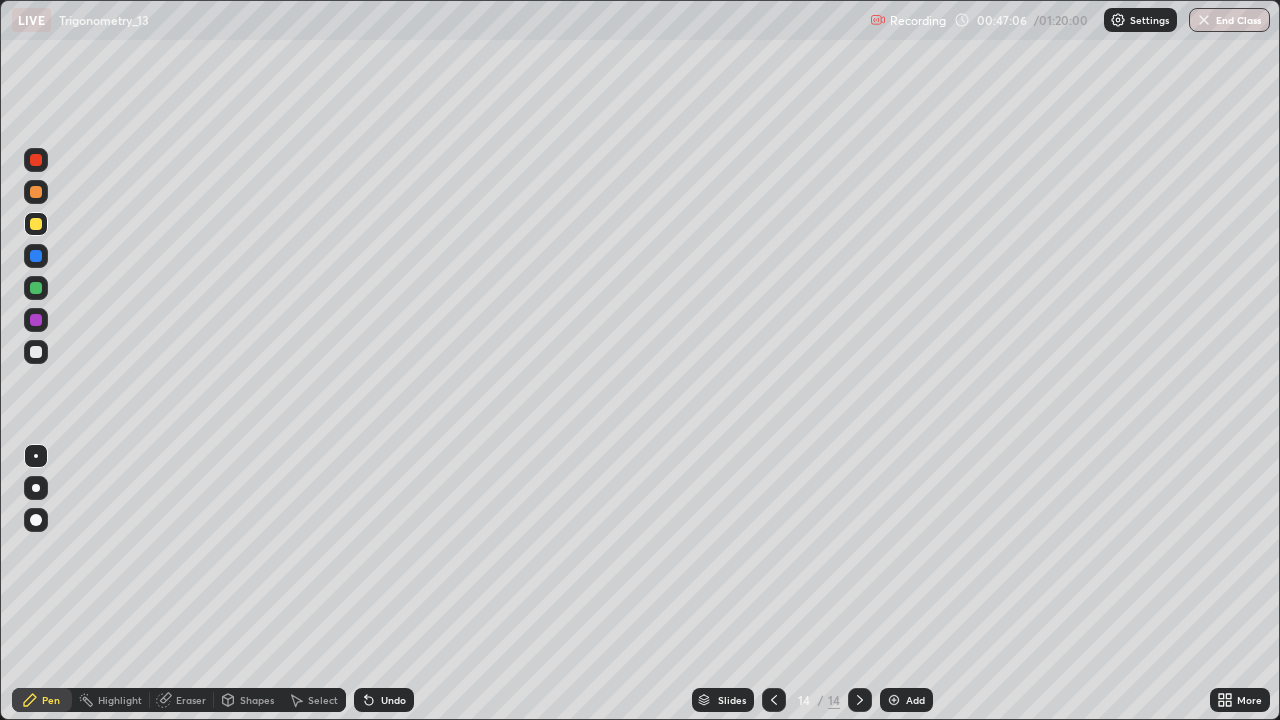 click at bounding box center (860, 700) 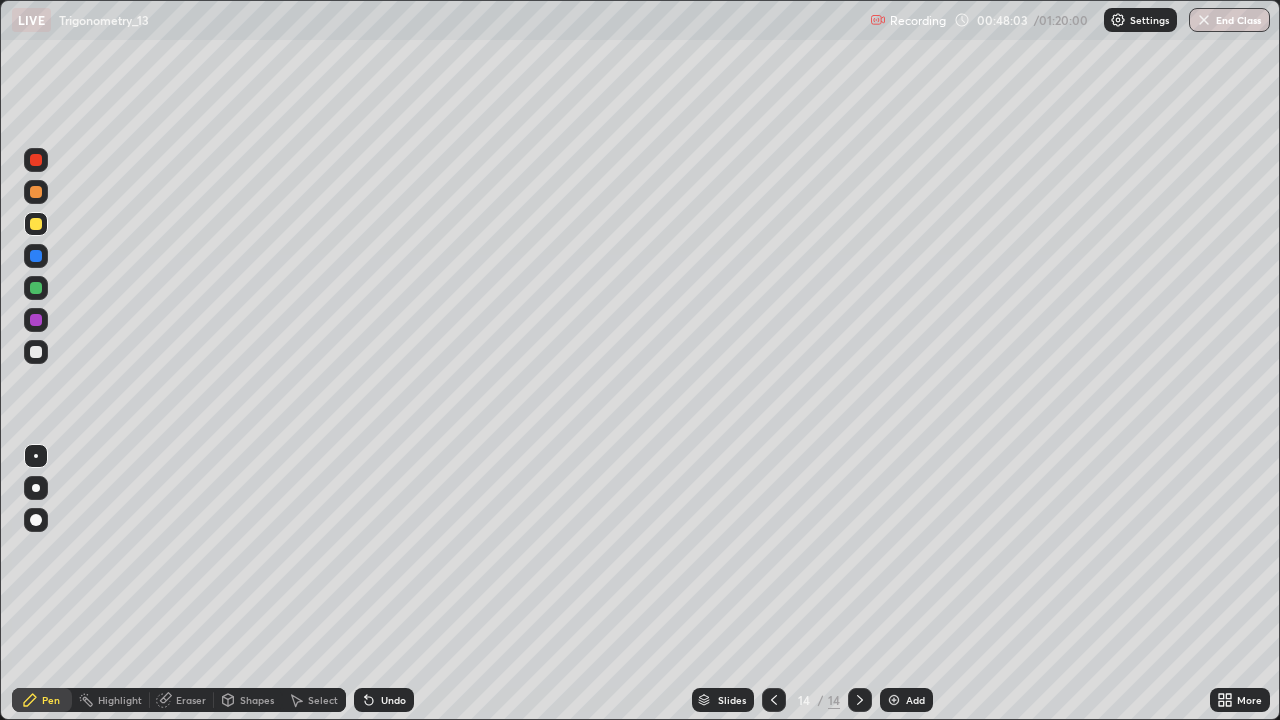 click on "Undo" at bounding box center [384, 700] 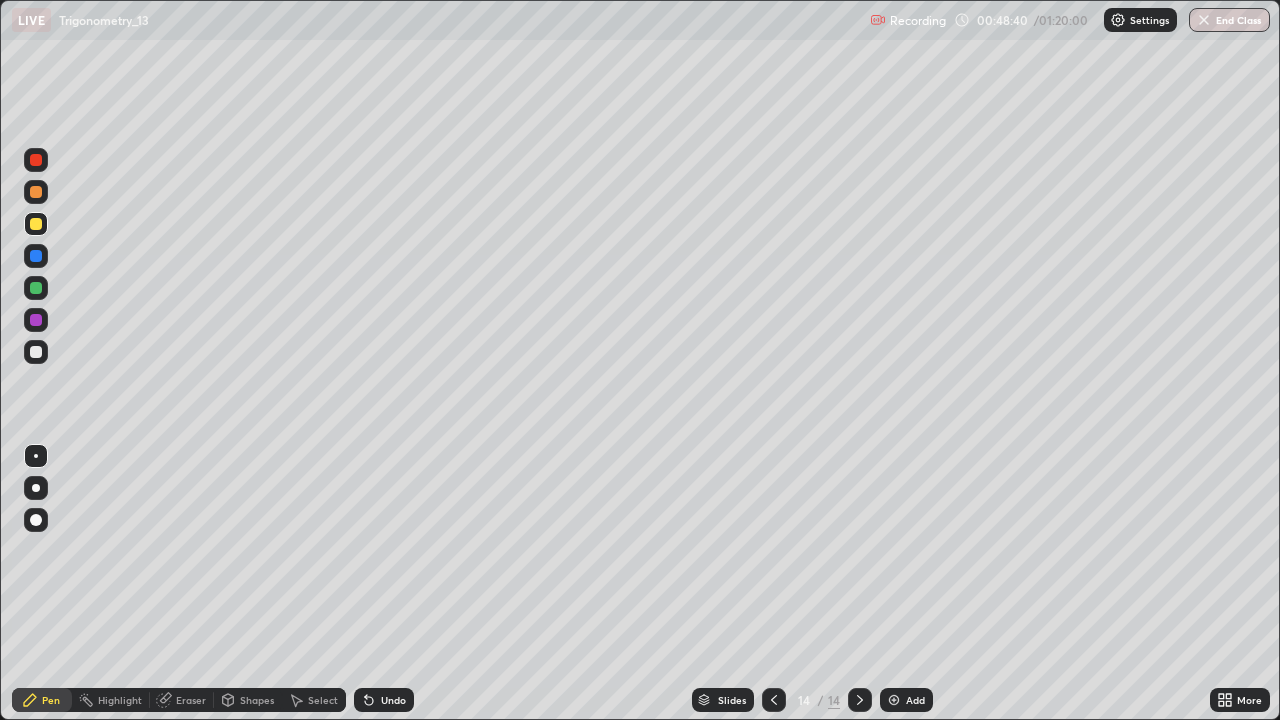 click at bounding box center [36, 352] 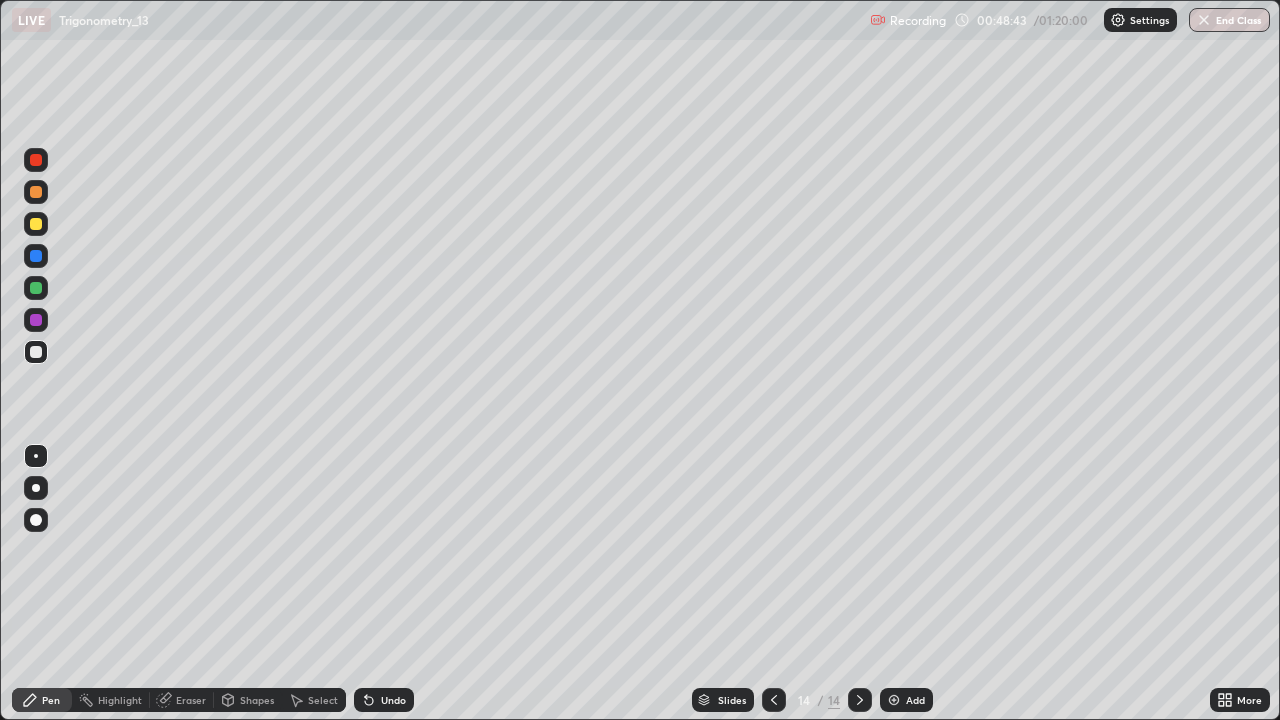 click at bounding box center [36, 224] 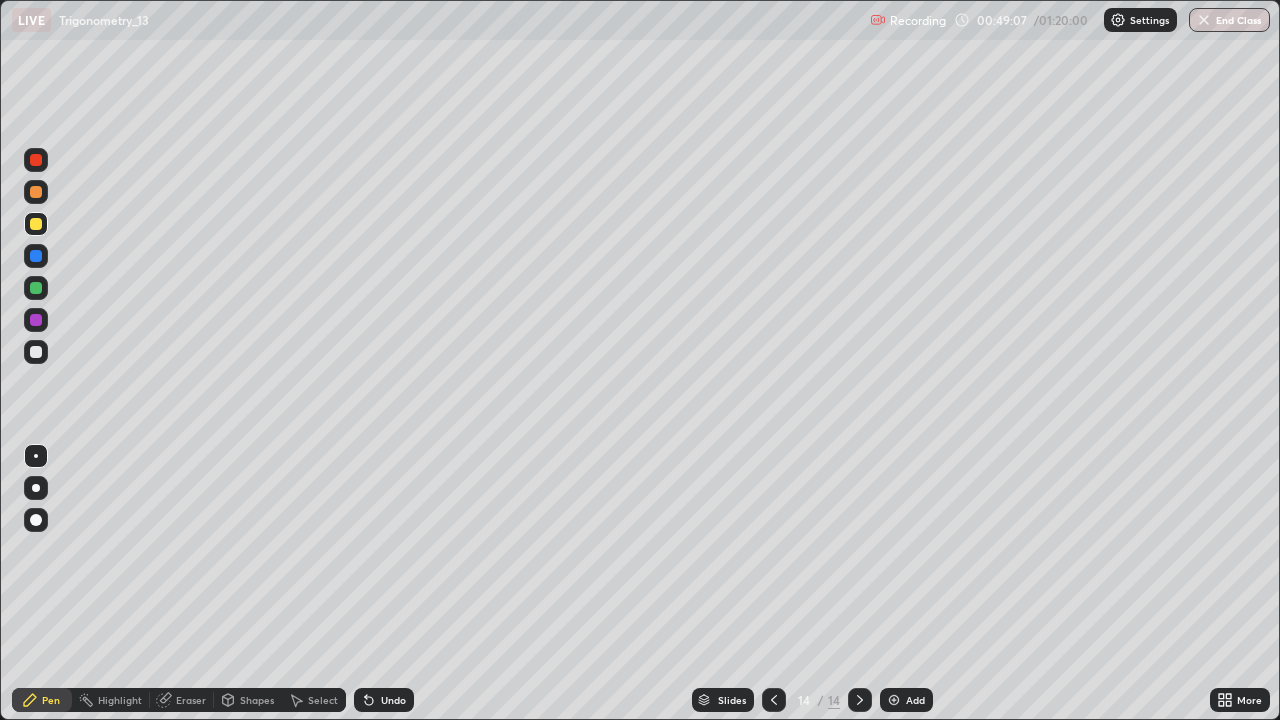 click 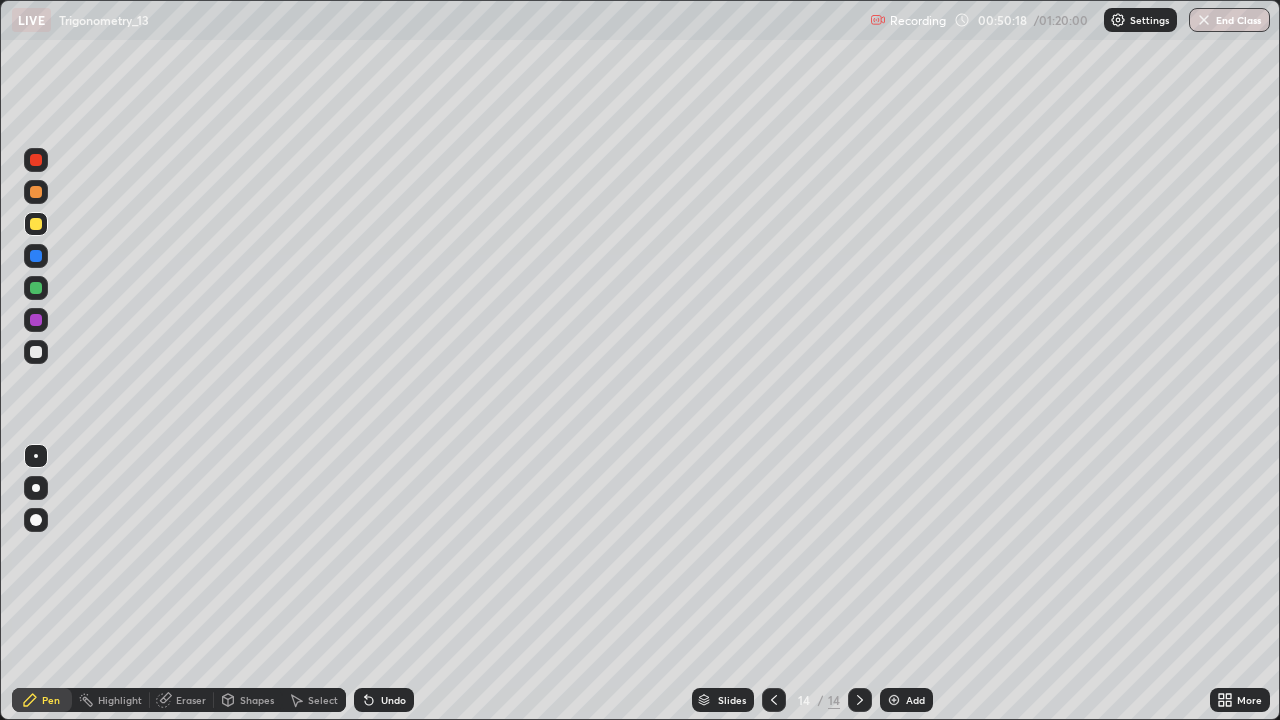 click at bounding box center [36, 352] 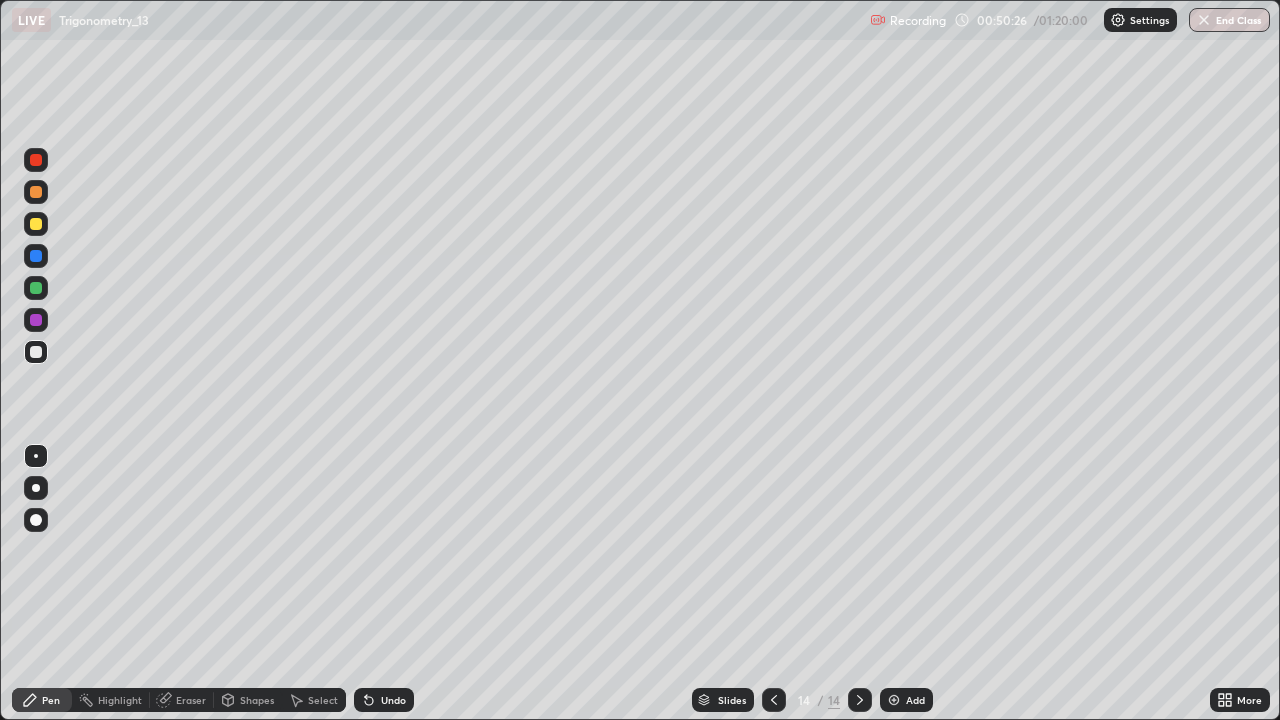 click at bounding box center [36, 288] 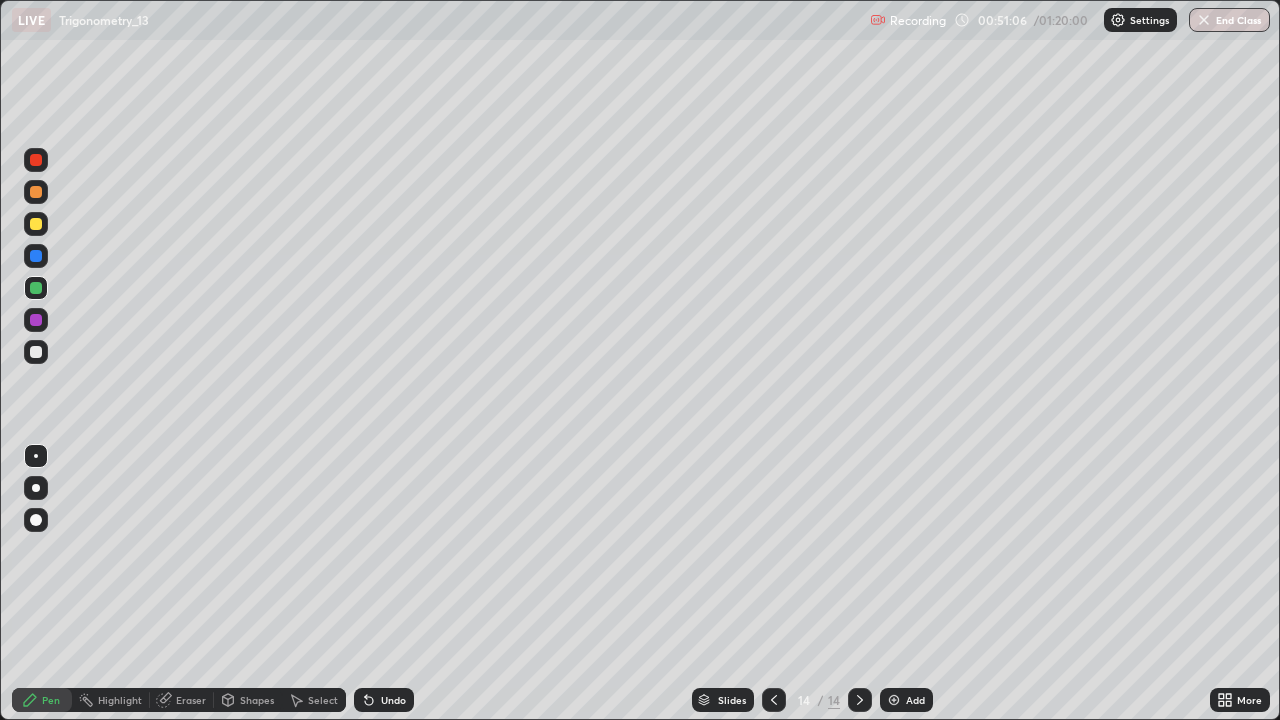 click on "Undo" at bounding box center [393, 700] 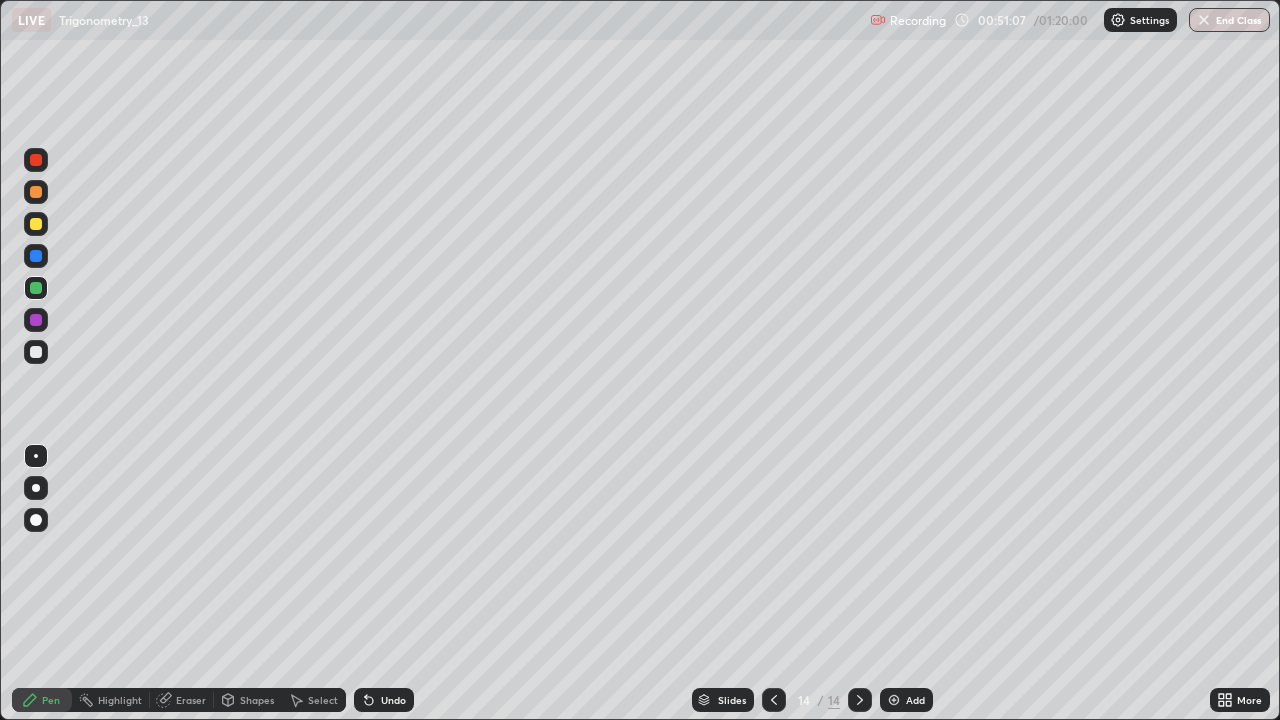 click at bounding box center (36, 352) 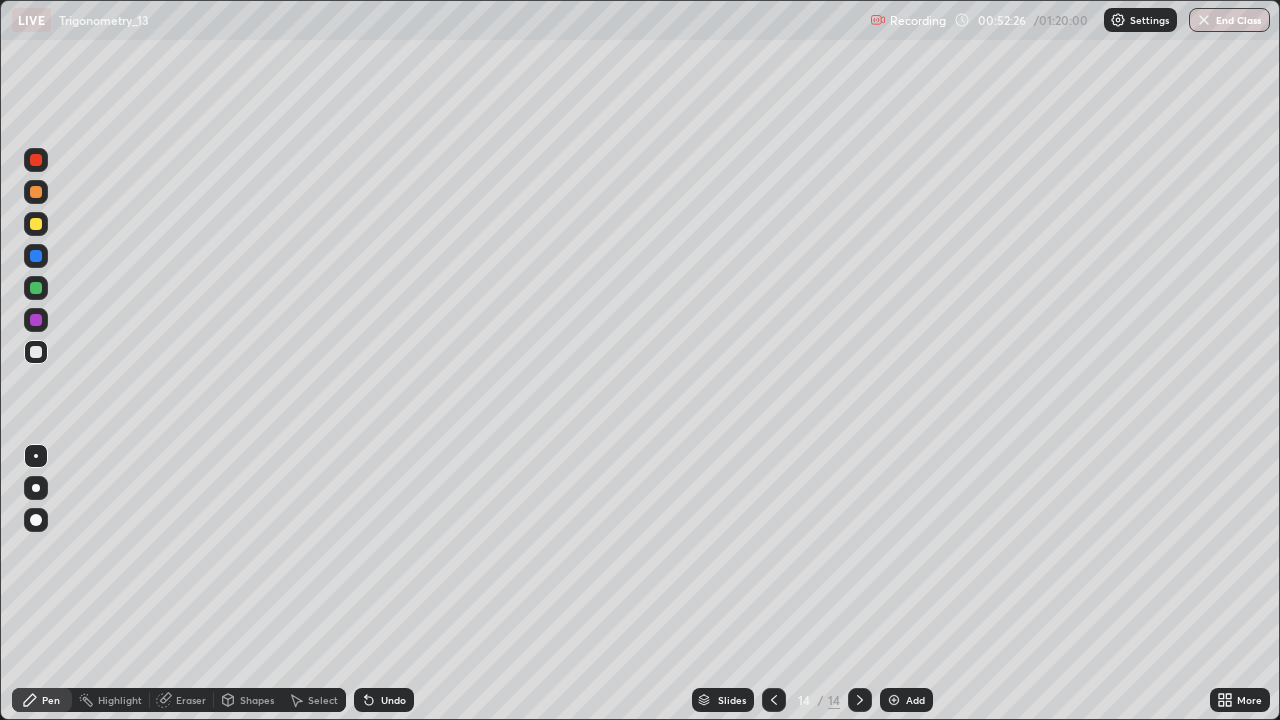 click on "Add" at bounding box center [915, 700] 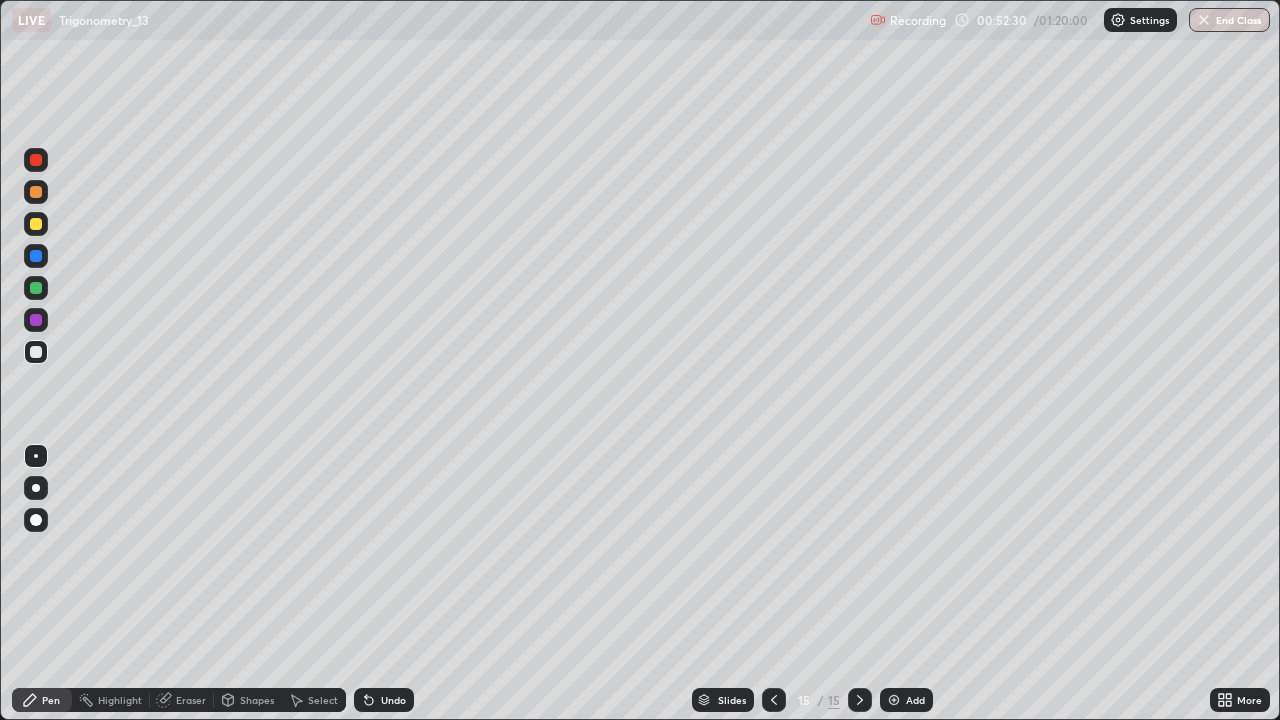 click 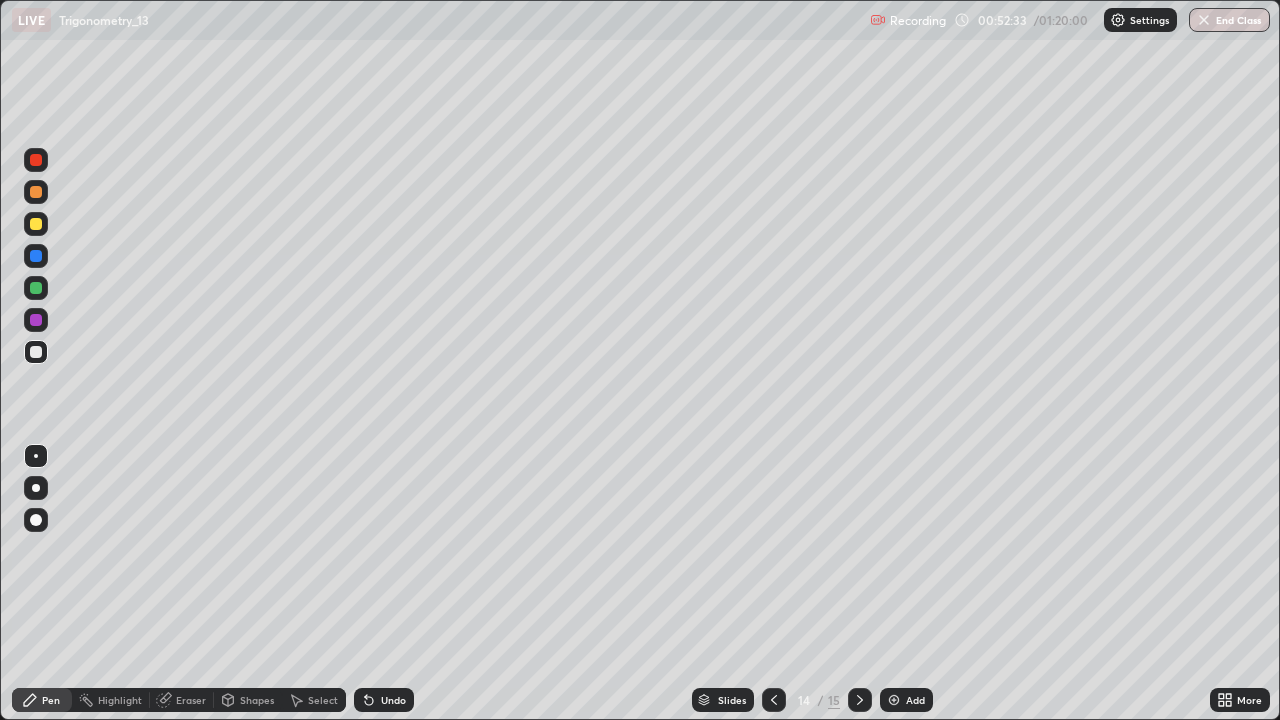 click 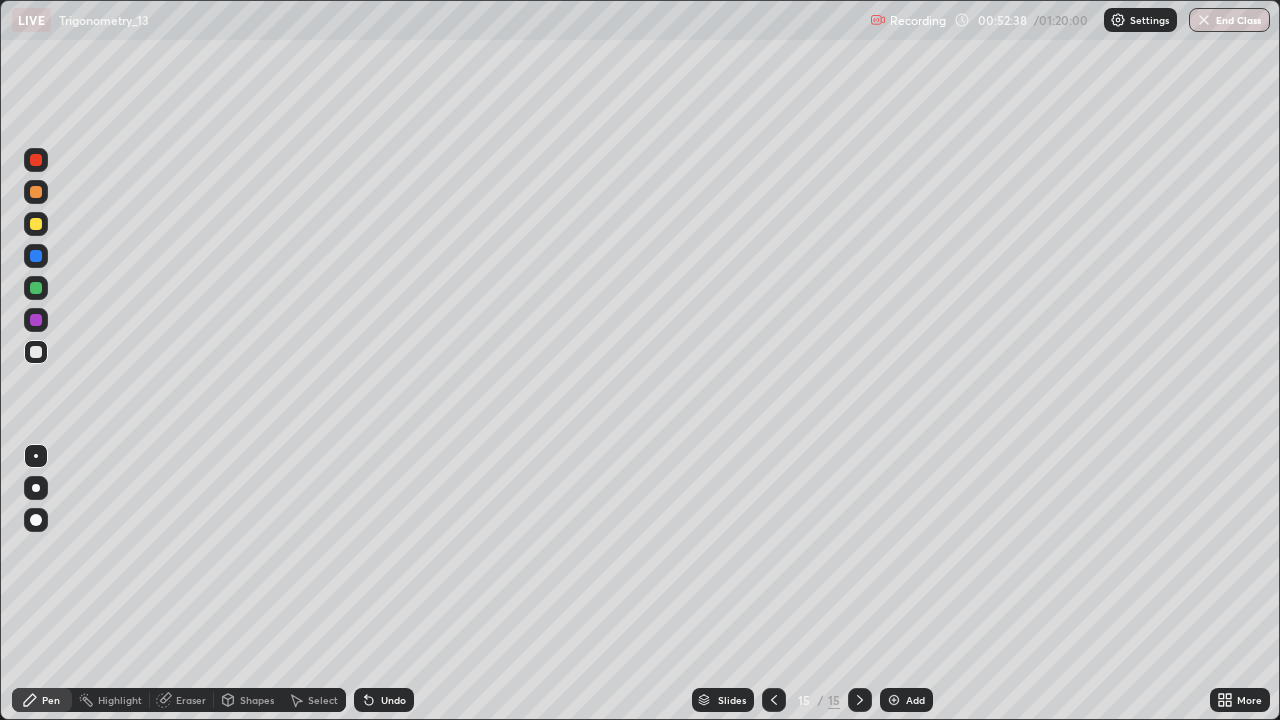 click at bounding box center (774, 700) 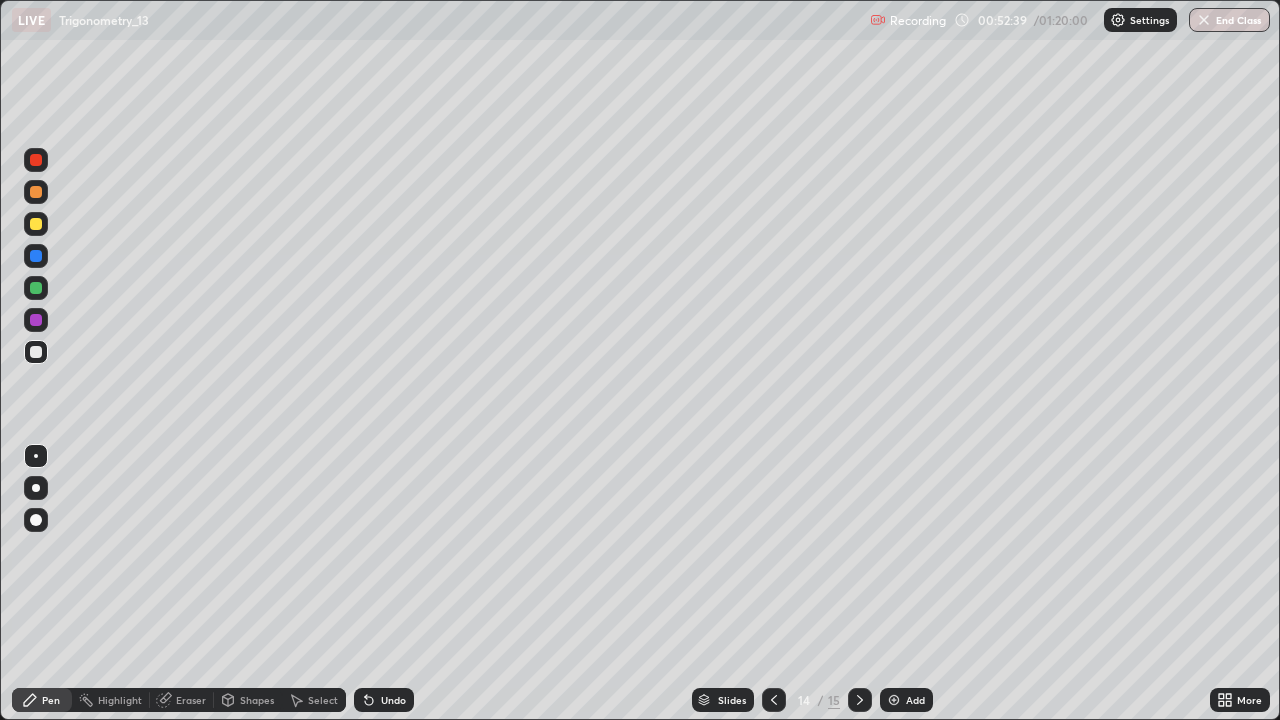 click 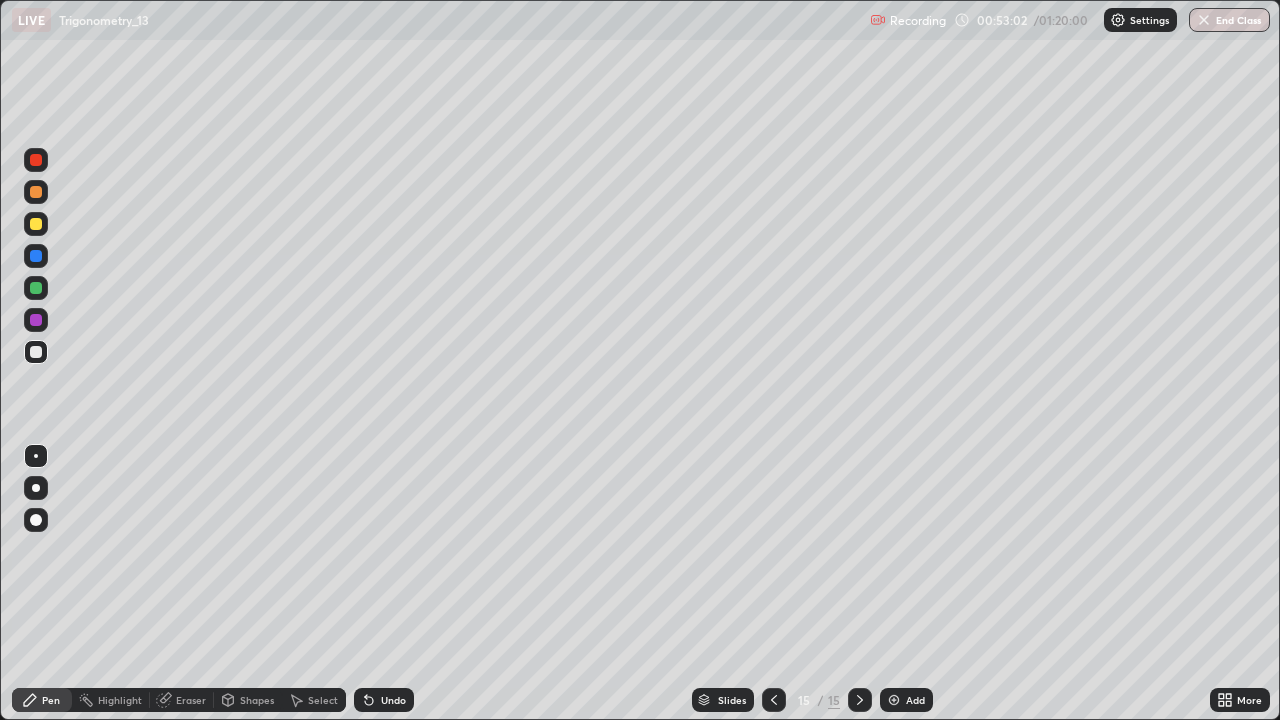 click 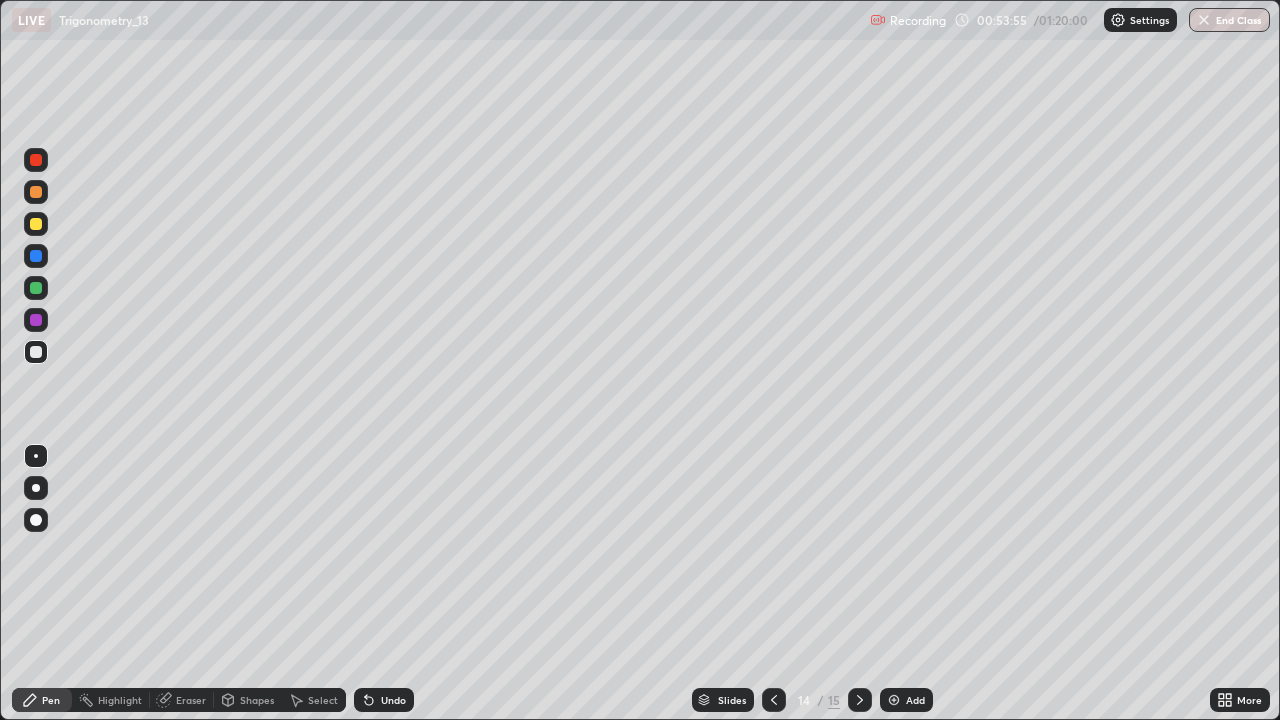 click at bounding box center (36, 288) 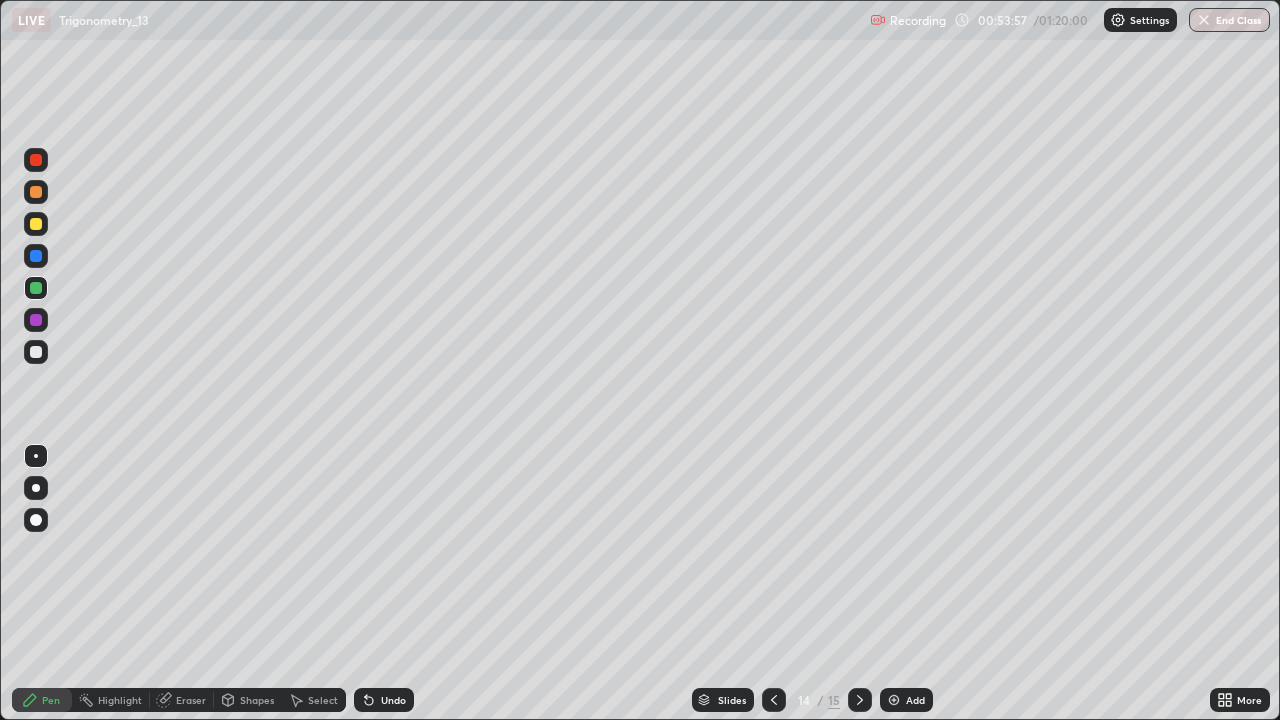click on "15" at bounding box center [834, 700] 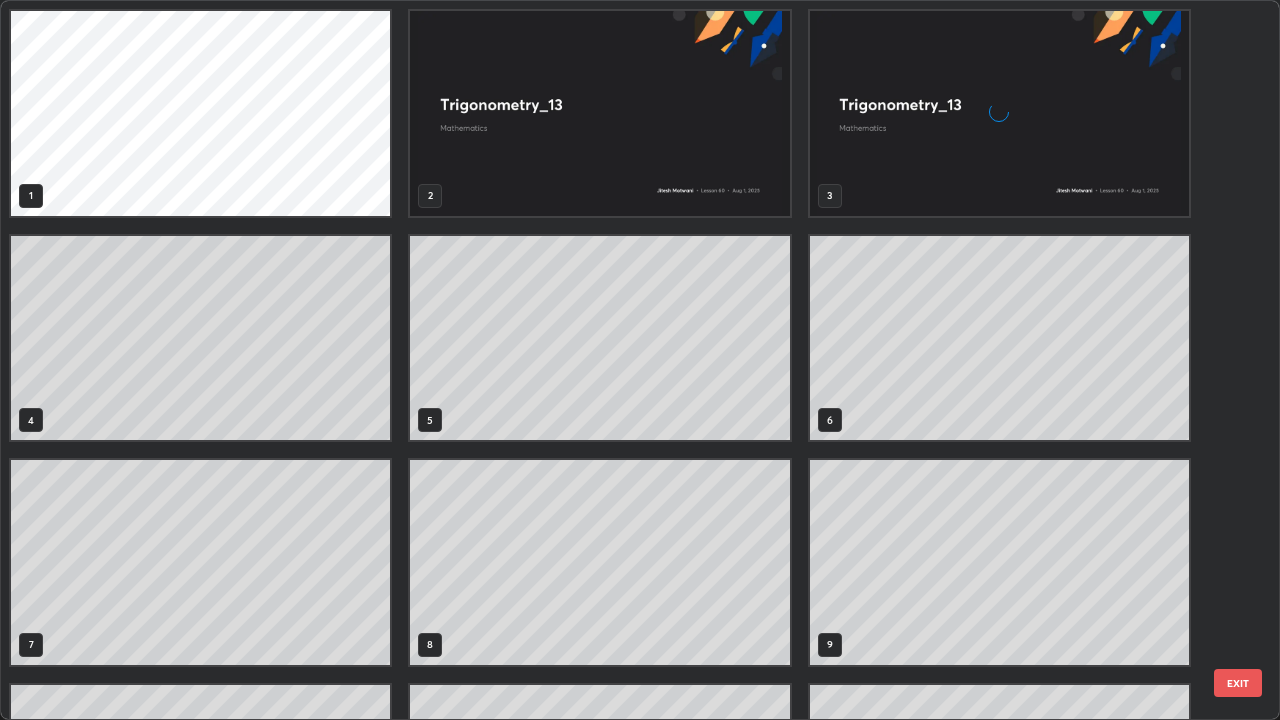 scroll, scrollTop: 405, scrollLeft: 0, axis: vertical 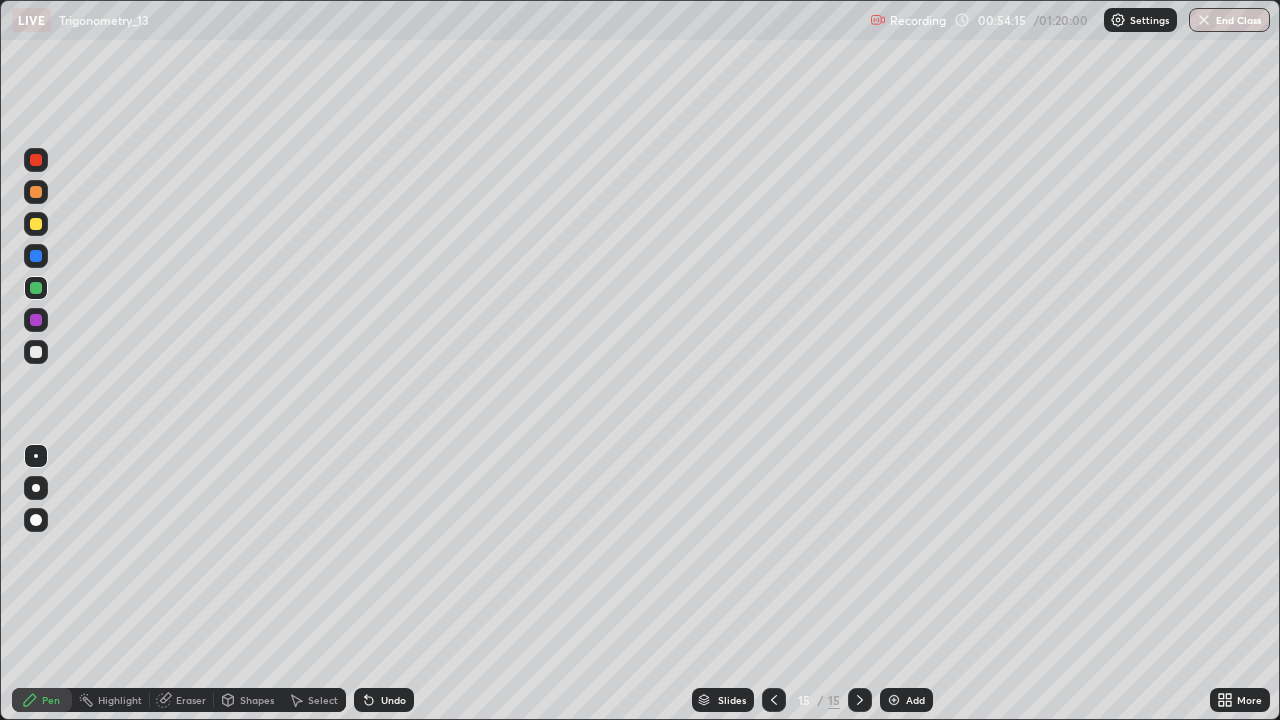 click on "15" at bounding box center [834, 700] 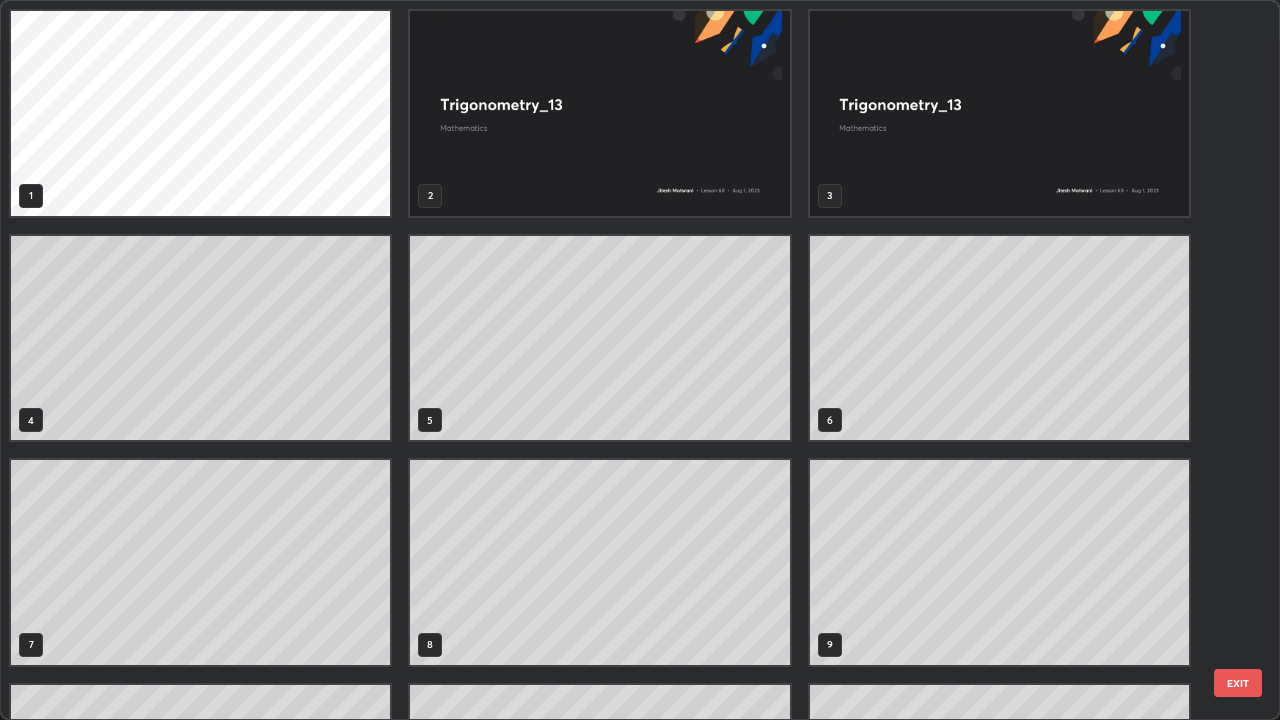 scroll, scrollTop: 405, scrollLeft: 0, axis: vertical 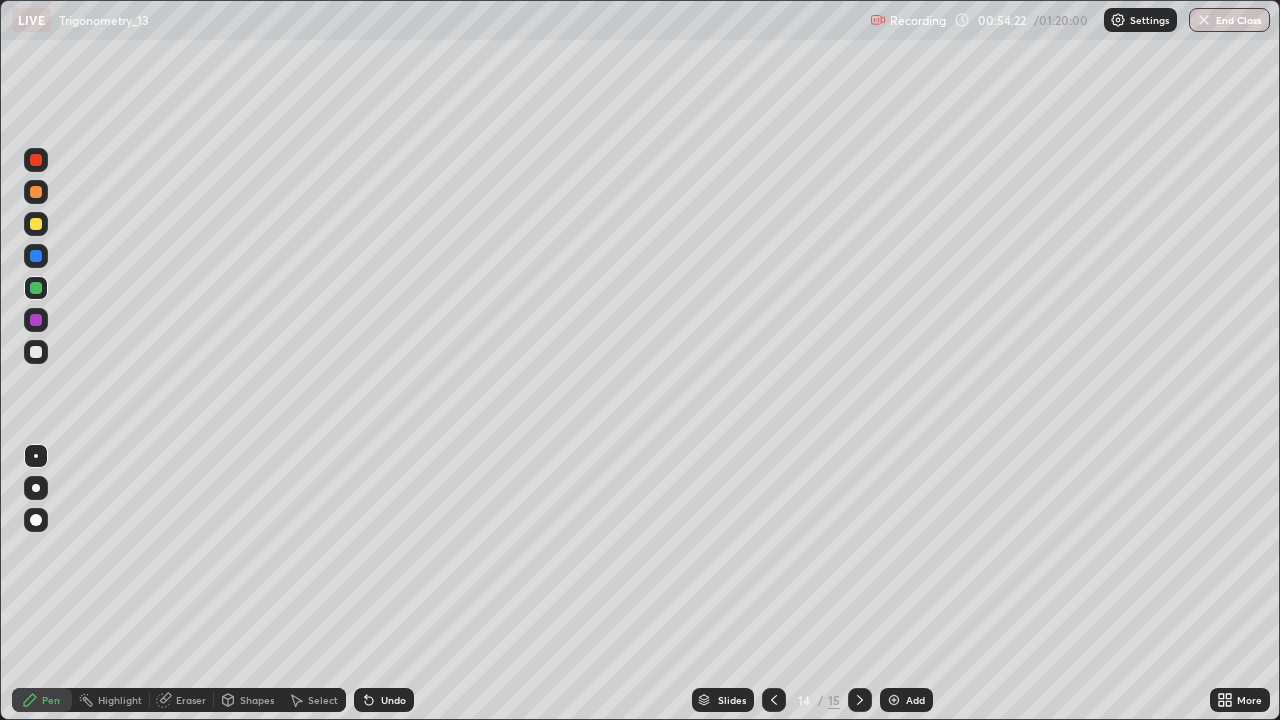 click at bounding box center (36, 256) 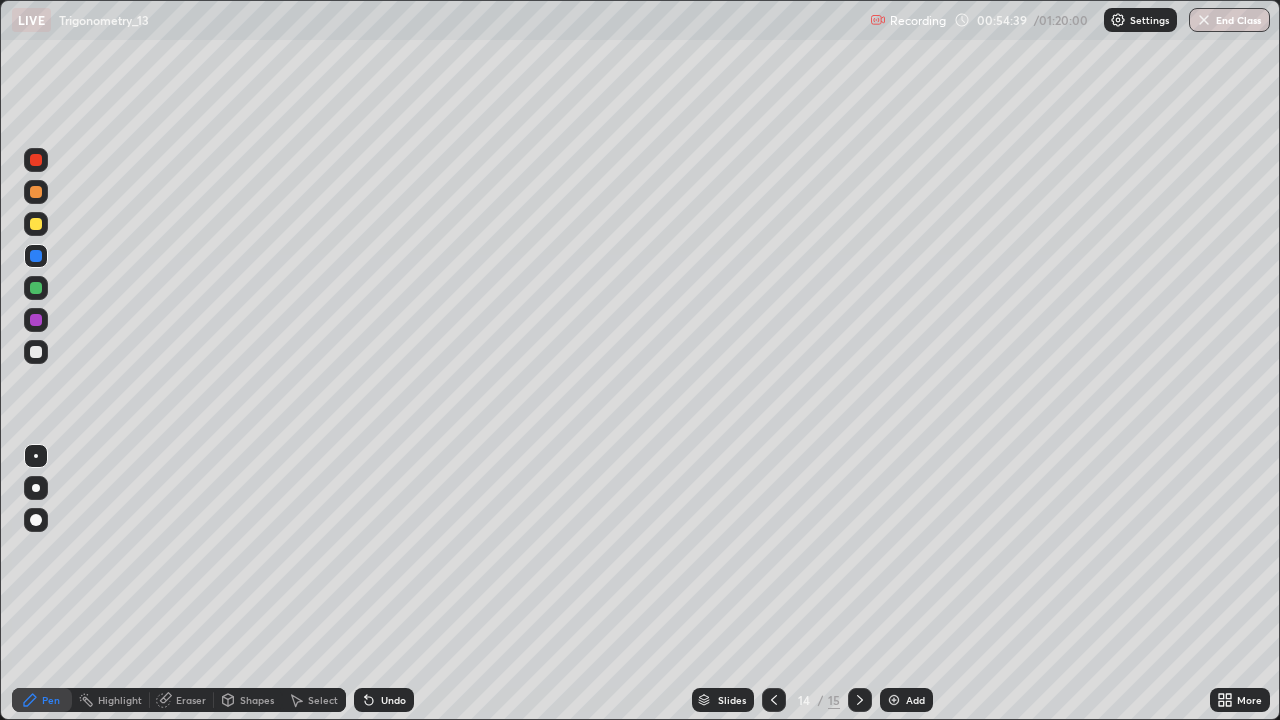 click 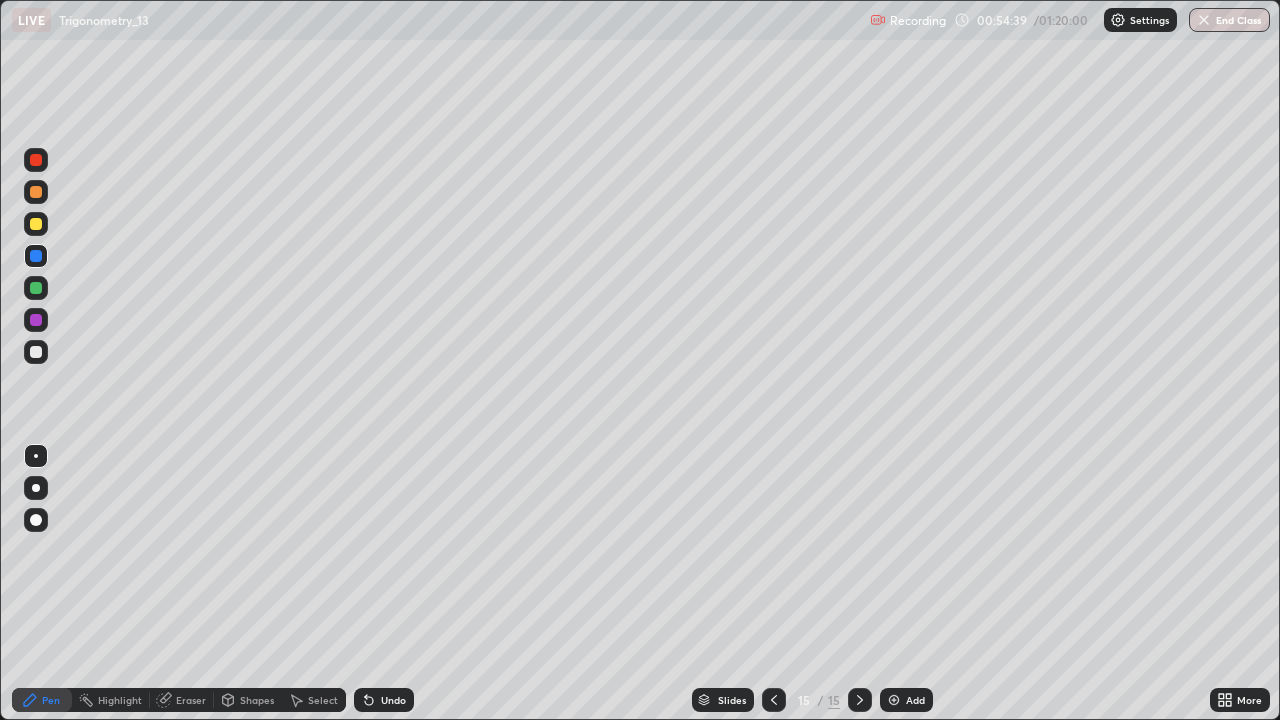 click 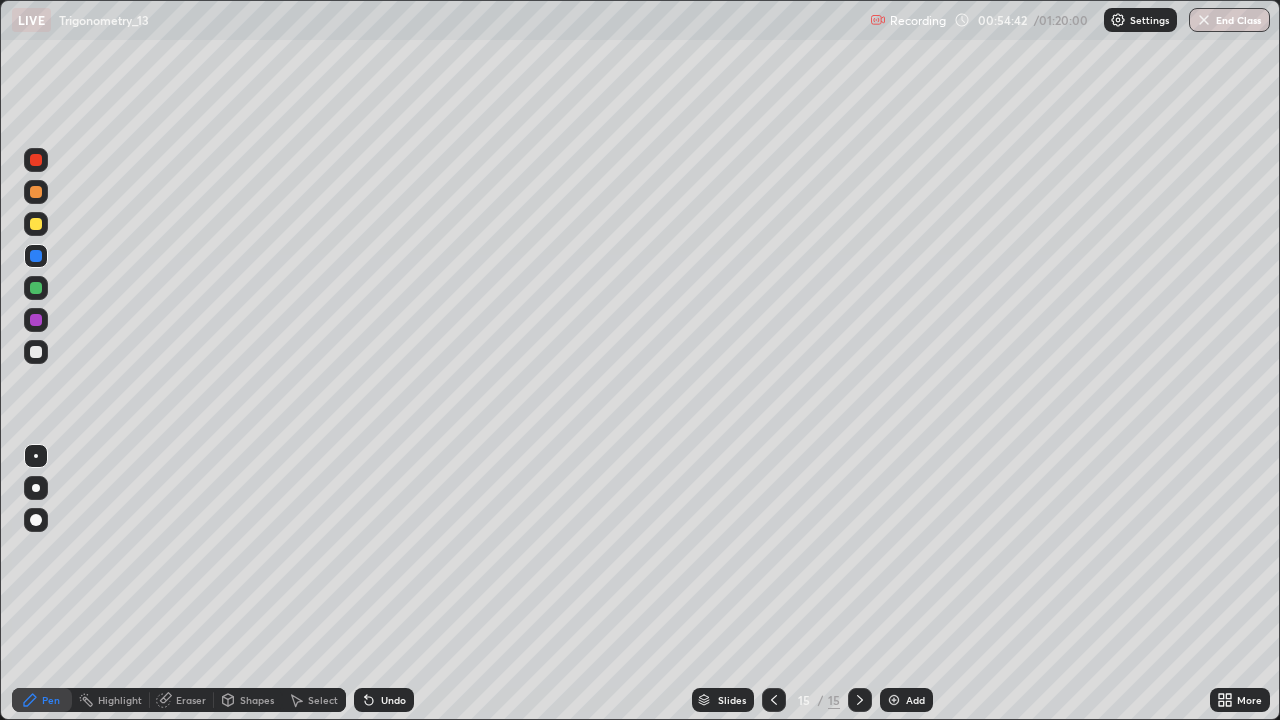 click on "Add" at bounding box center (915, 700) 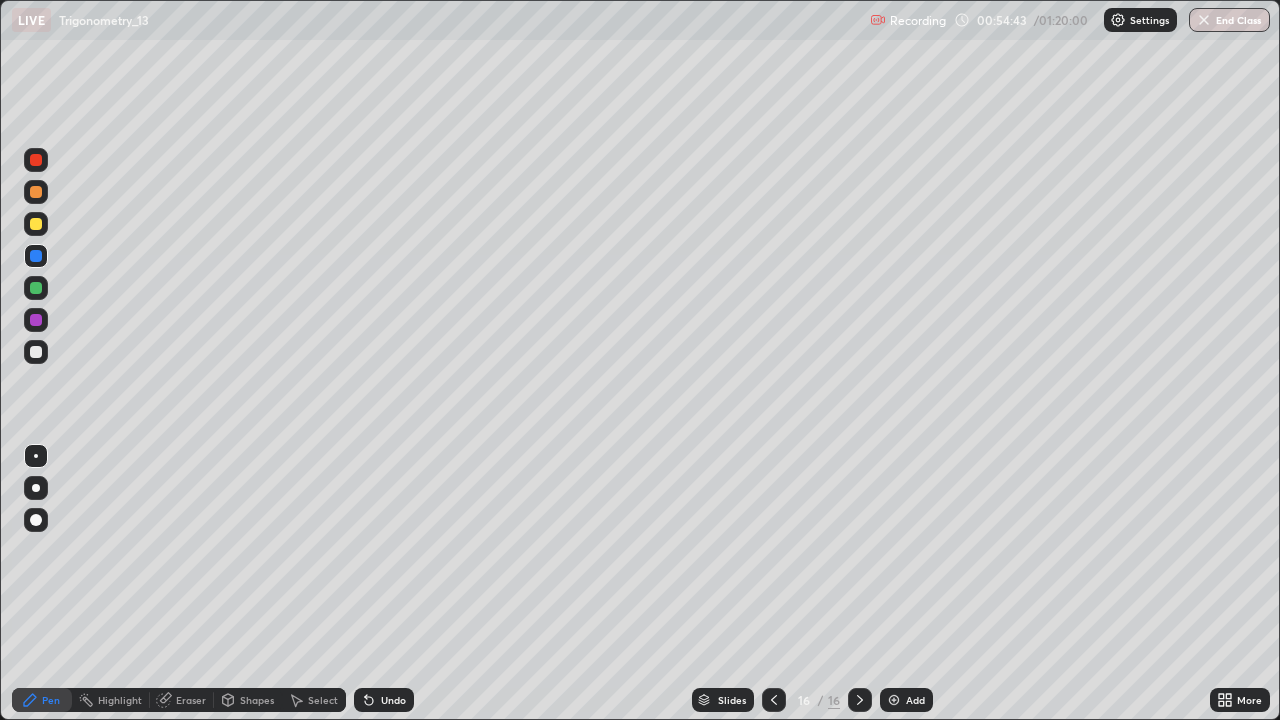 click at bounding box center (36, 352) 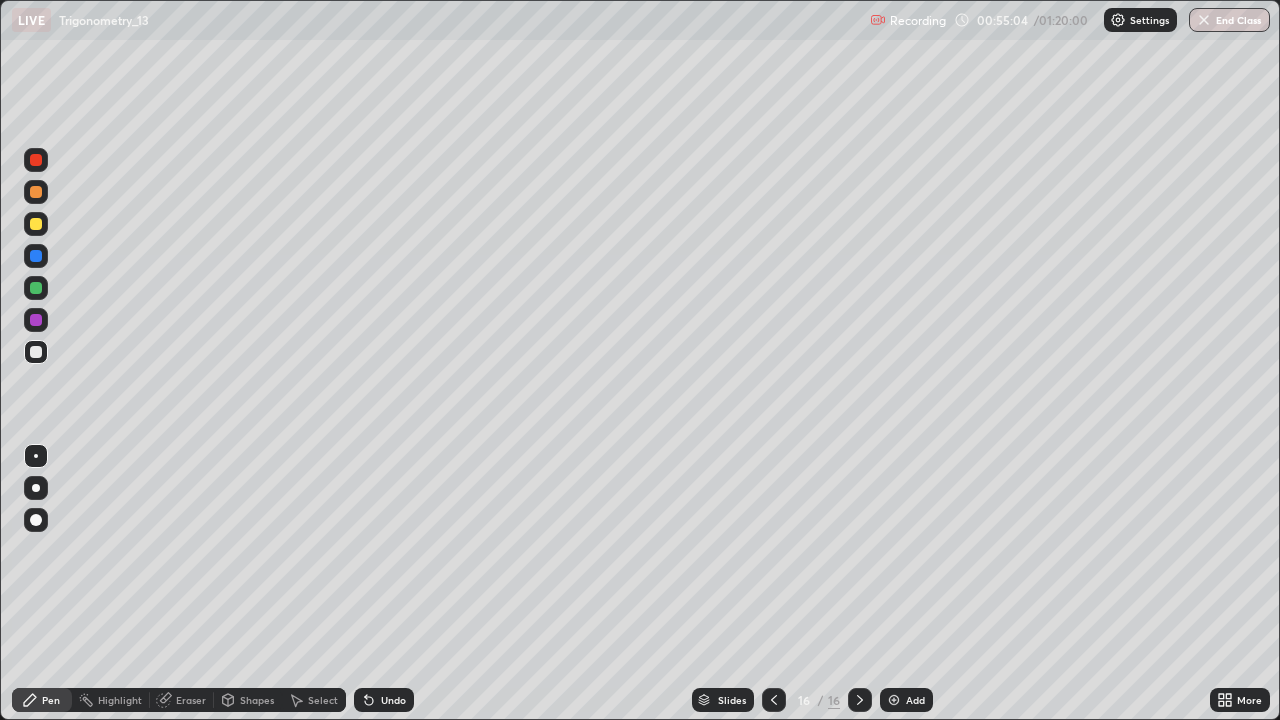 click 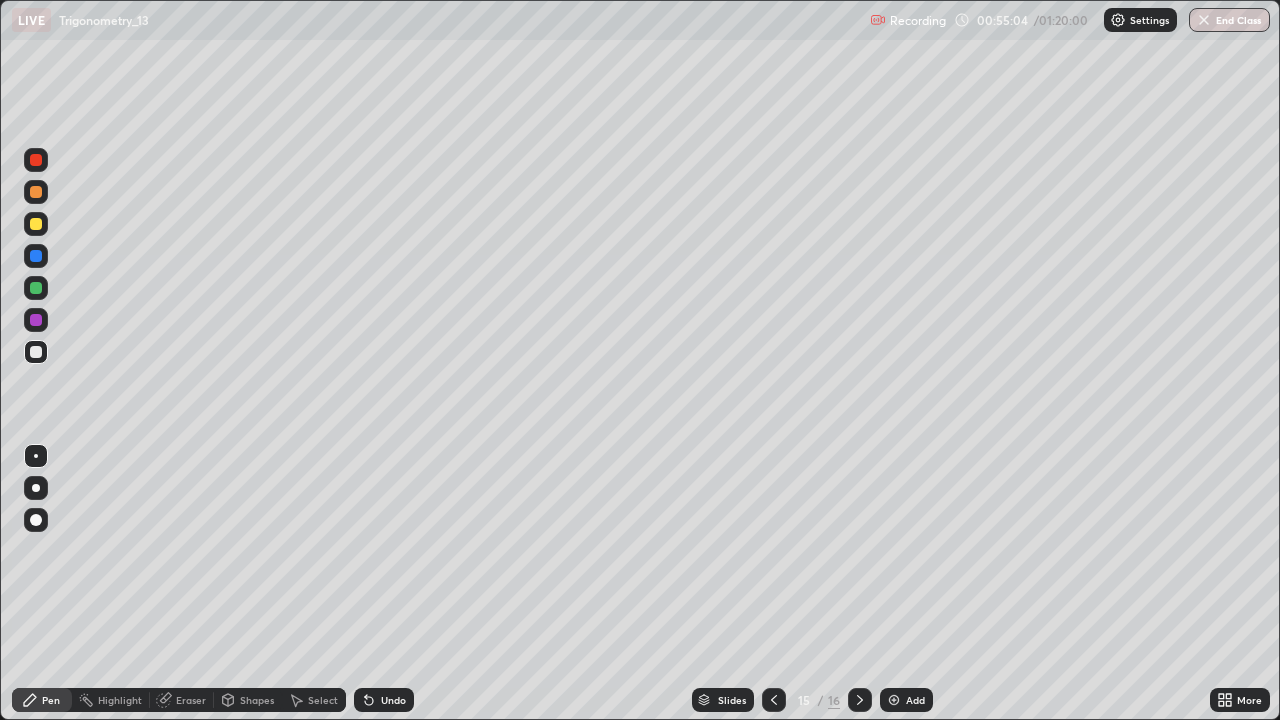 click 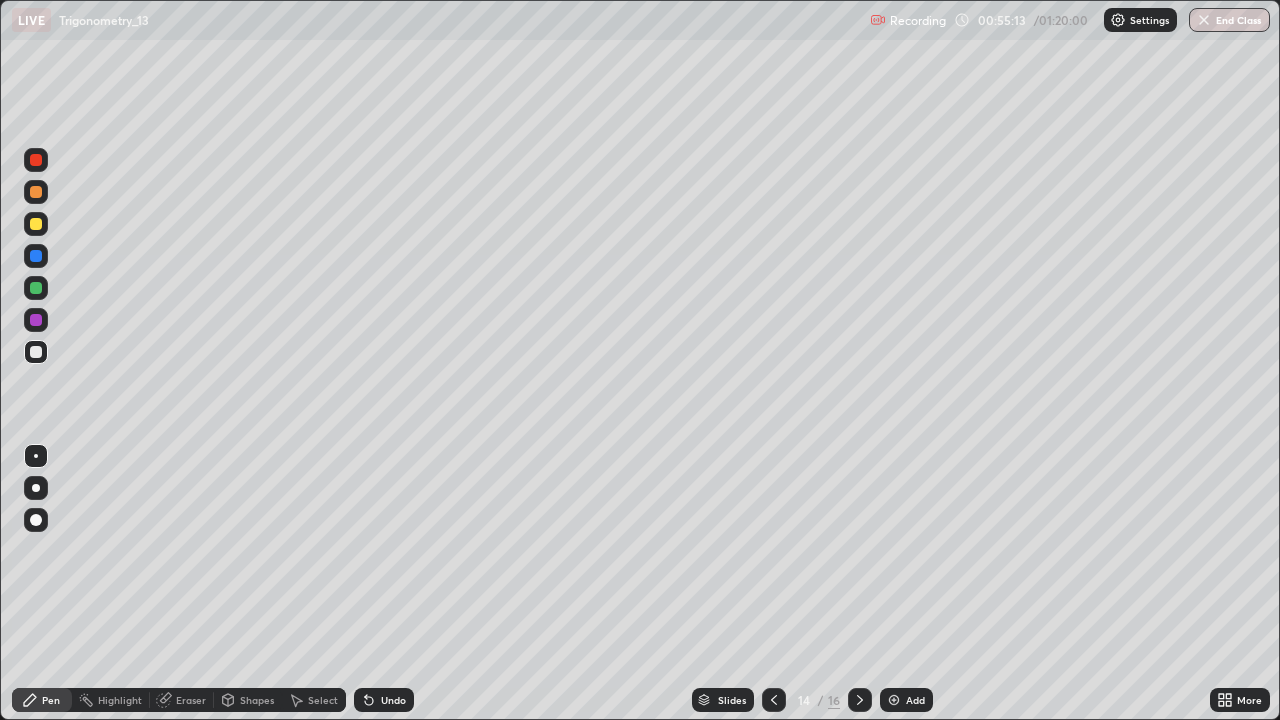 click 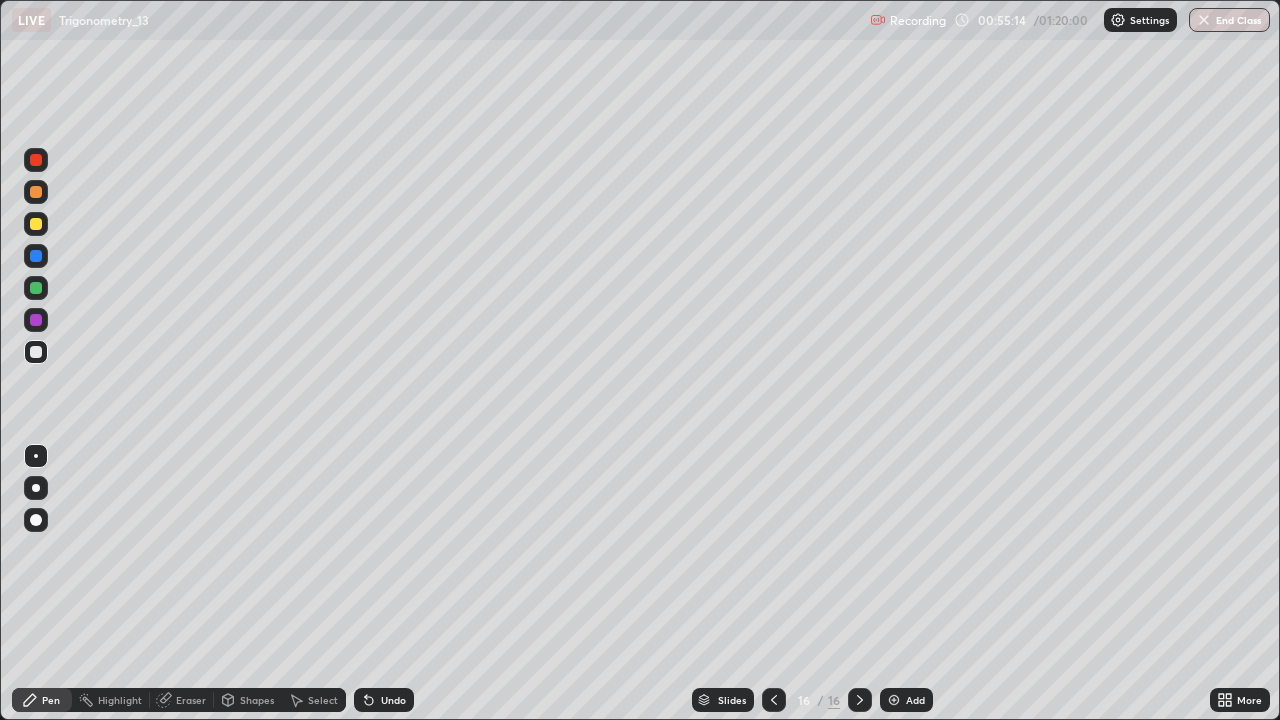 click 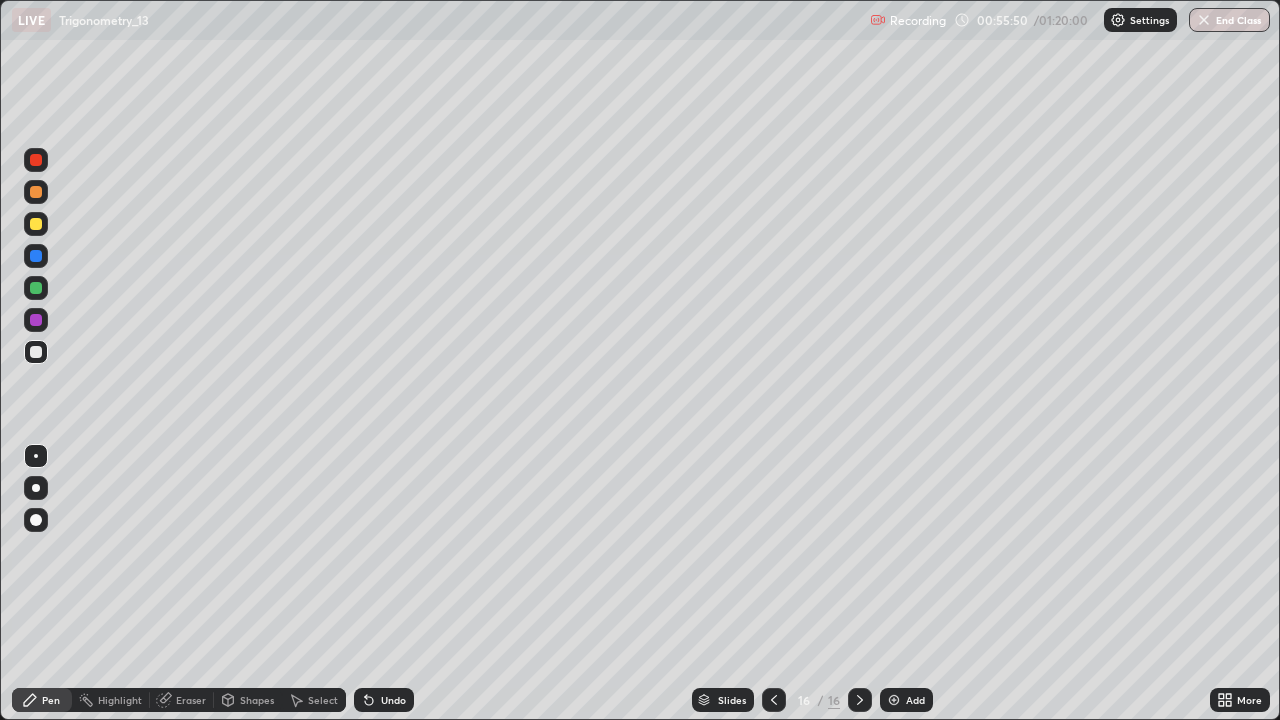 click at bounding box center (36, 288) 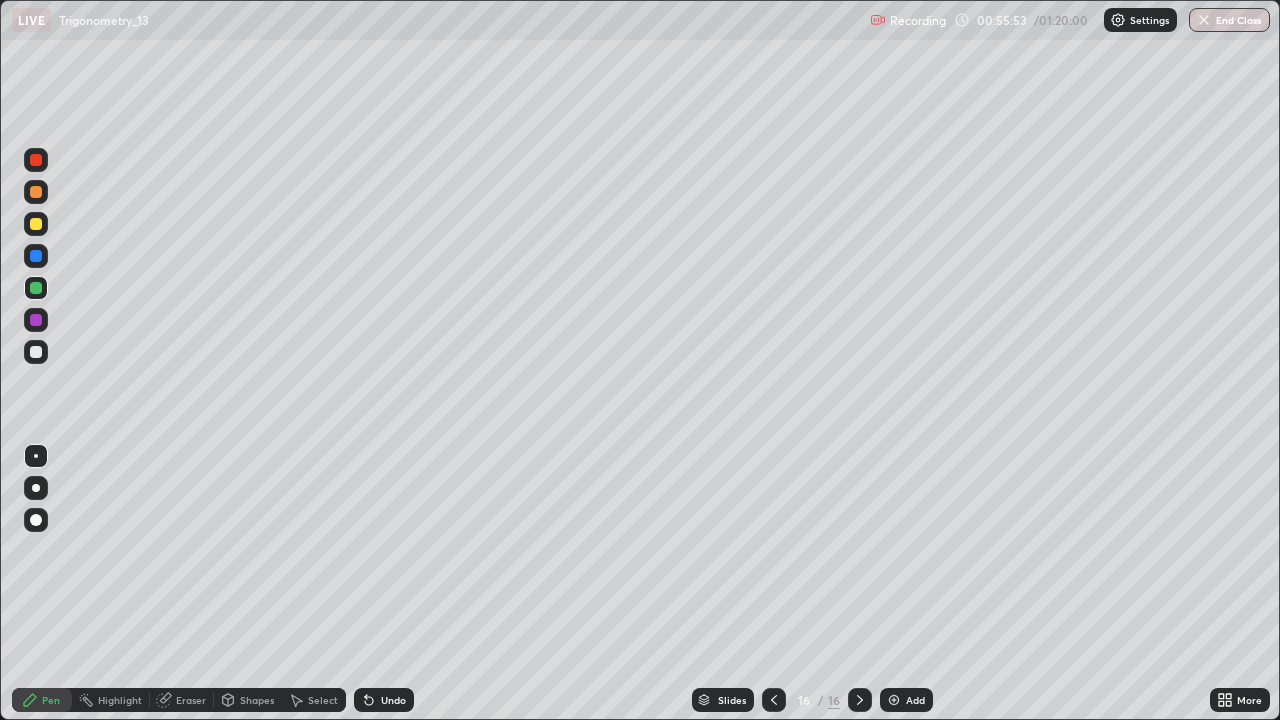 click at bounding box center (36, 352) 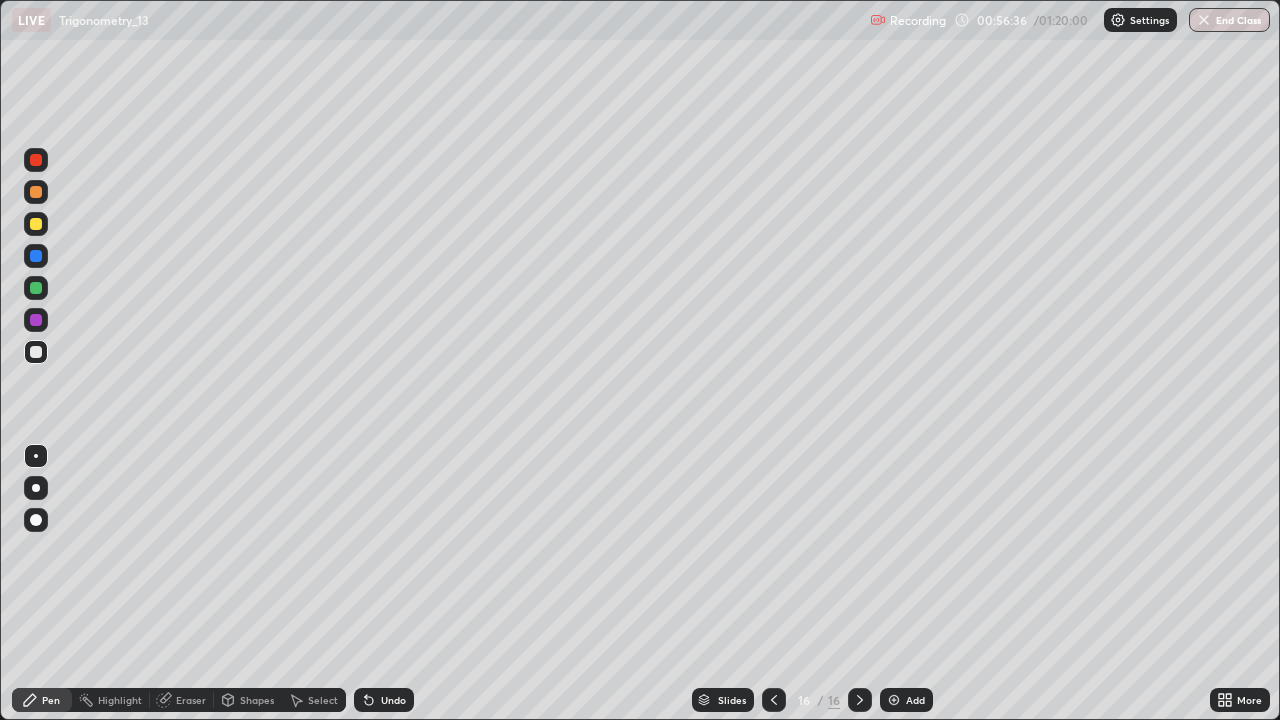 click at bounding box center [774, 700] 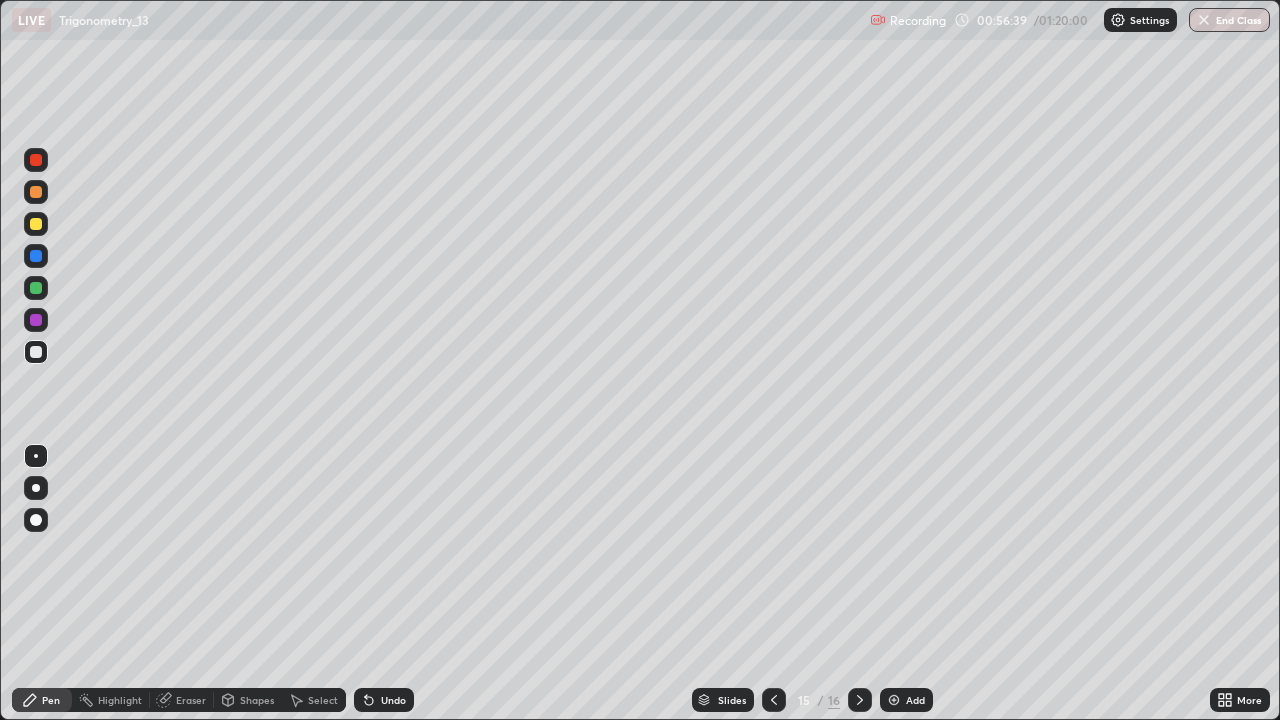 click at bounding box center [36, 288] 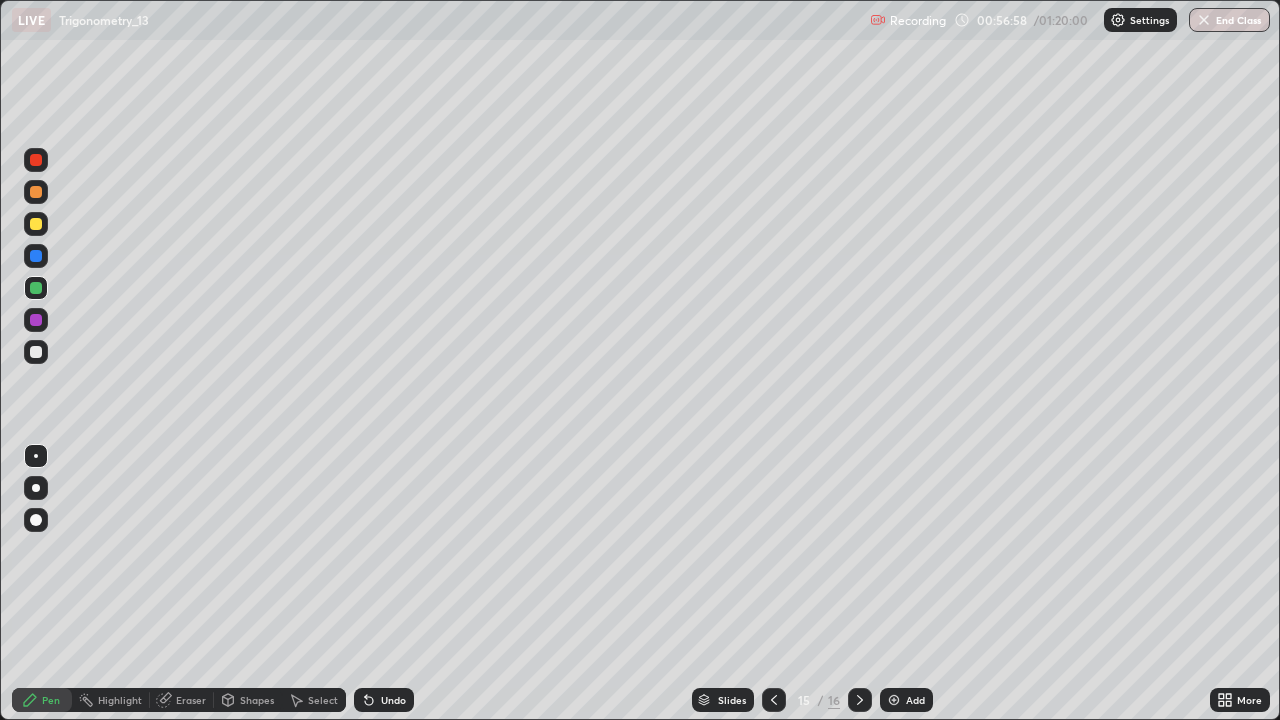 click 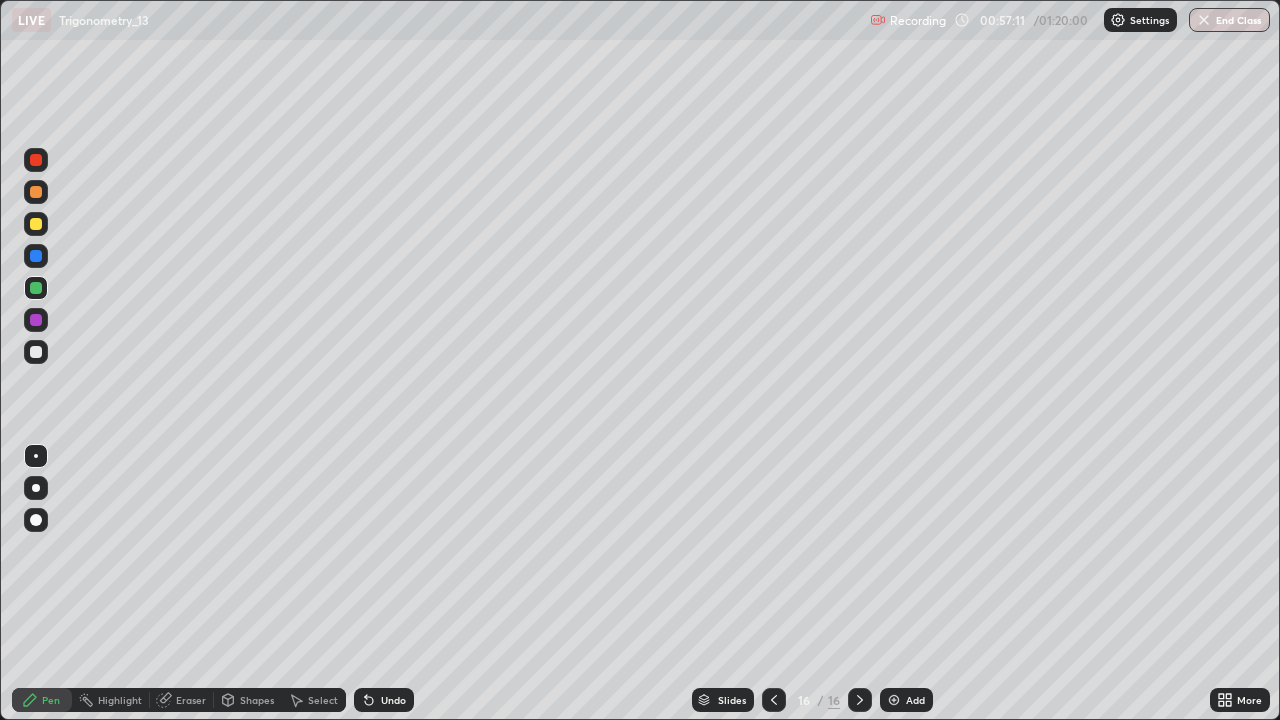 click at bounding box center [36, 256] 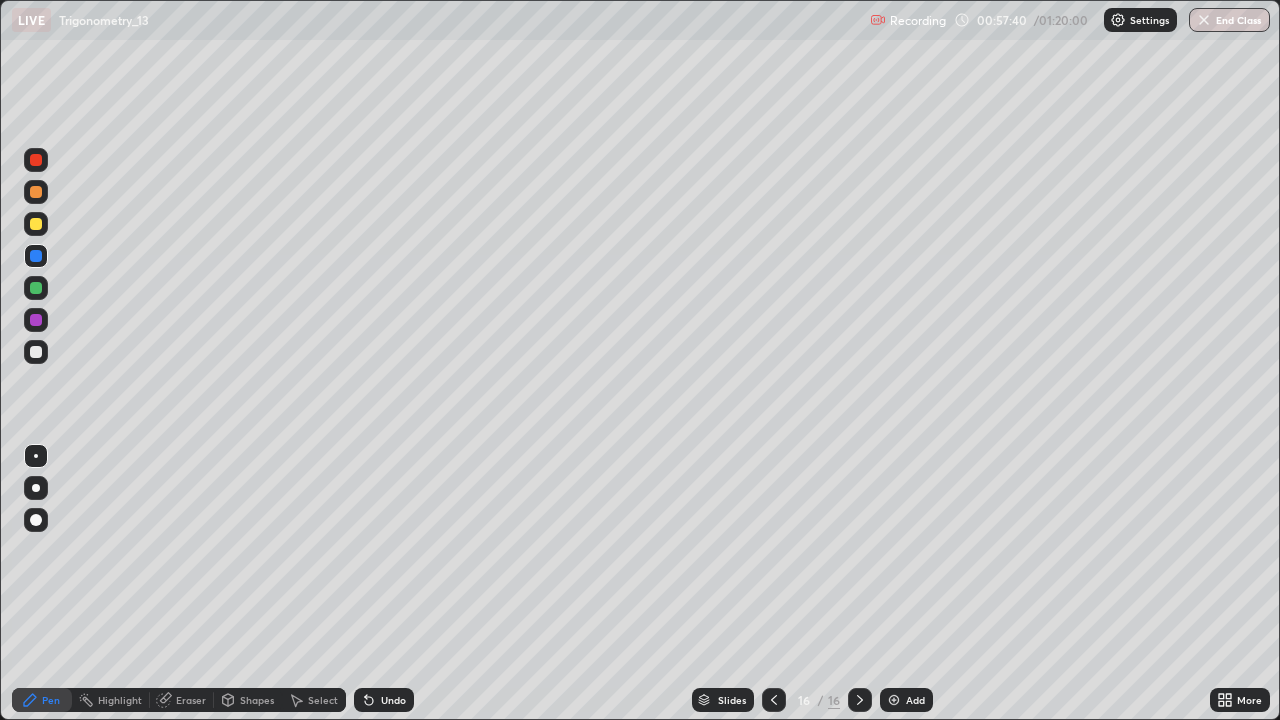 click 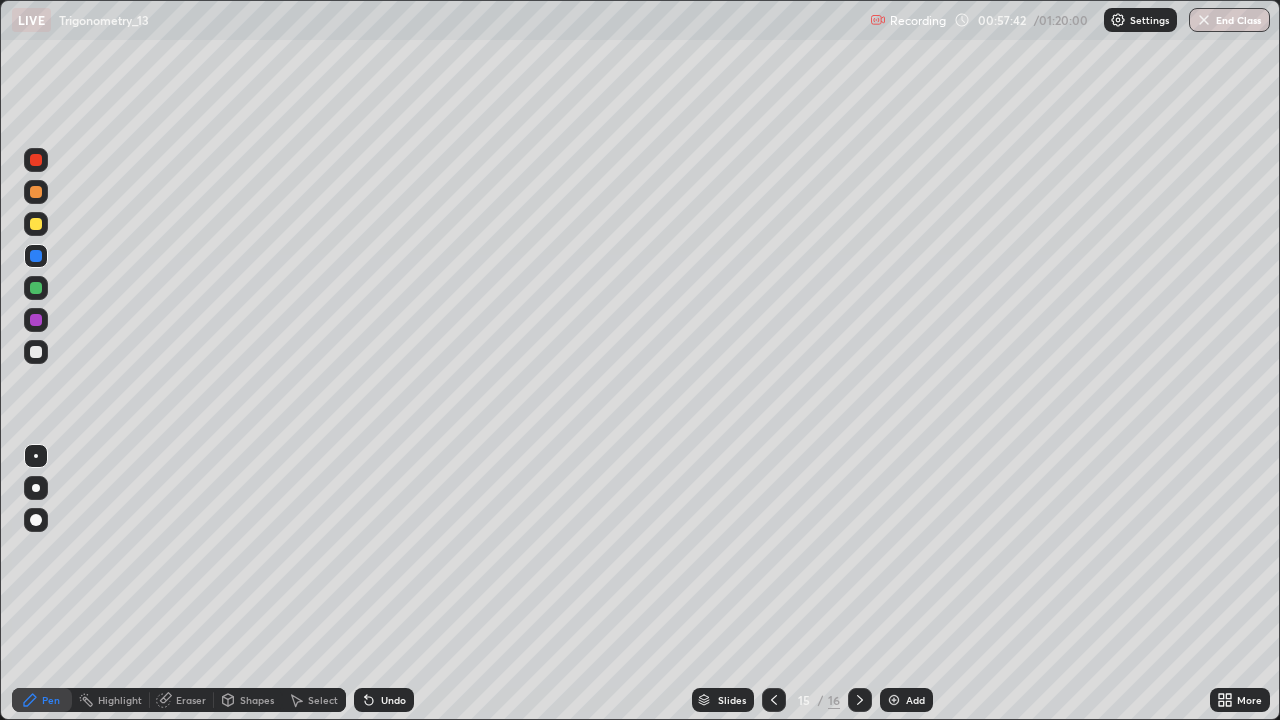 click 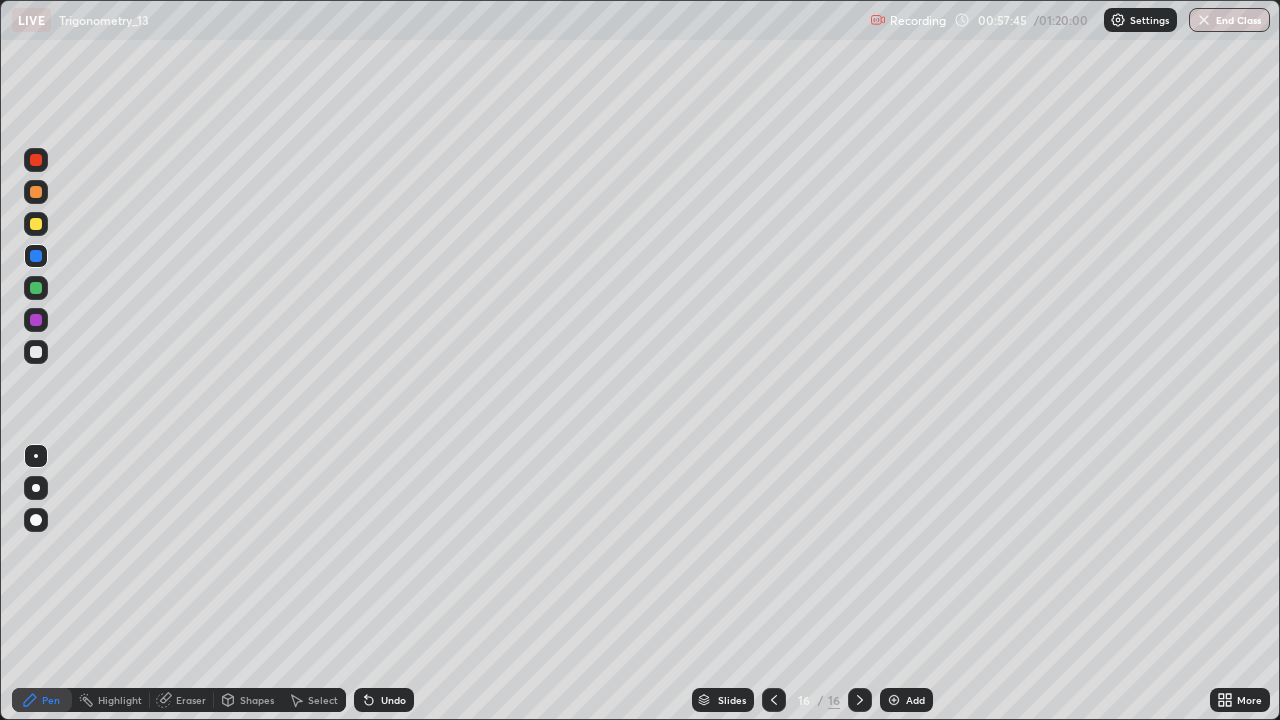 click at bounding box center [36, 352] 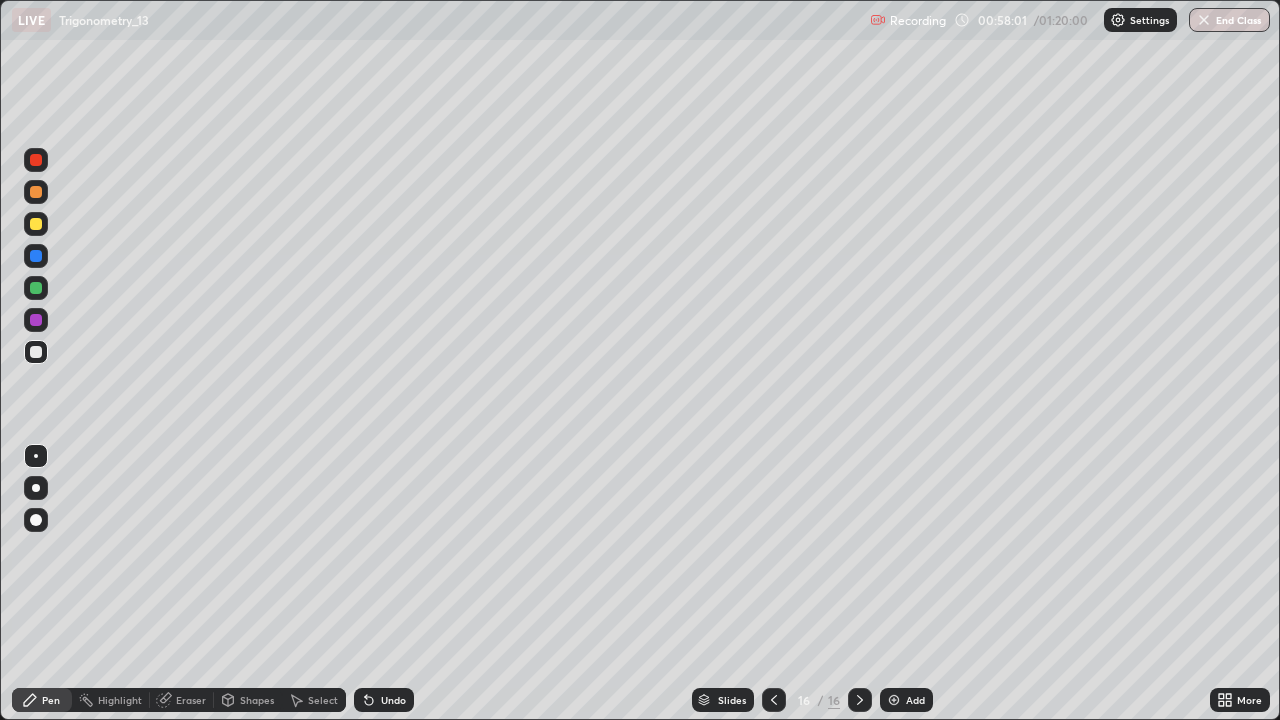click on "Select" at bounding box center [314, 700] 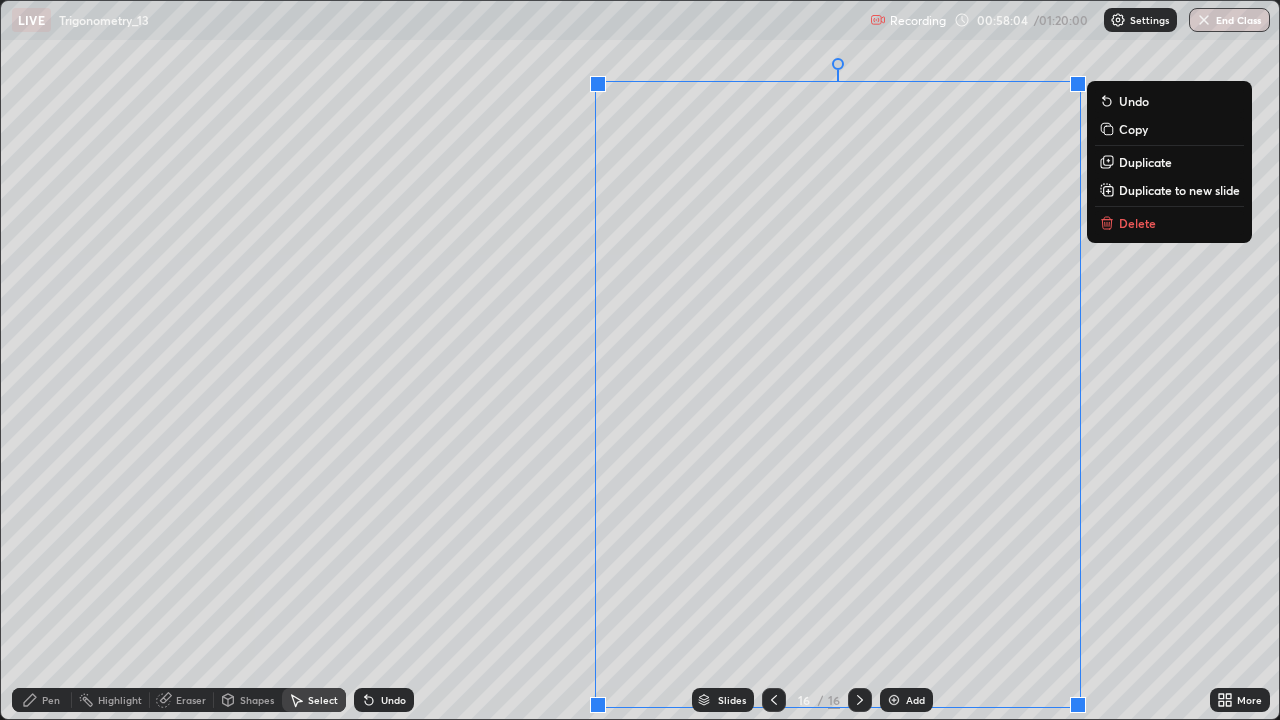 click on "Undo" at bounding box center [393, 700] 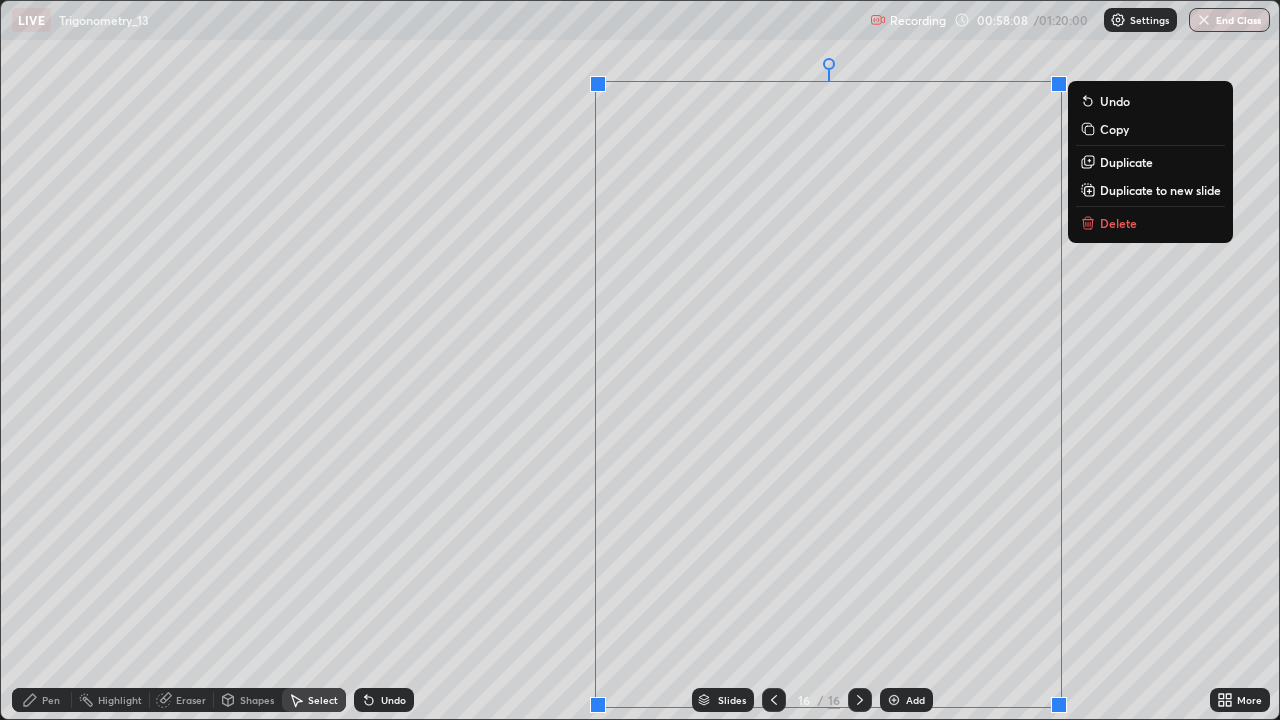 click on "0 ° Undo Copy Duplicate Duplicate to new slide Delete" at bounding box center (640, 360) 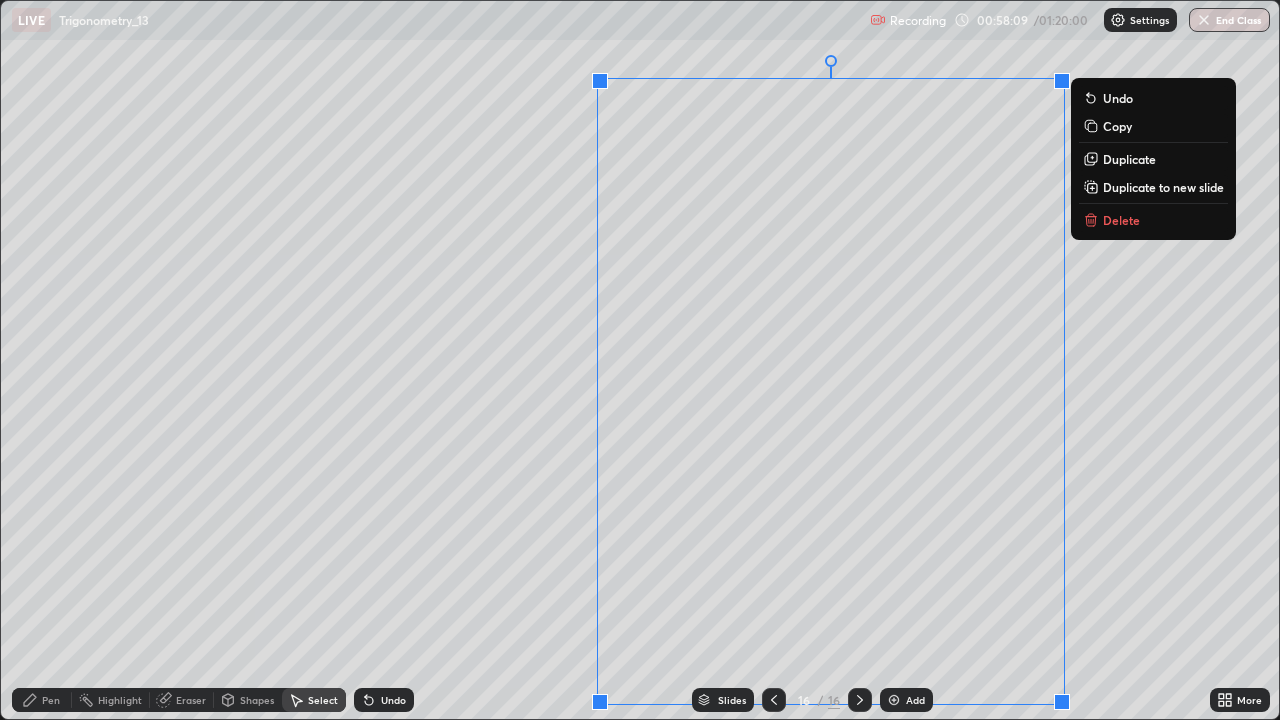 click on "Undo" at bounding box center (393, 700) 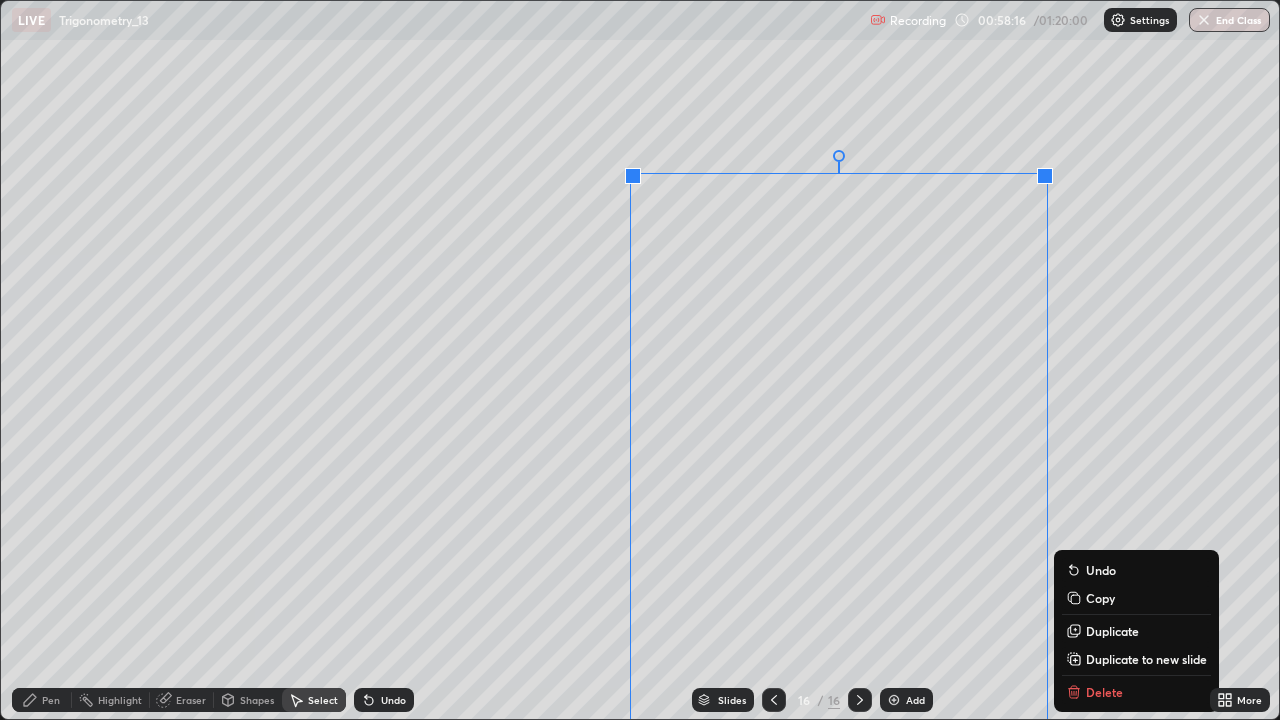 click on "Undo" at bounding box center (384, 700) 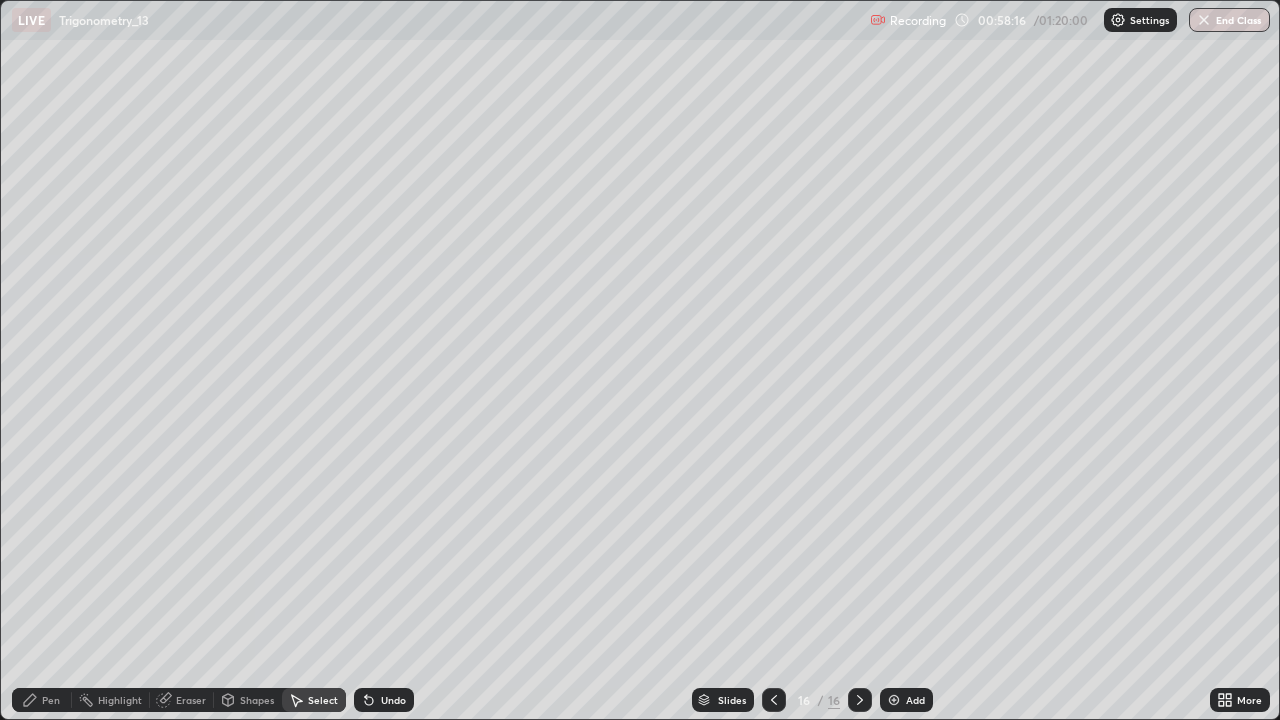 click on "Undo" at bounding box center (393, 700) 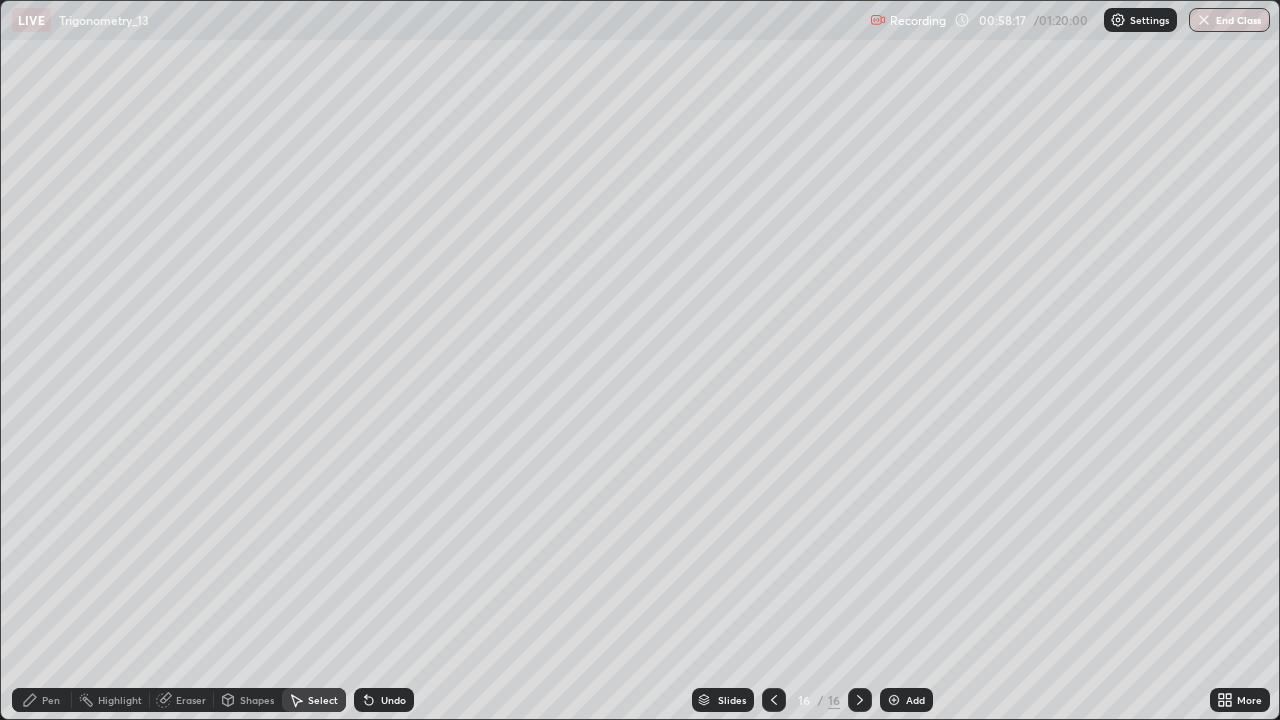 click on "Undo" at bounding box center (393, 700) 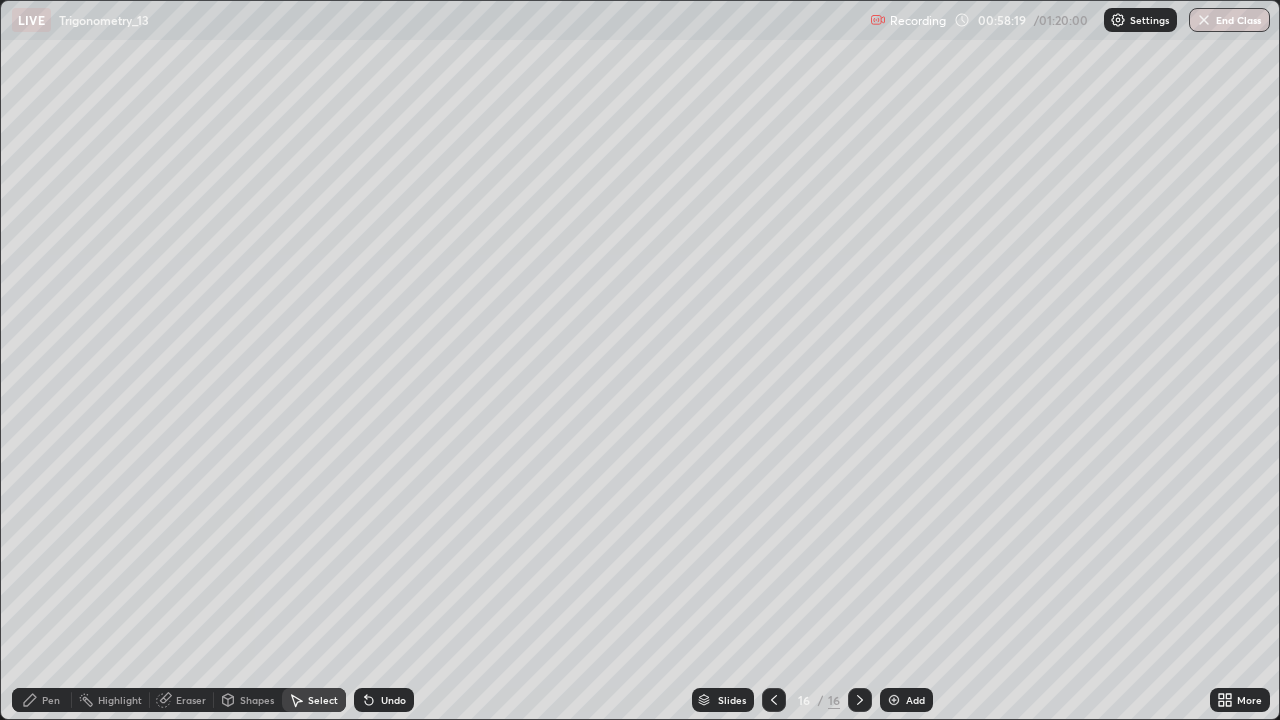 click on "Undo" at bounding box center (393, 700) 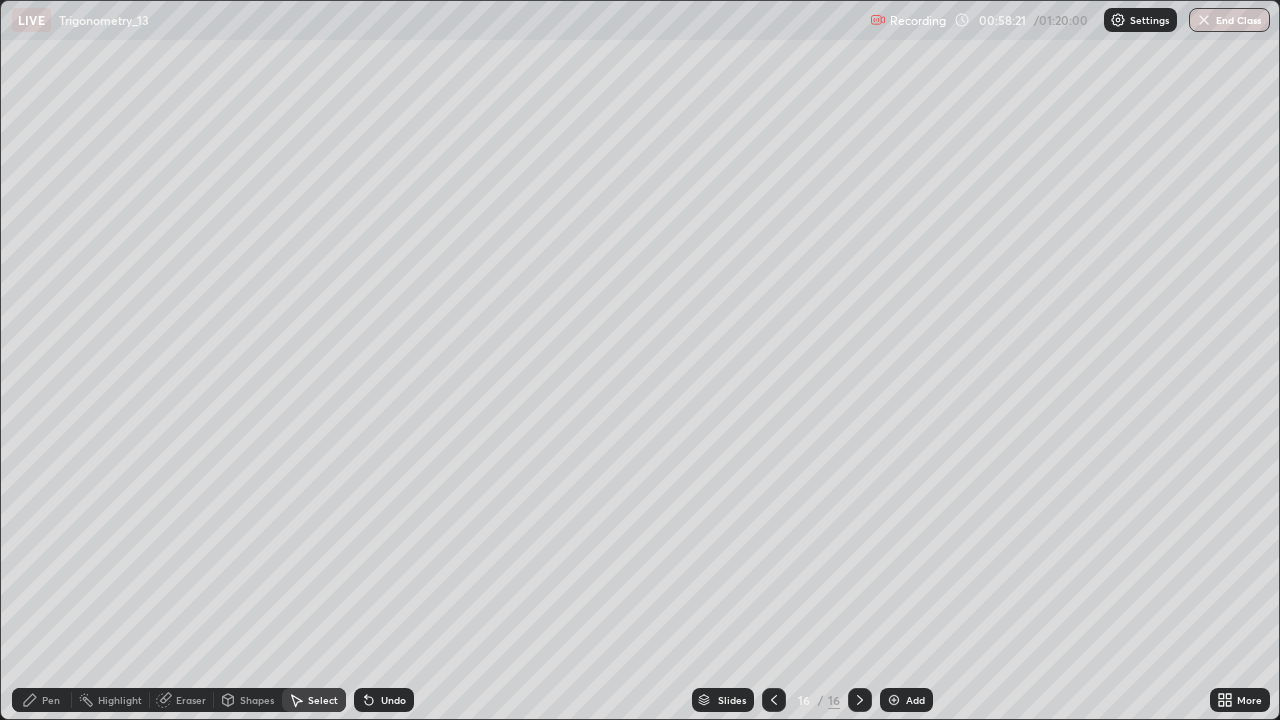 click on "Pen" at bounding box center (51, 700) 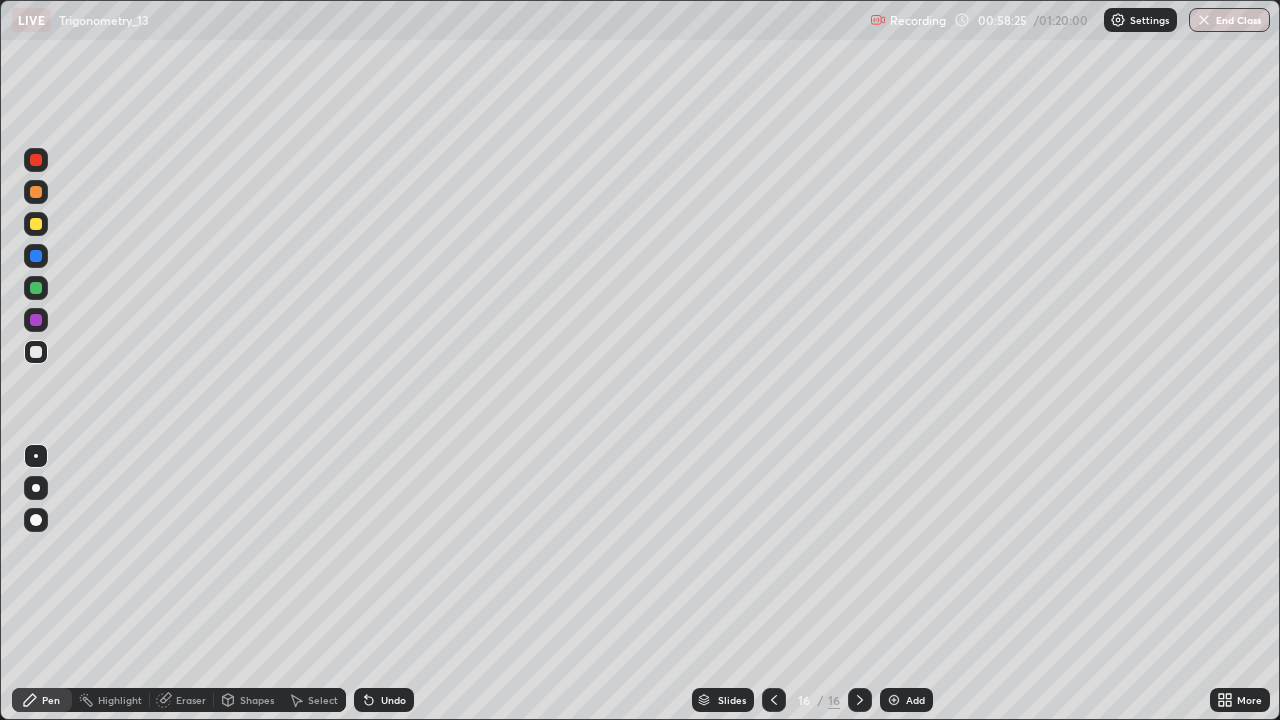 click on "Undo" at bounding box center [393, 700] 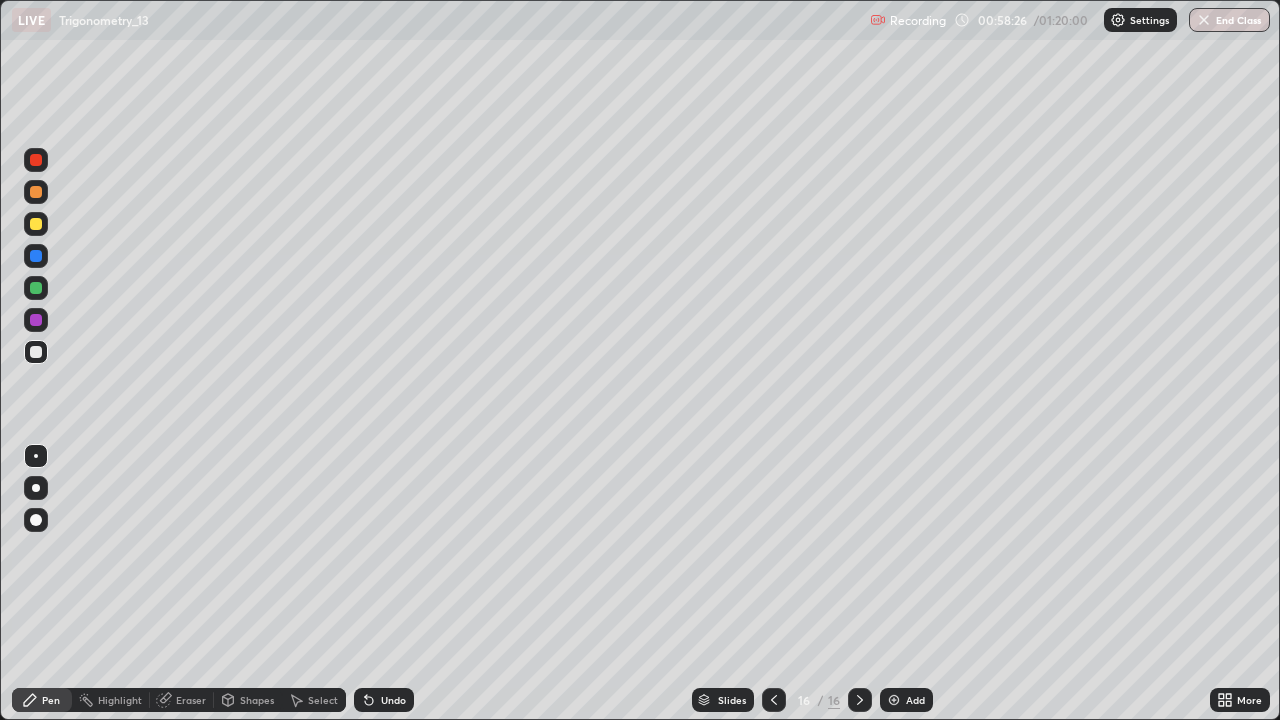 click on "Undo" at bounding box center [393, 700] 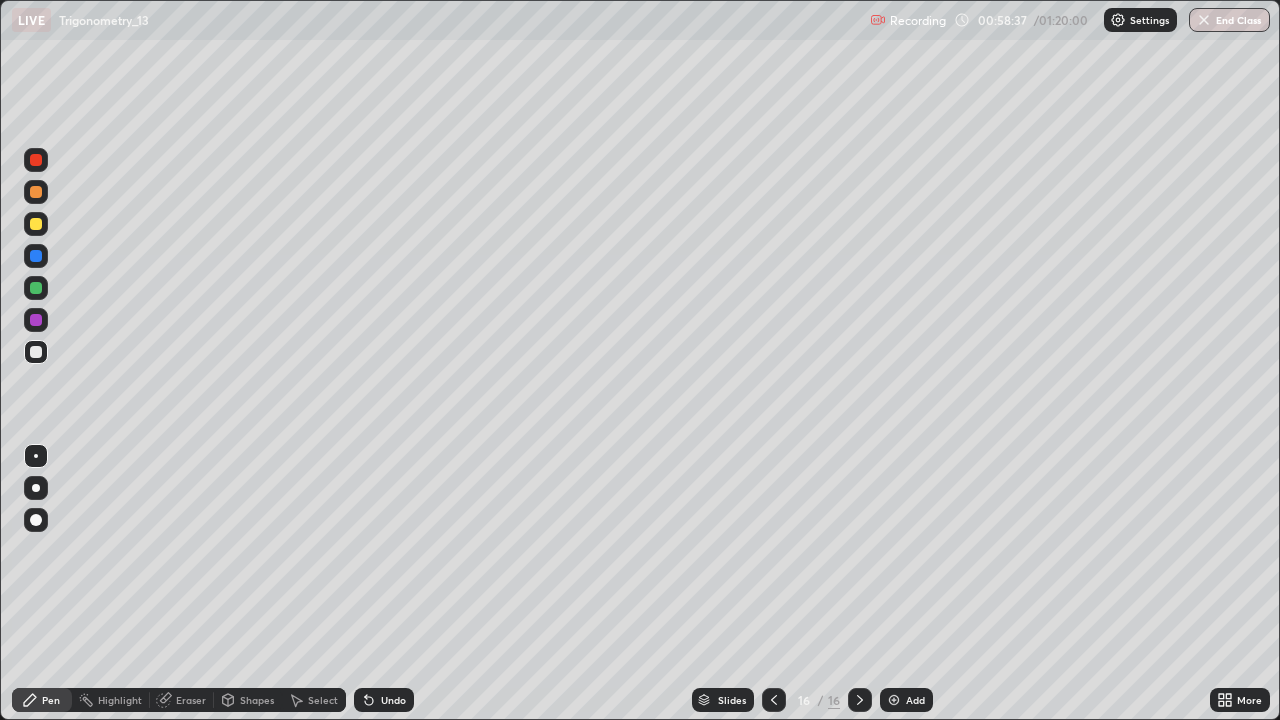 click on "Undo" at bounding box center (393, 700) 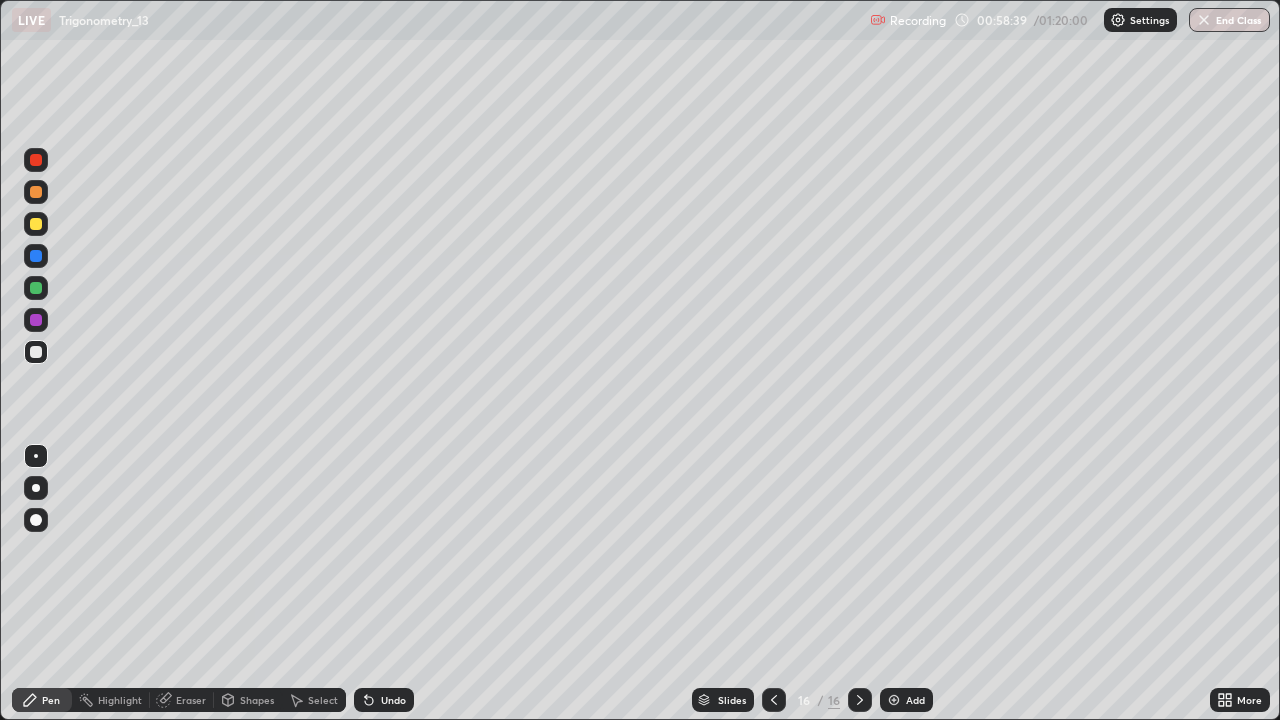 click on "Eraser" at bounding box center (191, 700) 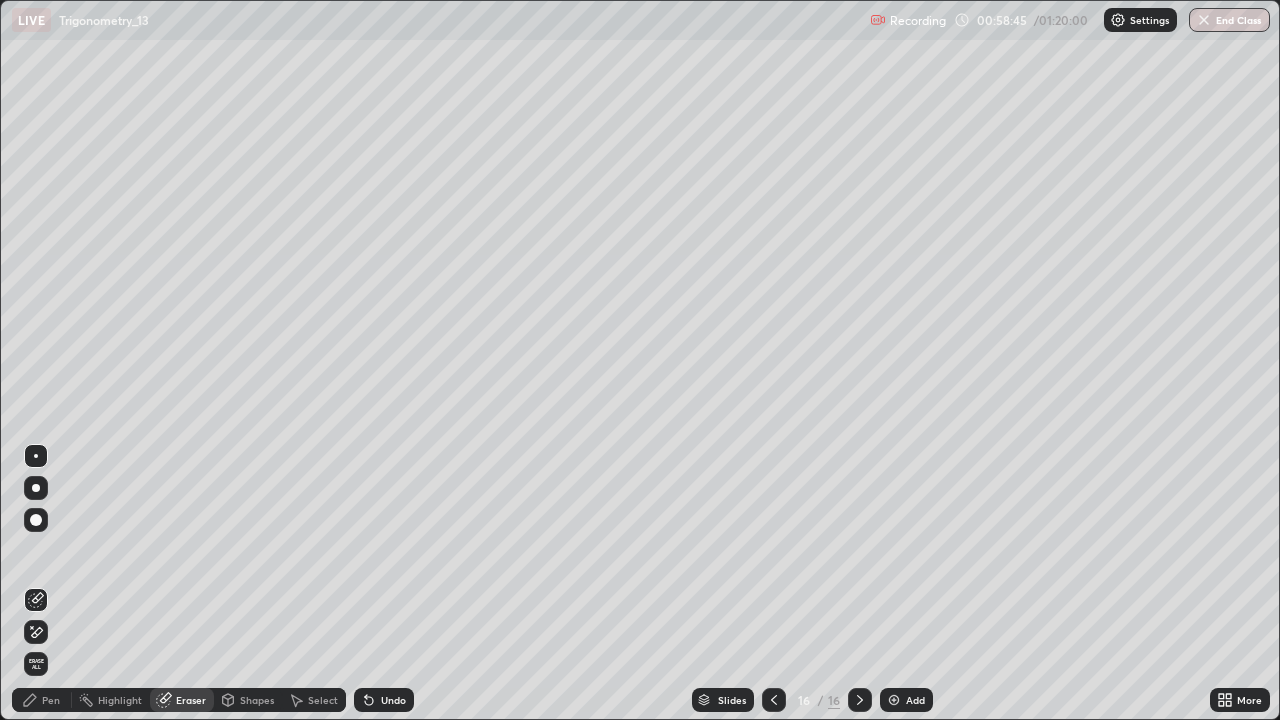 click on "Shapes" at bounding box center (248, 700) 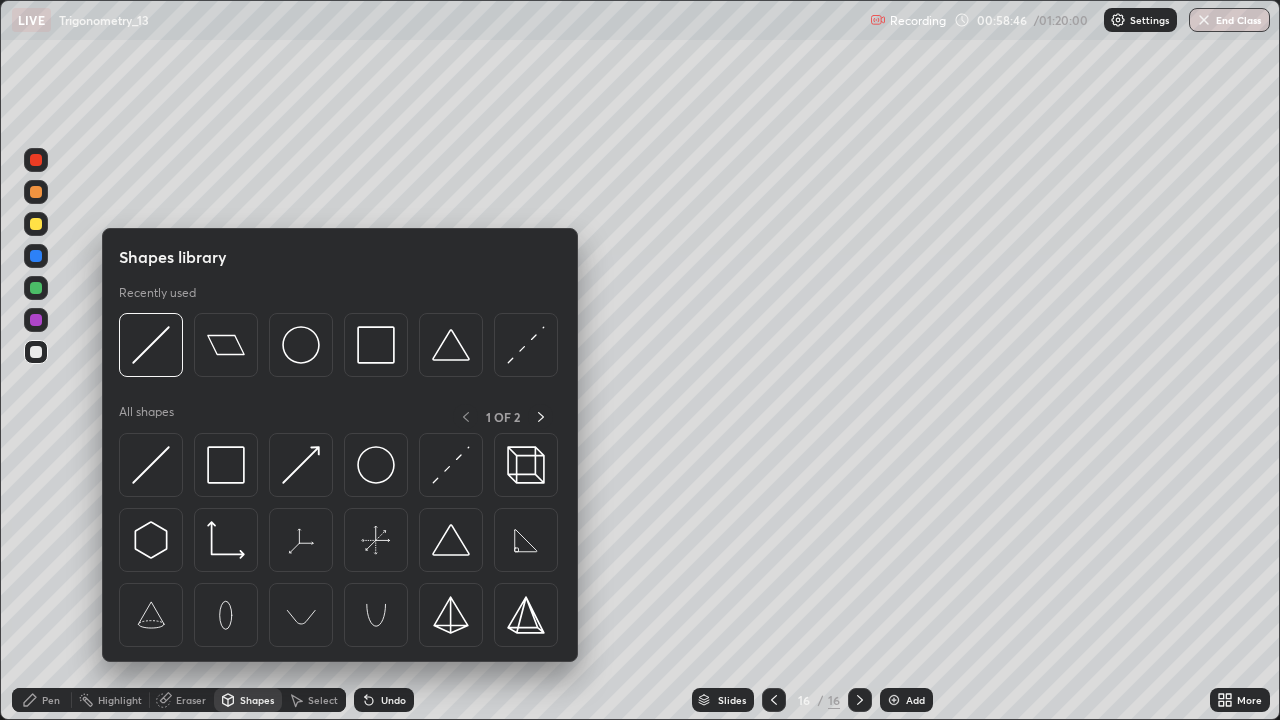 click on "Eraser" at bounding box center [191, 700] 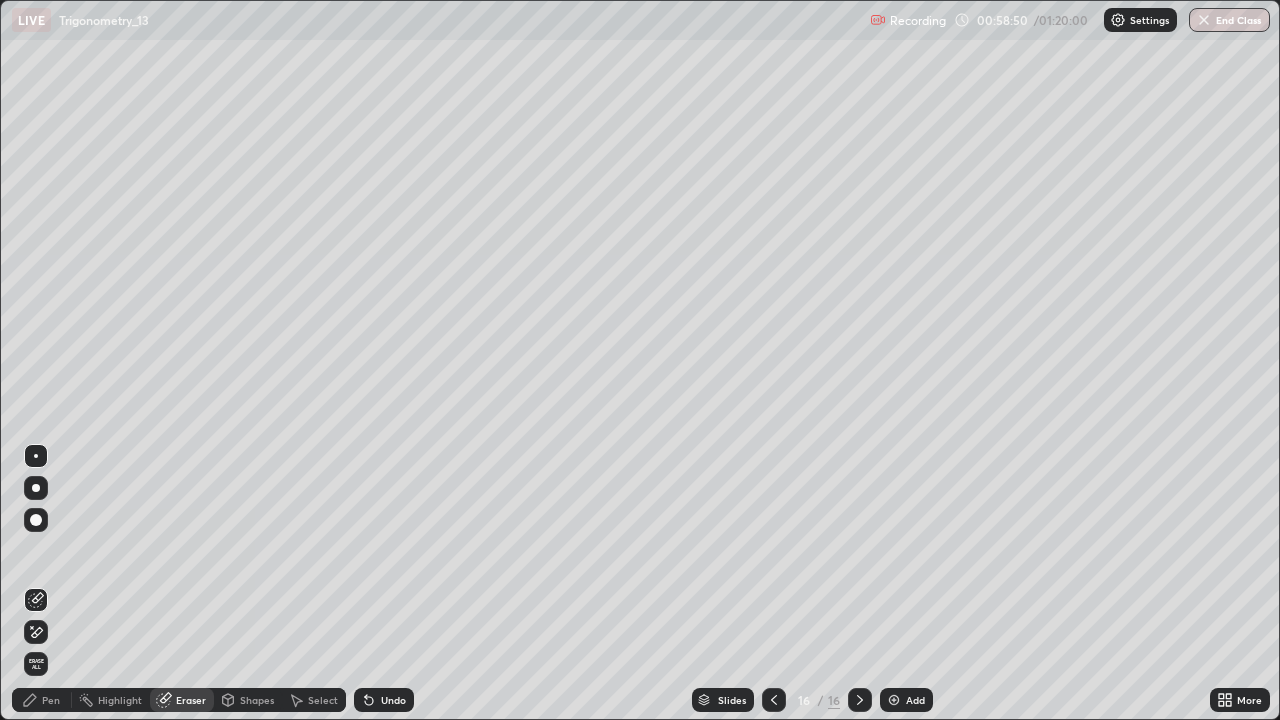 click 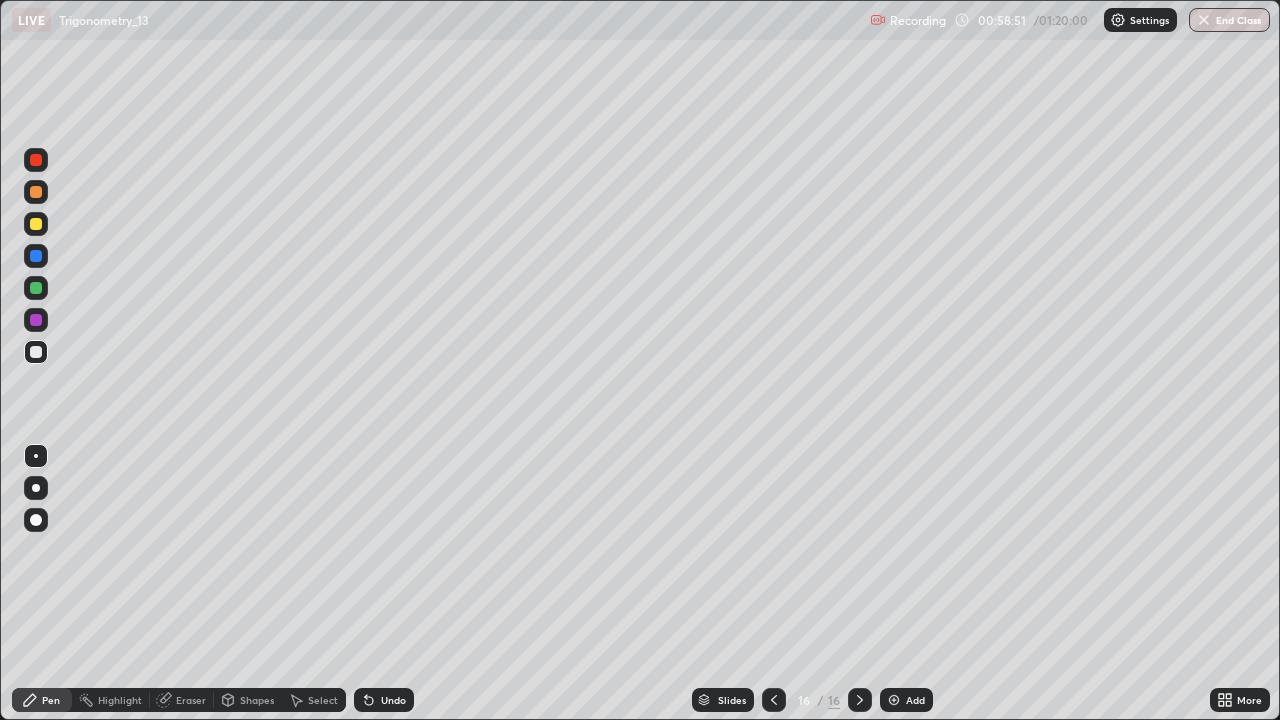 click at bounding box center (36, 288) 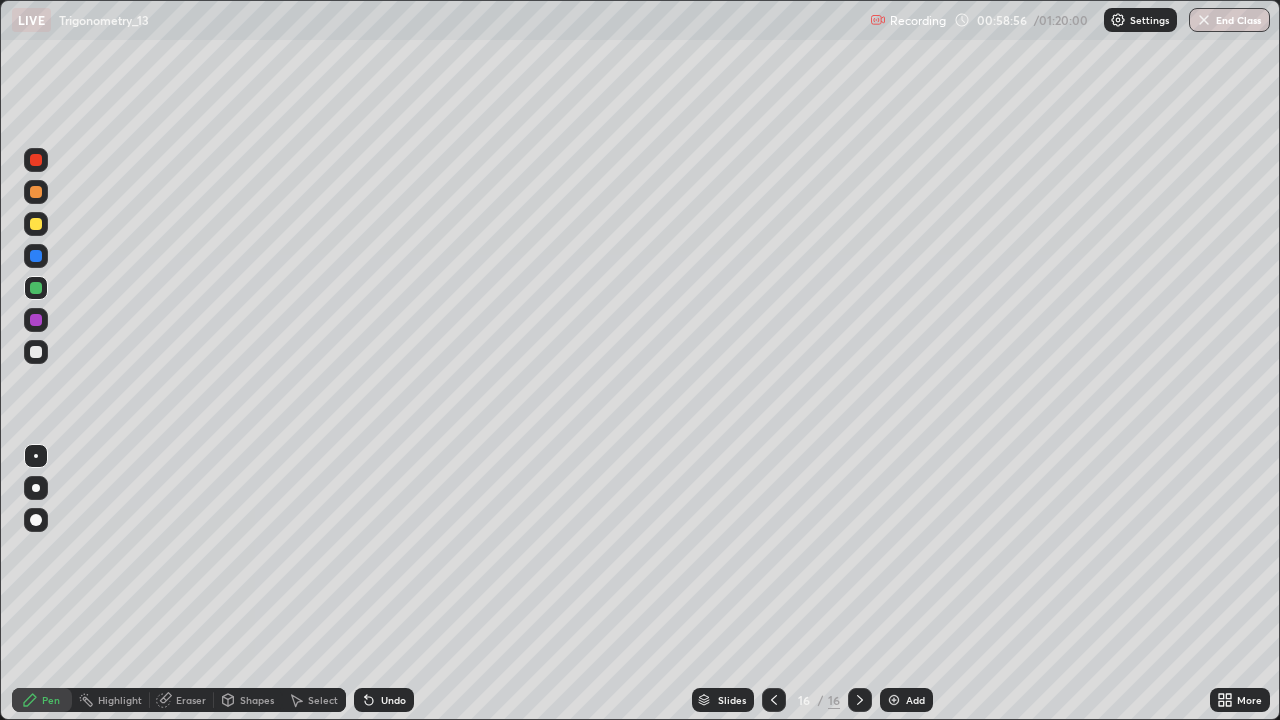click on "Eraser" at bounding box center [191, 700] 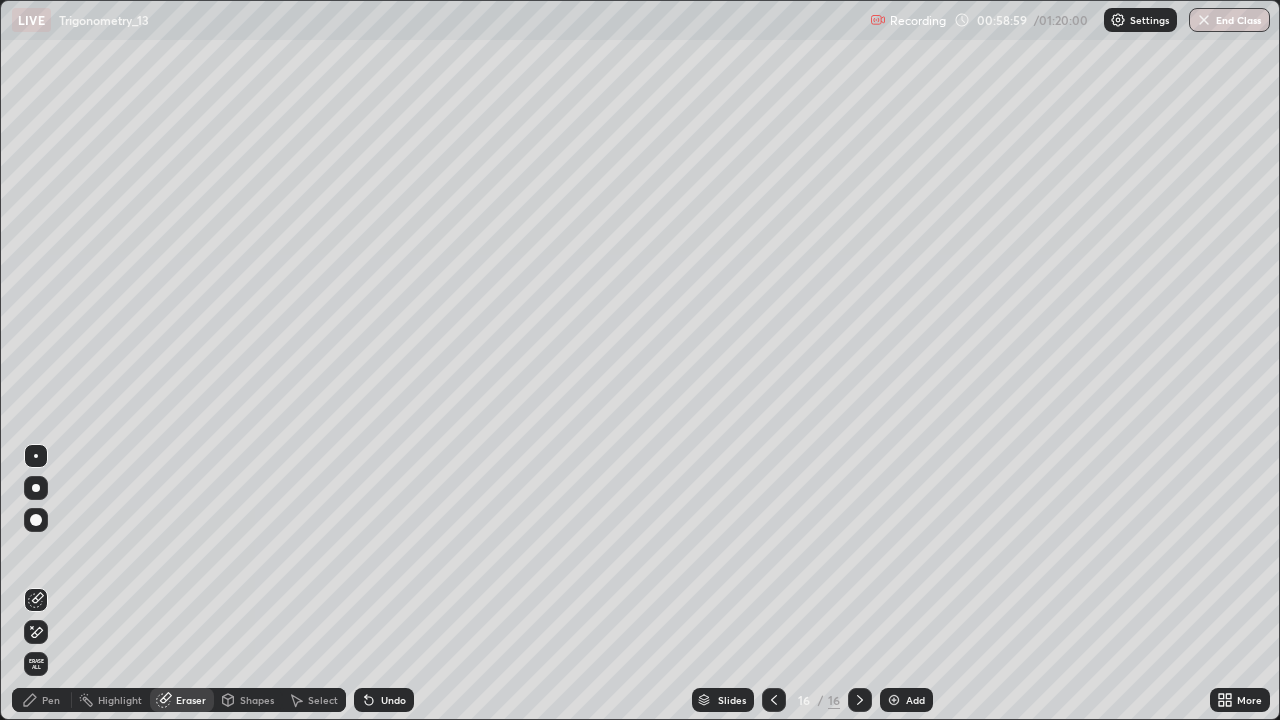 click on "Pen" at bounding box center [42, 700] 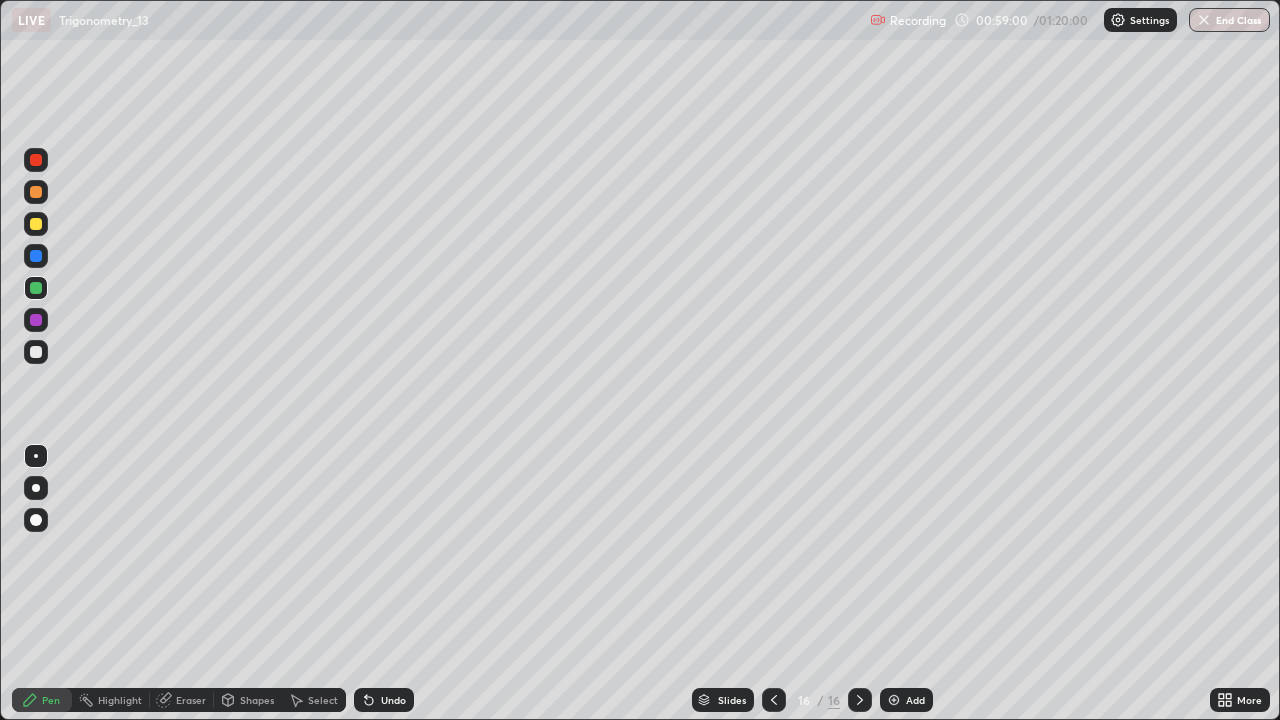 click at bounding box center [36, 352] 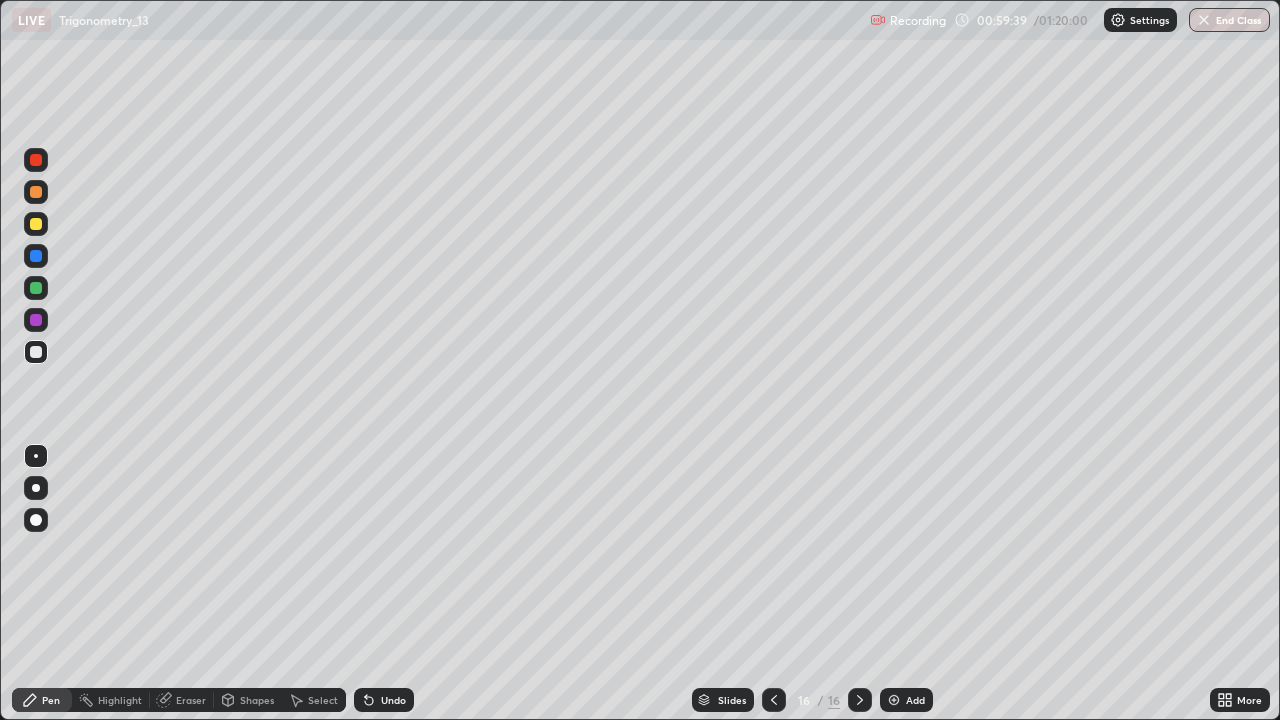 click on "More" at bounding box center [1240, 700] 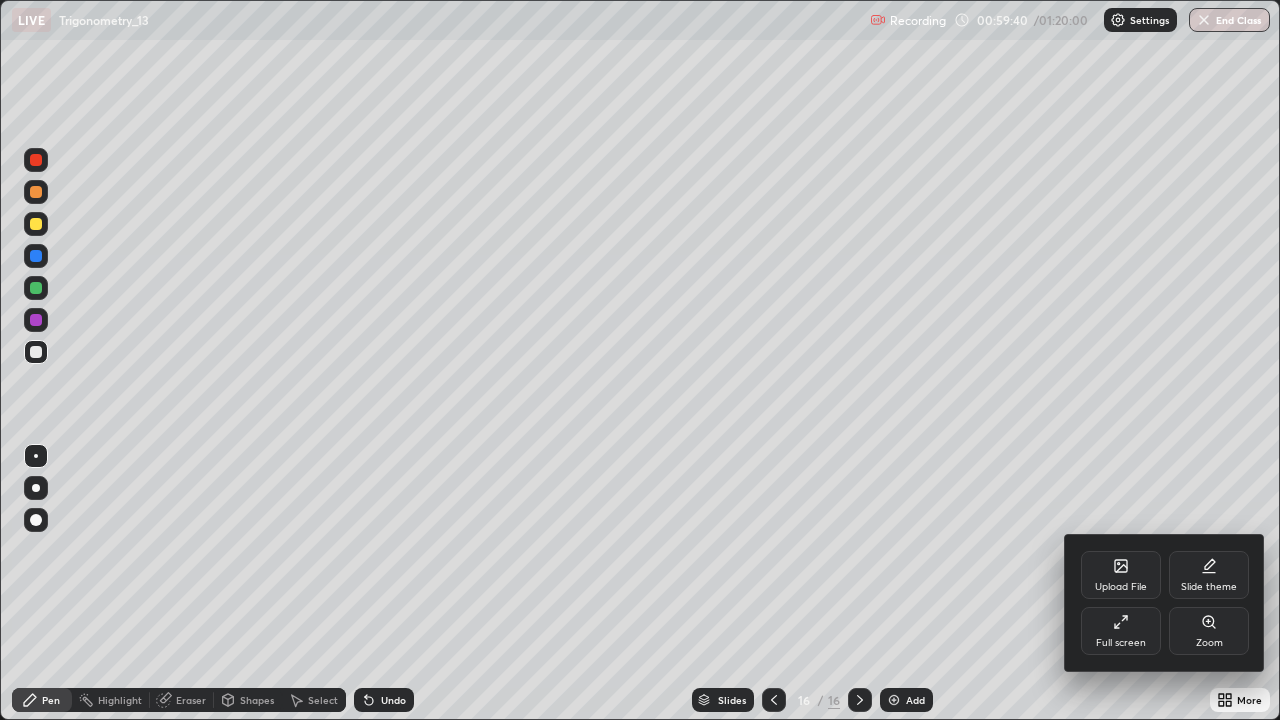 click on "Full screen" at bounding box center [1121, 643] 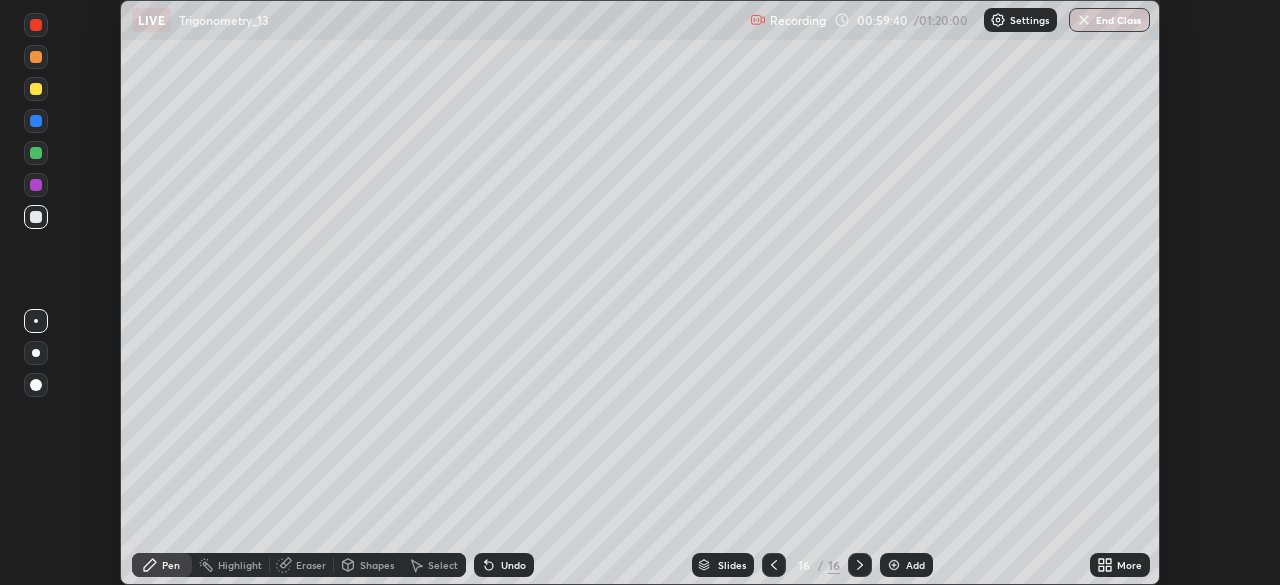 scroll, scrollTop: 585, scrollLeft: 1280, axis: both 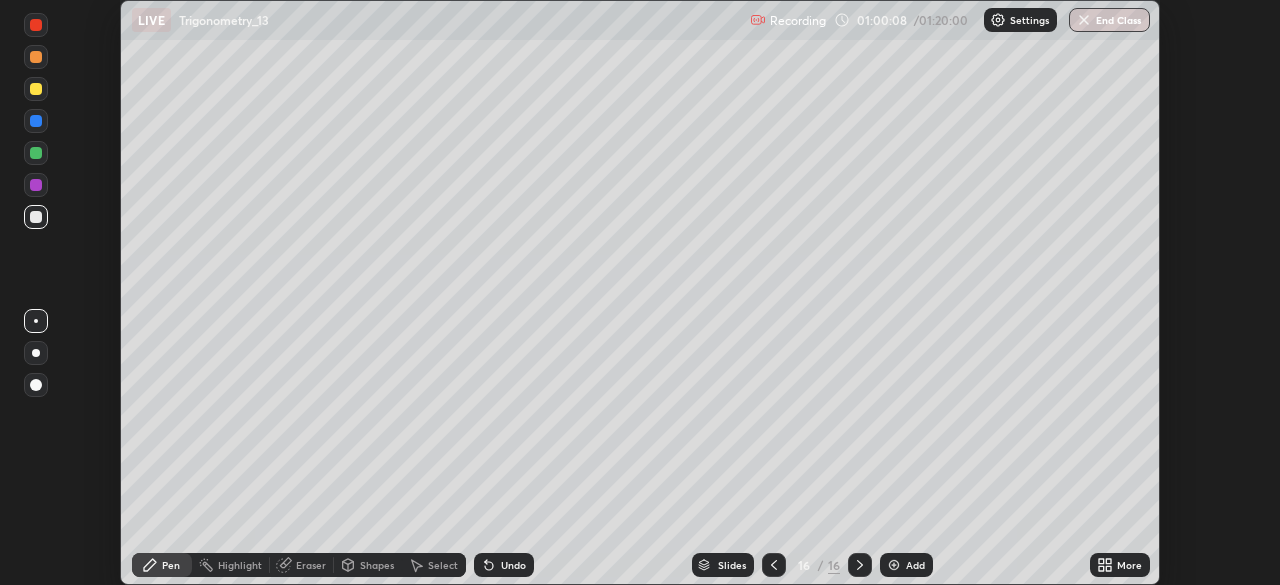 click on "More" at bounding box center (1129, 565) 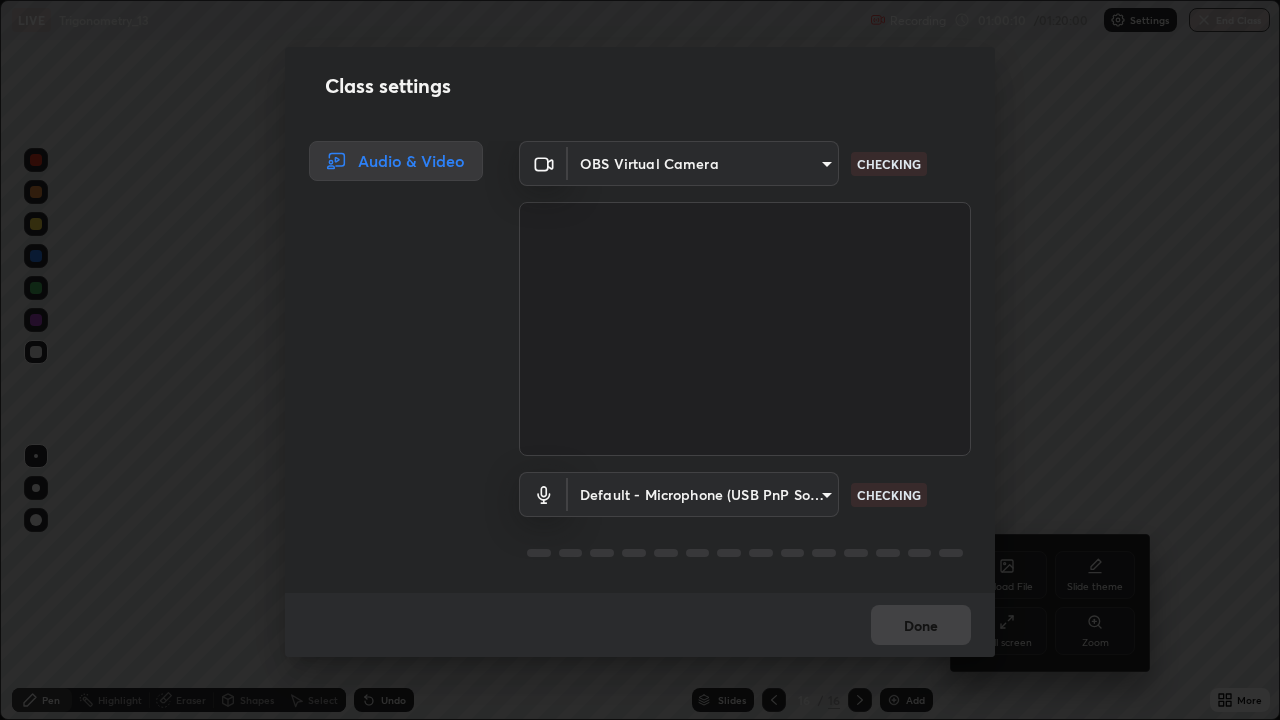 scroll, scrollTop: 99280, scrollLeft: 98720, axis: both 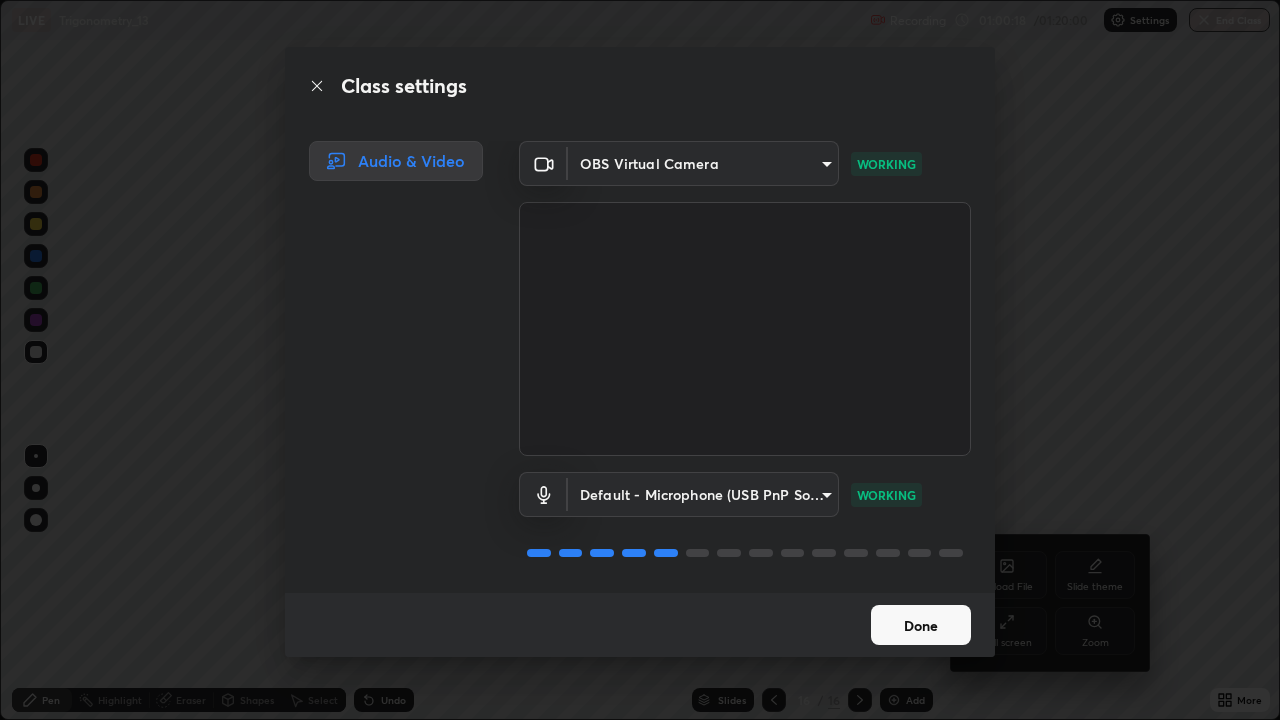 click on "Done" at bounding box center (921, 625) 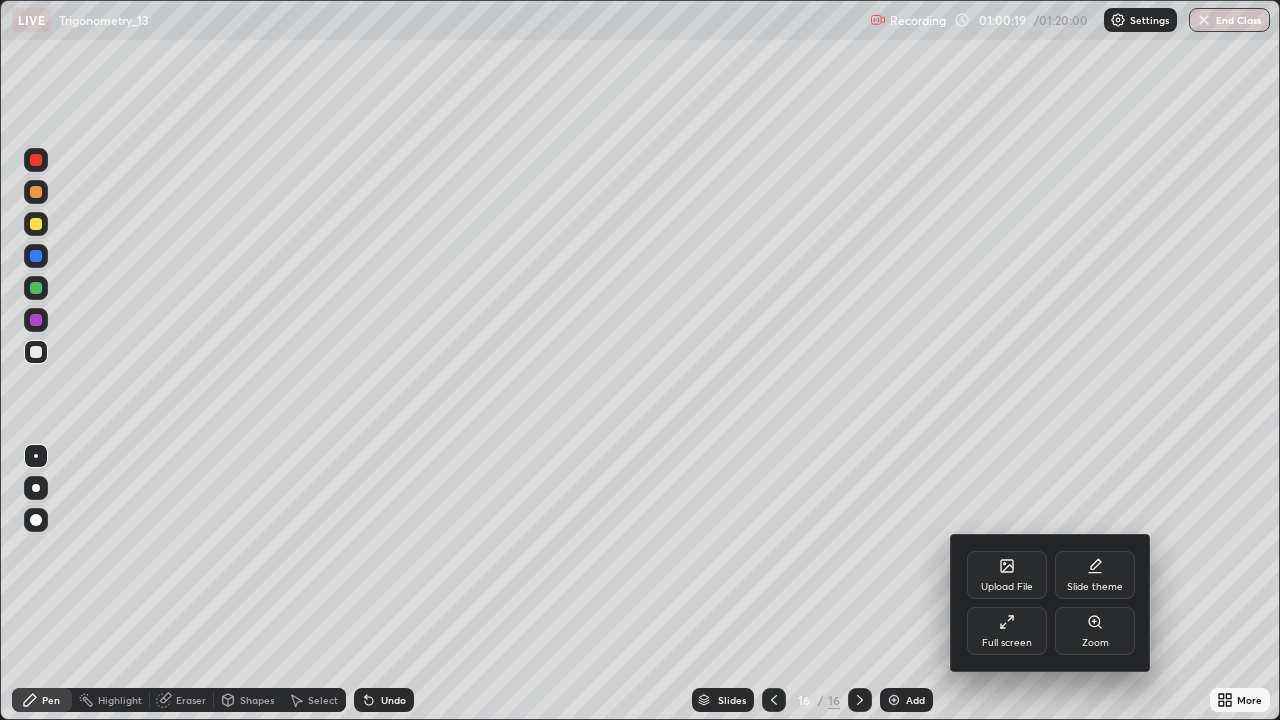 click on "Full screen" at bounding box center [1007, 631] 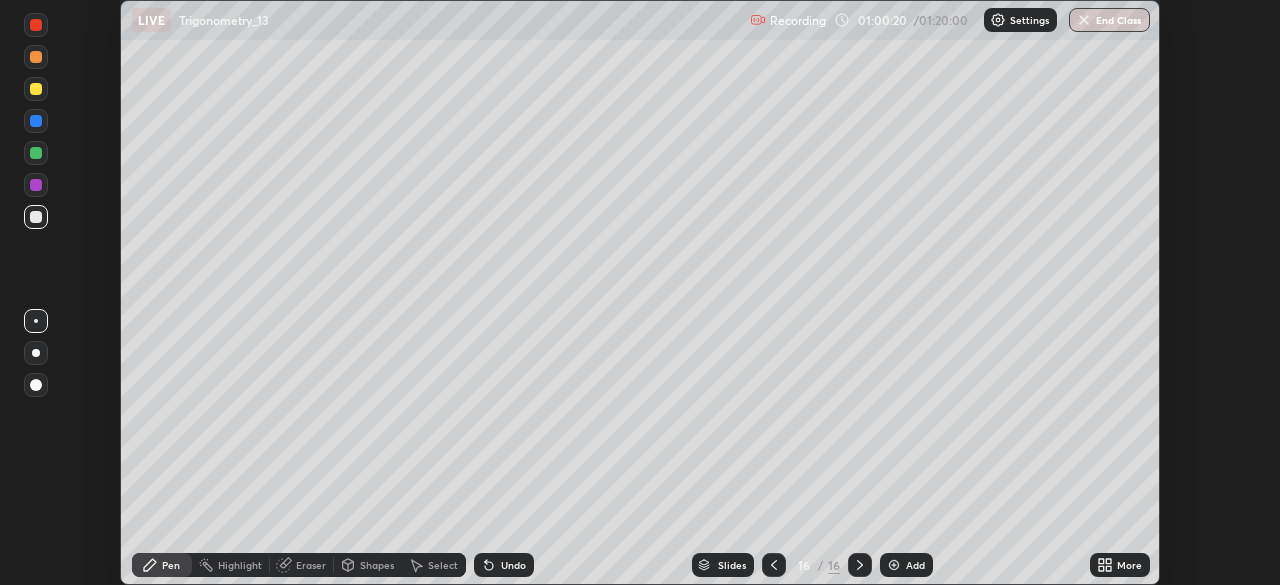 scroll, scrollTop: 585, scrollLeft: 1280, axis: both 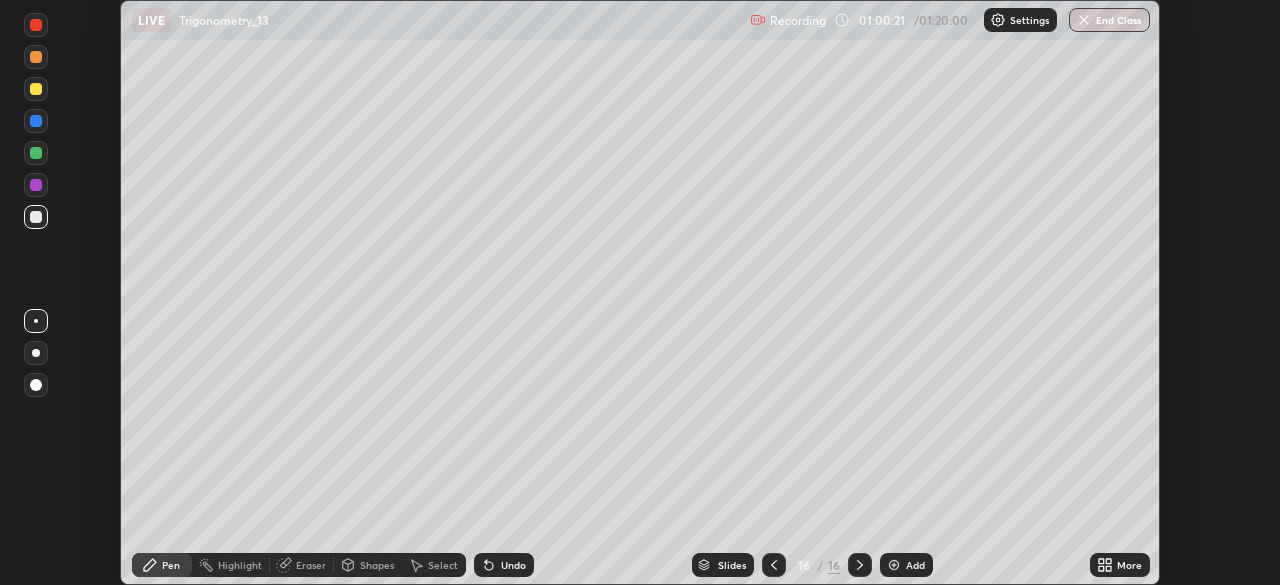 click on "More" at bounding box center (1129, 565) 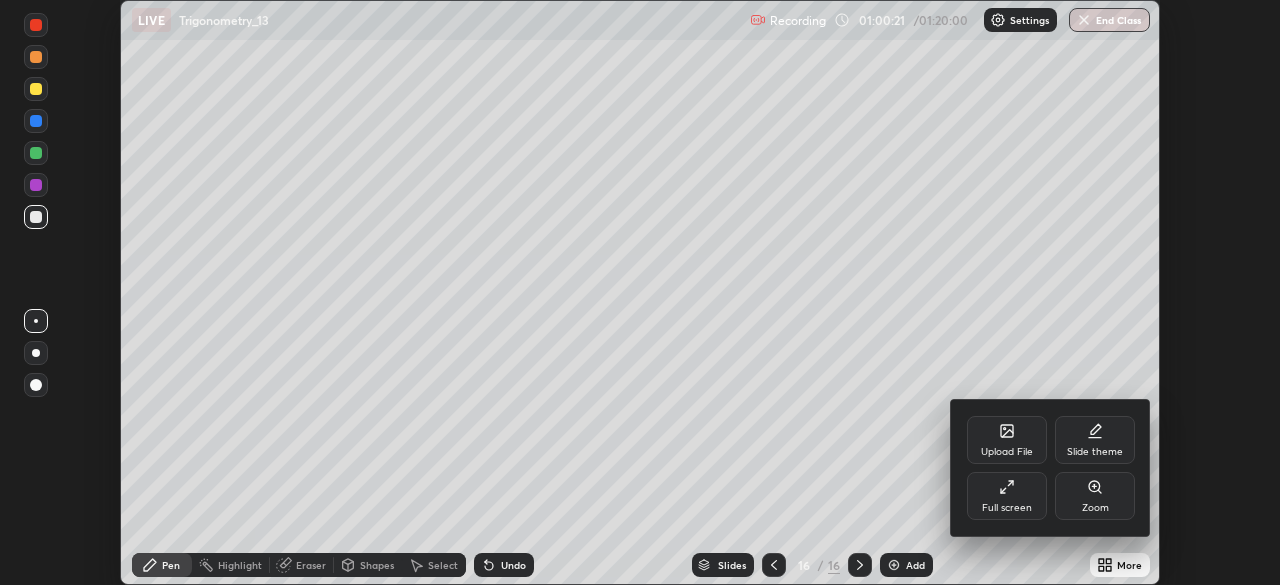 click on "Full screen" at bounding box center [1007, 496] 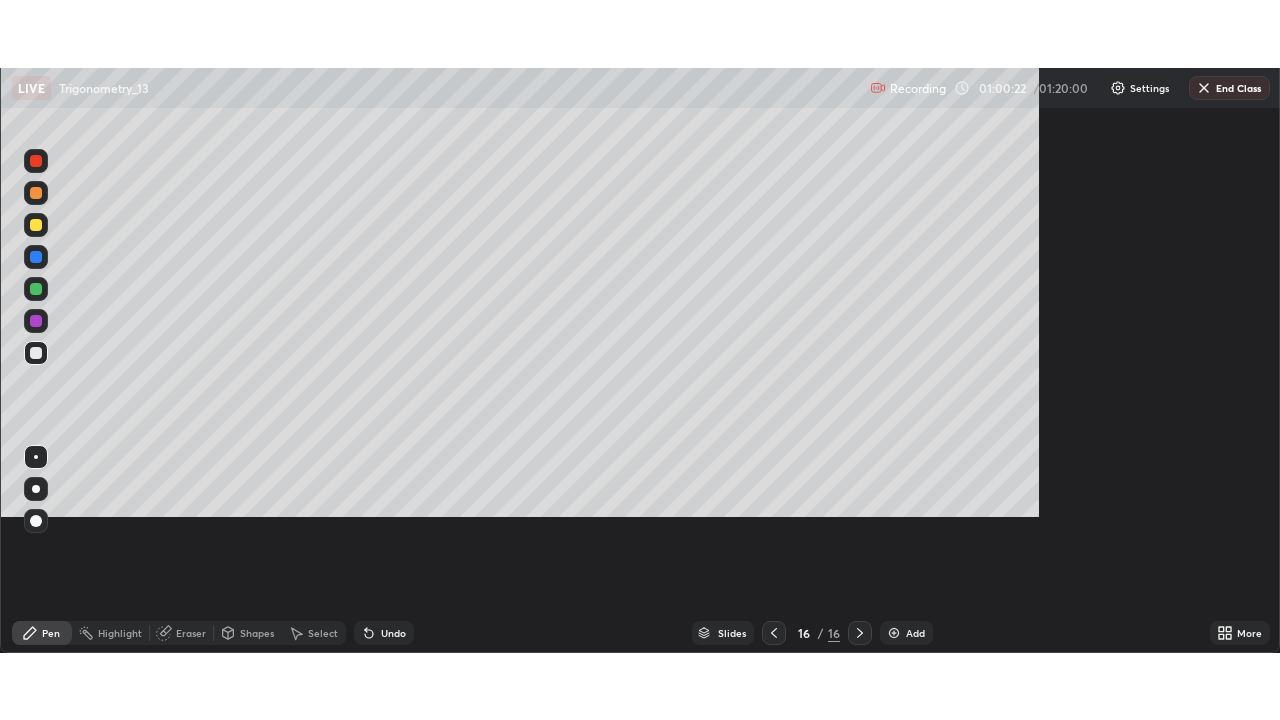 scroll, scrollTop: 99280, scrollLeft: 98720, axis: both 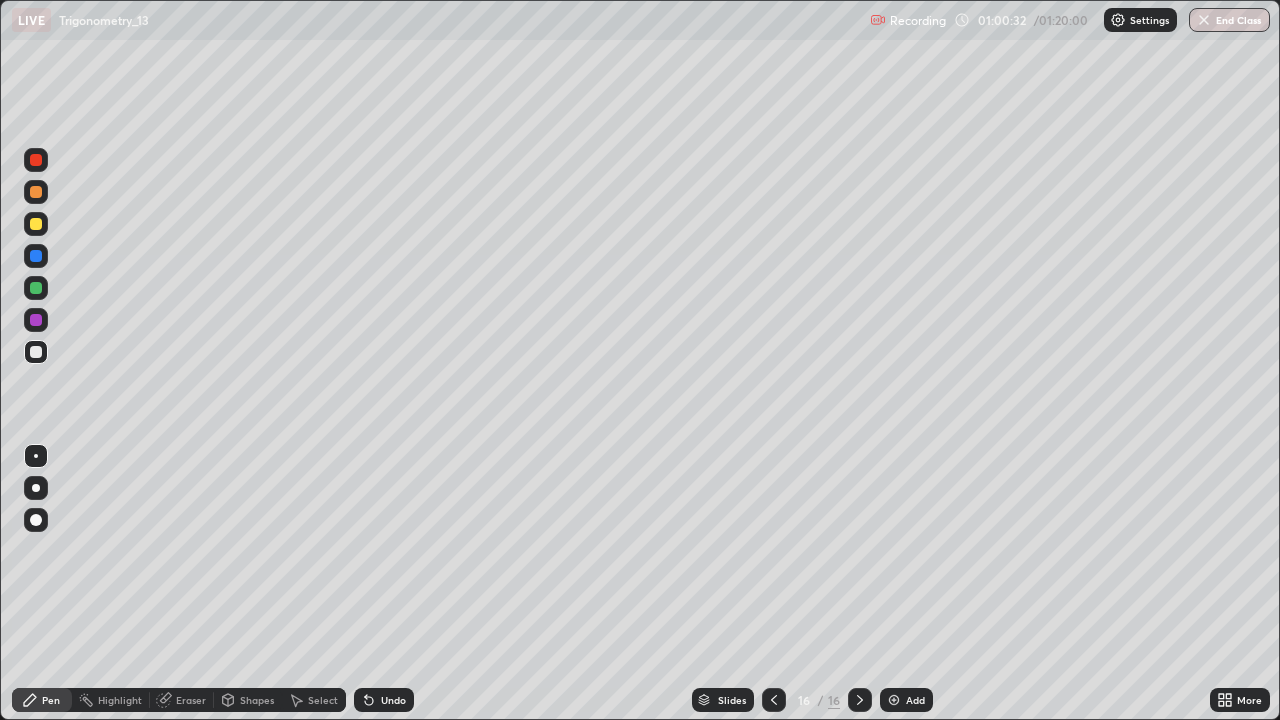 click at bounding box center (774, 700) 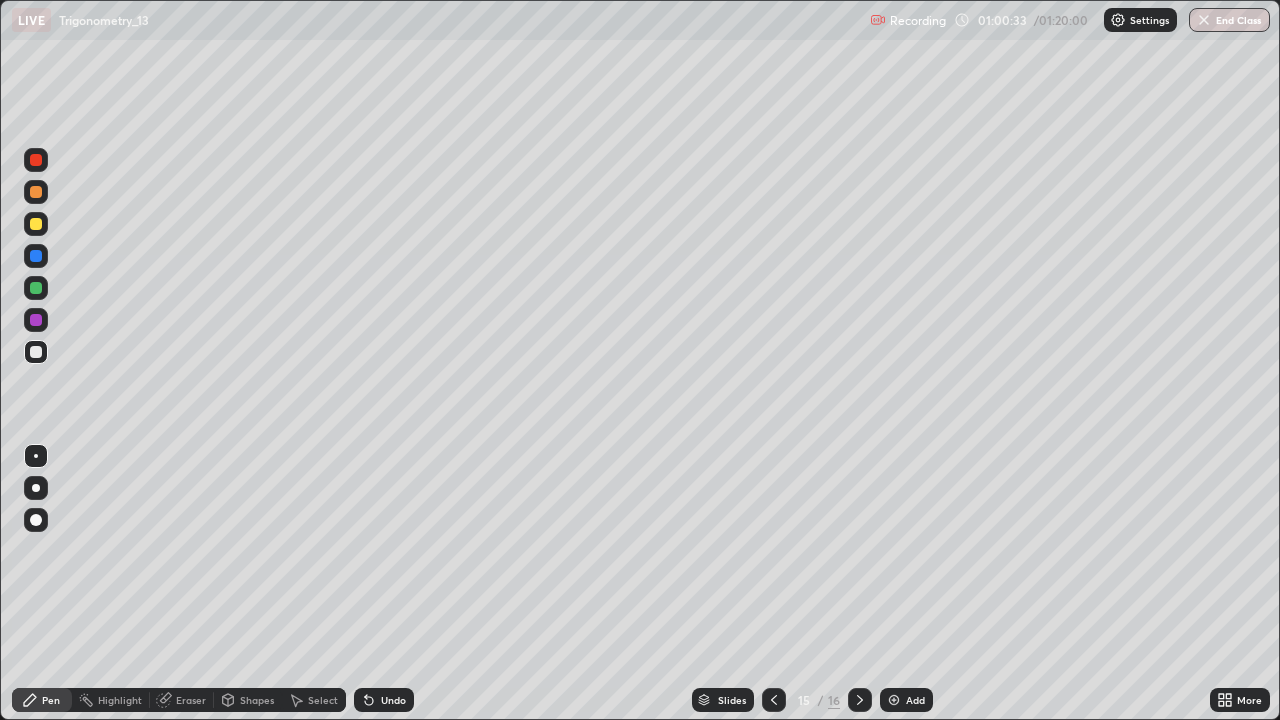click 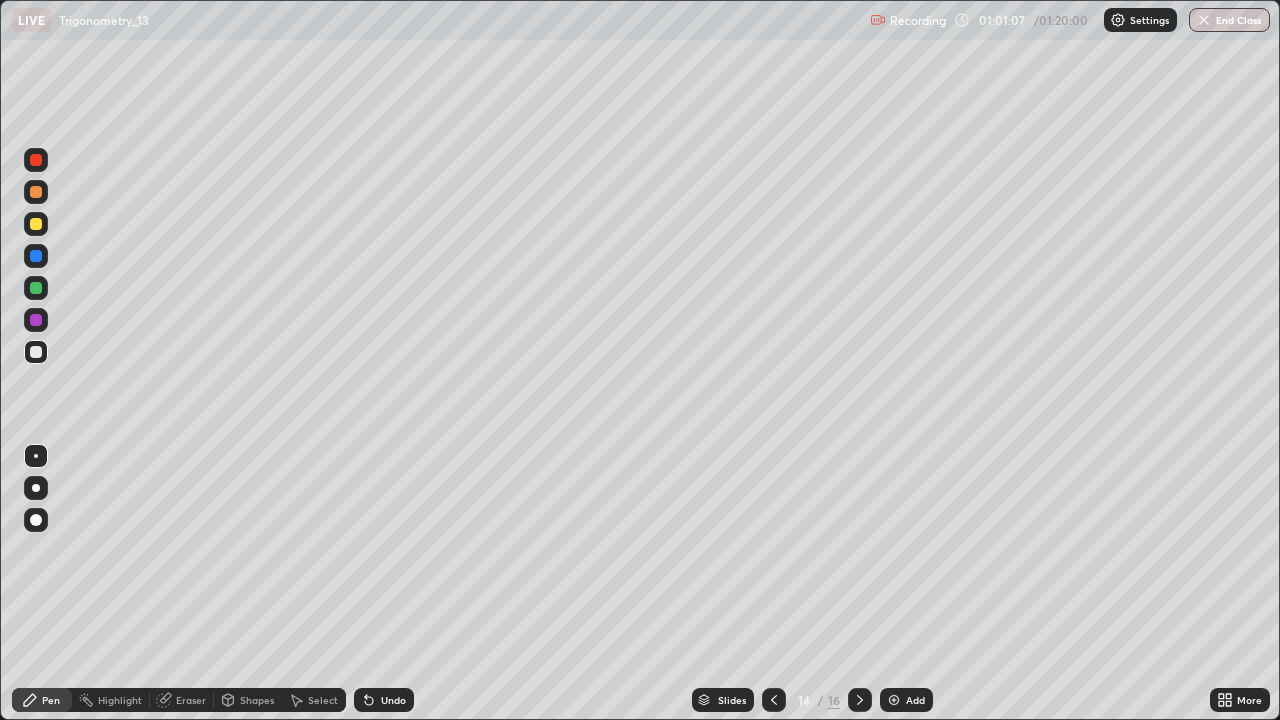 click at bounding box center (860, 700) 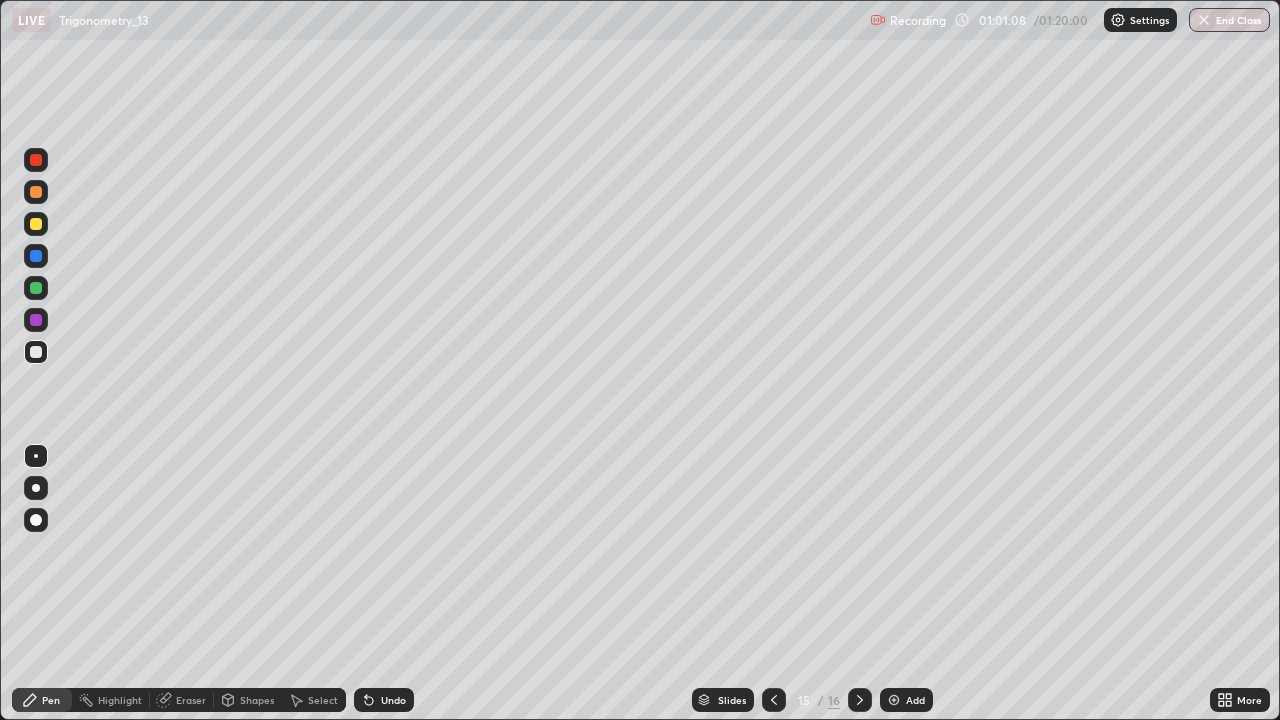click 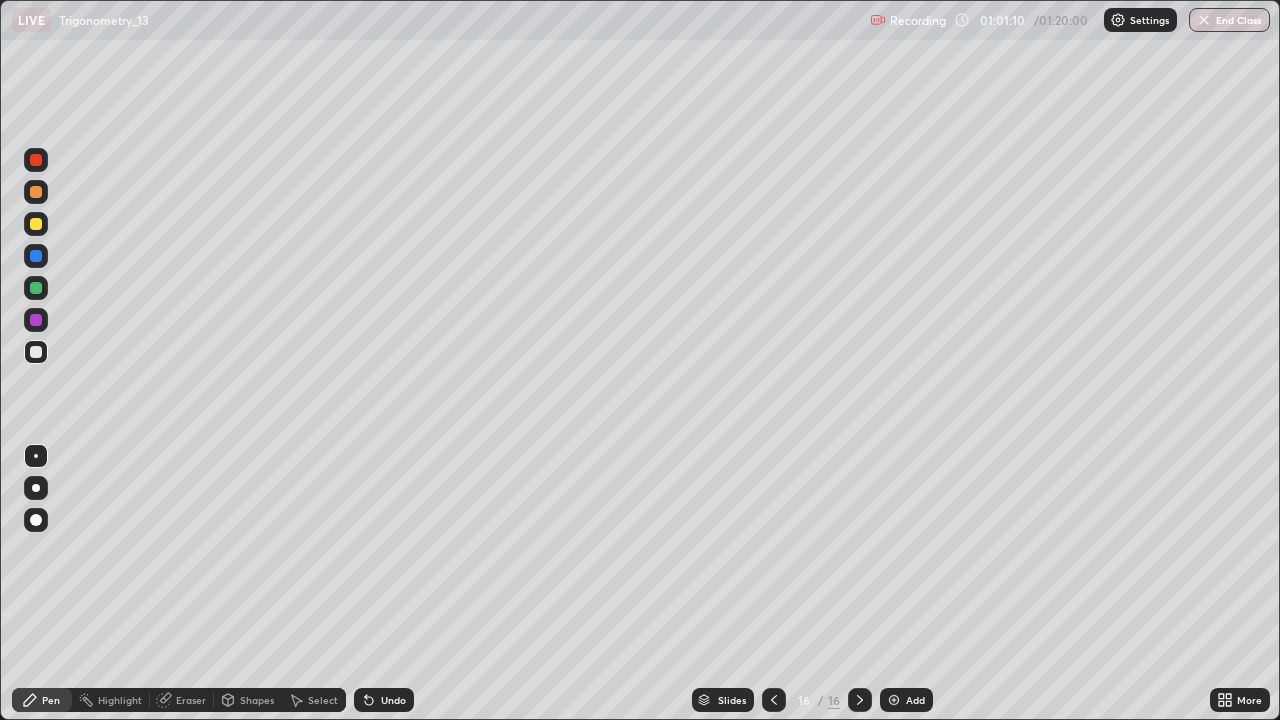 click at bounding box center [860, 700] 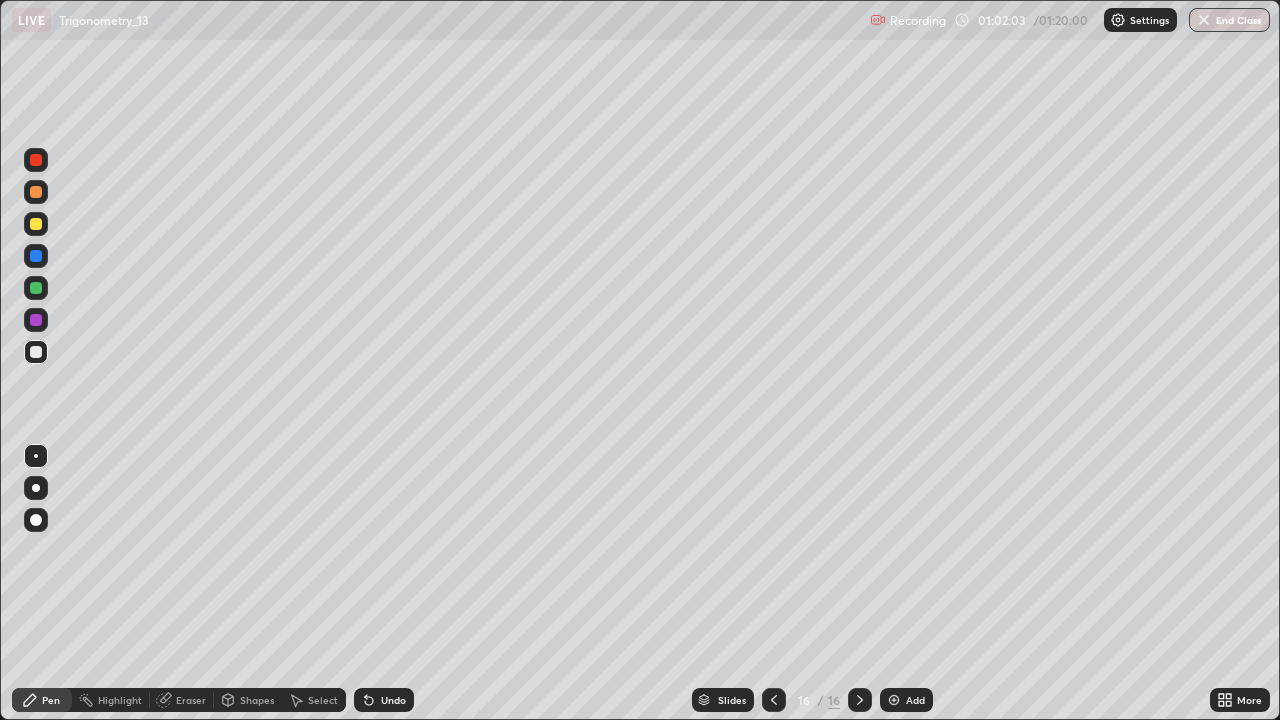 click on "Add" at bounding box center (915, 700) 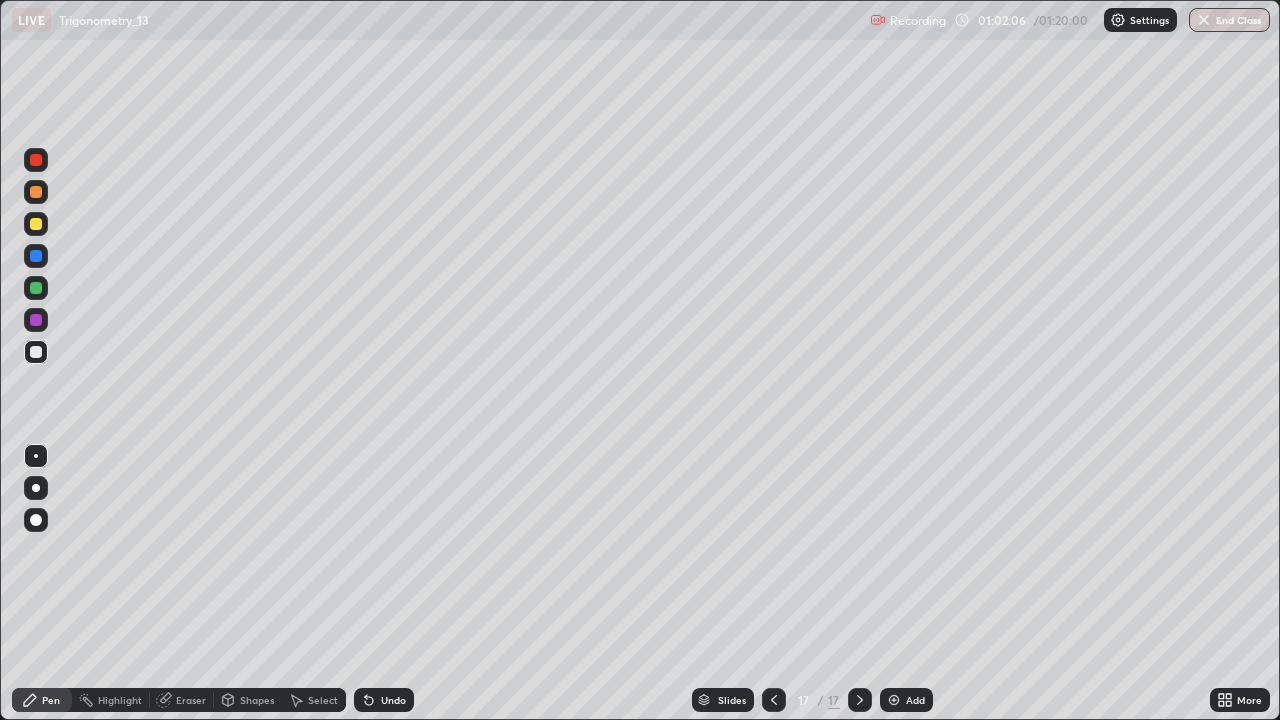 click at bounding box center (36, 224) 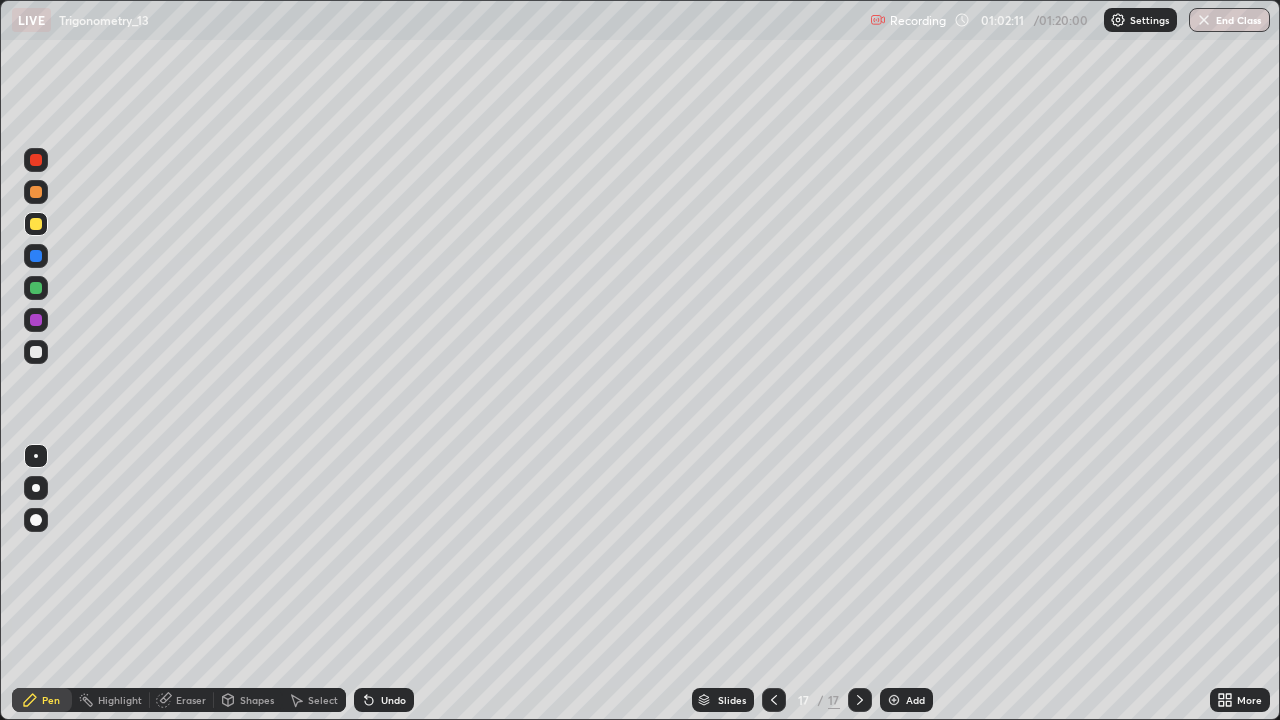 click at bounding box center (36, 352) 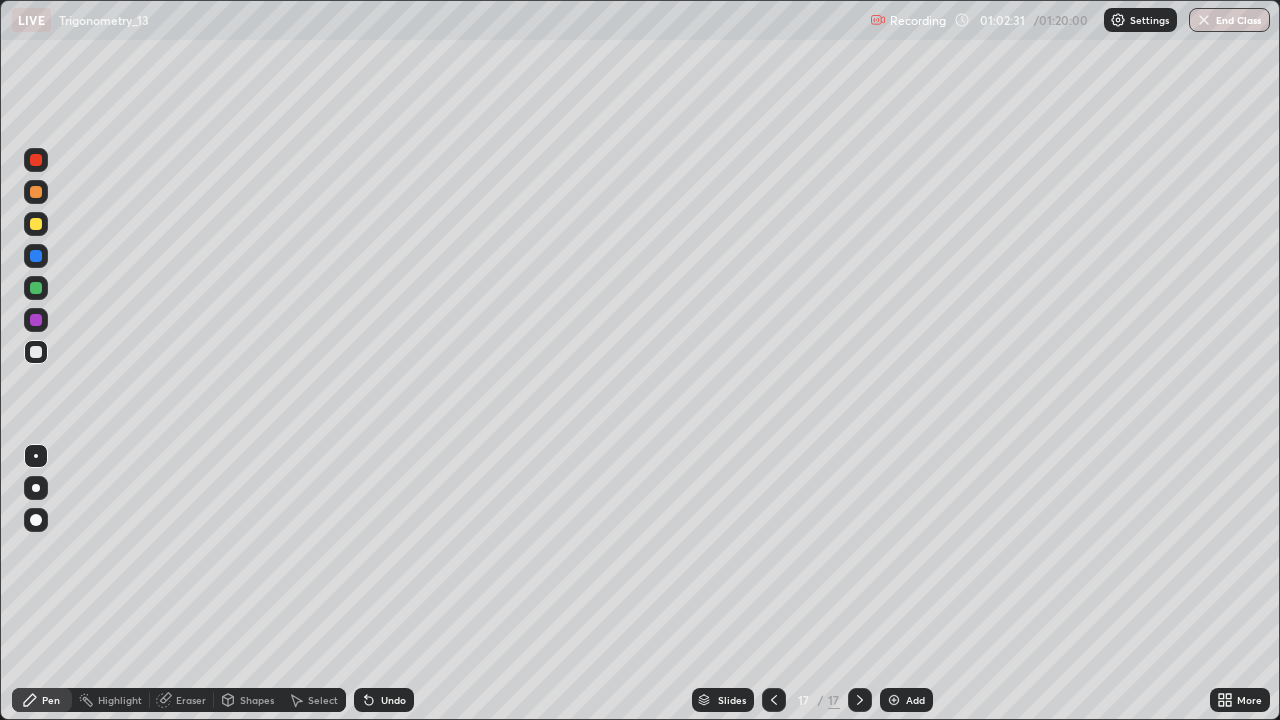 click at bounding box center (36, 224) 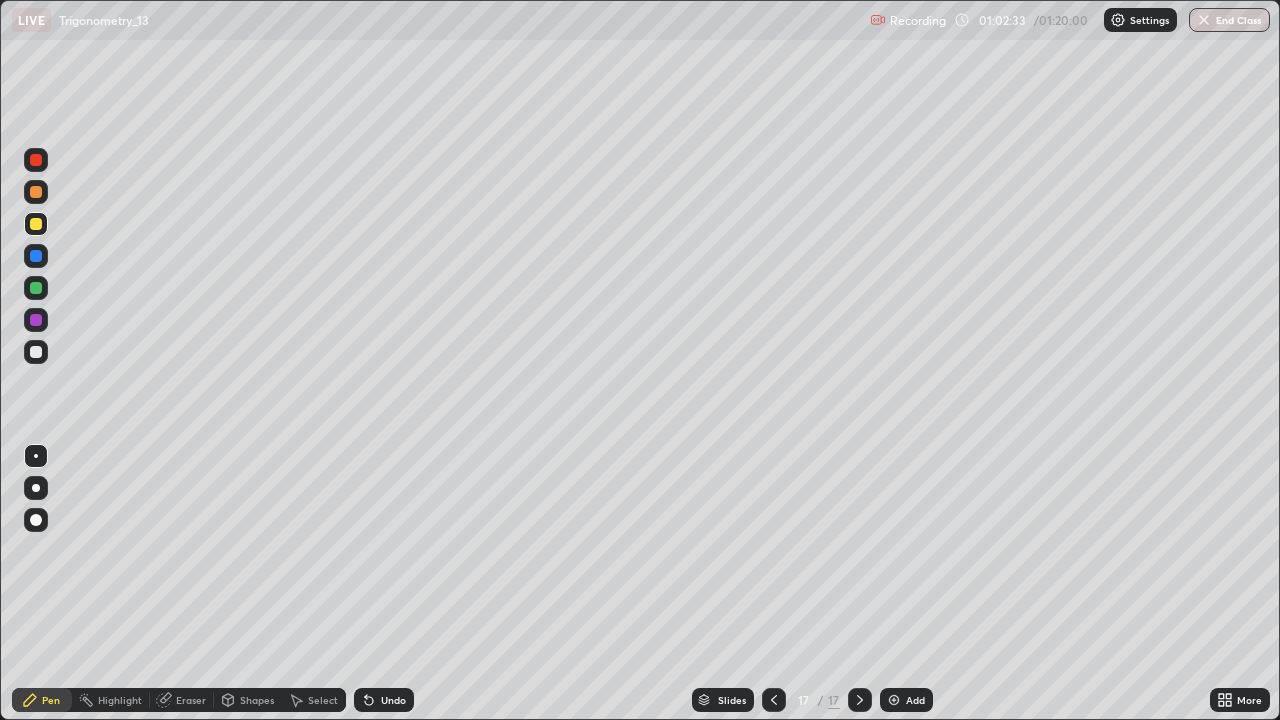 click on "Undo" at bounding box center [393, 700] 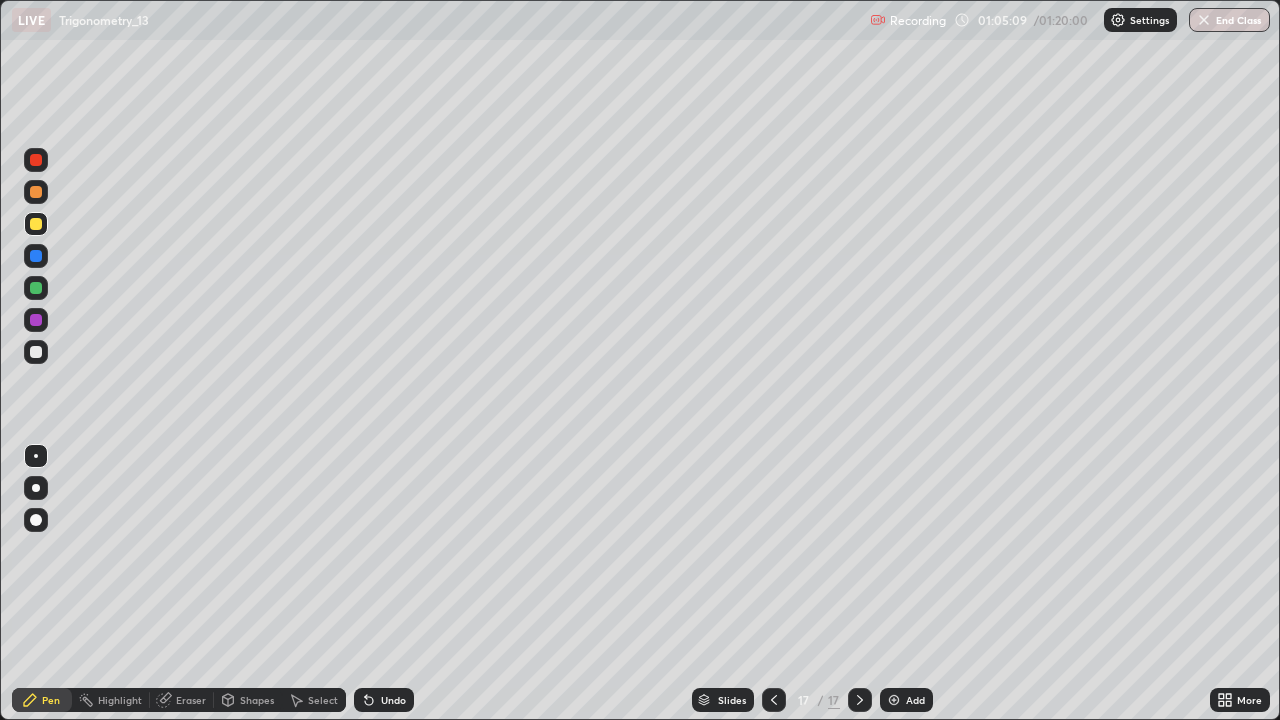 click at bounding box center [36, 256] 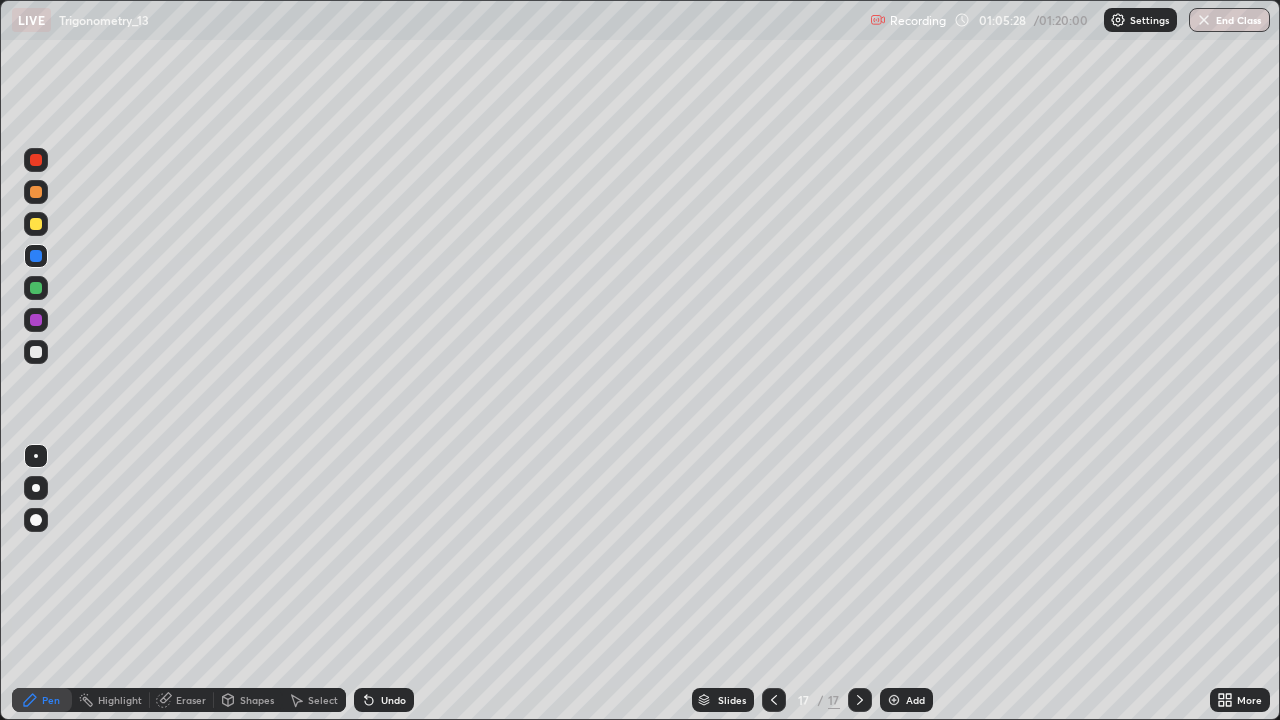 click at bounding box center [36, 352] 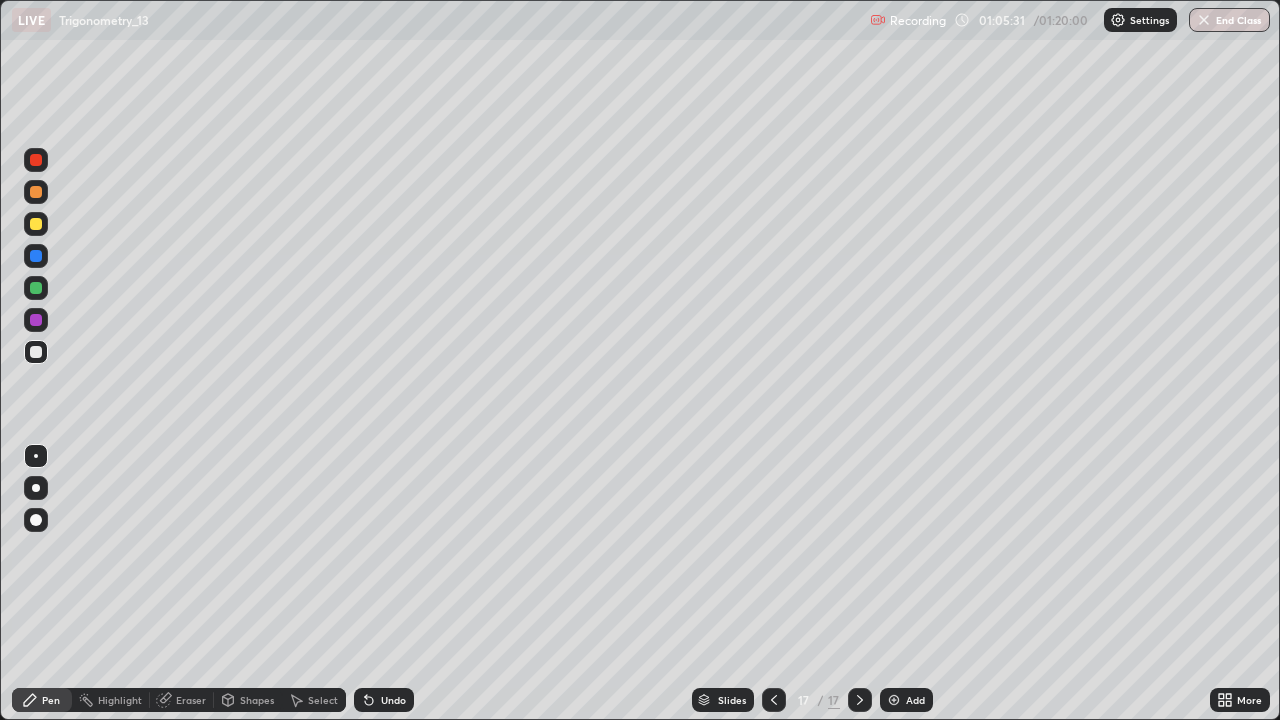 click at bounding box center [36, 288] 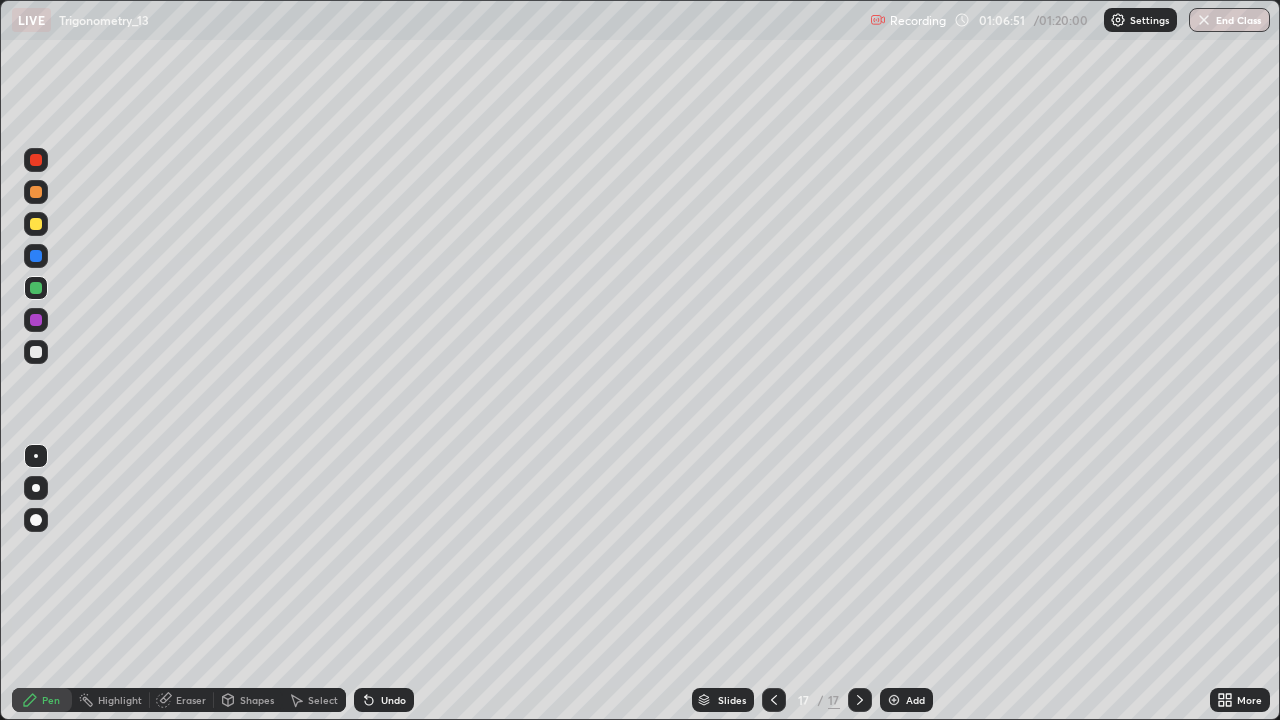 click at bounding box center [36, 352] 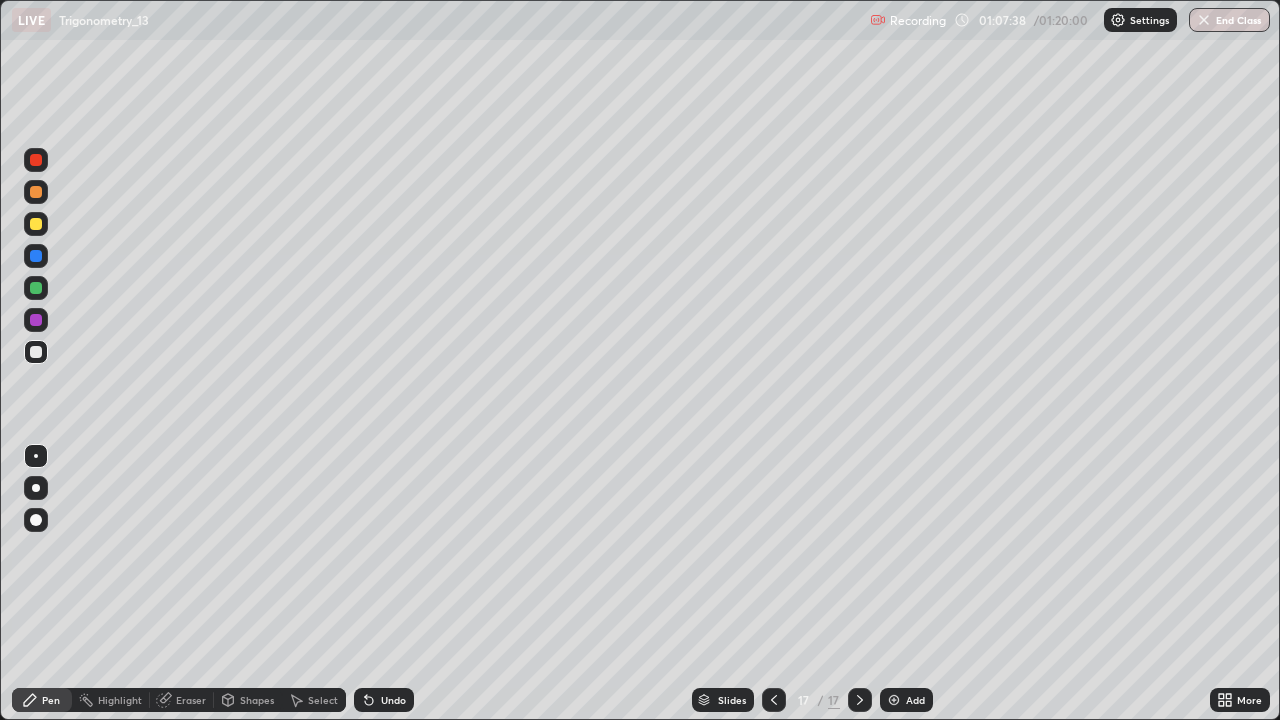 click on "Eraser" at bounding box center (191, 700) 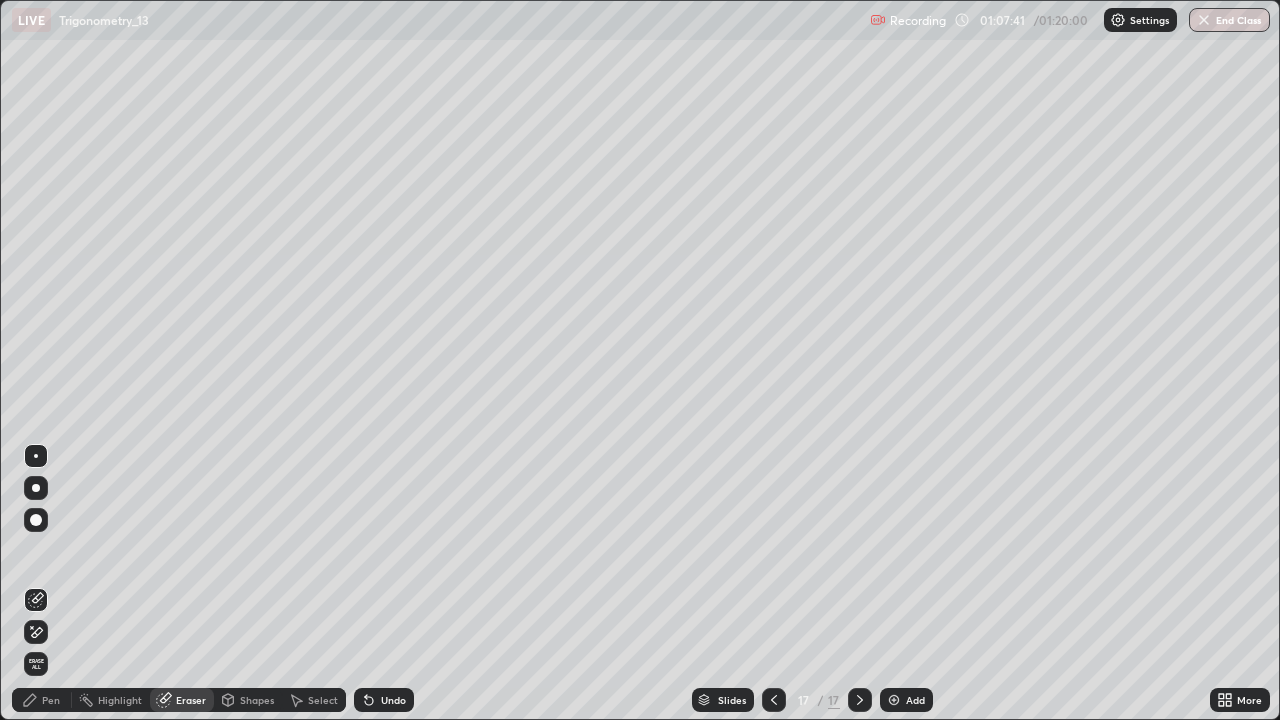 click on "Pen" at bounding box center (51, 700) 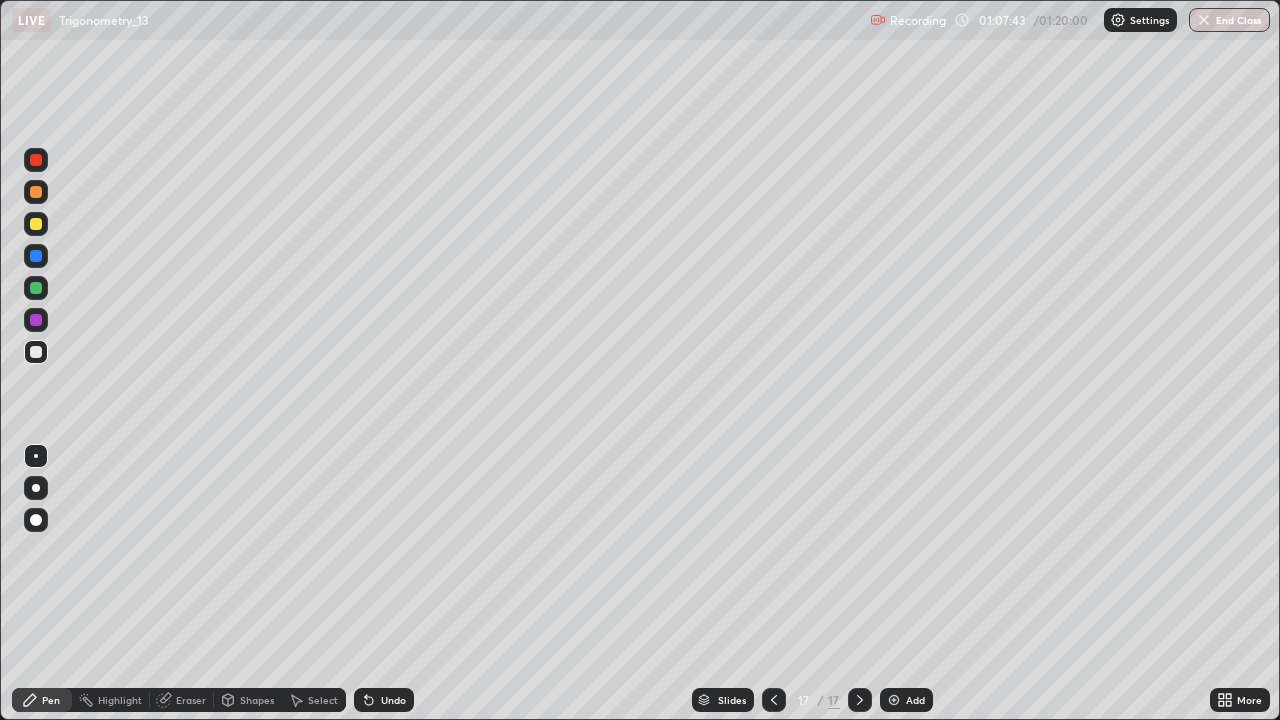 click at bounding box center [36, 288] 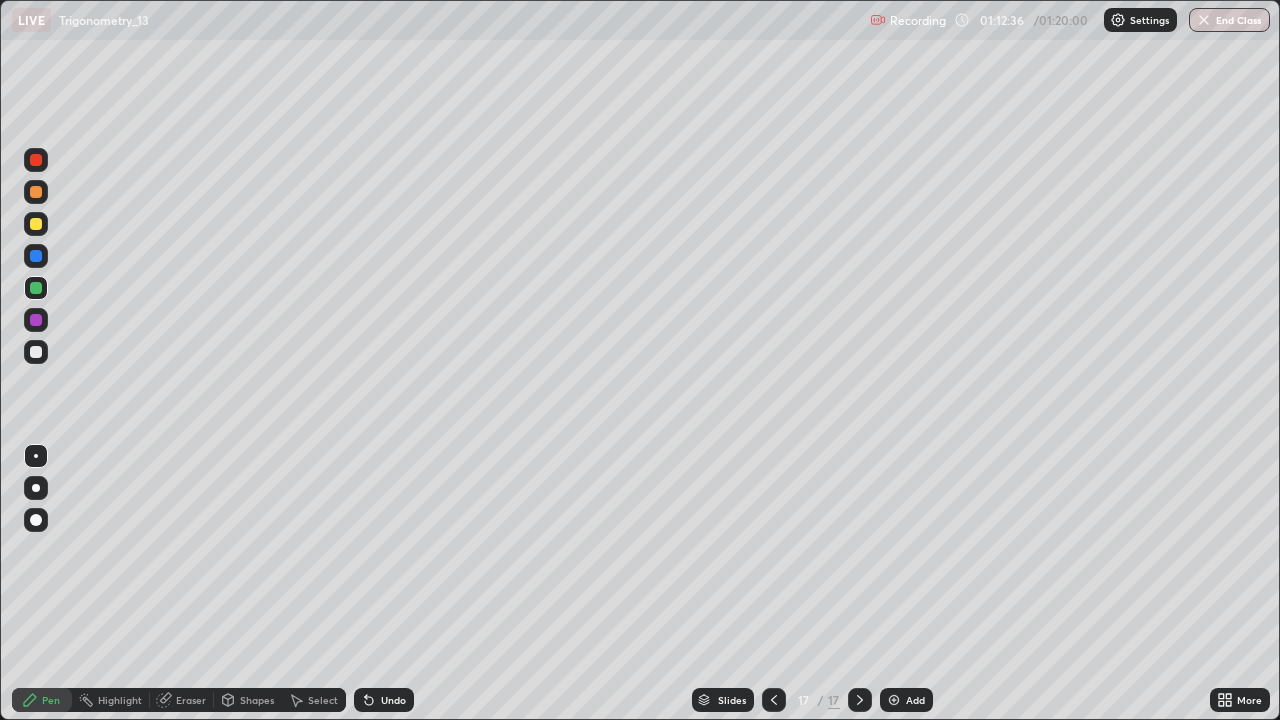 click on "Add" at bounding box center (906, 700) 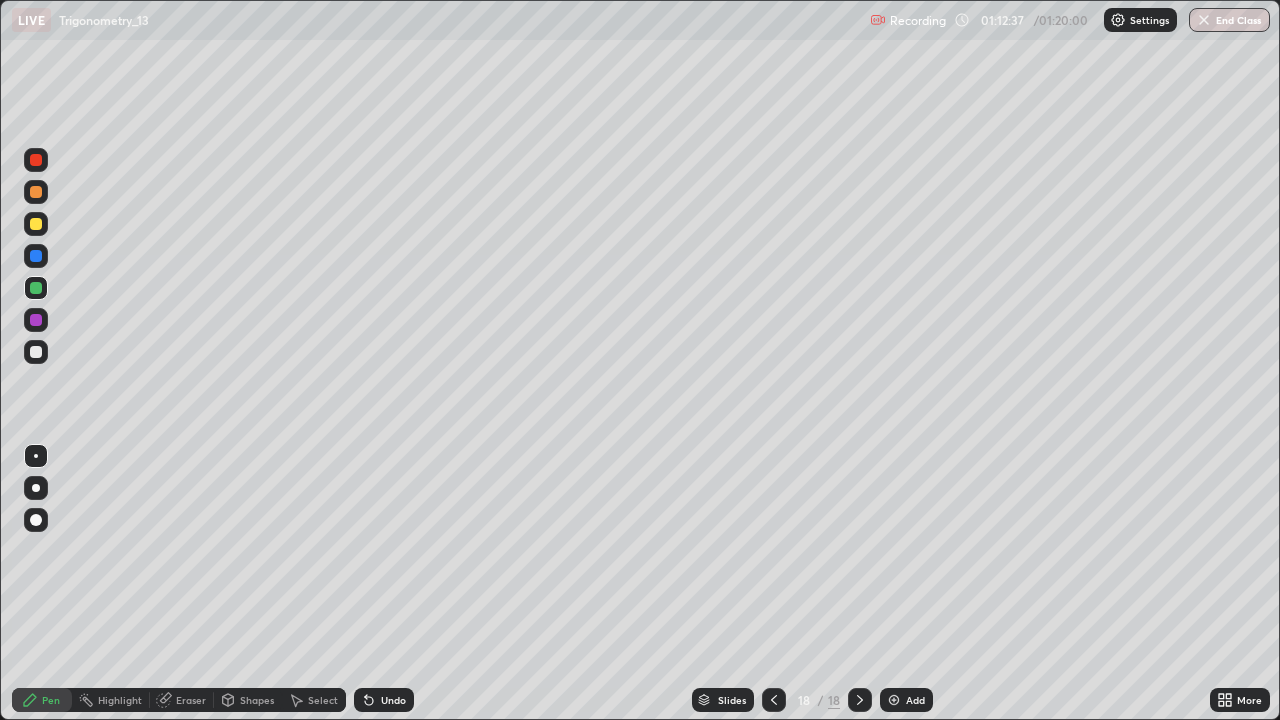 click on "Add" at bounding box center (906, 700) 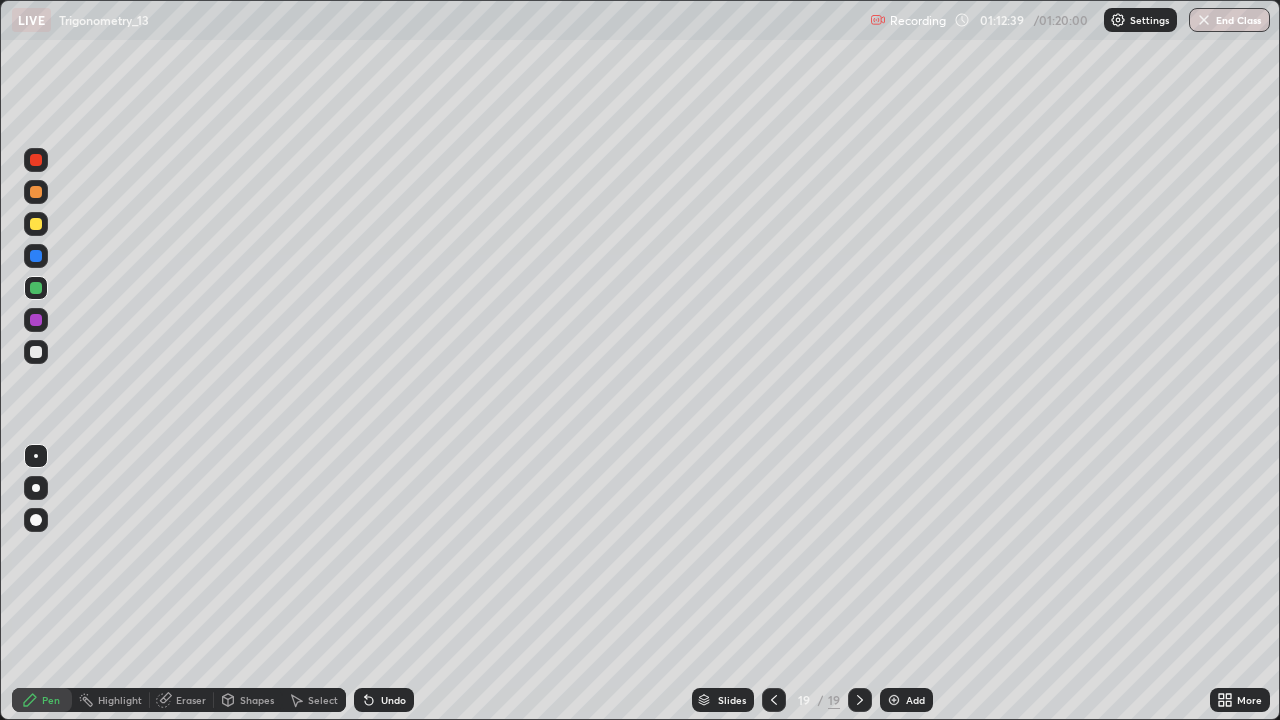 click on "Undo" at bounding box center [393, 700] 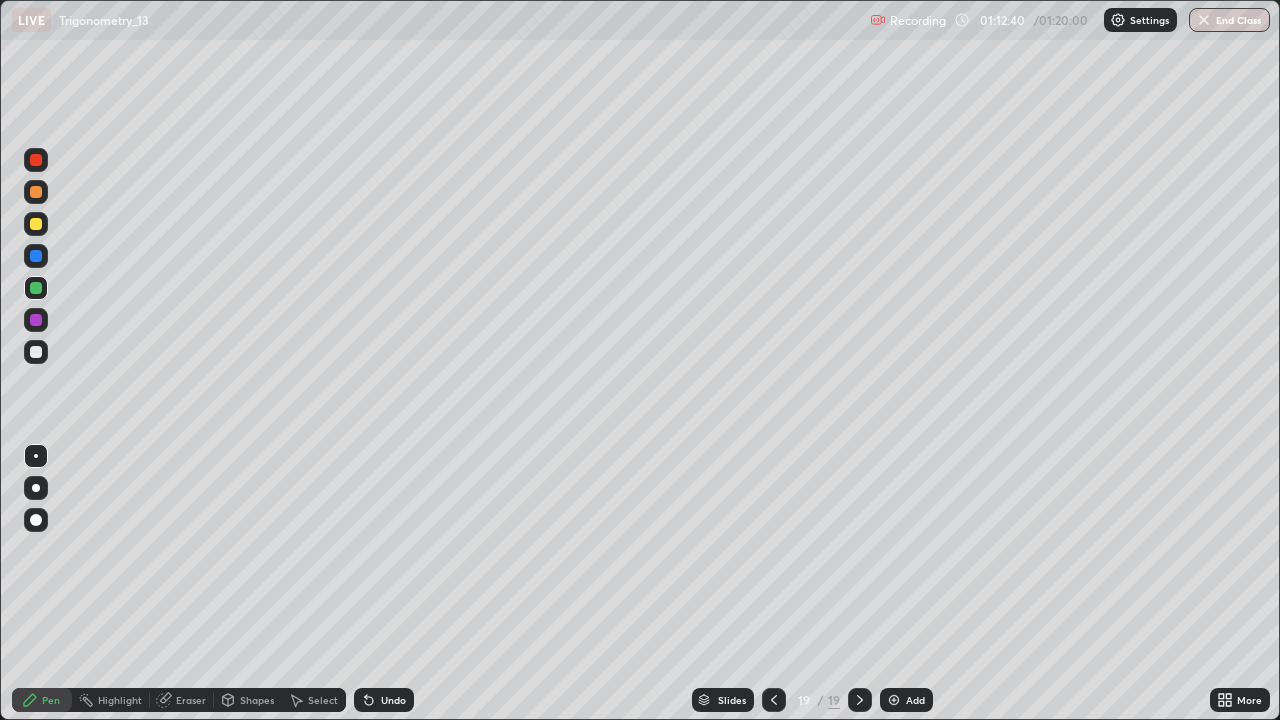 click on "Undo" at bounding box center [384, 700] 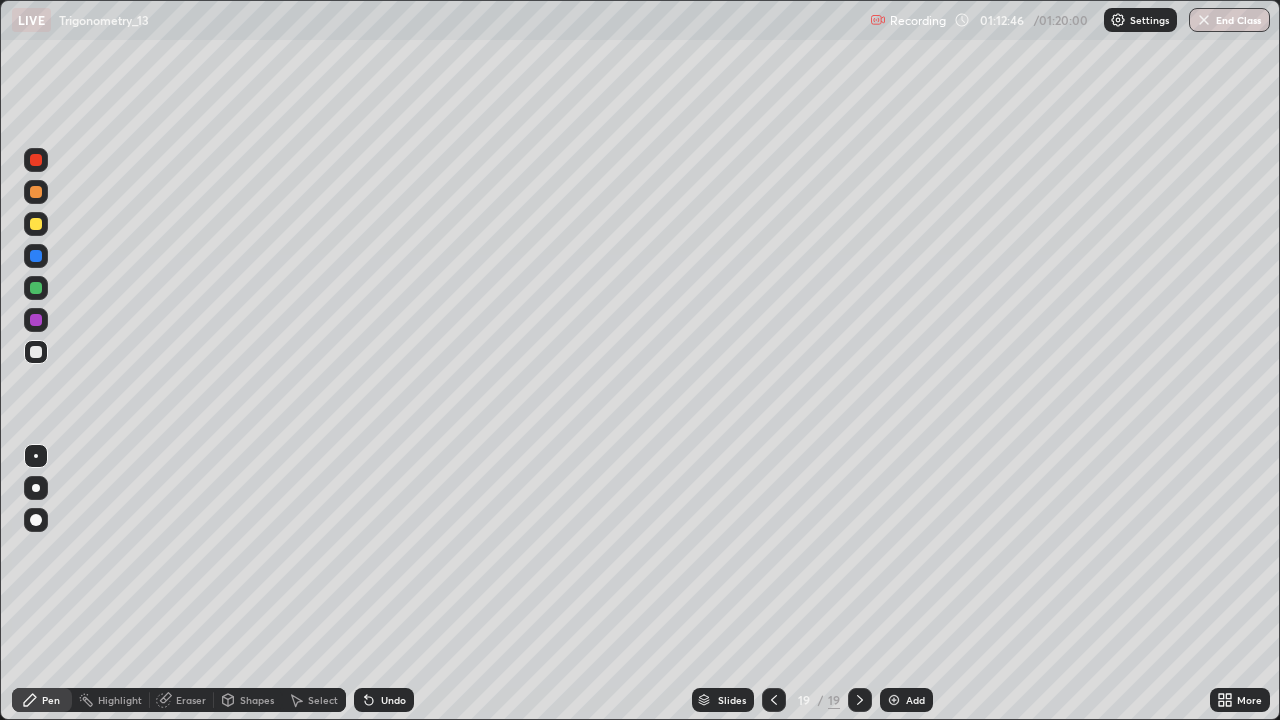 click 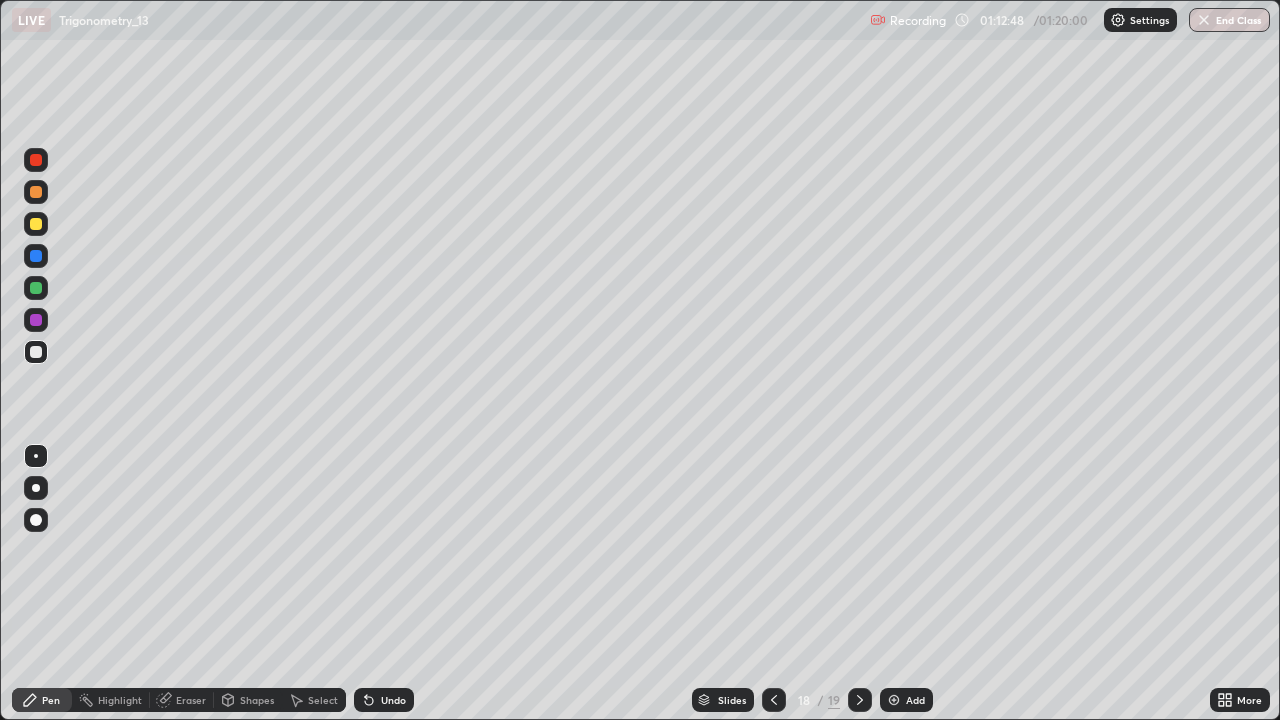 click at bounding box center (774, 700) 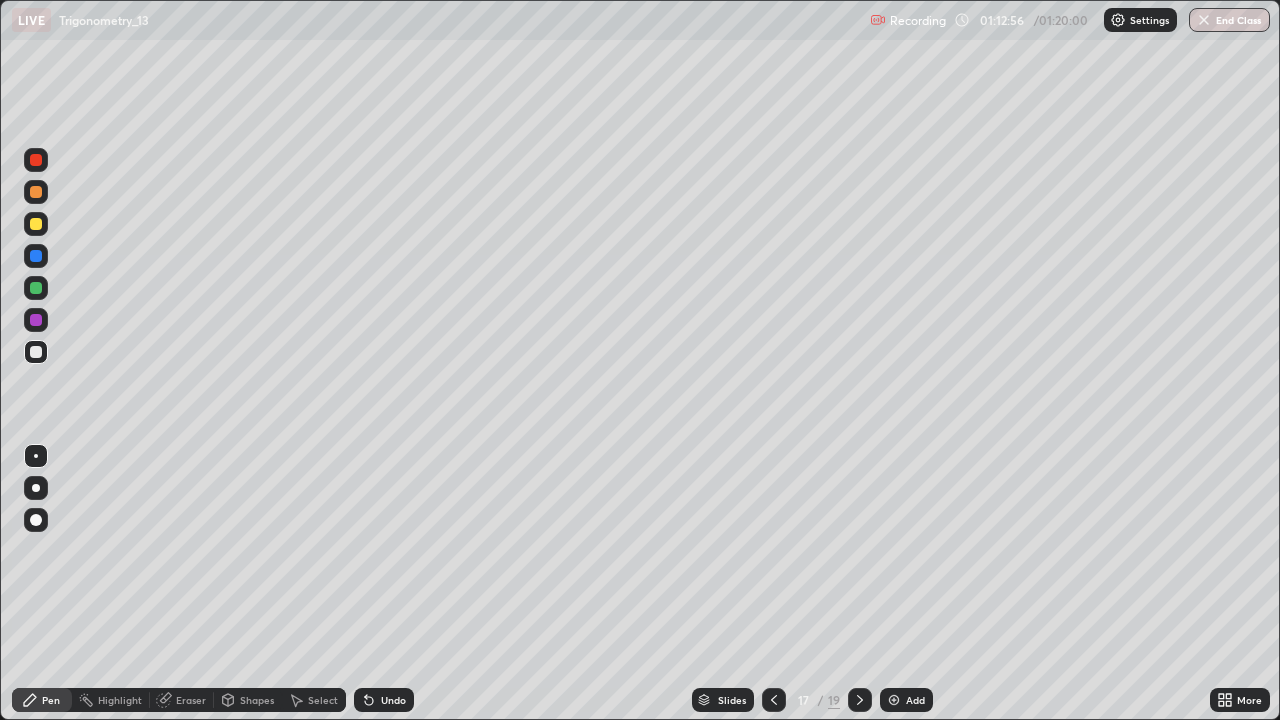 click 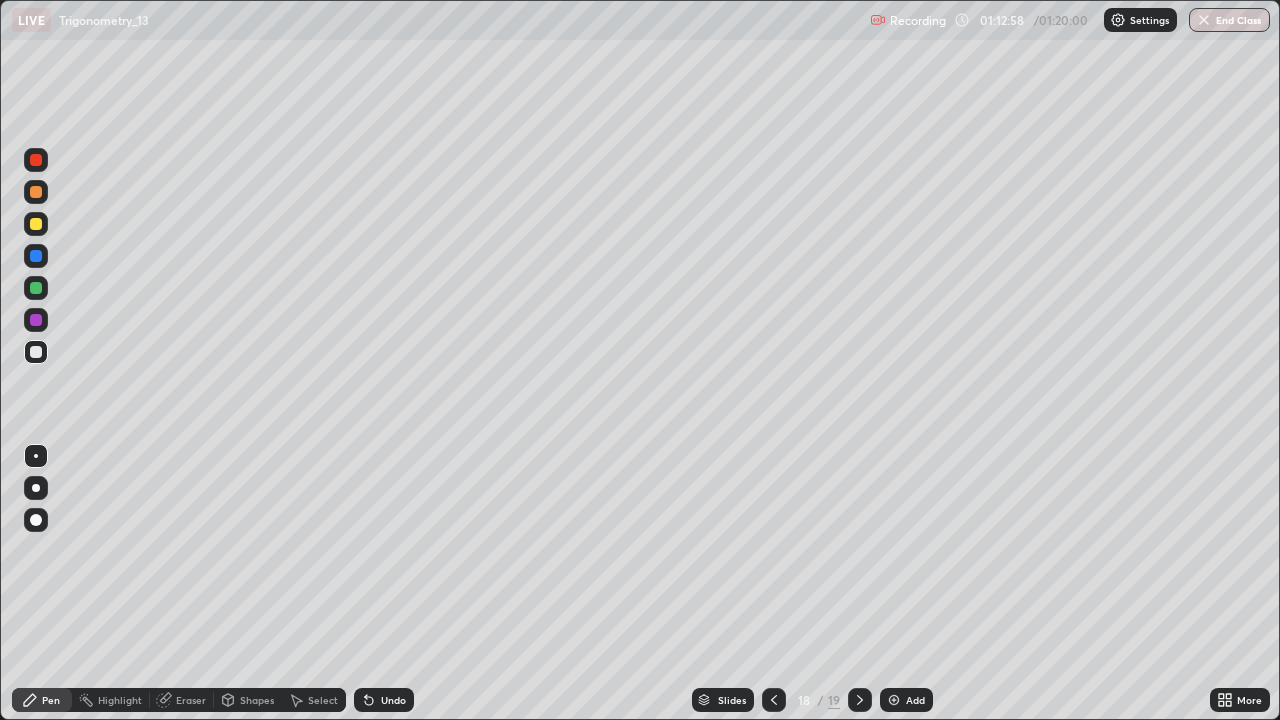click 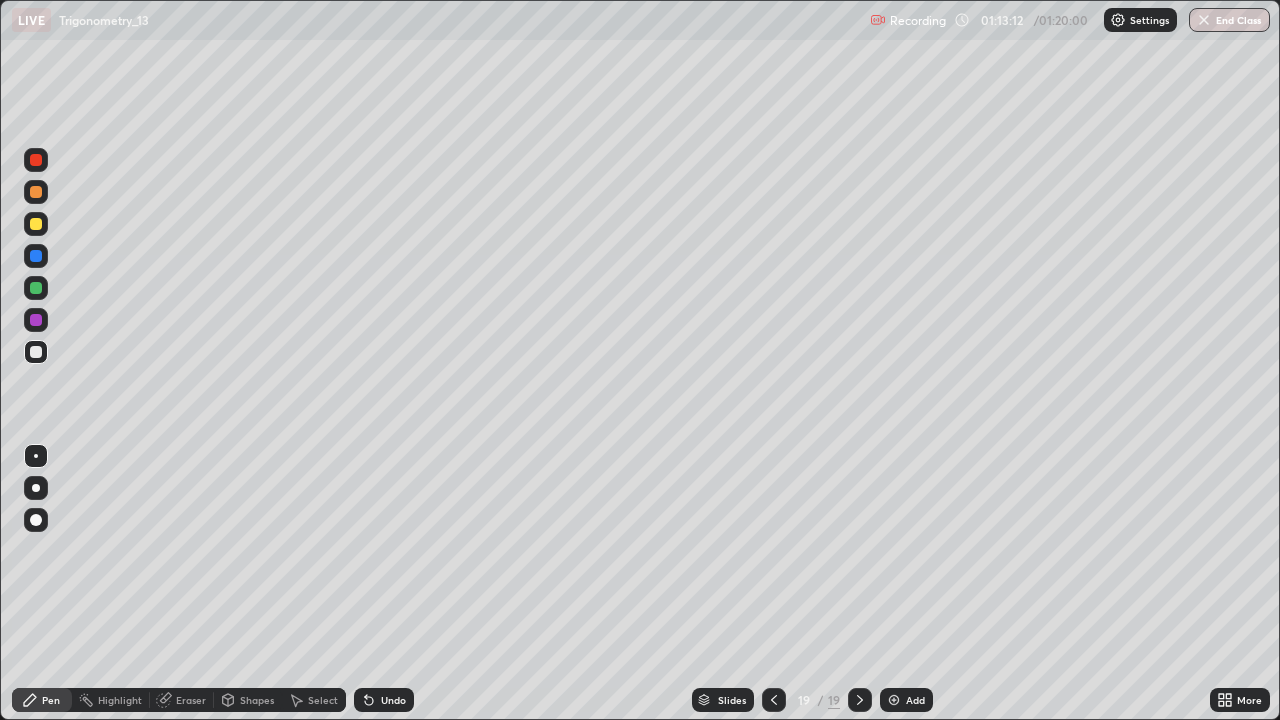click at bounding box center (36, 256) 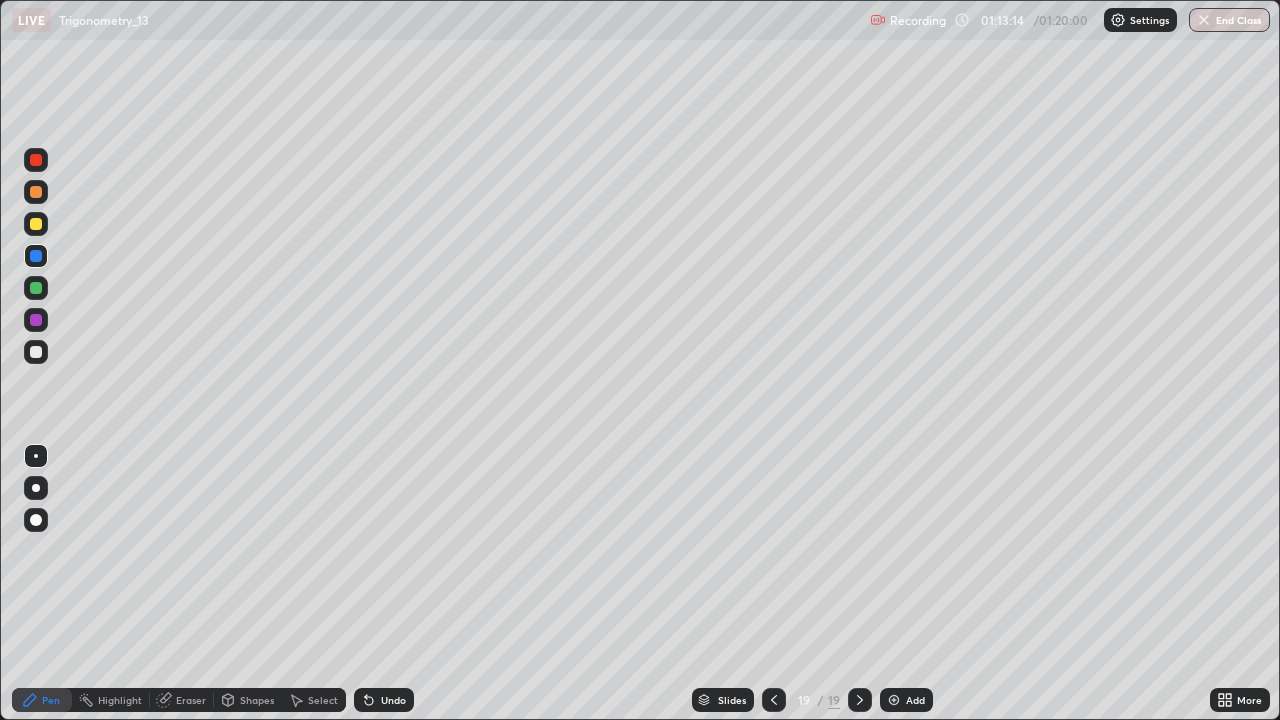 click at bounding box center [36, 352] 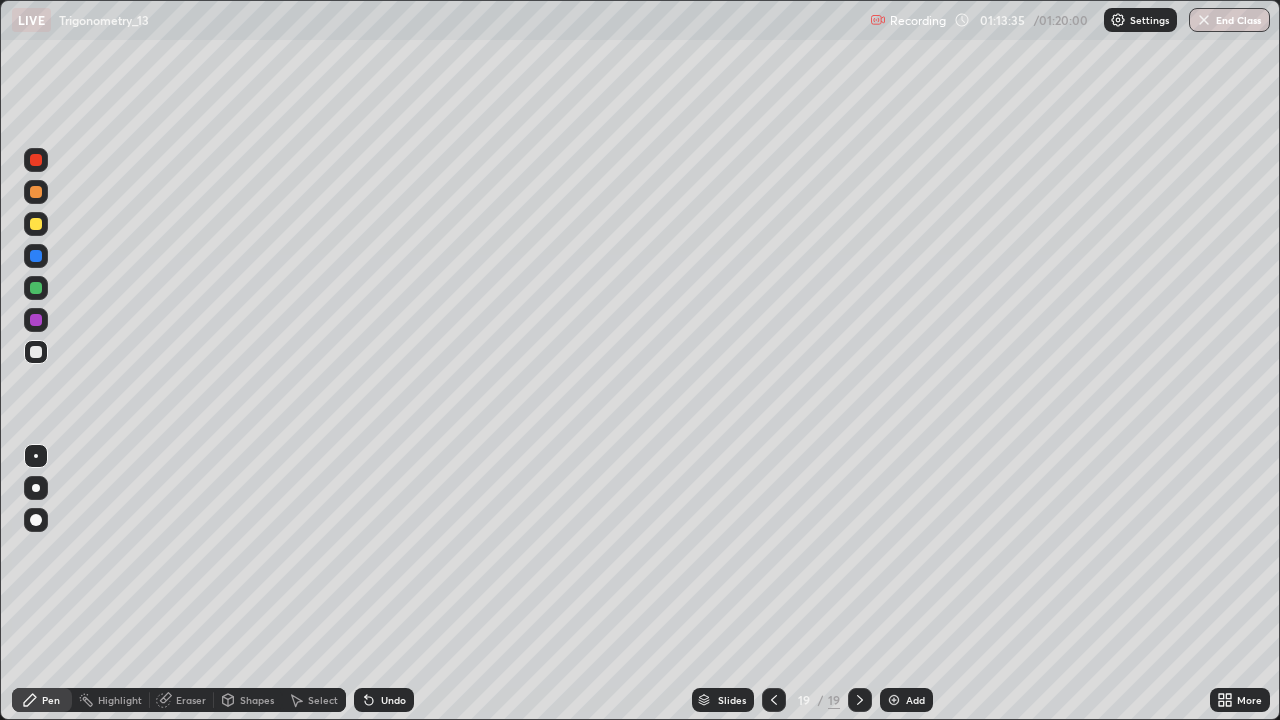click 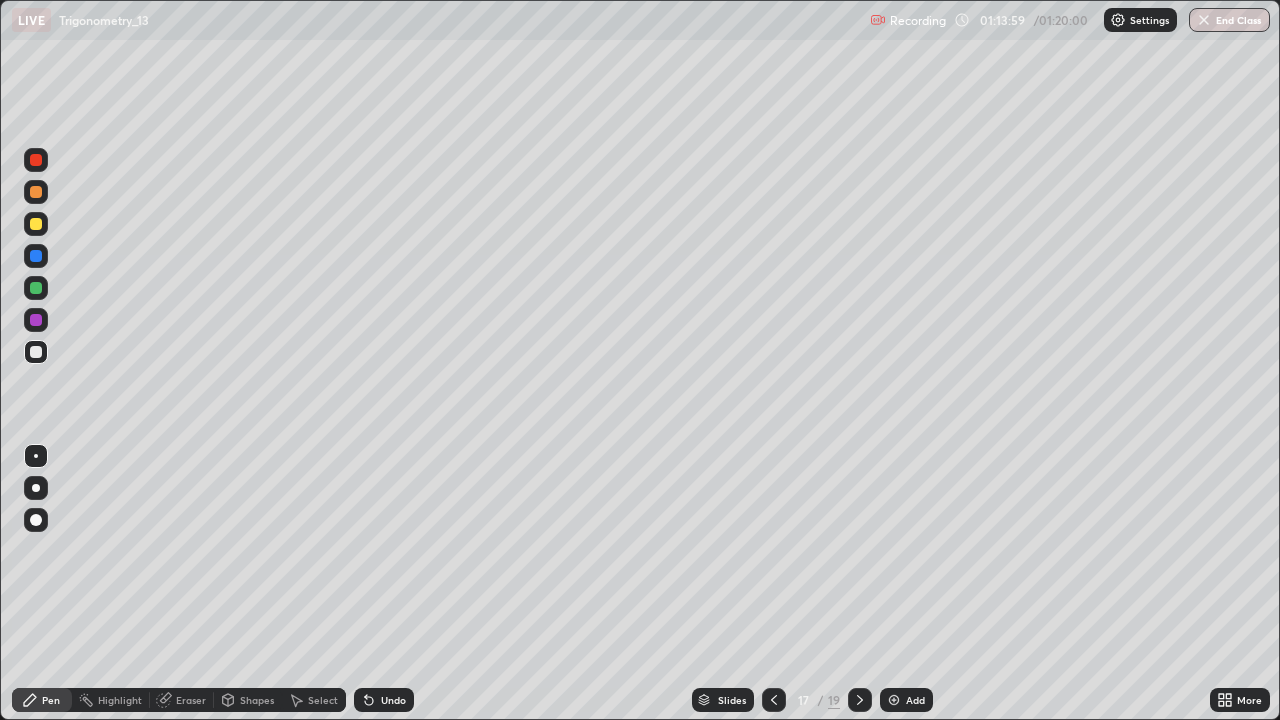 click 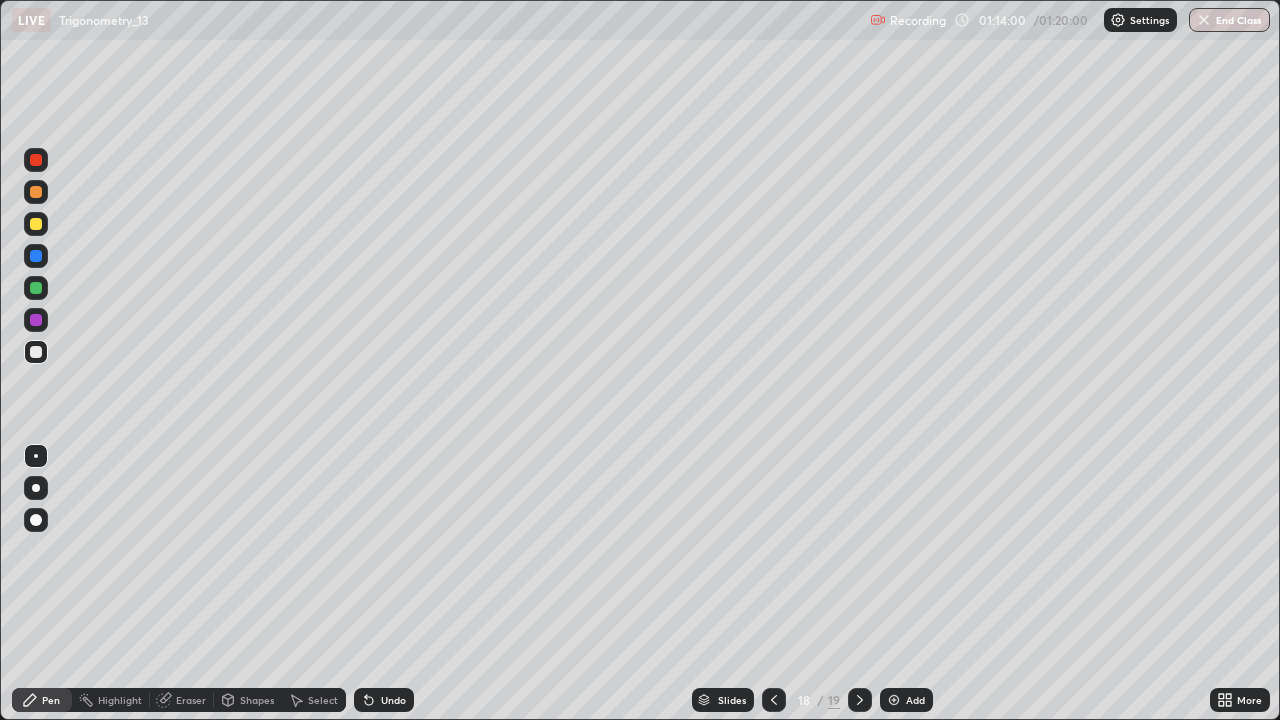 click 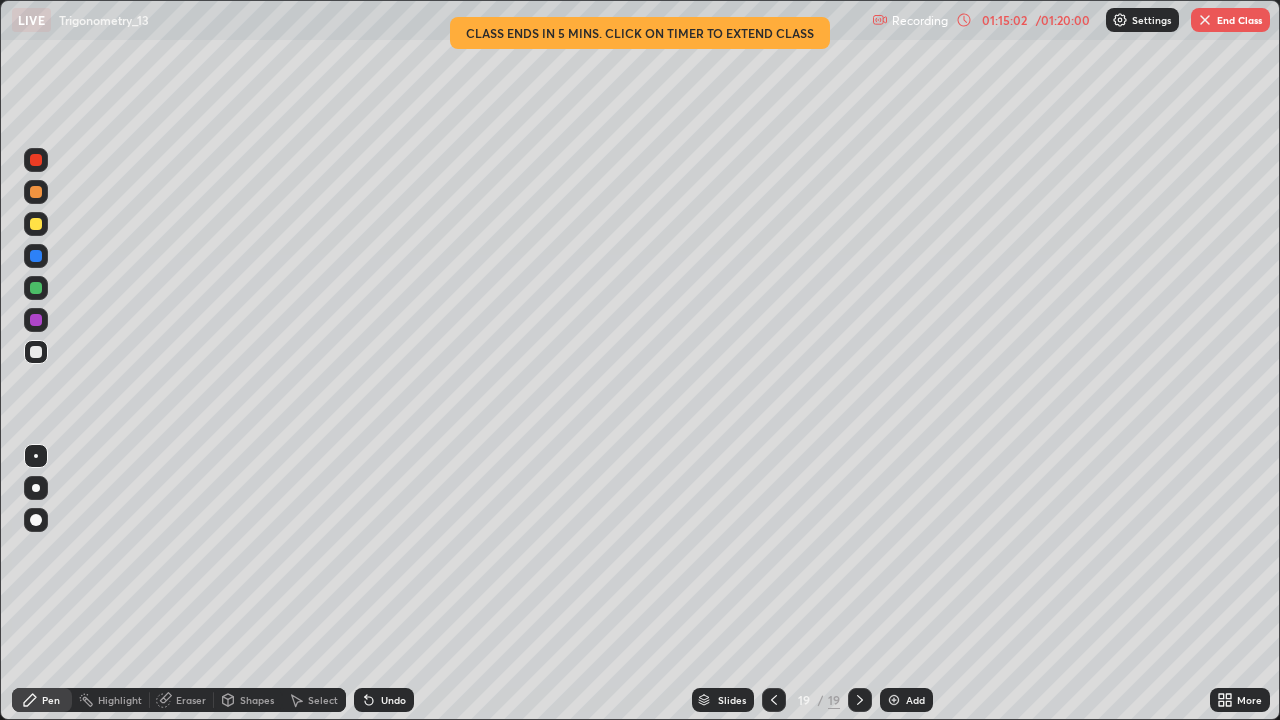 click on "End Class" at bounding box center (1230, 20) 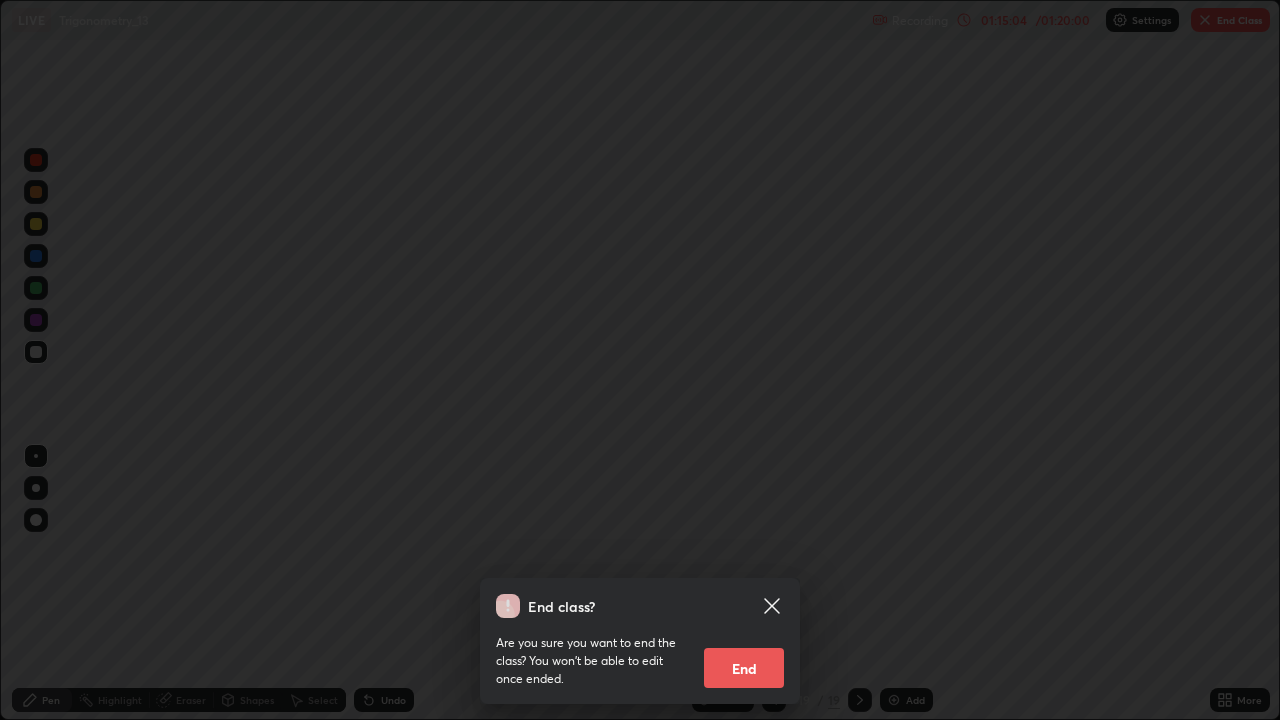 click on "End" at bounding box center [744, 668] 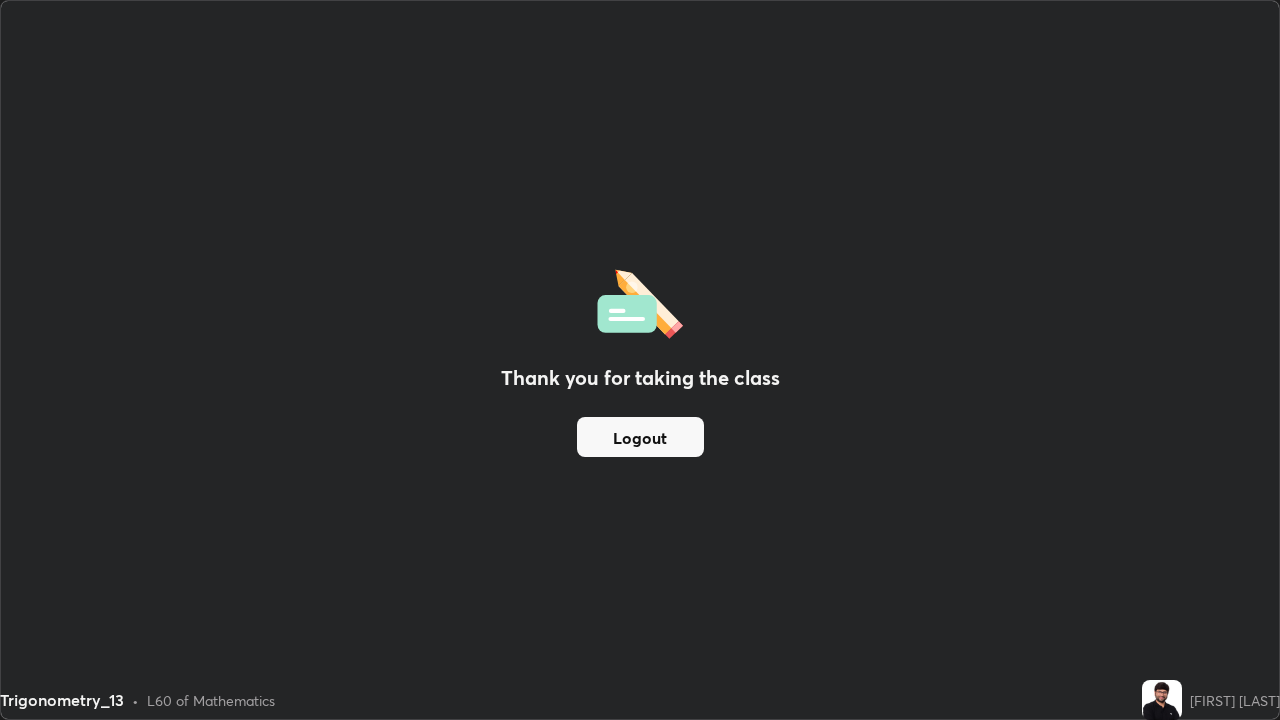 click on "Trigonometry_13" at bounding box center [62, 700] 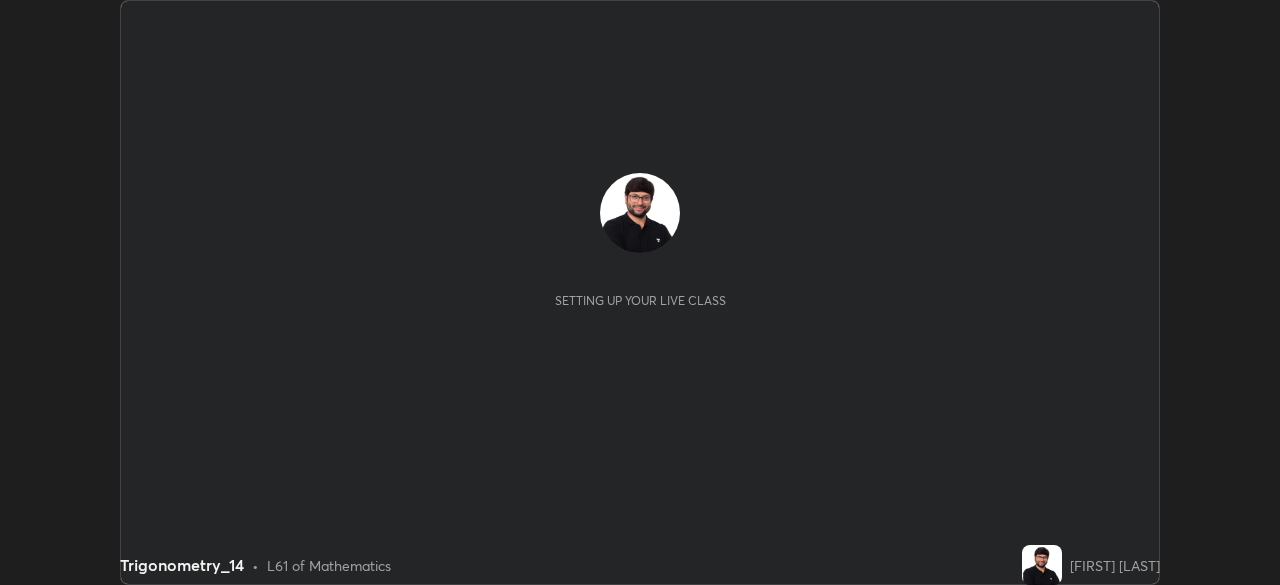 scroll, scrollTop: 0, scrollLeft: 0, axis: both 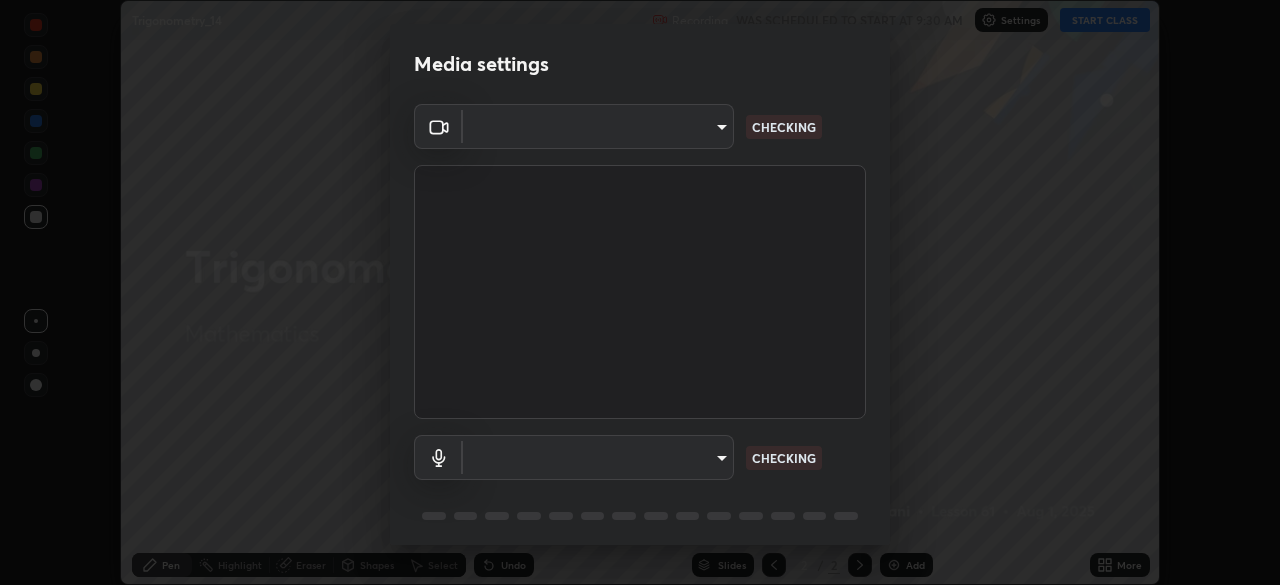 type on "9d859b0dc9df3993e45d71748640ef8916b2c21d6ac1b4416f64a69378af508e" 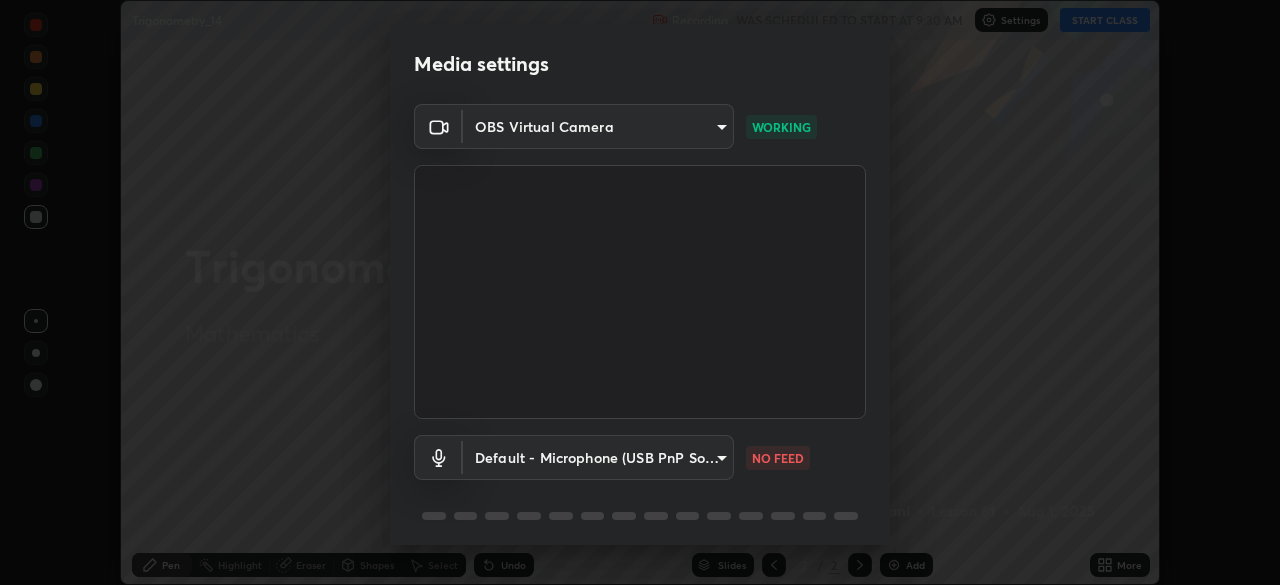 click on "Erase all Trigonometry_14 Recording WAS SCHEDULED TO START AT  9:30 AM Settings START CLASS Setting up your live class Trigonometry_14 • L61 of Mathematics Jitesh Motwani Pen Highlight Eraser Shapes Select Undo Slides 2 / 2 Add More No doubts shared Encourage your learners to ask a doubt for better clarity Report an issue Reason for reporting Buffering Chat not working Audio - Video sync issue Educator video quality low ​ Attach an image Report Media settings OBS Virtual Camera 9d859b0dc9df3993e45d71748640ef8916b2c21d6ac1b4416f64a69378af508e WORKING Default - Microphone (USB PnP Sound Device) default NO FEED 1 / 5 Next" at bounding box center (640, 292) 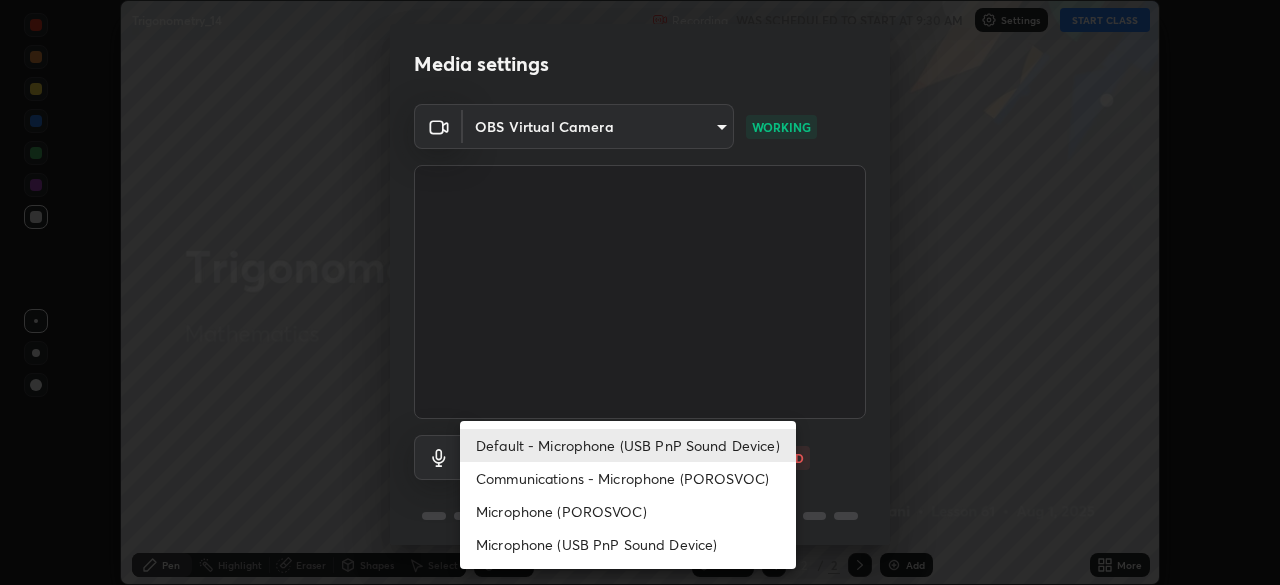 click on "Microphone (USB PnP Sound Device)" at bounding box center [628, 544] 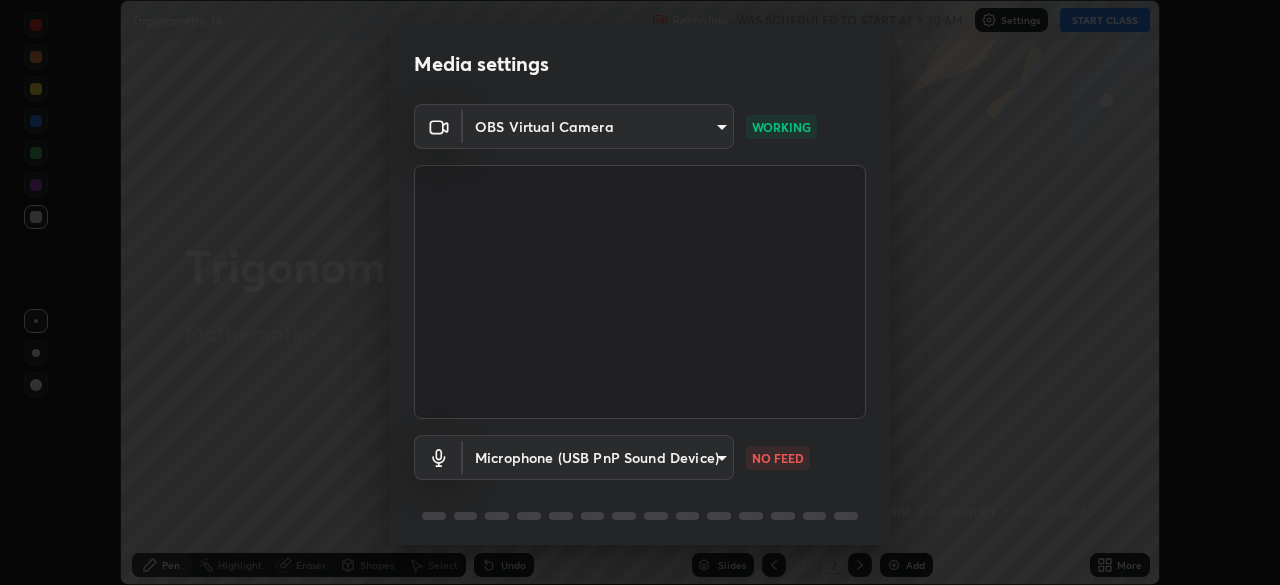 type on "4d26097e33b8ebea178fbc8b272f60208f53cf3a655a810c75e1aa622e542609" 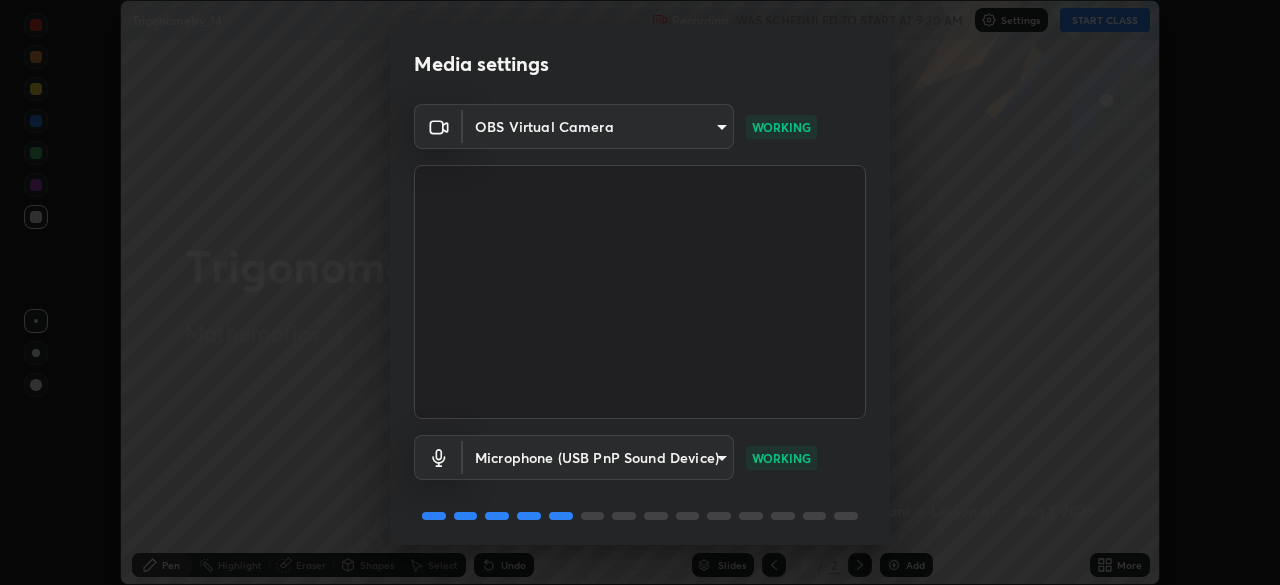 scroll, scrollTop: 71, scrollLeft: 0, axis: vertical 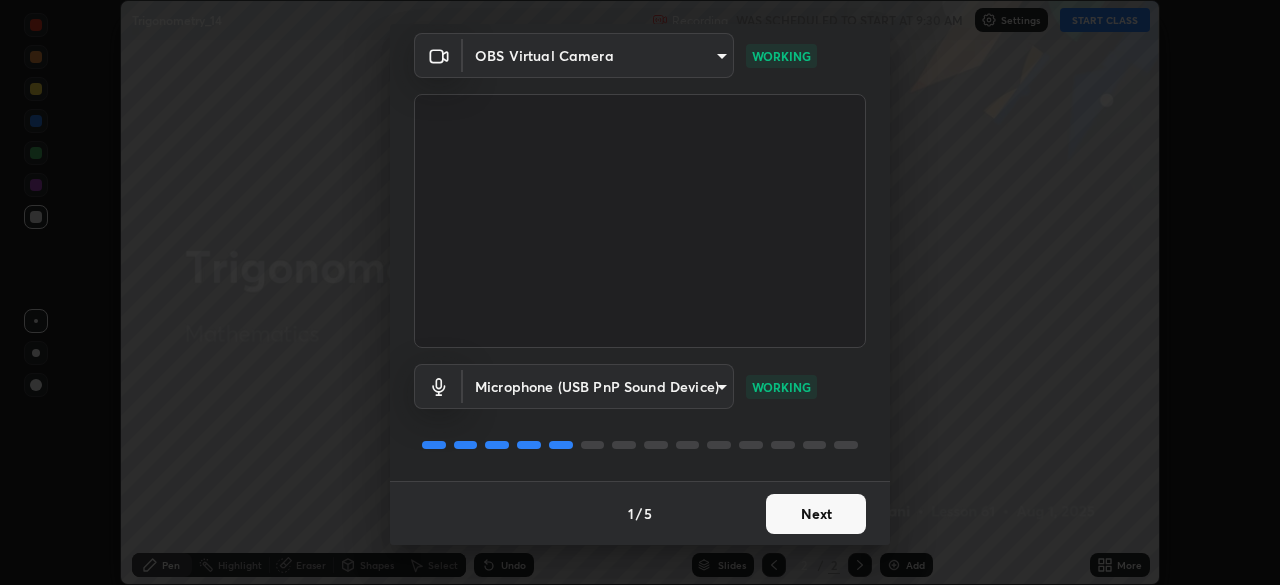 click on "Next" at bounding box center [816, 514] 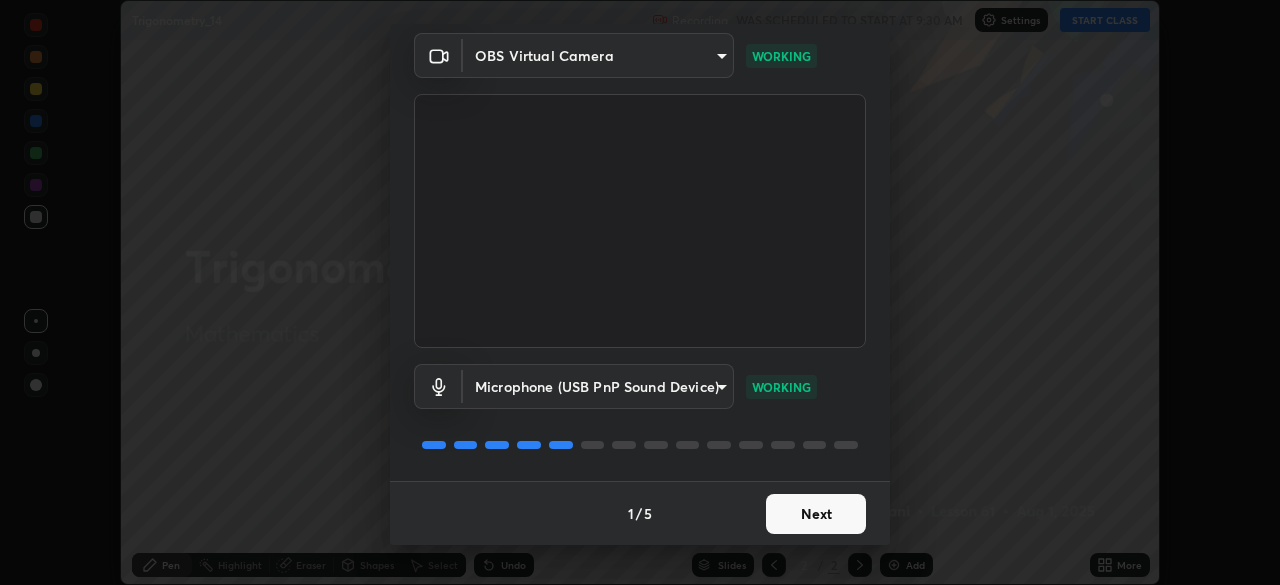 scroll, scrollTop: 0, scrollLeft: 0, axis: both 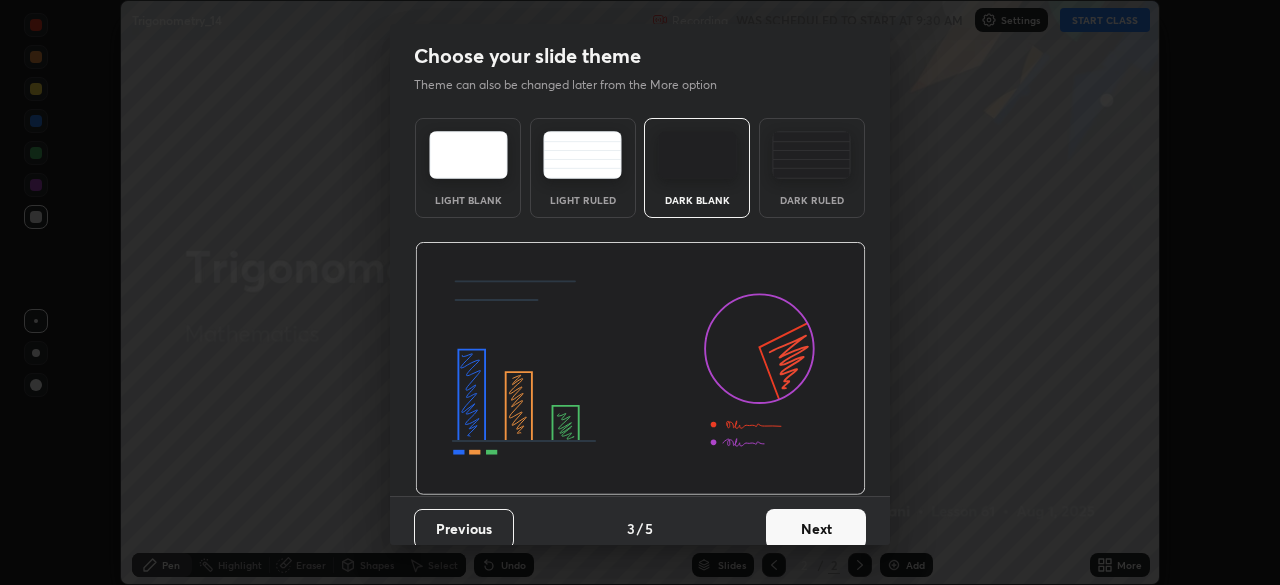 click on "Next" at bounding box center [816, 529] 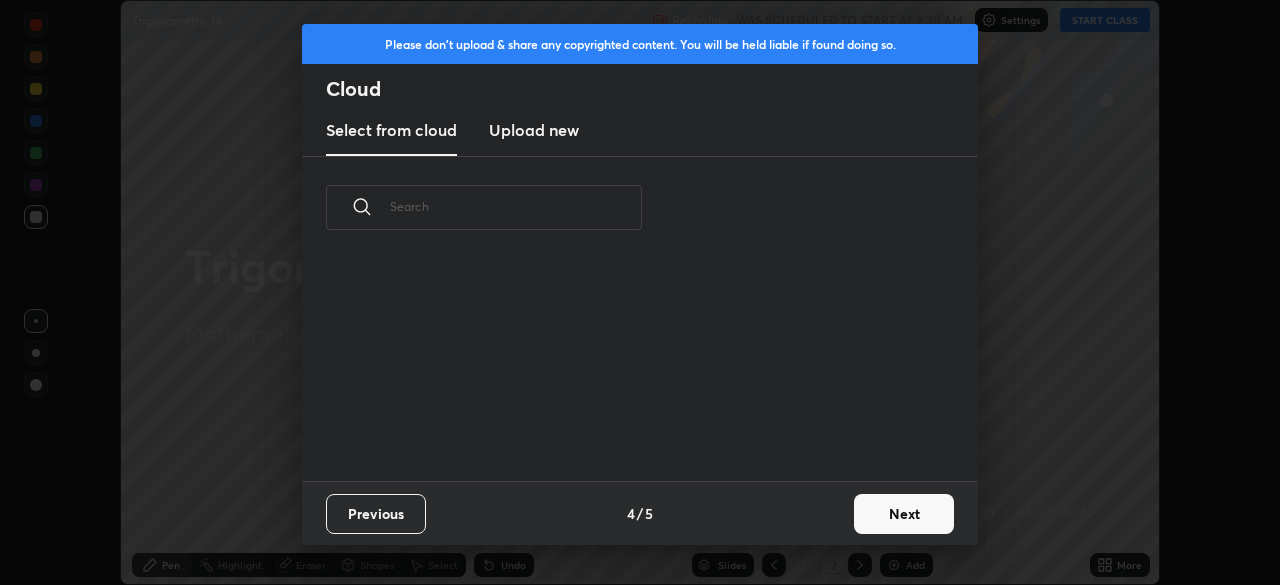 click on "Next" at bounding box center [904, 514] 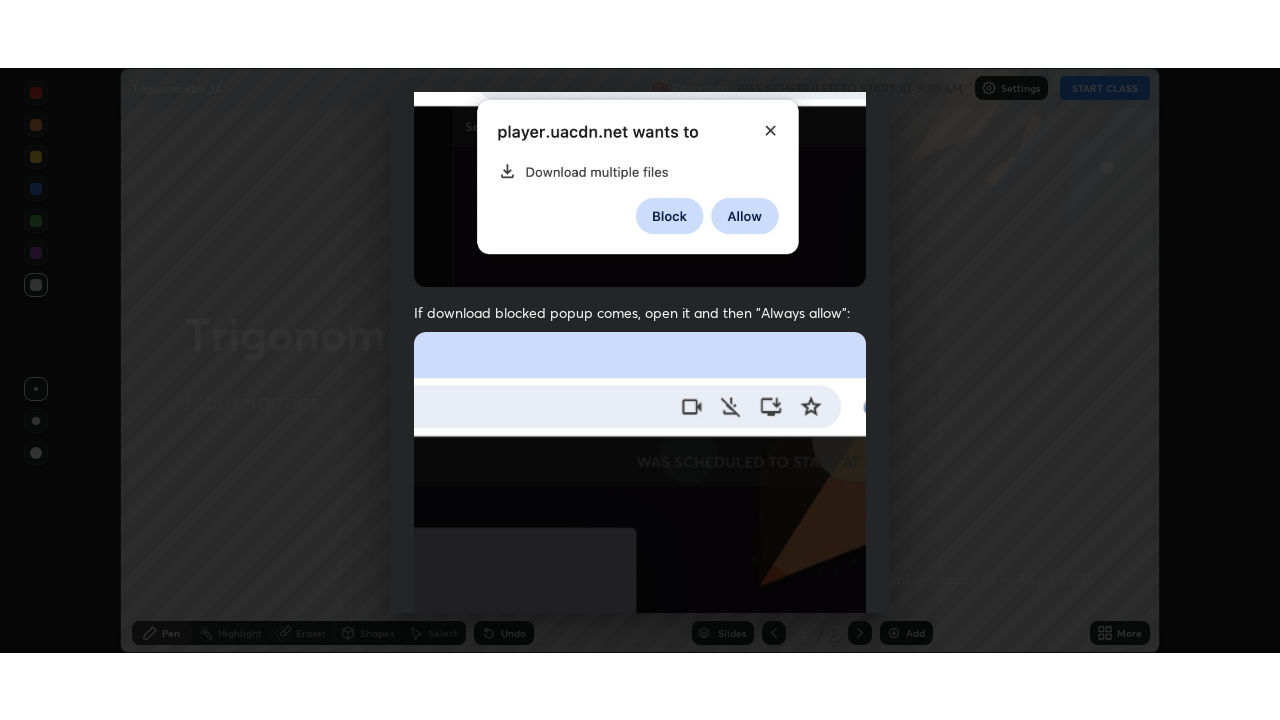 scroll, scrollTop: 479, scrollLeft: 0, axis: vertical 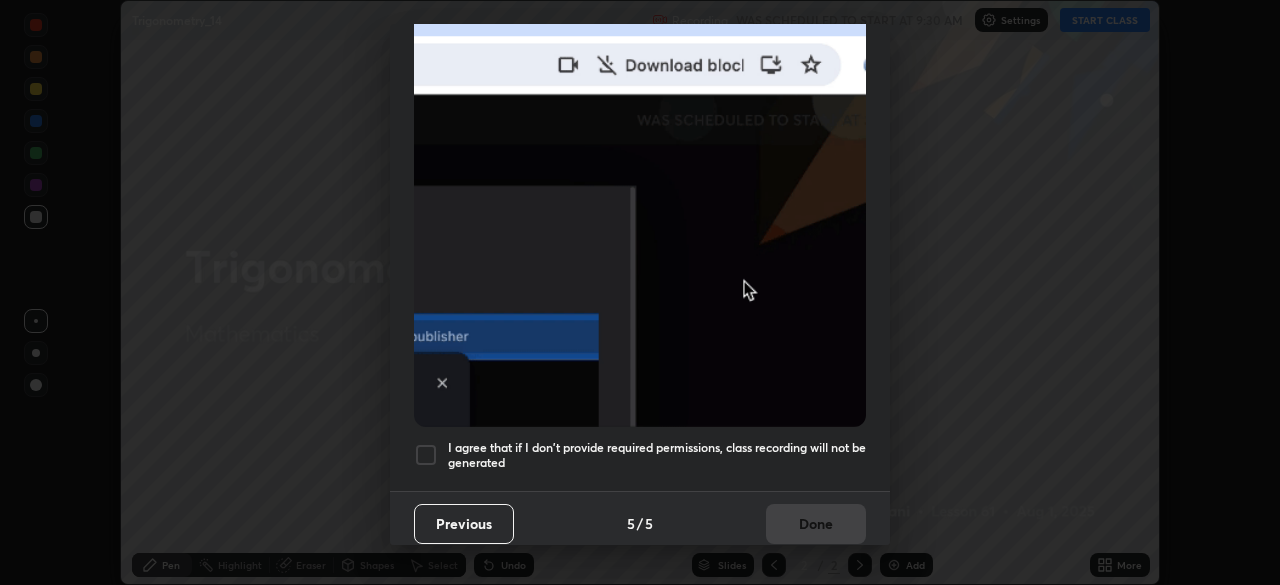 click at bounding box center (426, 455) 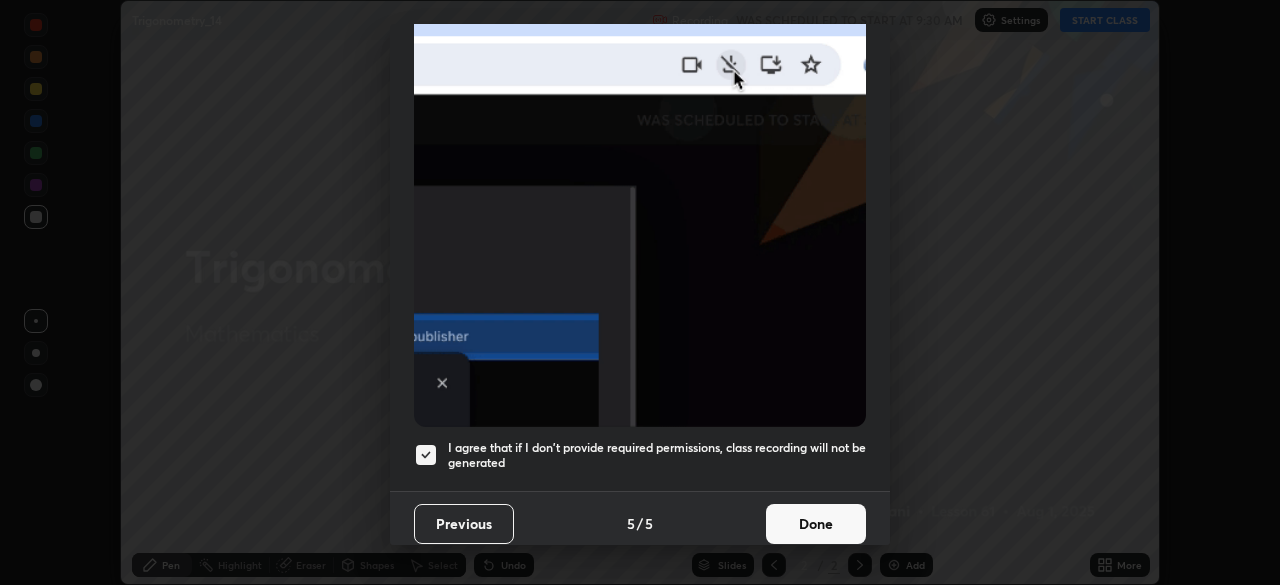 click on "Done" at bounding box center (816, 524) 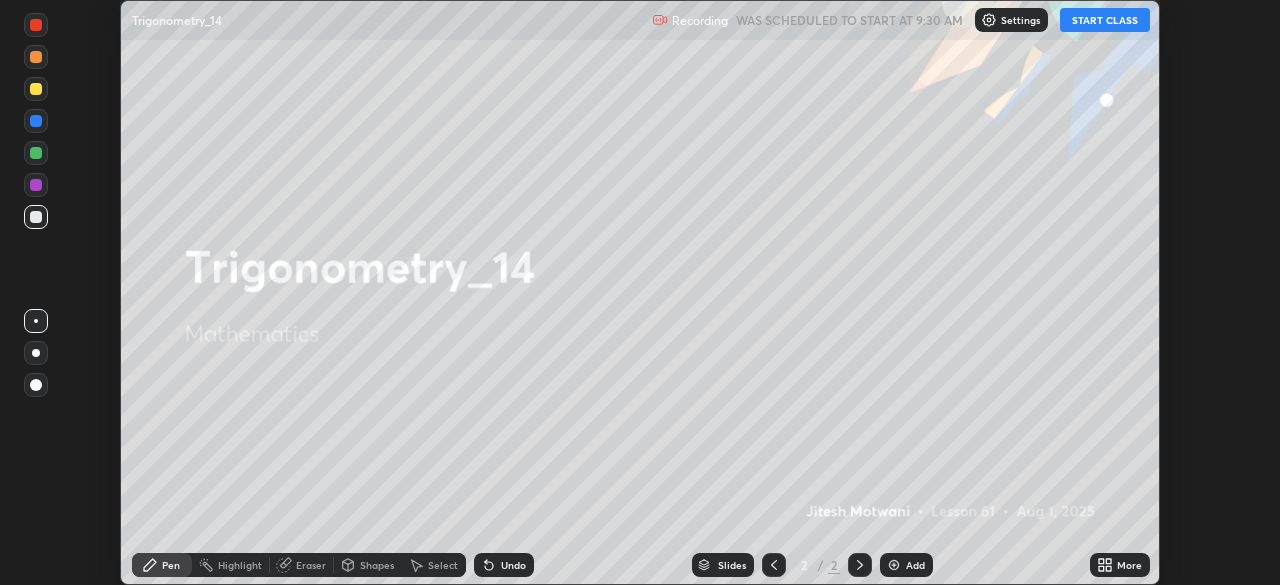click on "START CLASS" at bounding box center (1105, 20) 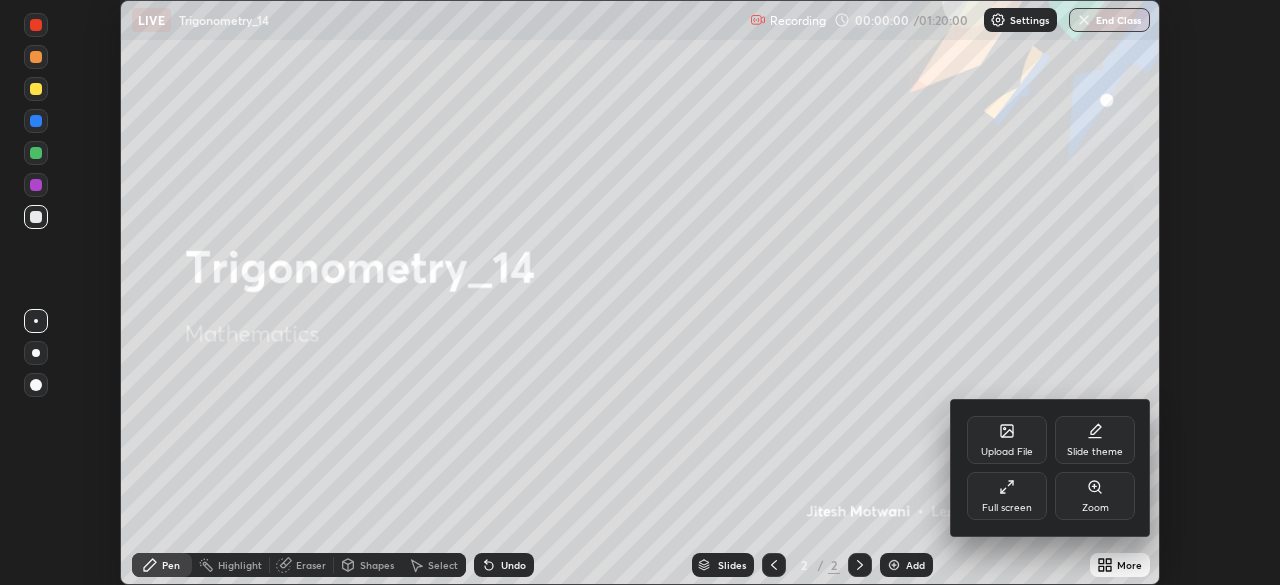 click on "Full screen" at bounding box center [1007, 508] 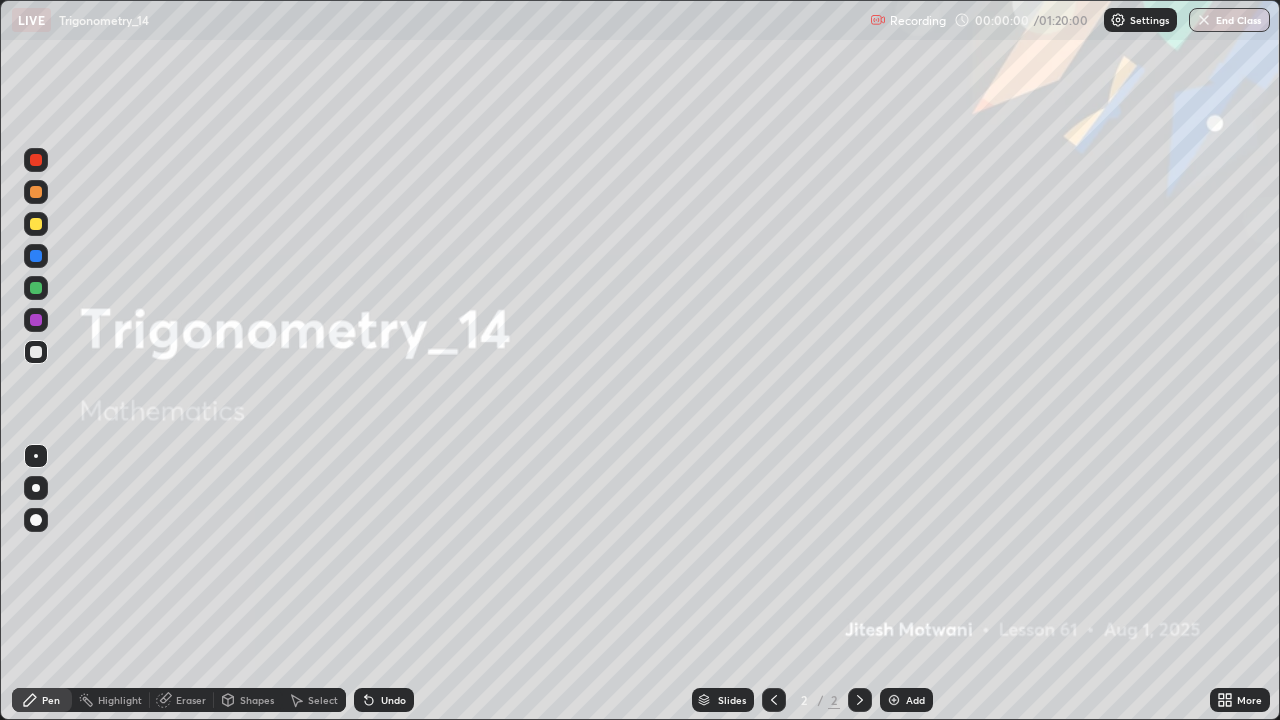 scroll, scrollTop: 99280, scrollLeft: 98720, axis: both 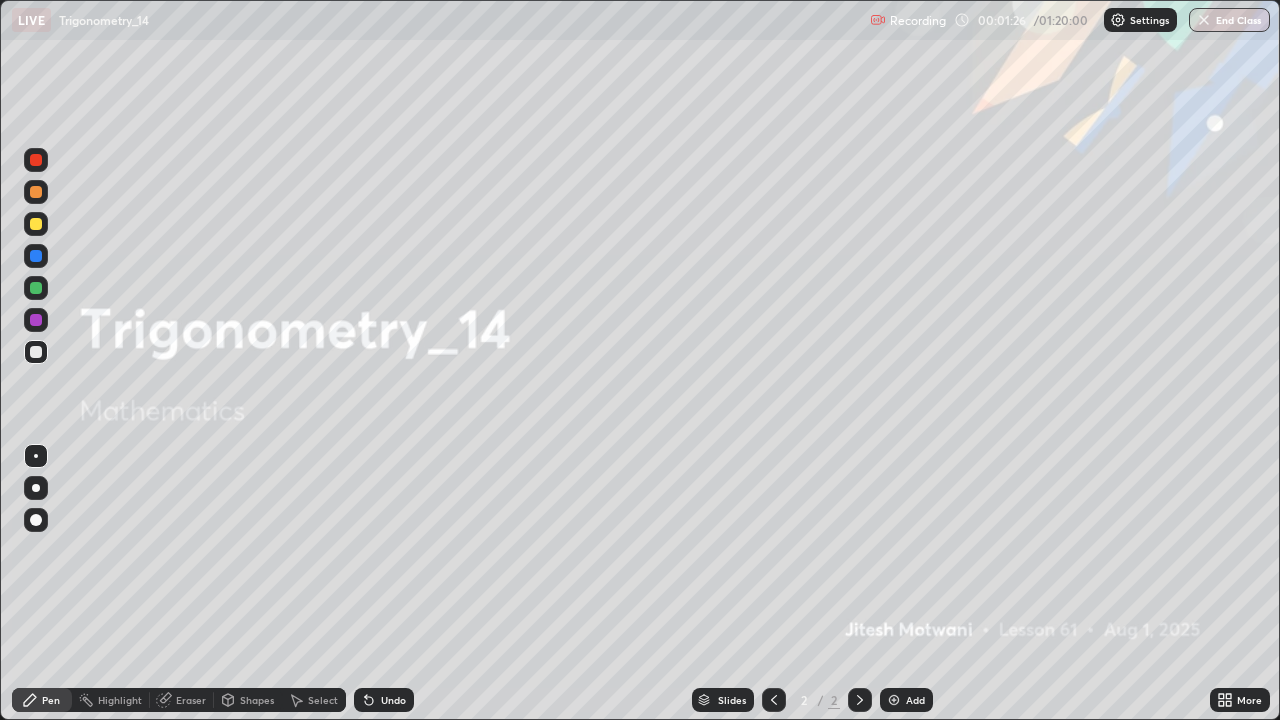 click on "Add" at bounding box center (915, 700) 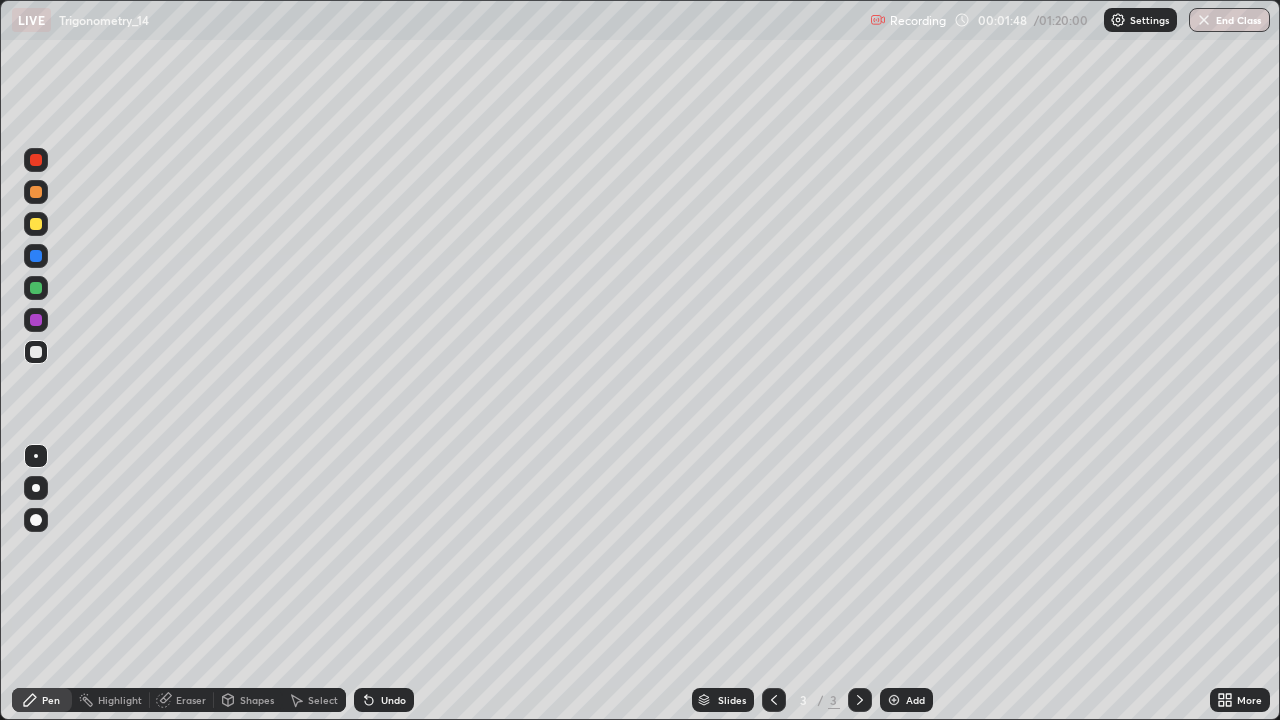 click at bounding box center (36, 256) 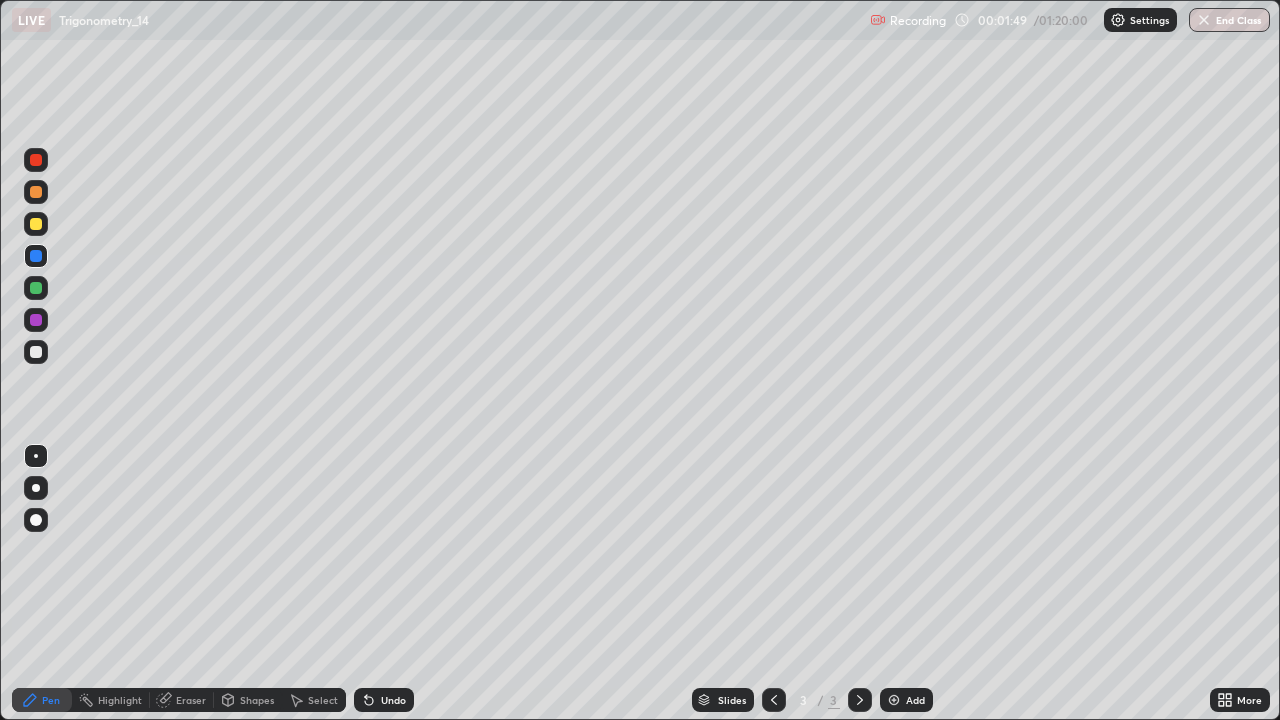 click at bounding box center (36, 224) 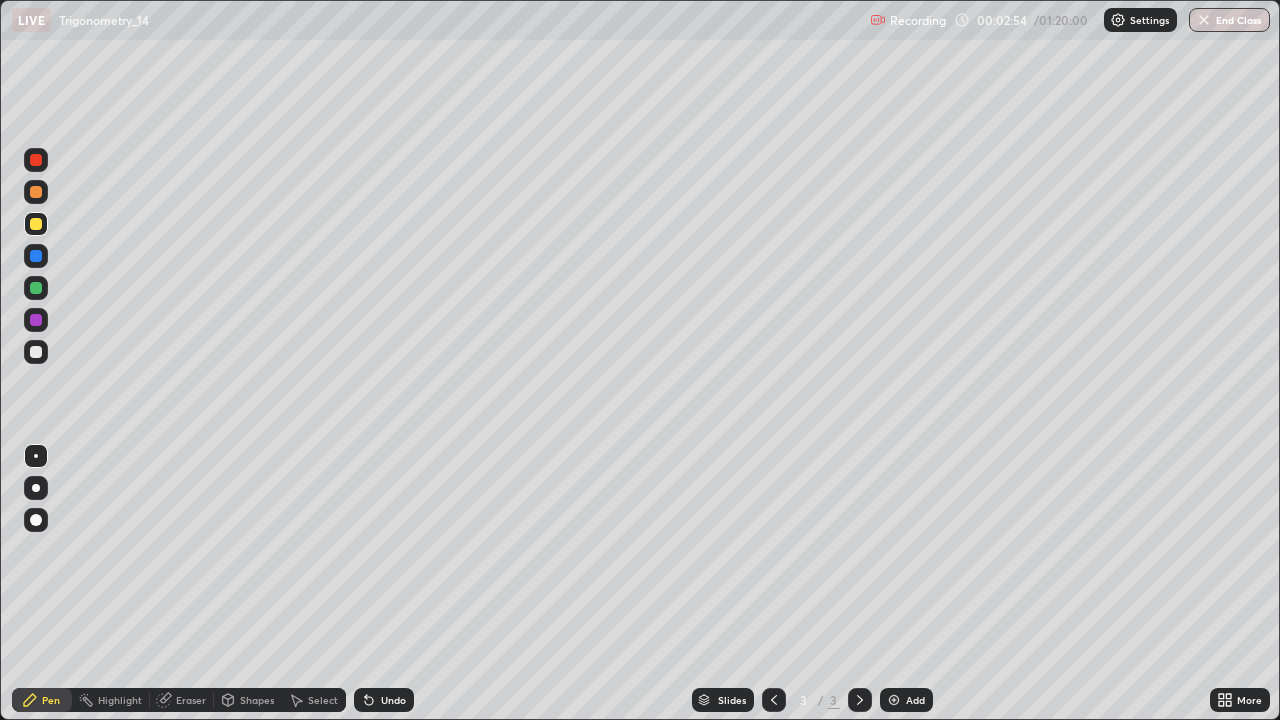 click at bounding box center [36, 352] 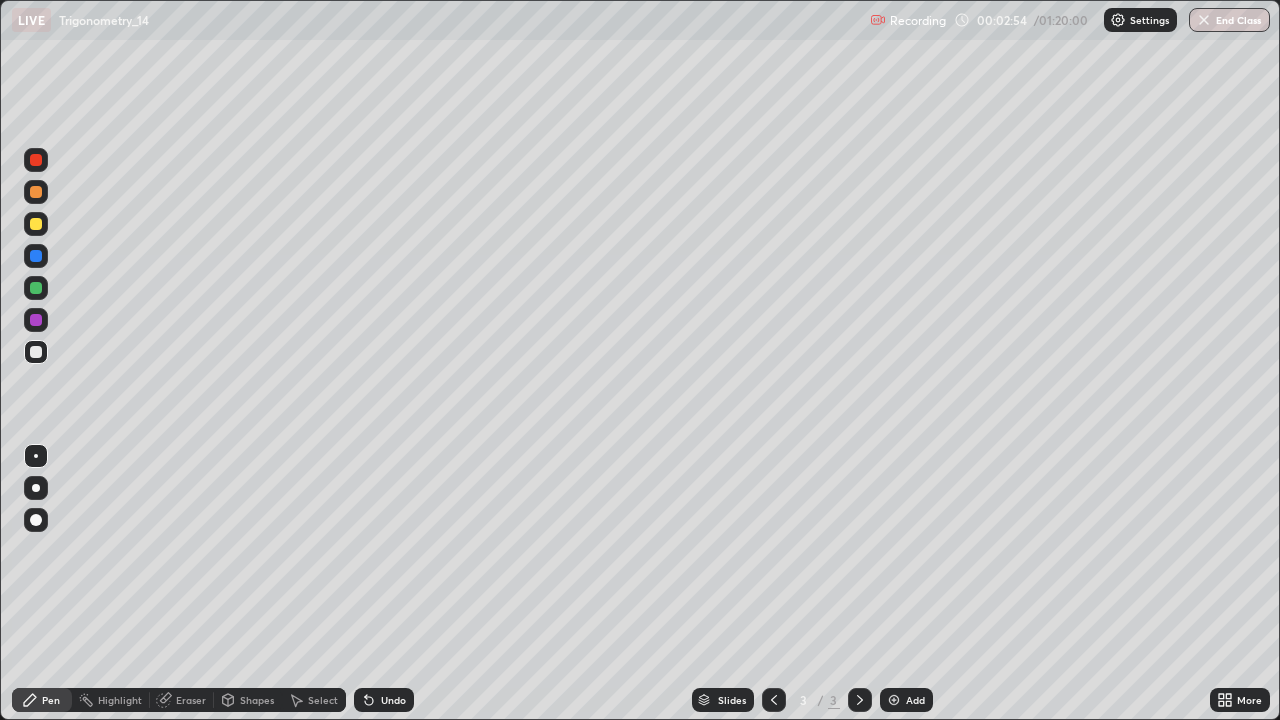click at bounding box center (36, 224) 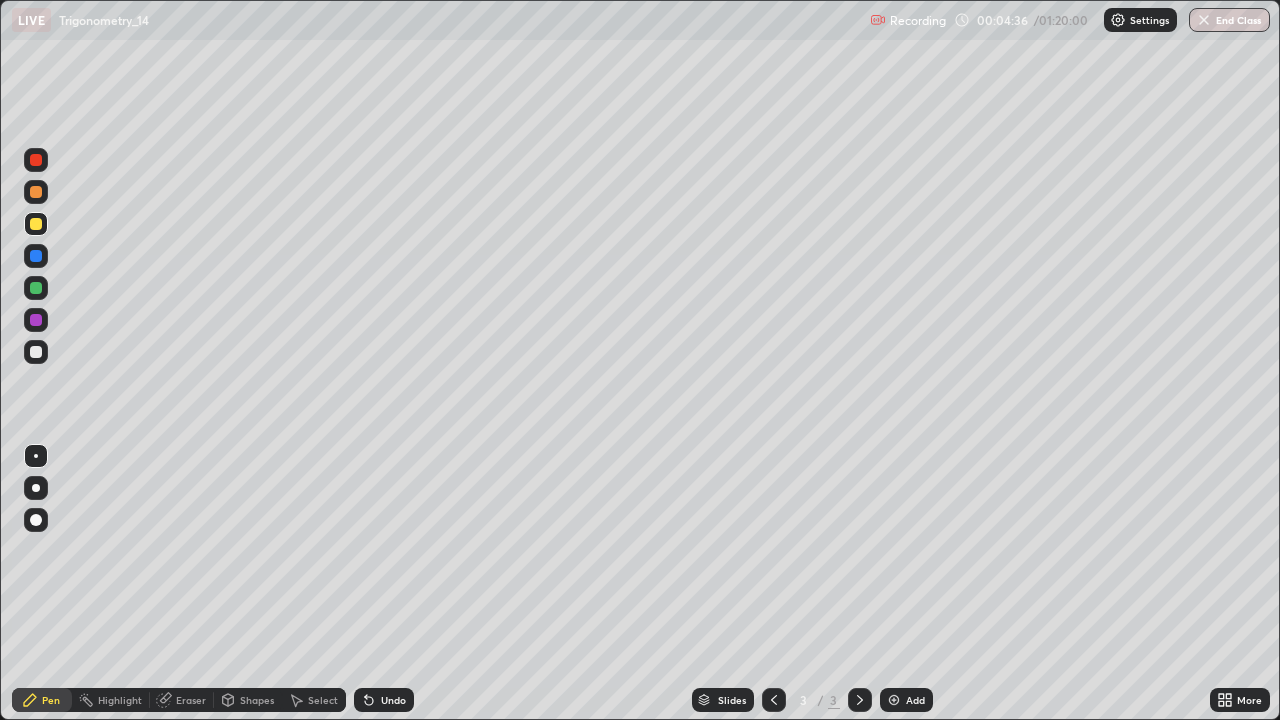 click on "Eraser" at bounding box center (191, 700) 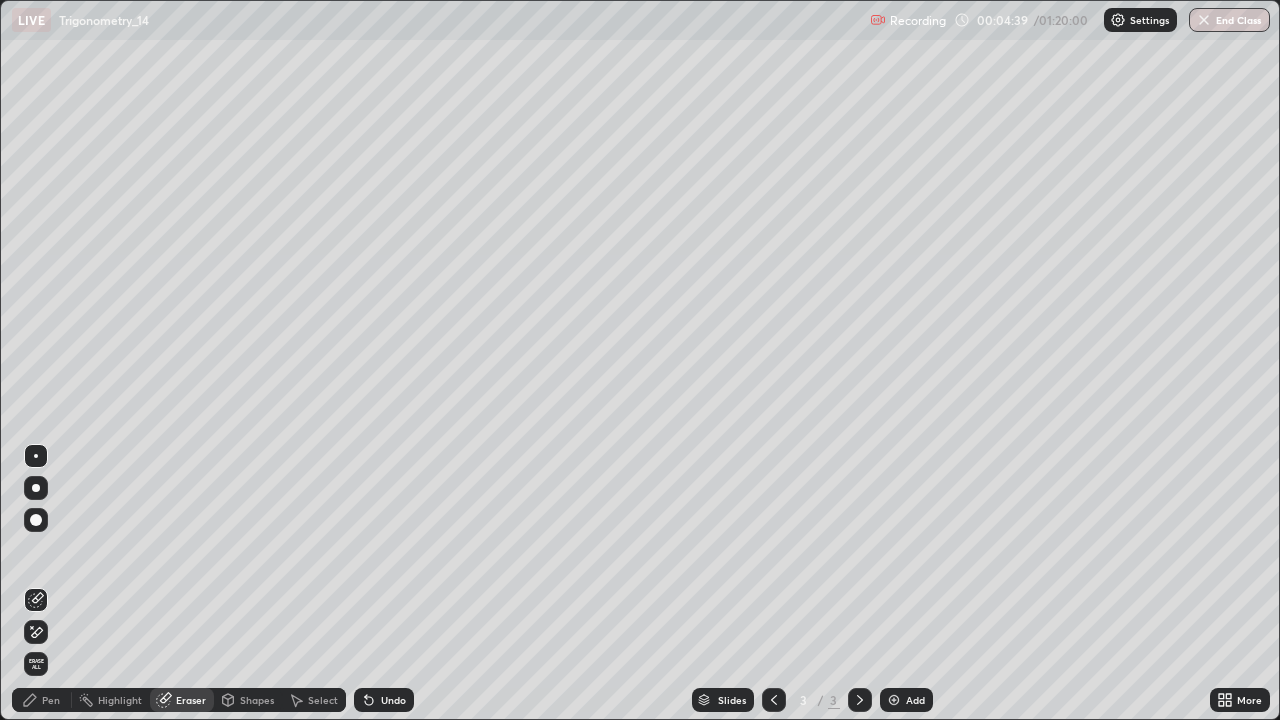 click on "Pen" at bounding box center [51, 700] 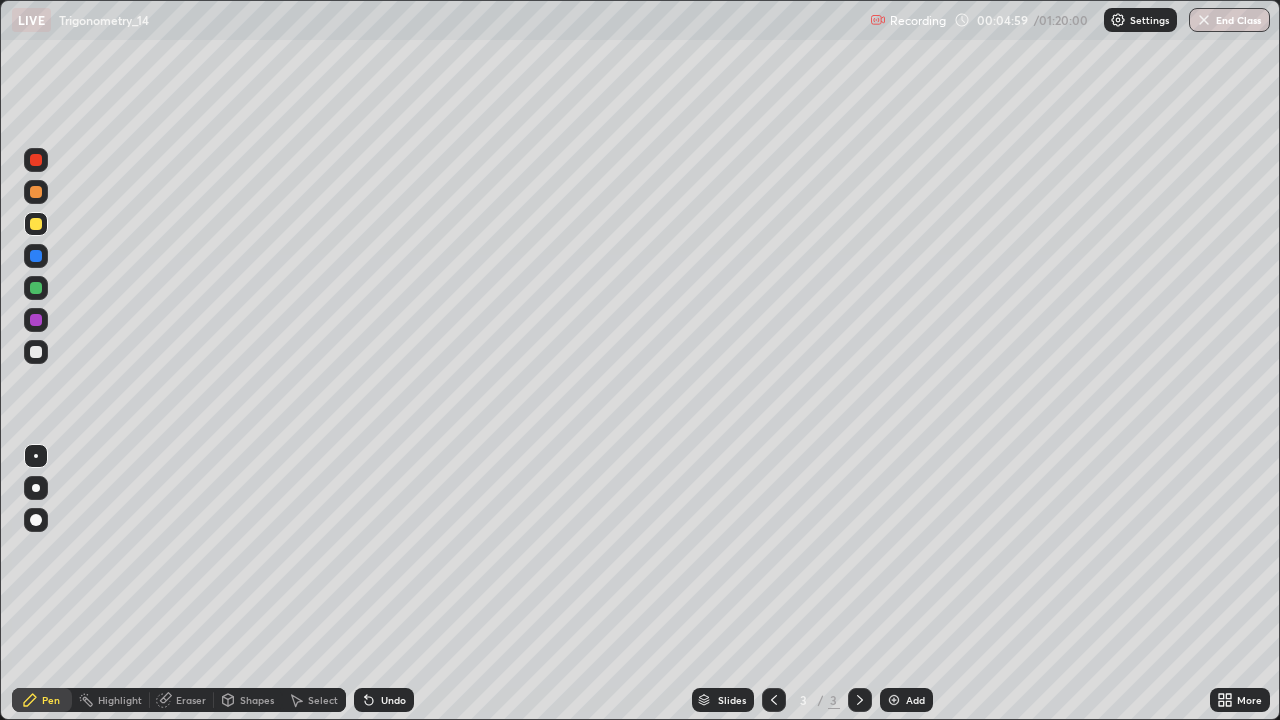 click on "Undo" at bounding box center (384, 700) 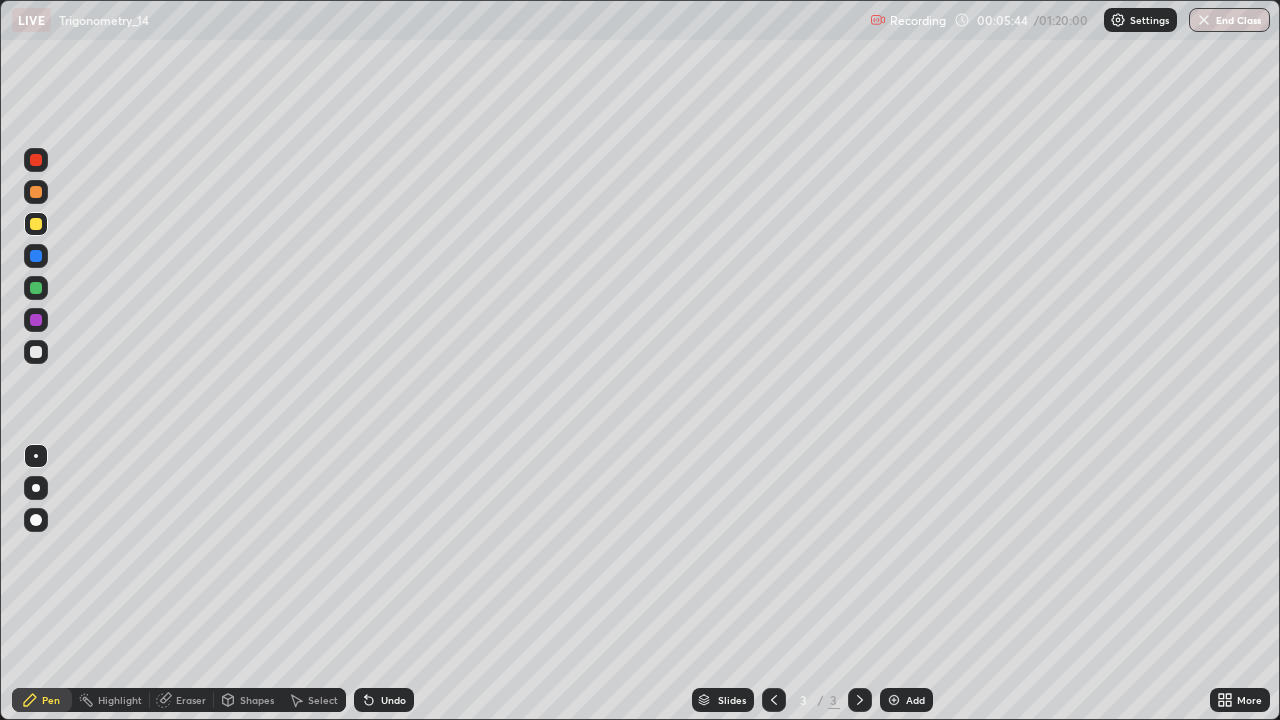 click on "Undo" at bounding box center [384, 700] 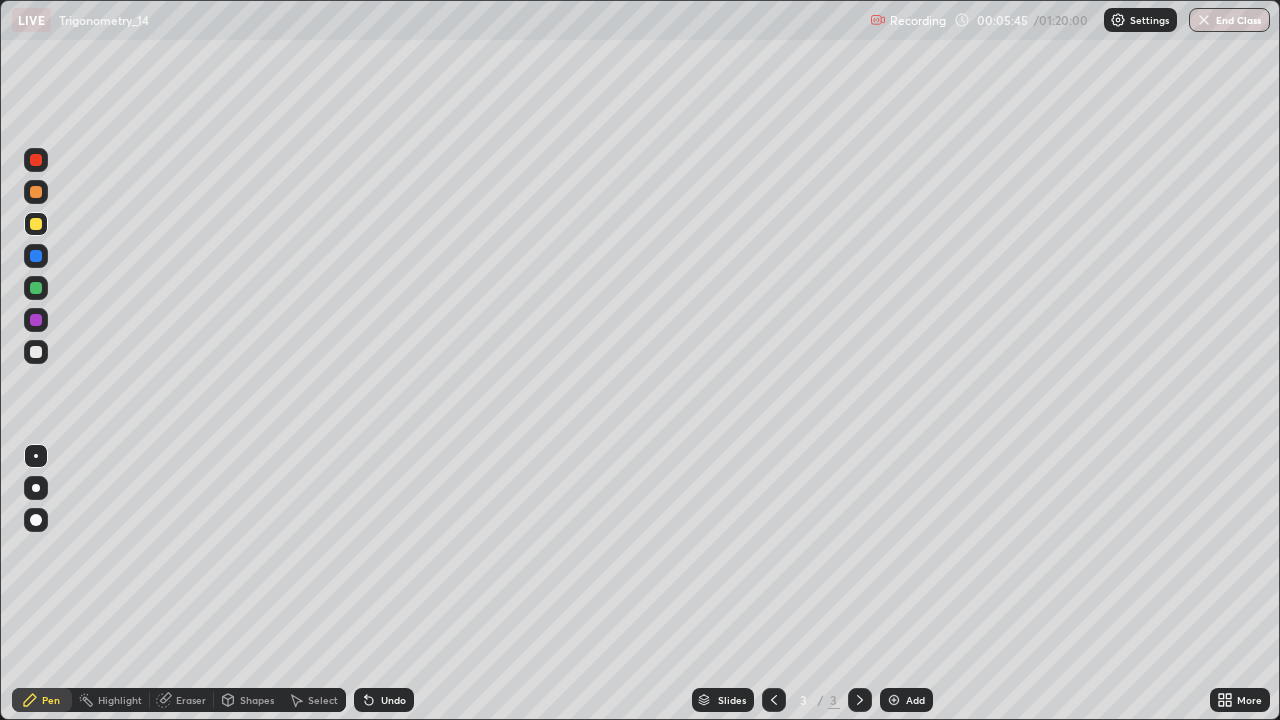 click on "Undo" at bounding box center (393, 700) 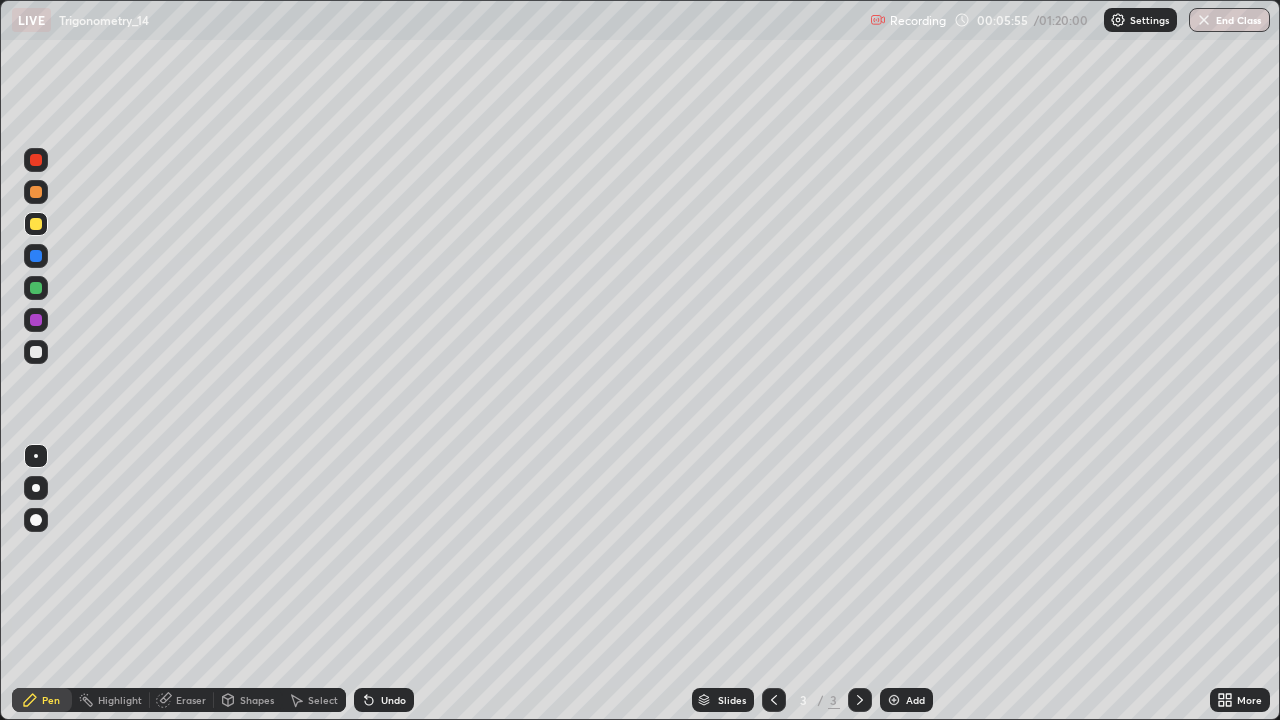 click 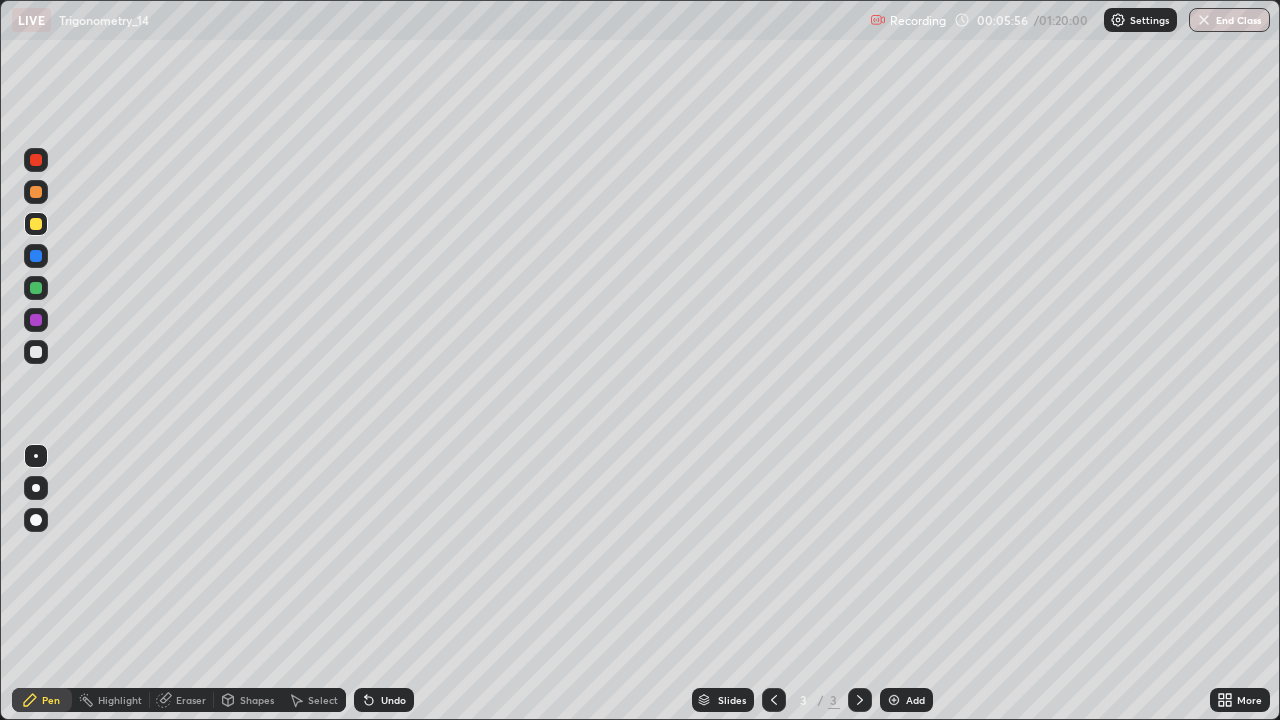 click on "Undo" at bounding box center [393, 700] 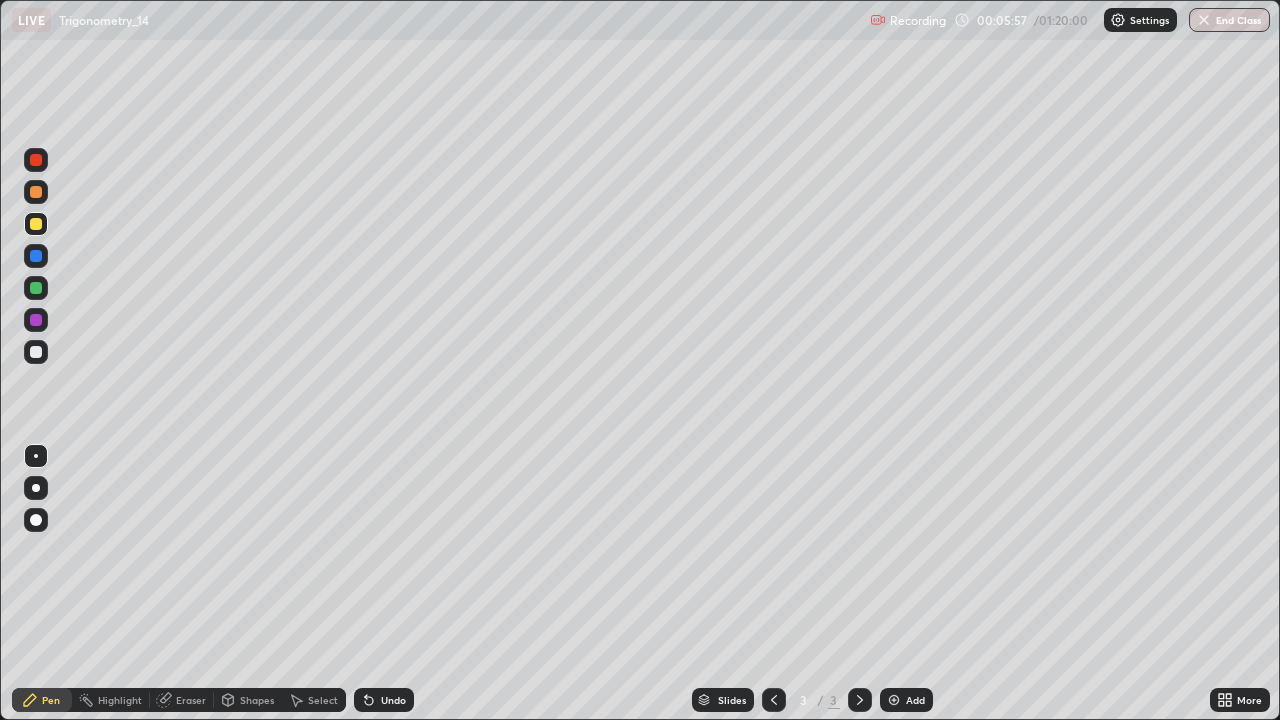 click on "Undo" at bounding box center (393, 700) 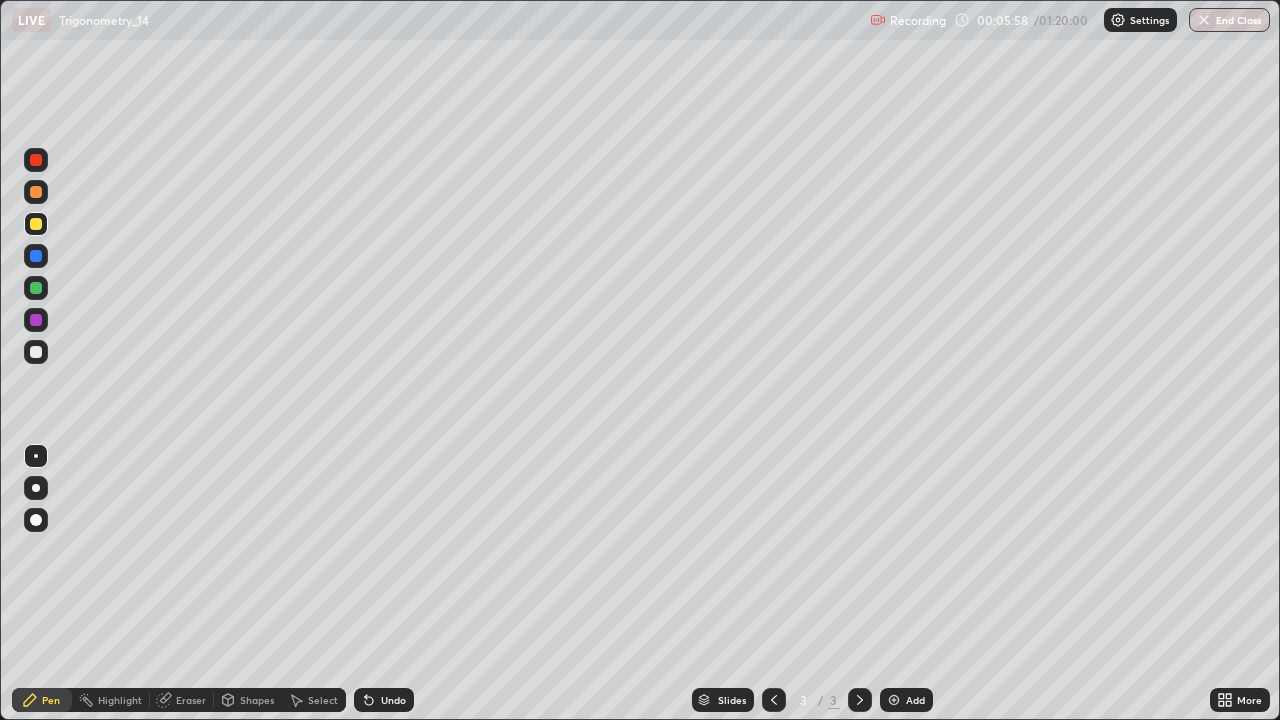 click 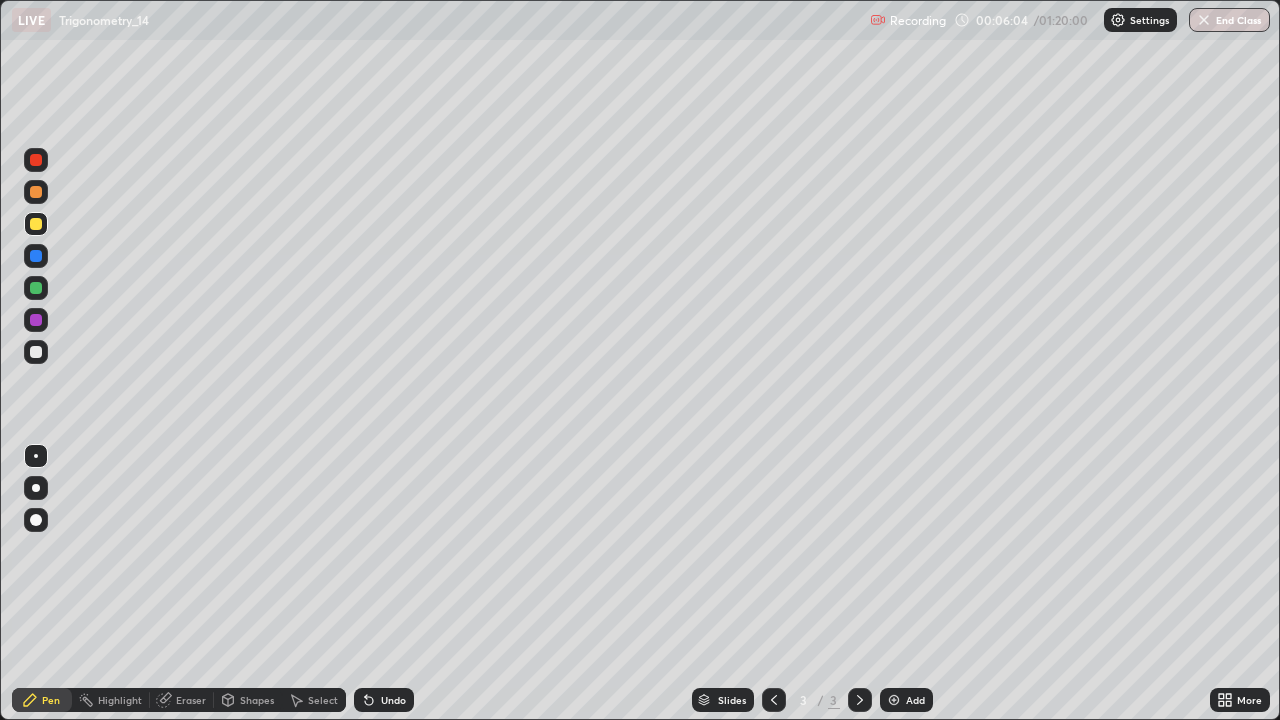 click on "Undo" at bounding box center [393, 700] 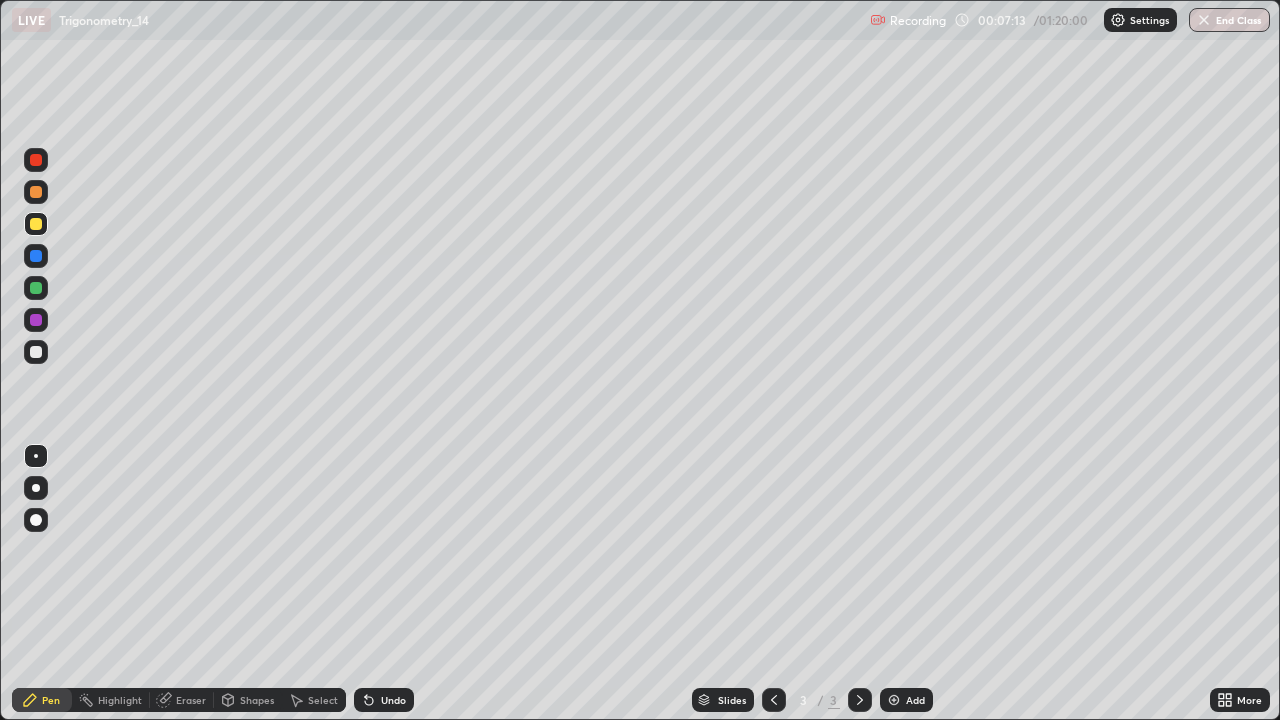 click at bounding box center [36, 224] 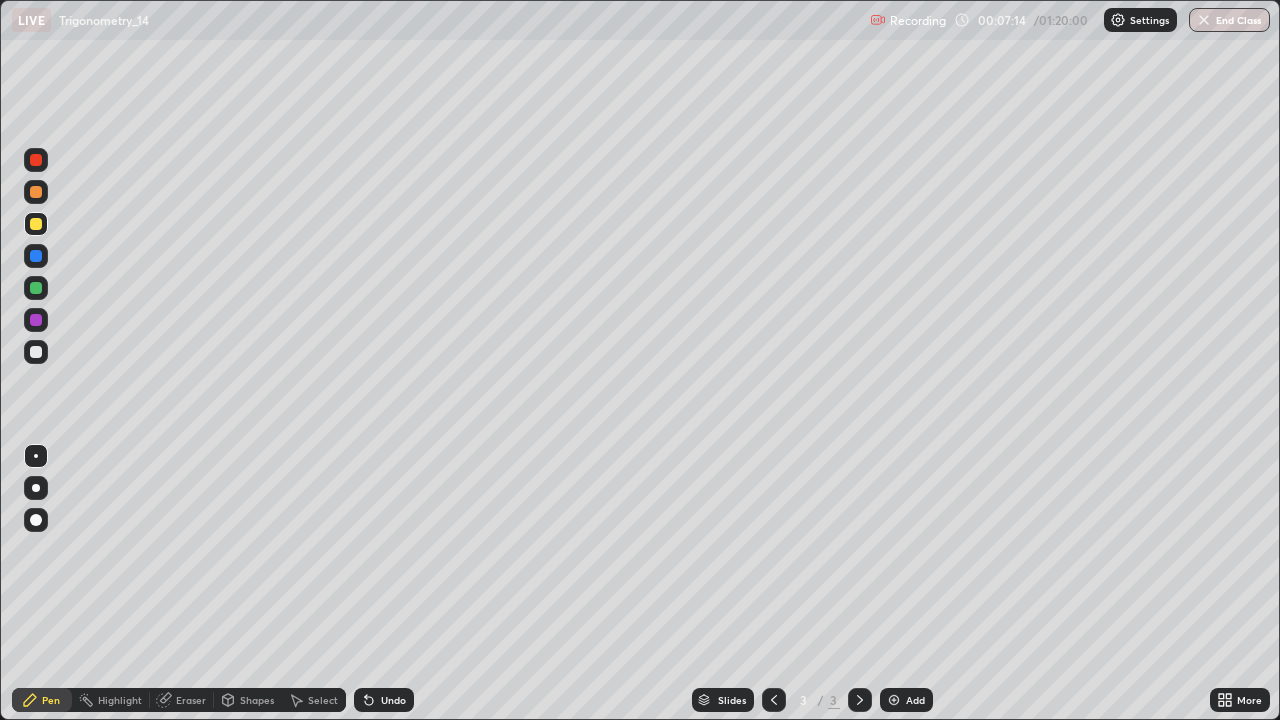 click on "Add" at bounding box center [906, 700] 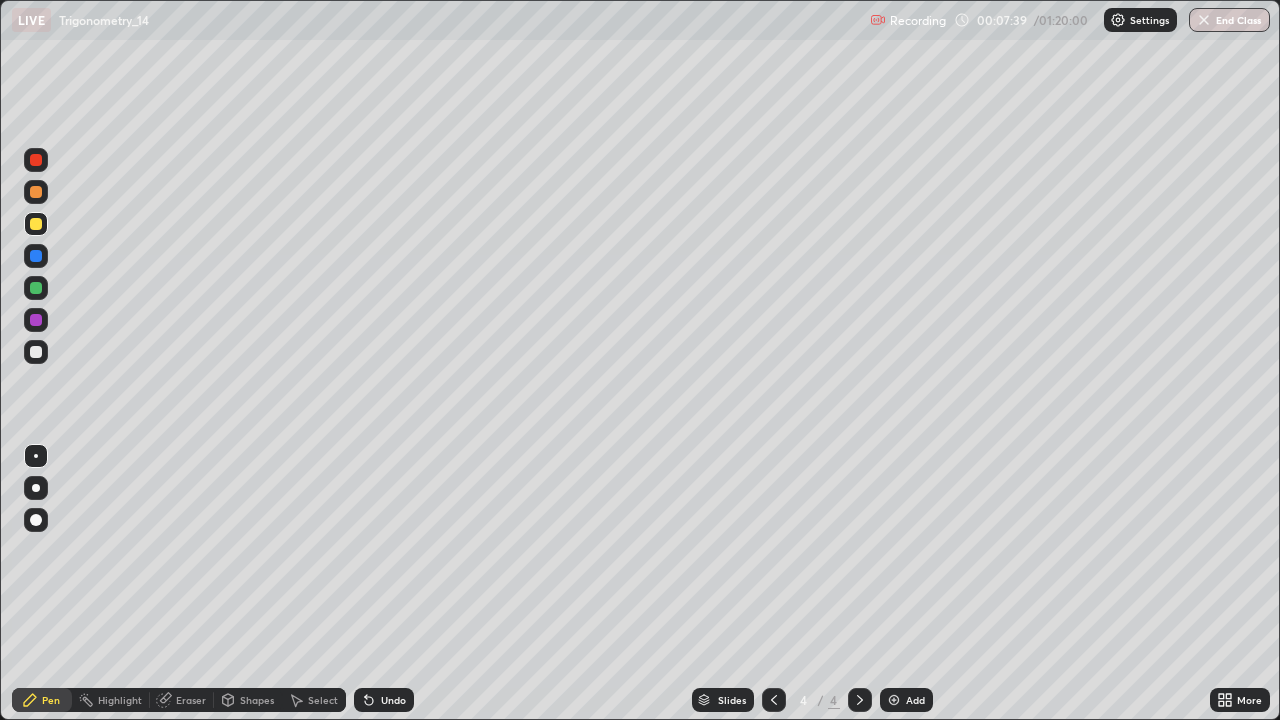 click at bounding box center (36, 352) 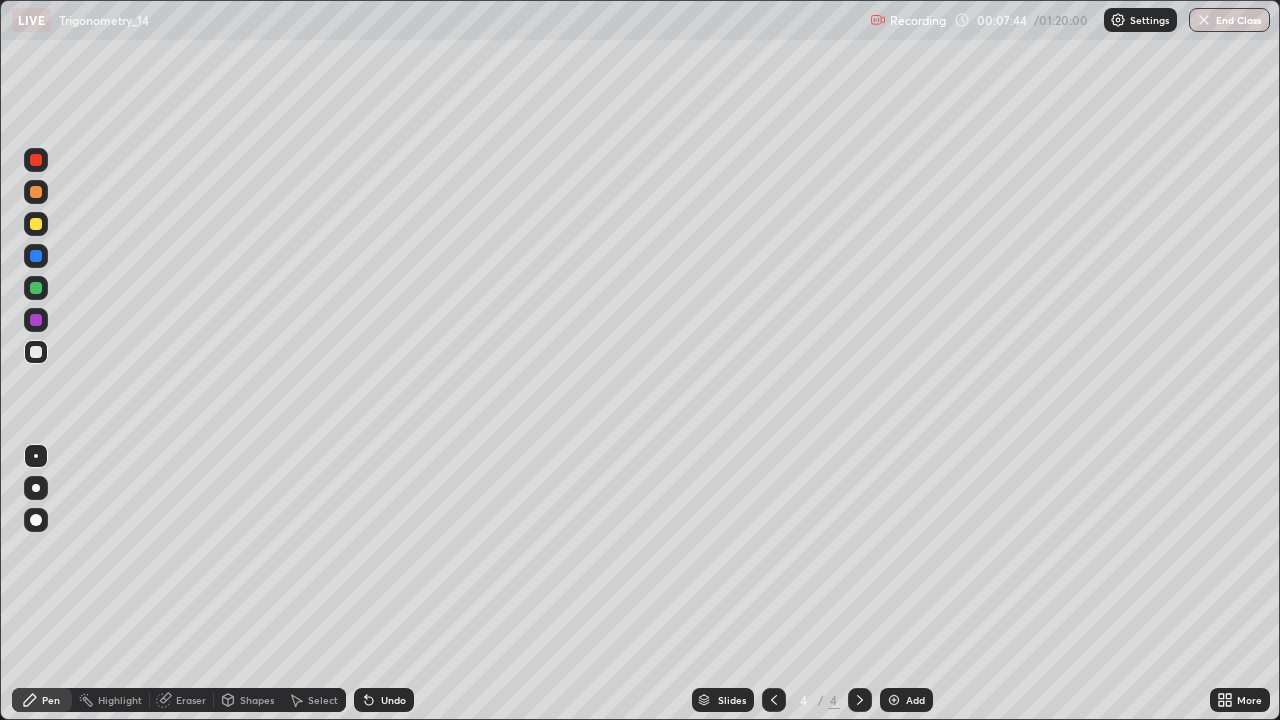 click at bounding box center (774, 700) 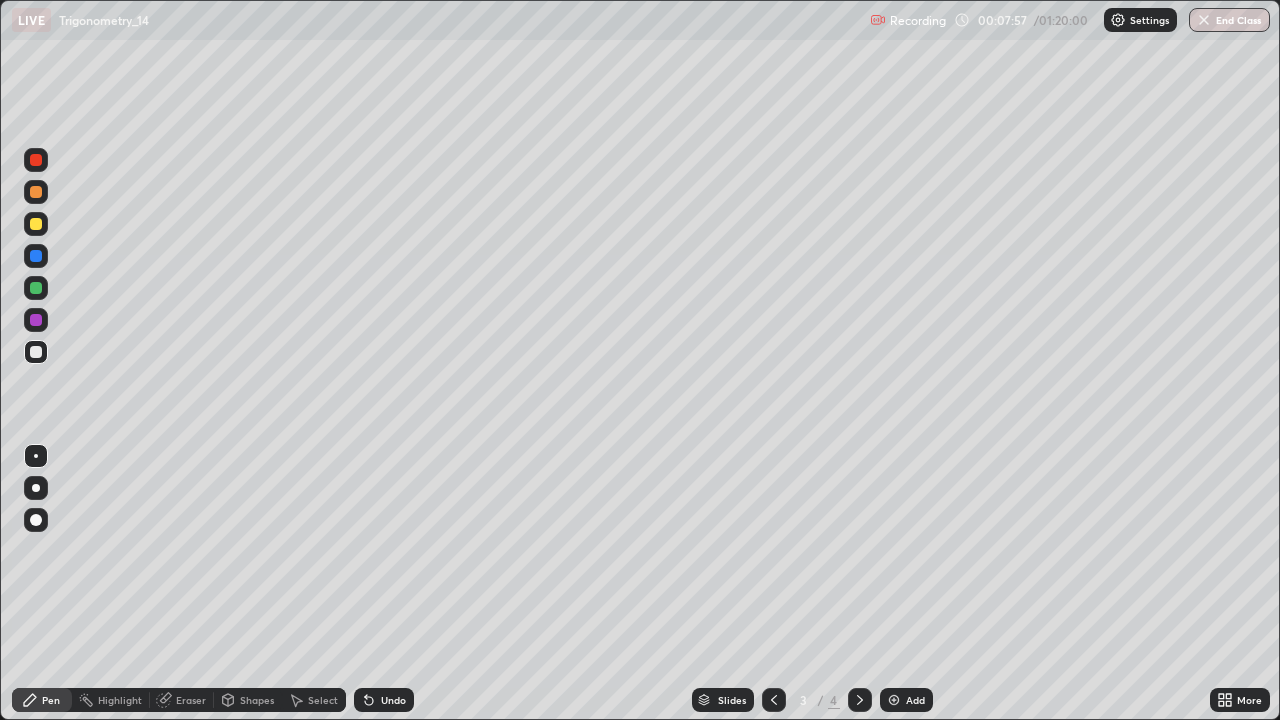 click at bounding box center (860, 700) 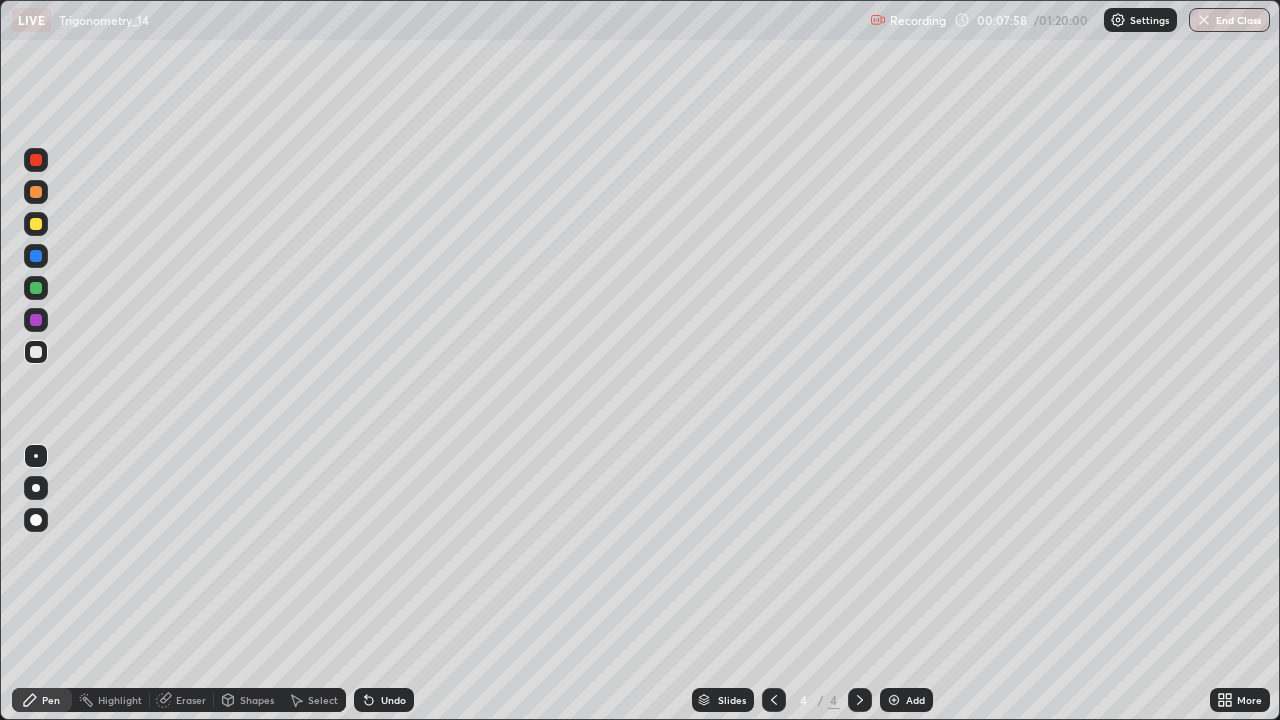 click 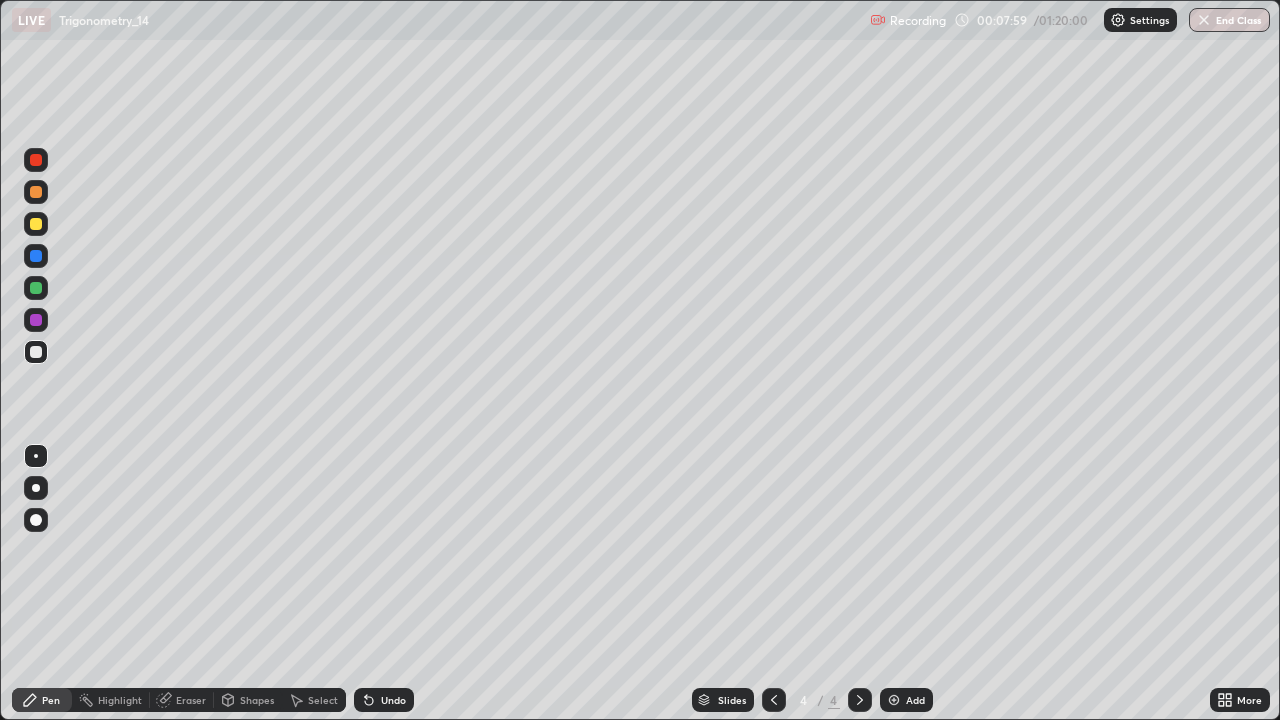 click at bounding box center (36, 352) 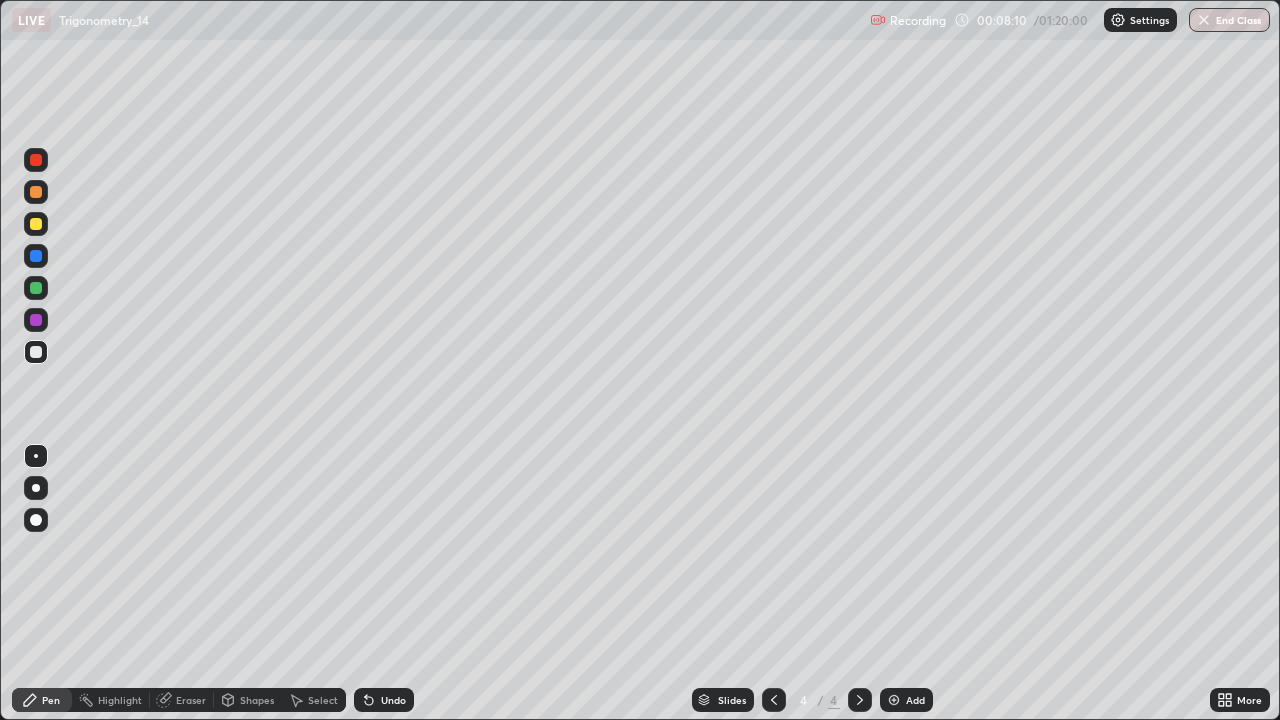 click on "Undo" at bounding box center (384, 700) 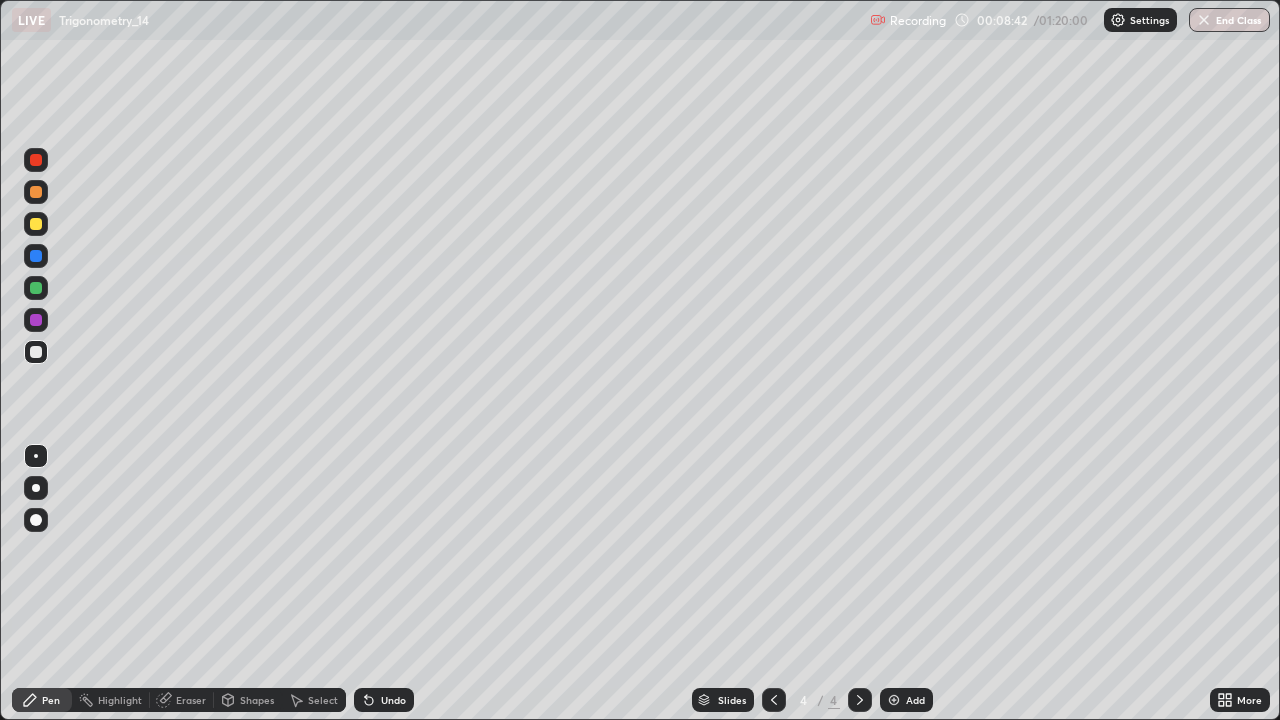 click at bounding box center [36, 224] 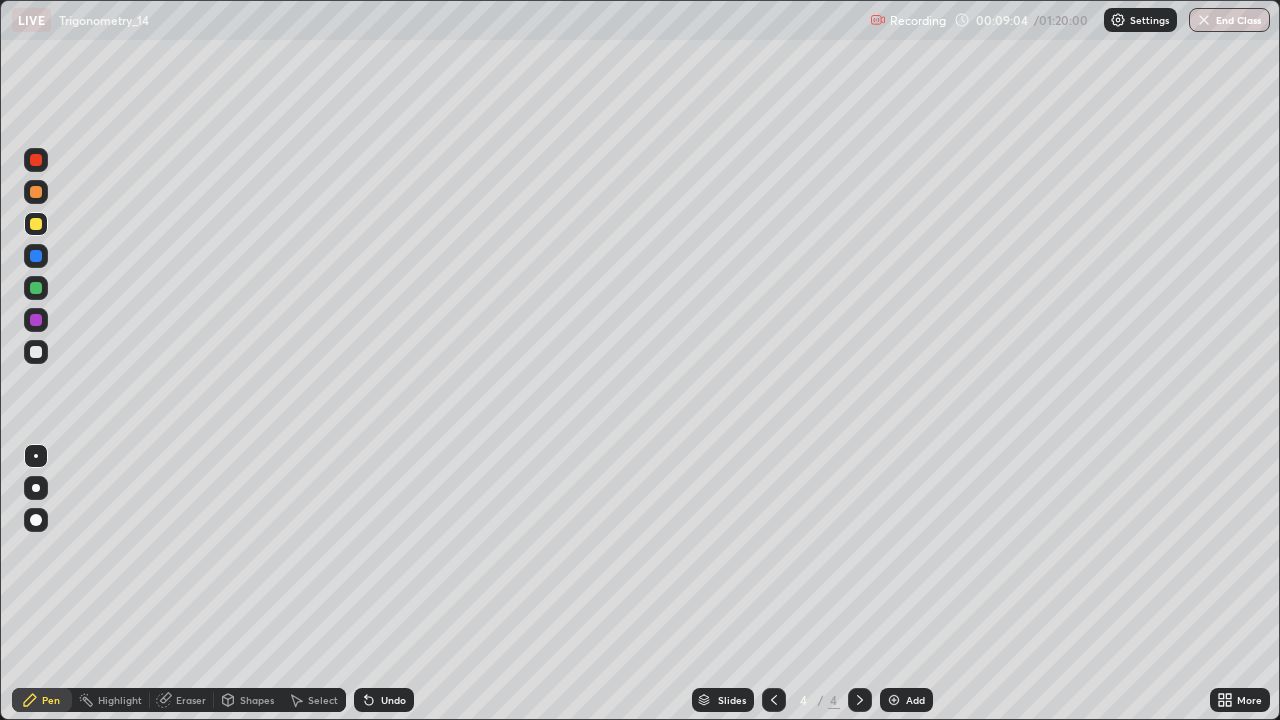 click on "Undo" at bounding box center [393, 700] 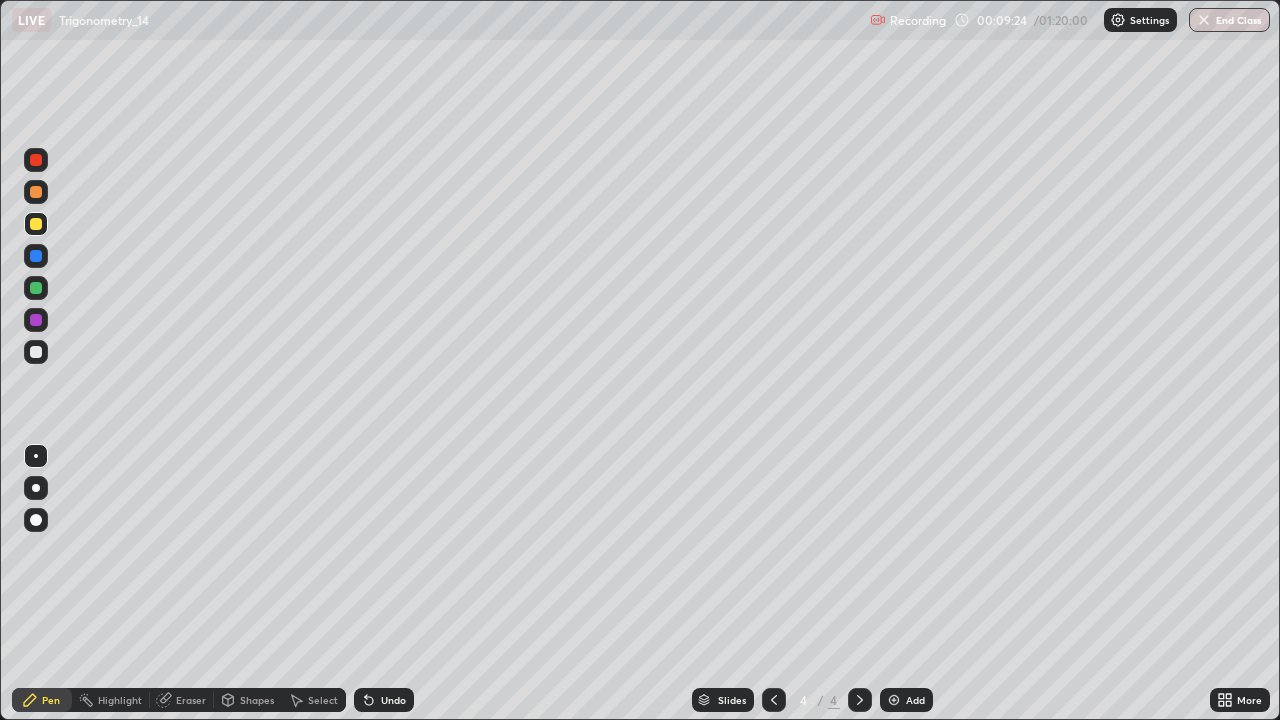 click at bounding box center [774, 700] 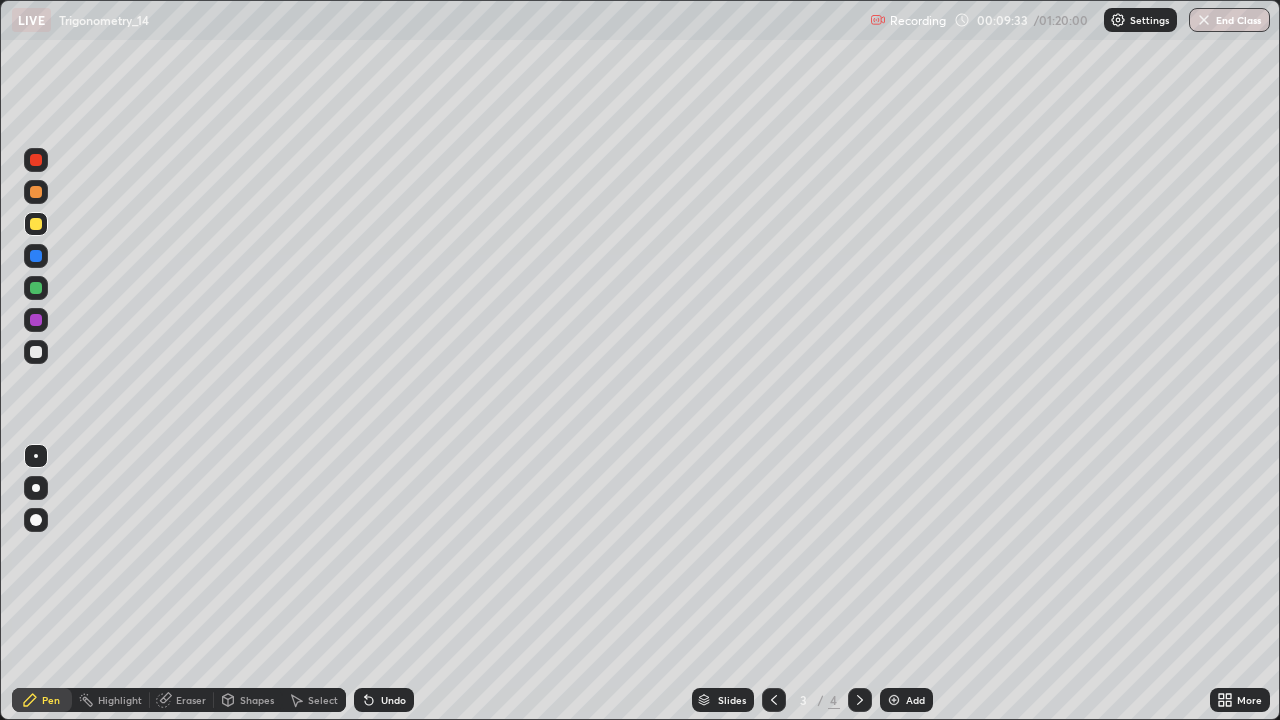 click 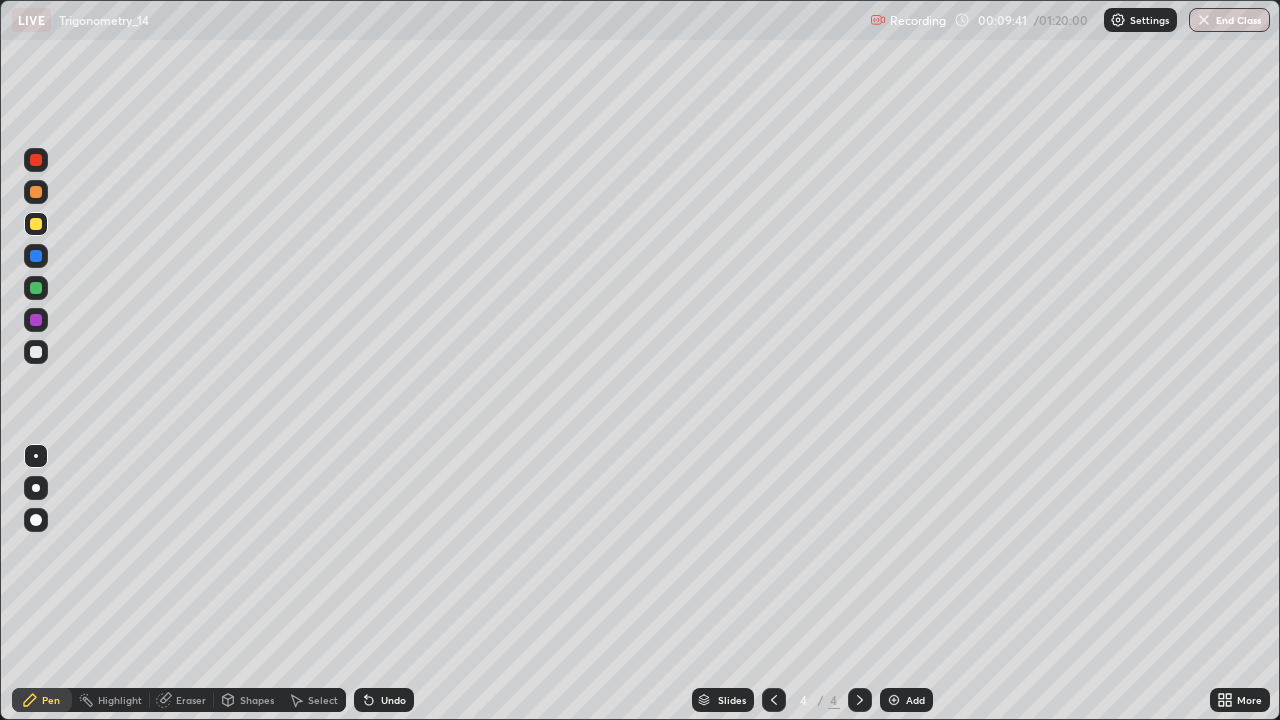 click 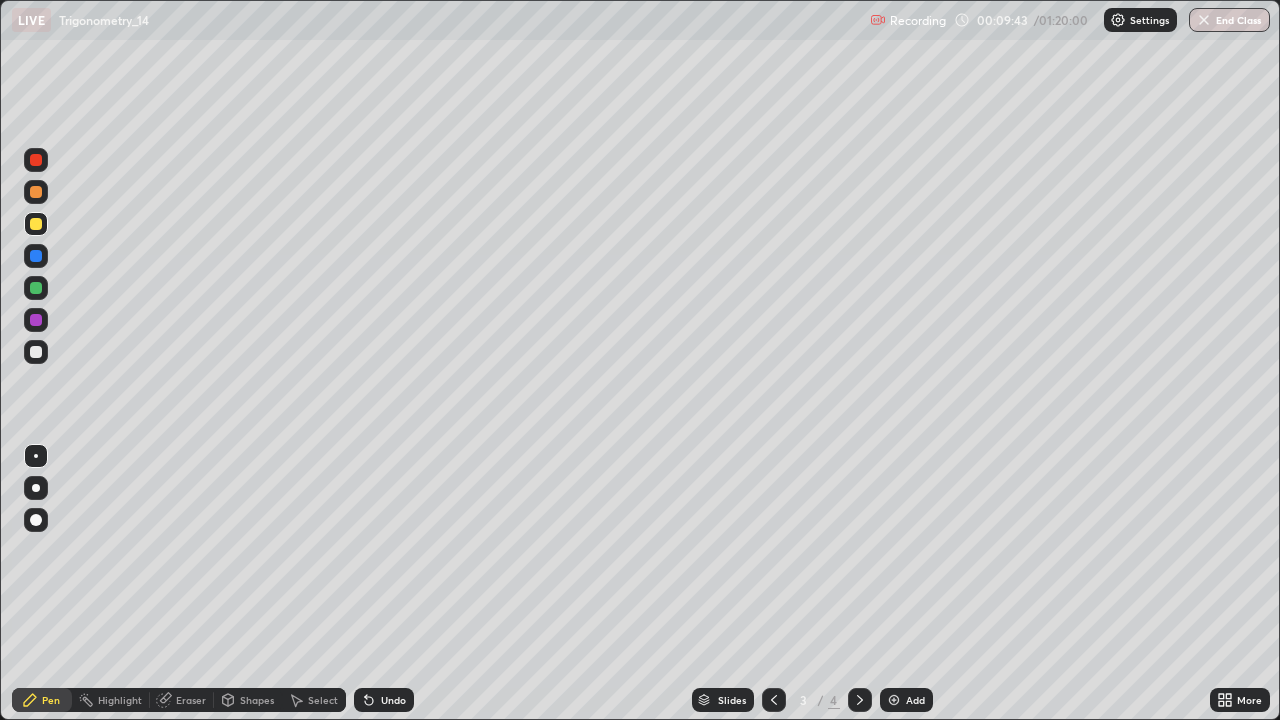 click 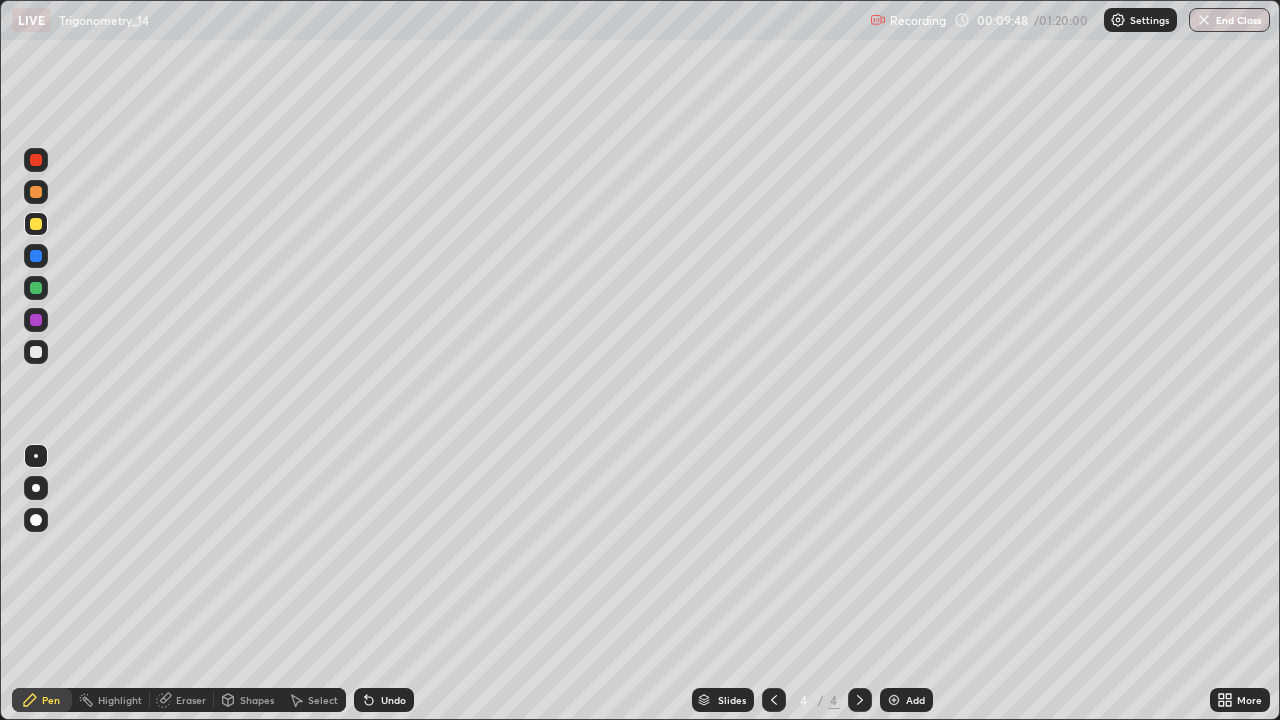 click at bounding box center [36, 352] 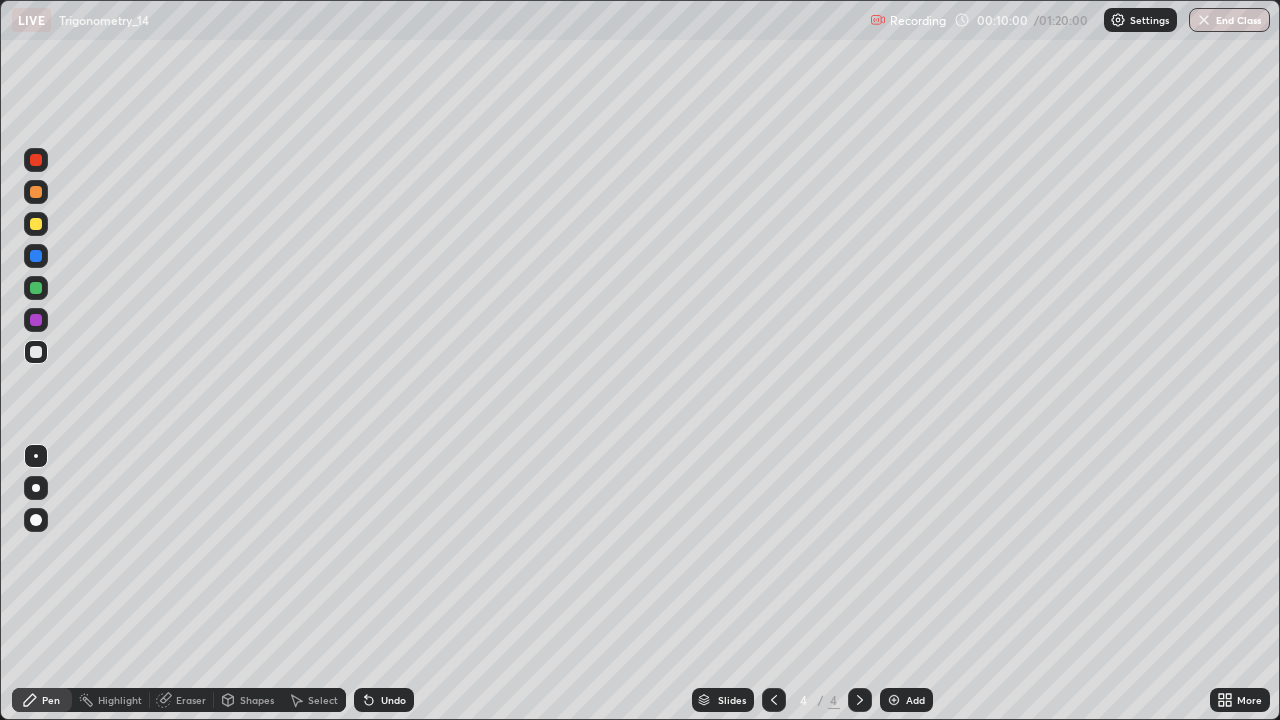 click on "Undo" at bounding box center (393, 700) 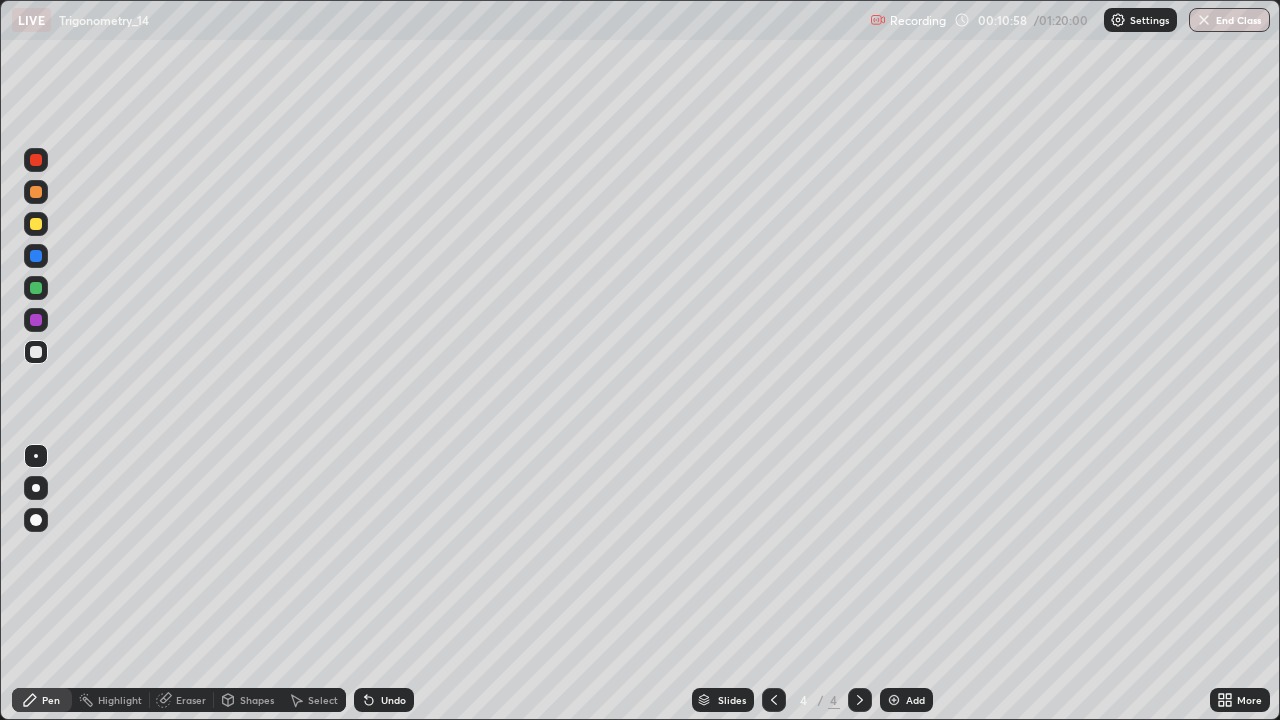 click at bounding box center [36, 224] 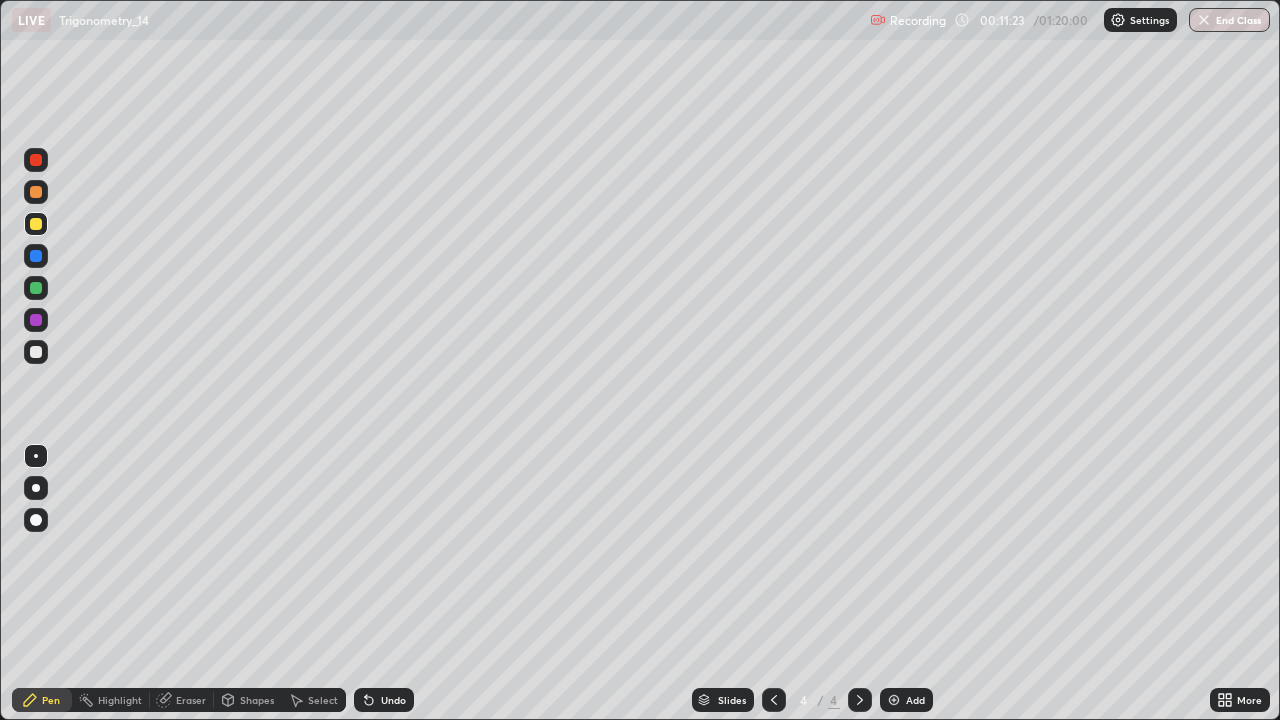 click at bounding box center [774, 700] 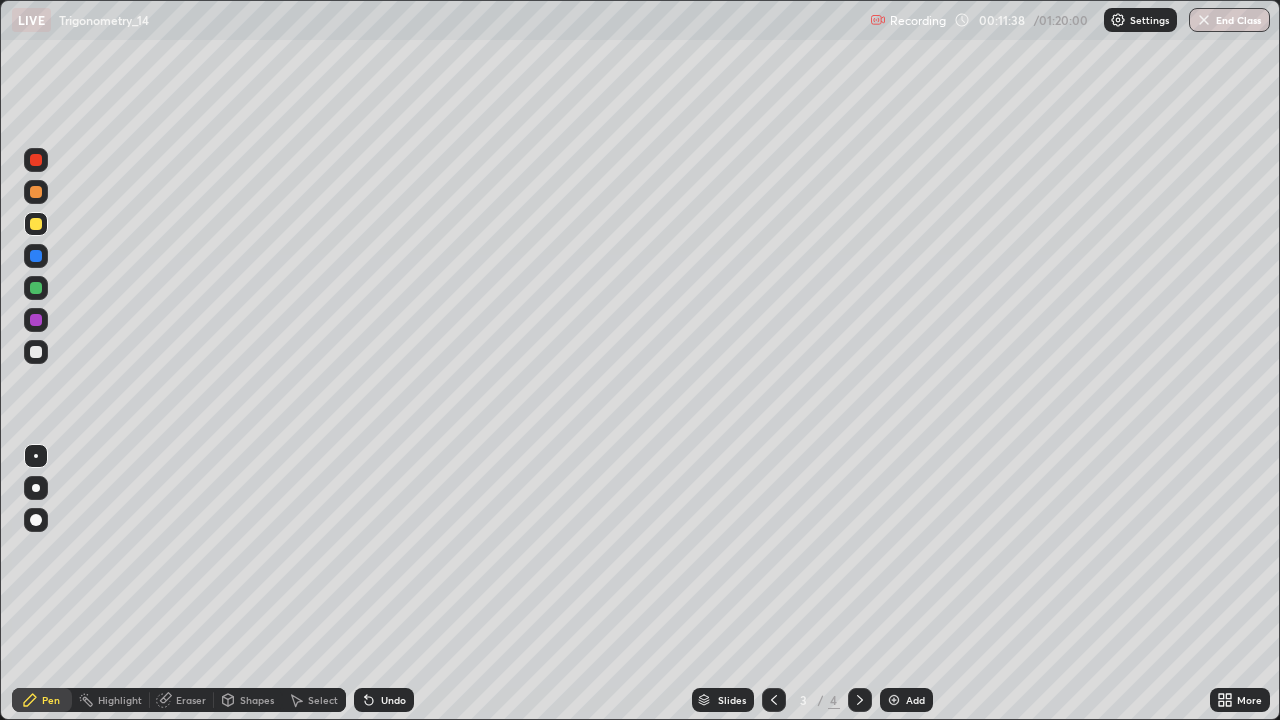 click at bounding box center (36, 288) 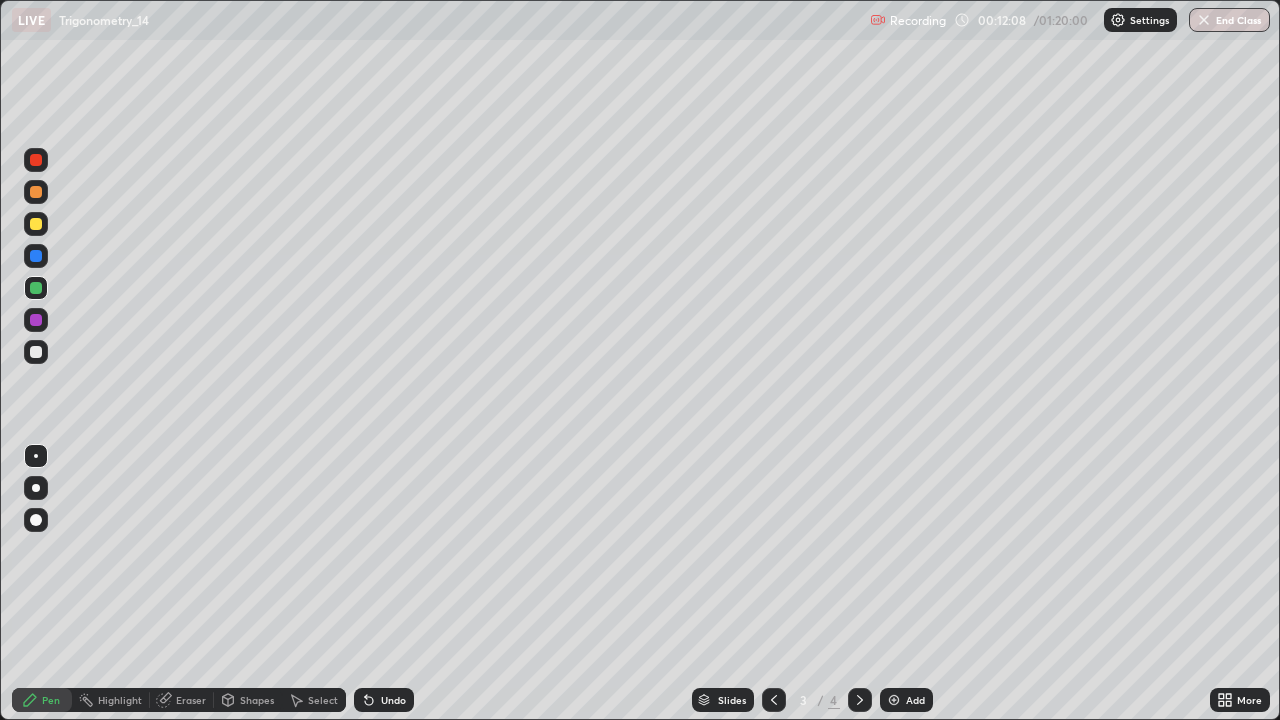 click at bounding box center (860, 700) 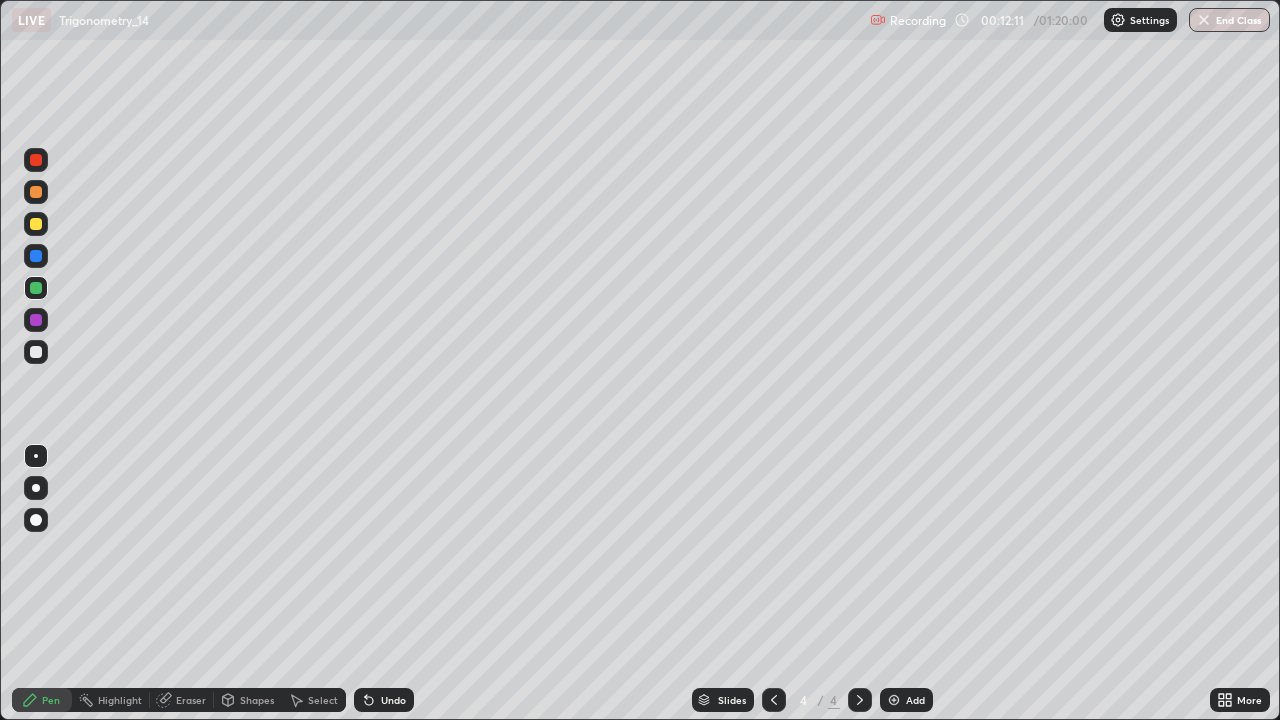 click on "Add" at bounding box center (915, 700) 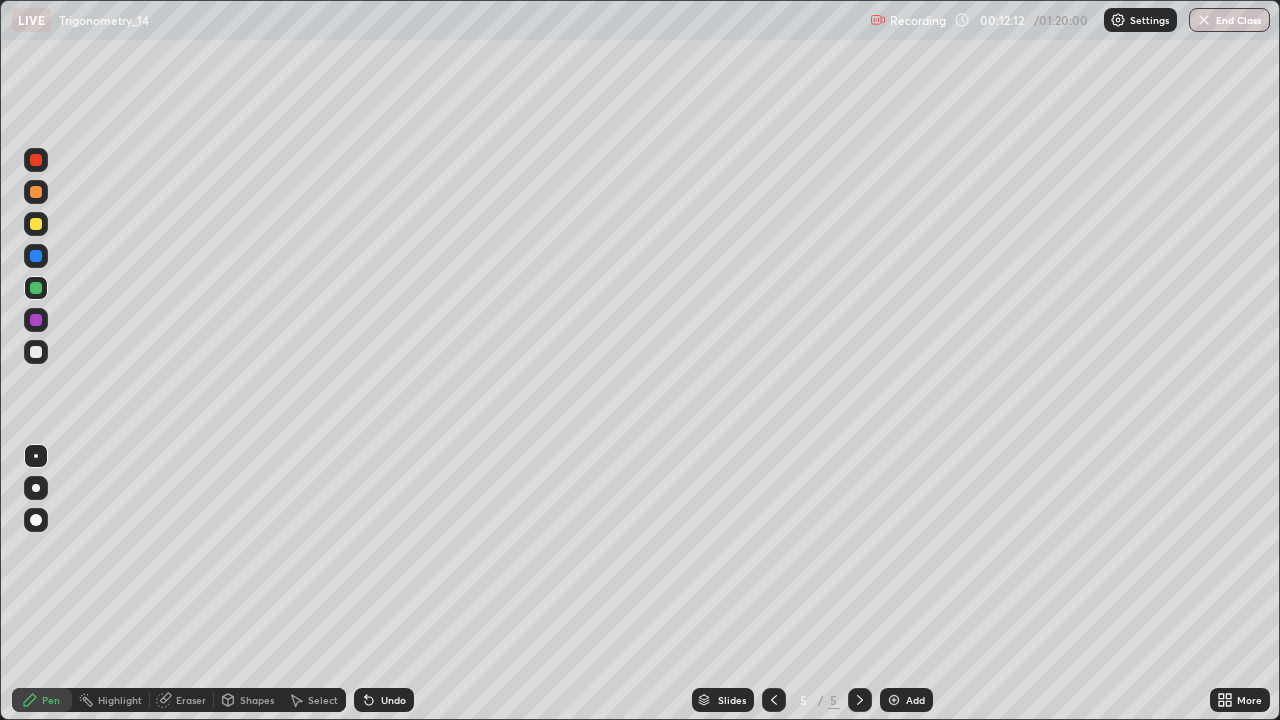 click at bounding box center (36, 224) 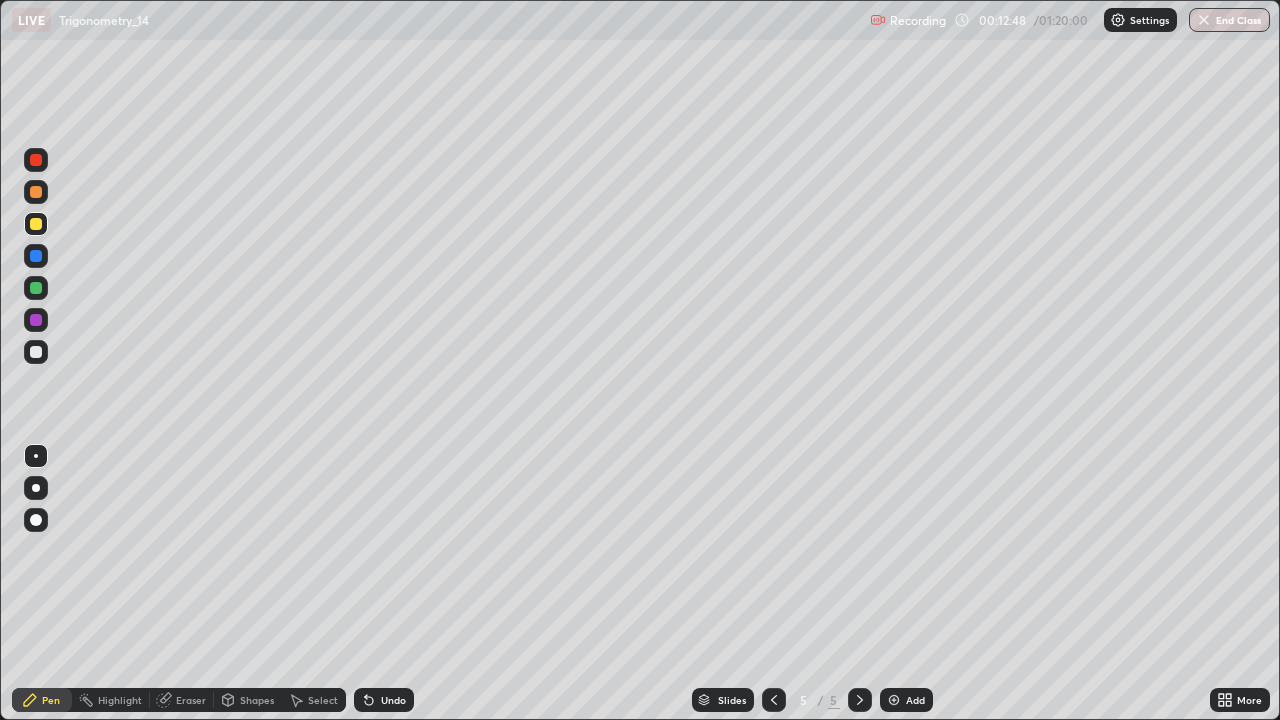 click at bounding box center (36, 352) 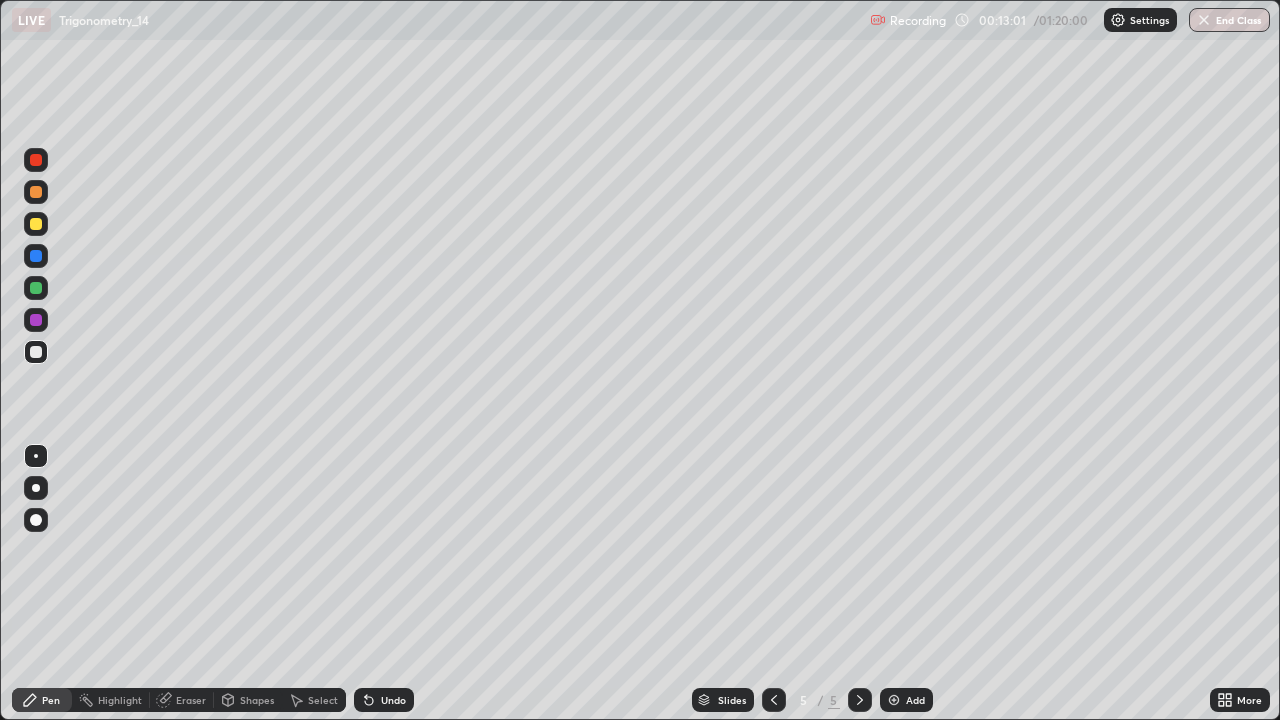 click 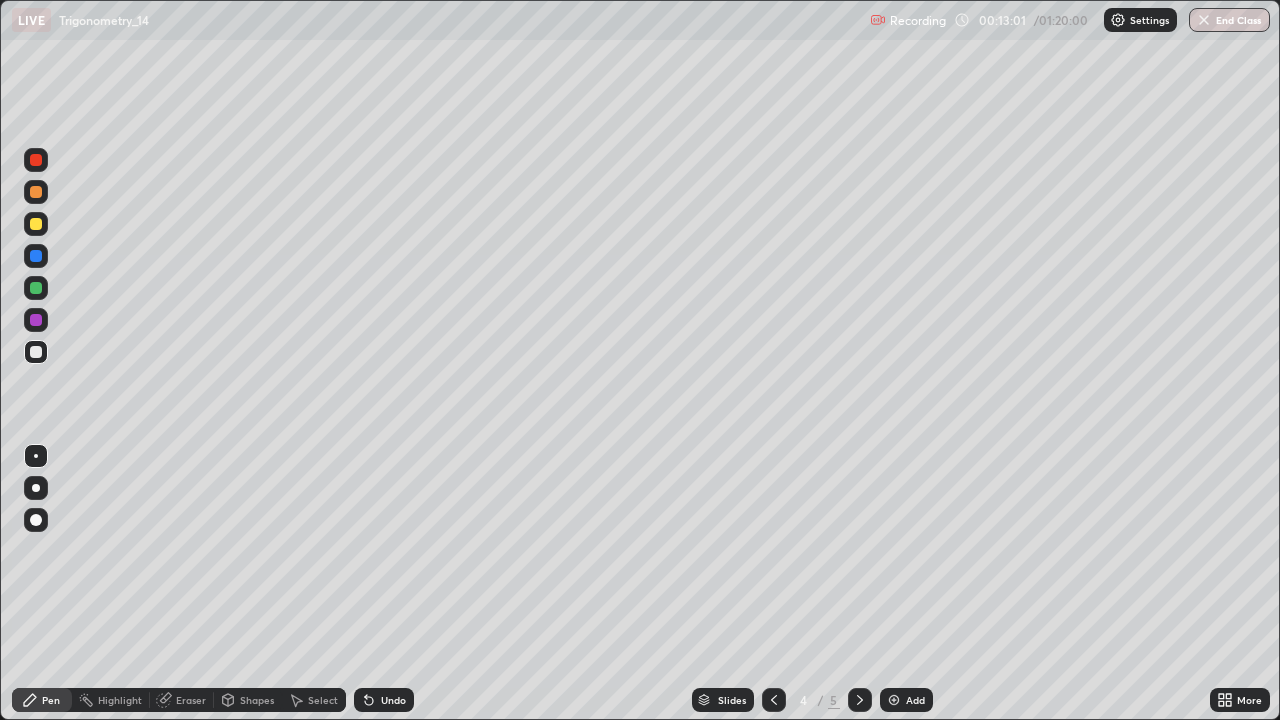 click at bounding box center [774, 700] 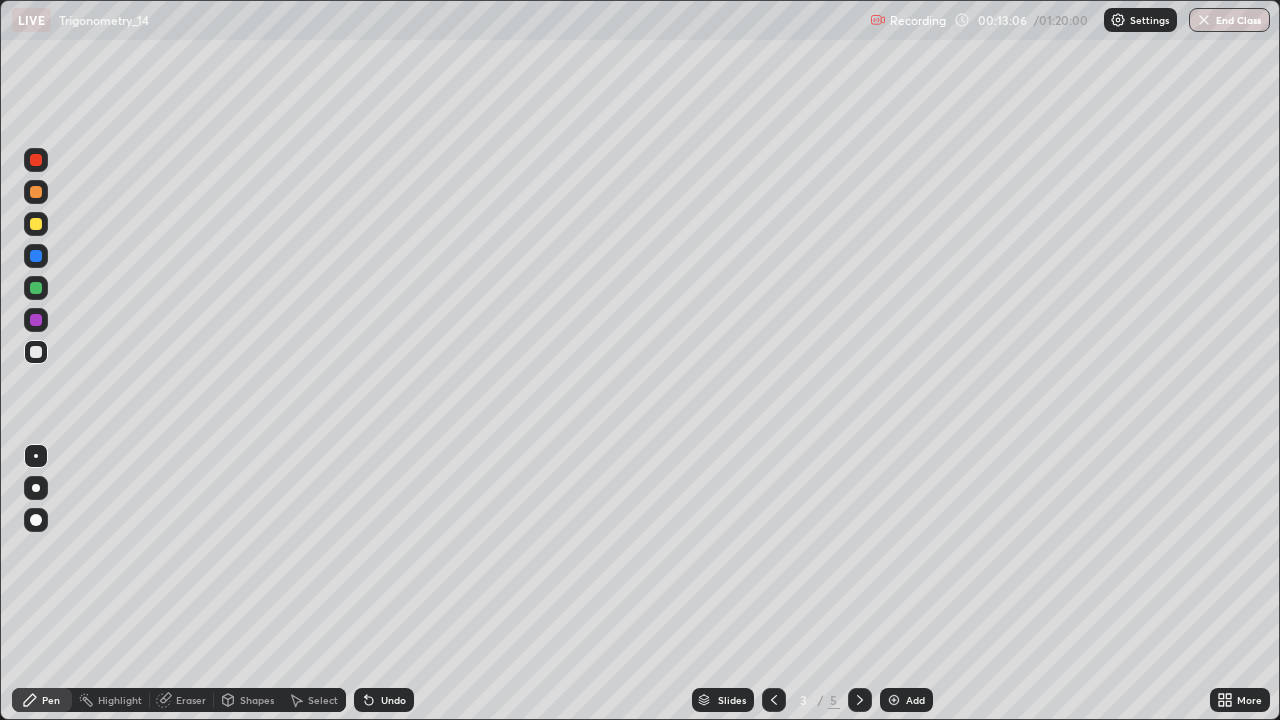 click 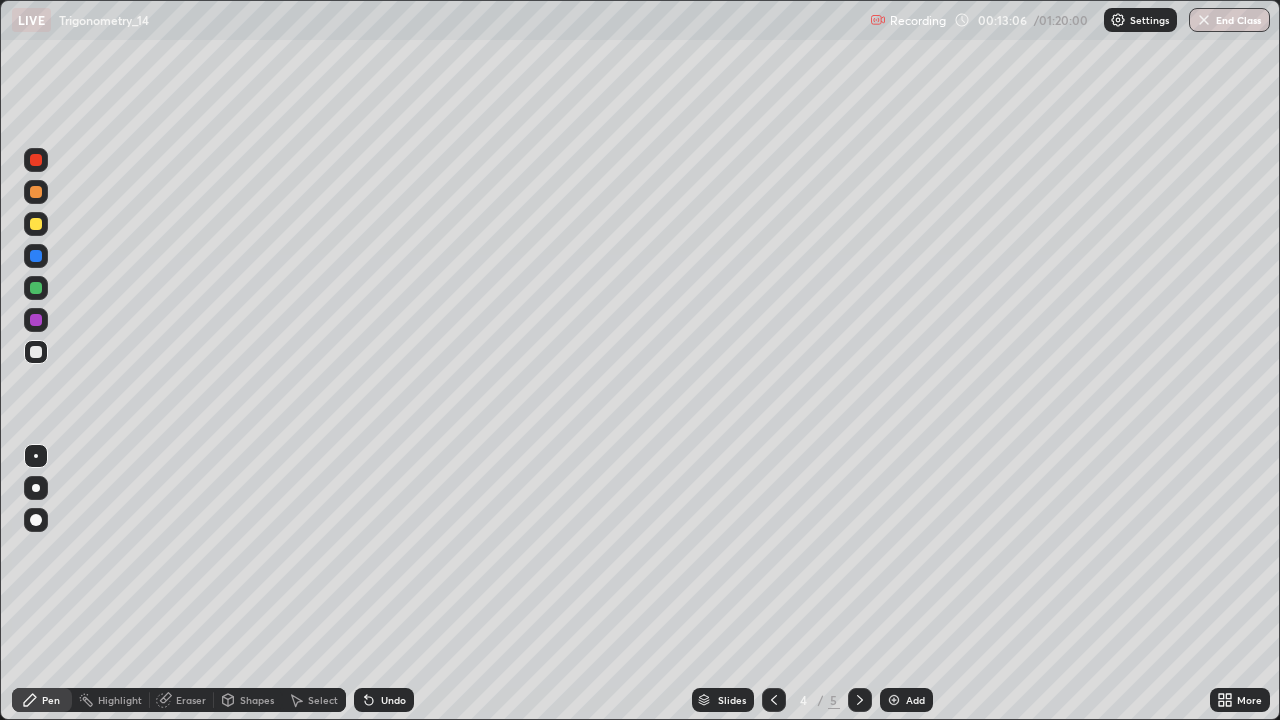 click at bounding box center [860, 700] 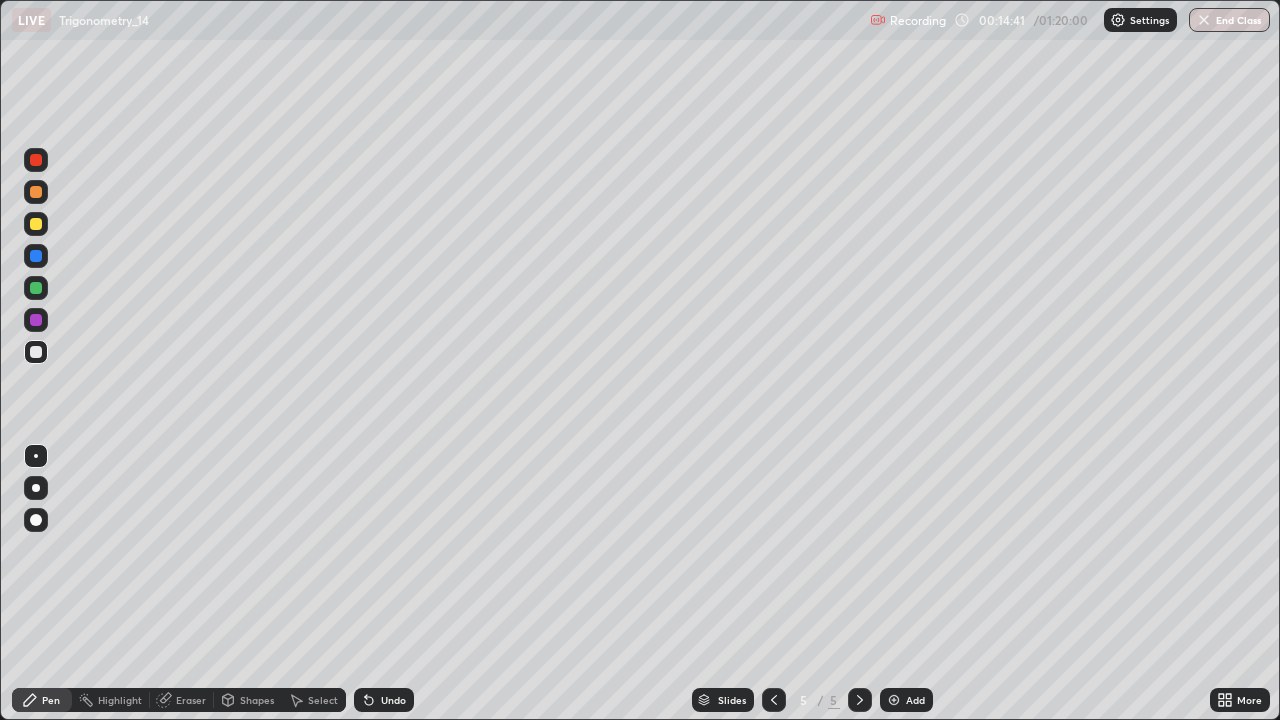 click at bounding box center [36, 320] 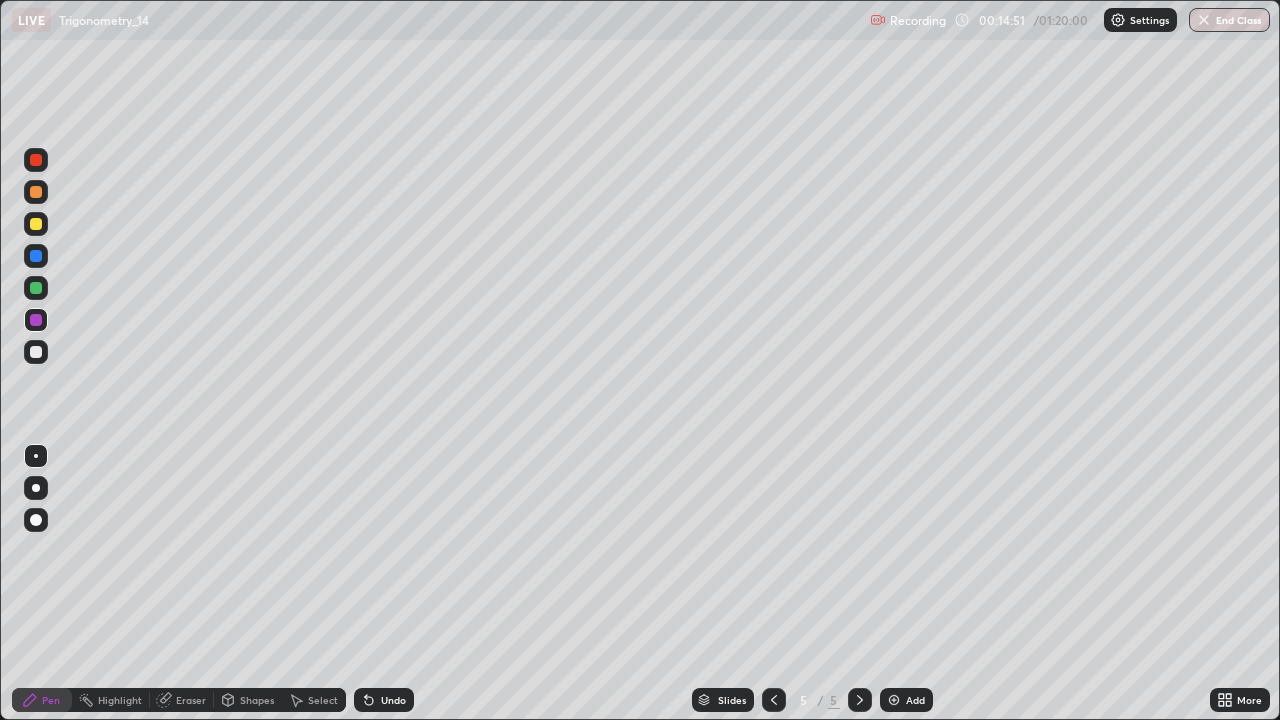 click on "Undo" at bounding box center [393, 700] 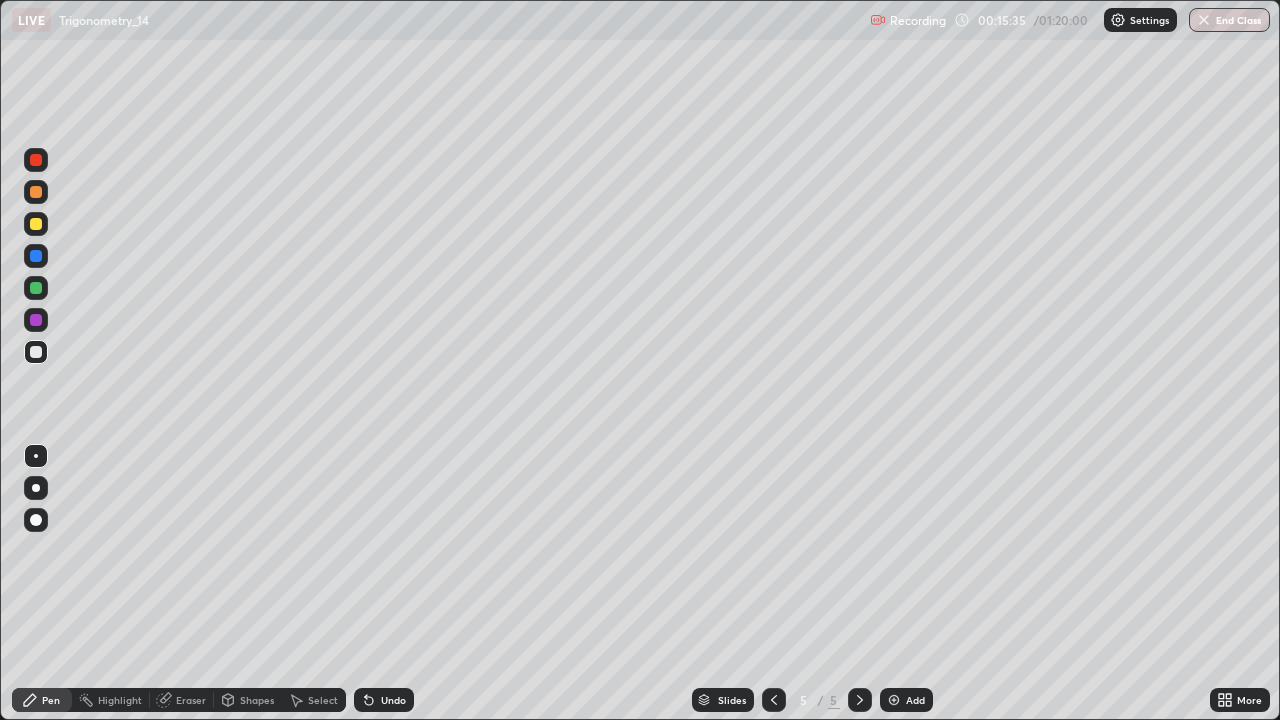 click 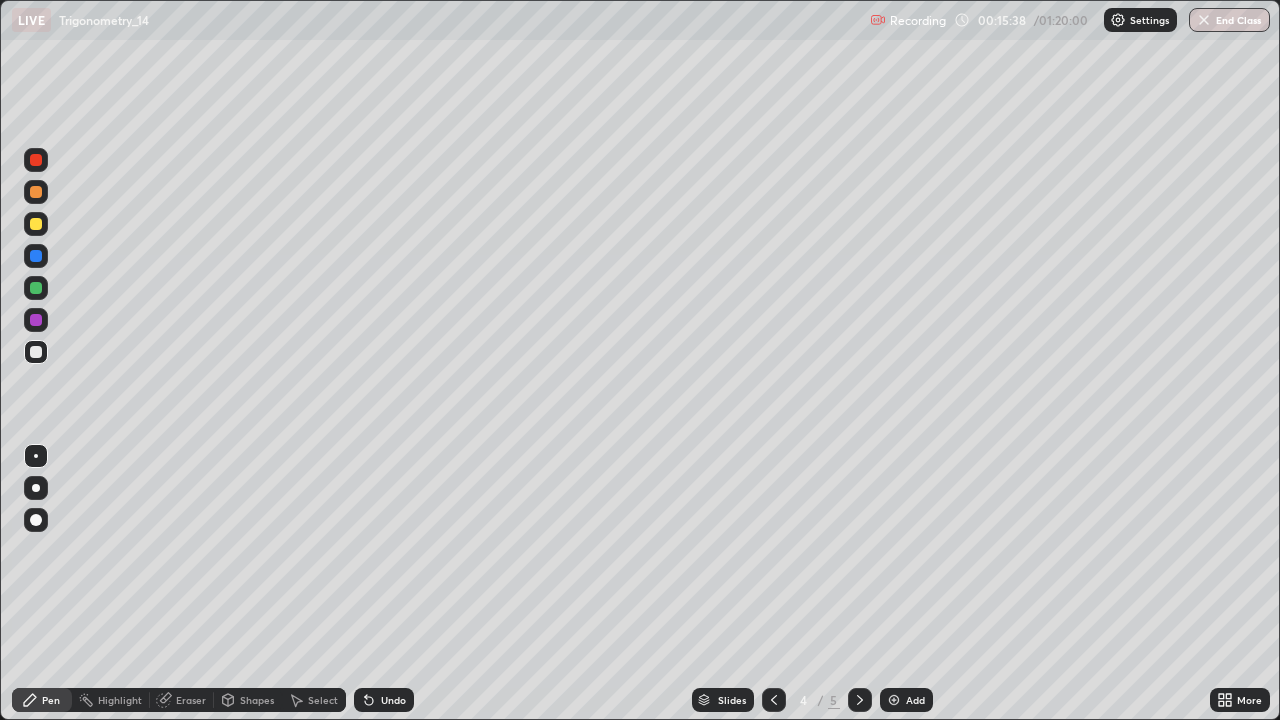 click at bounding box center [860, 700] 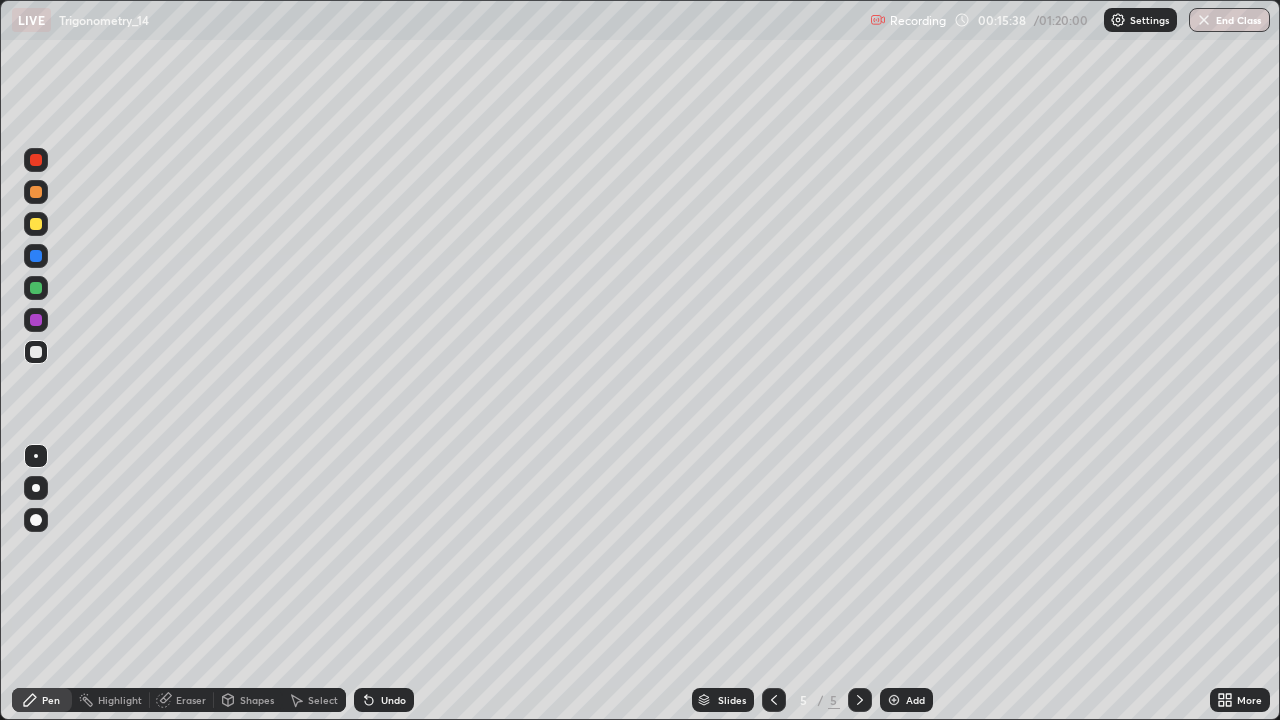 click at bounding box center [860, 700] 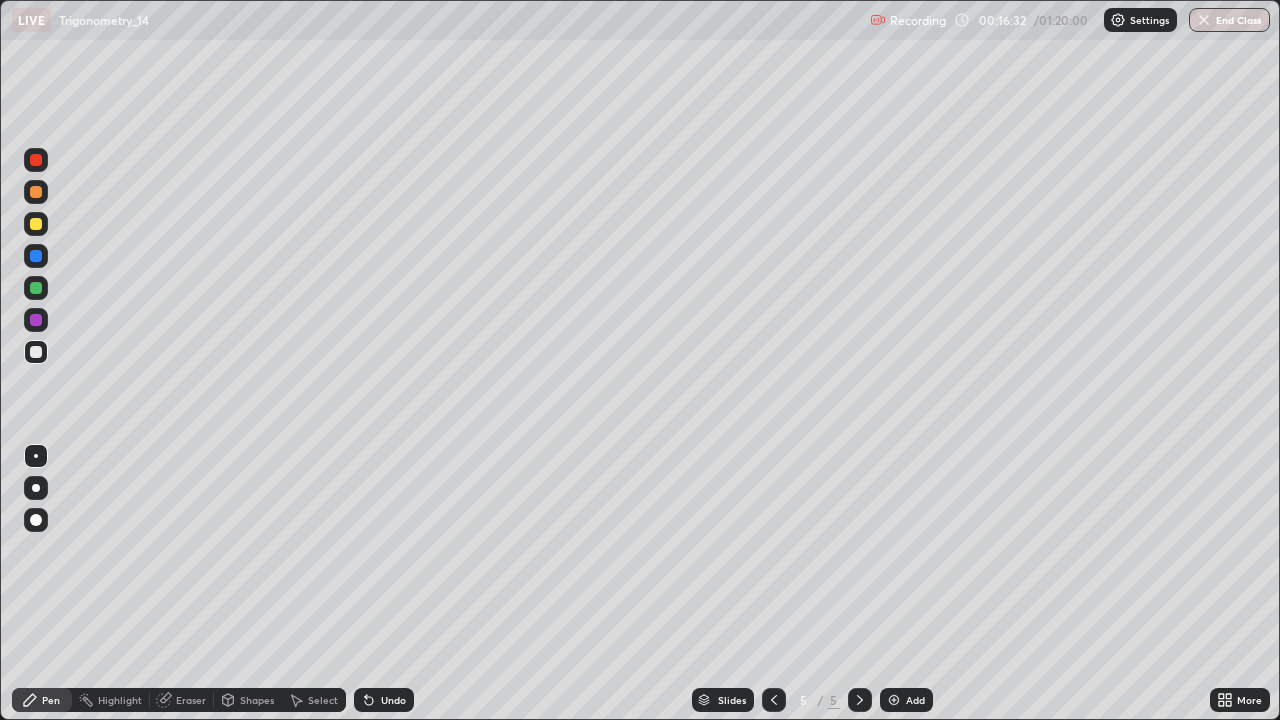 click on "Add" at bounding box center [915, 700] 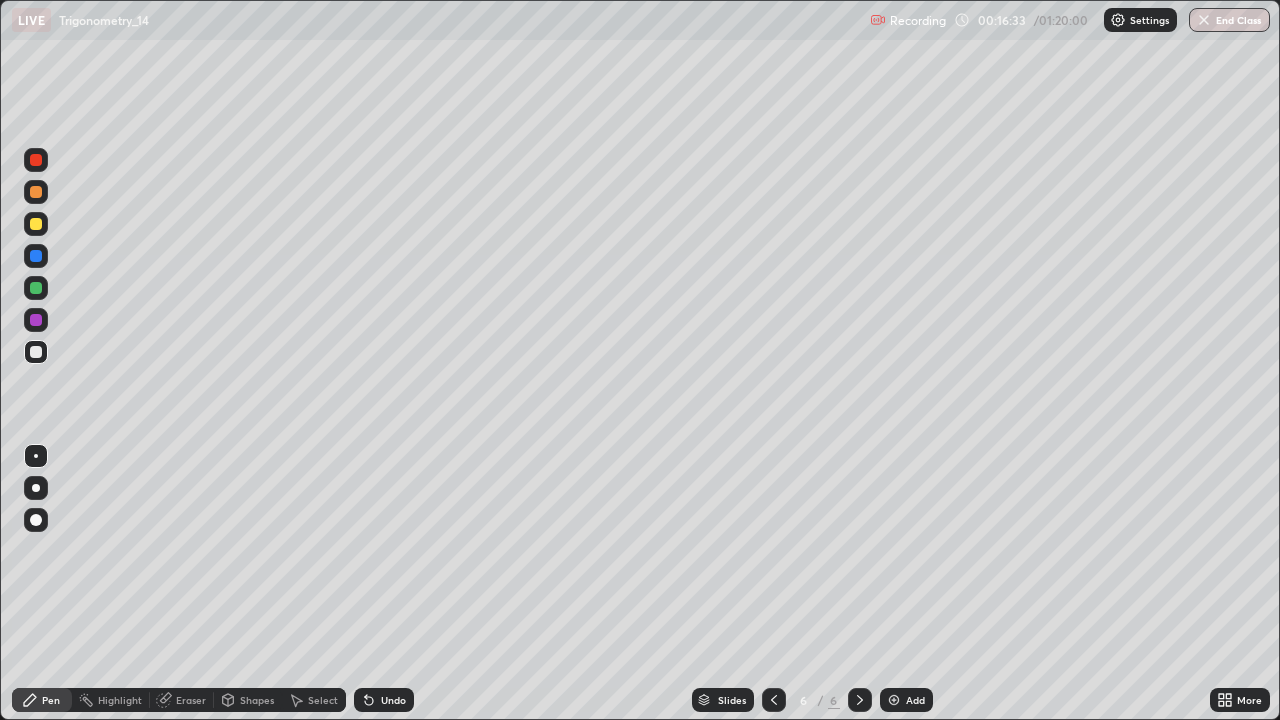 click at bounding box center [36, 224] 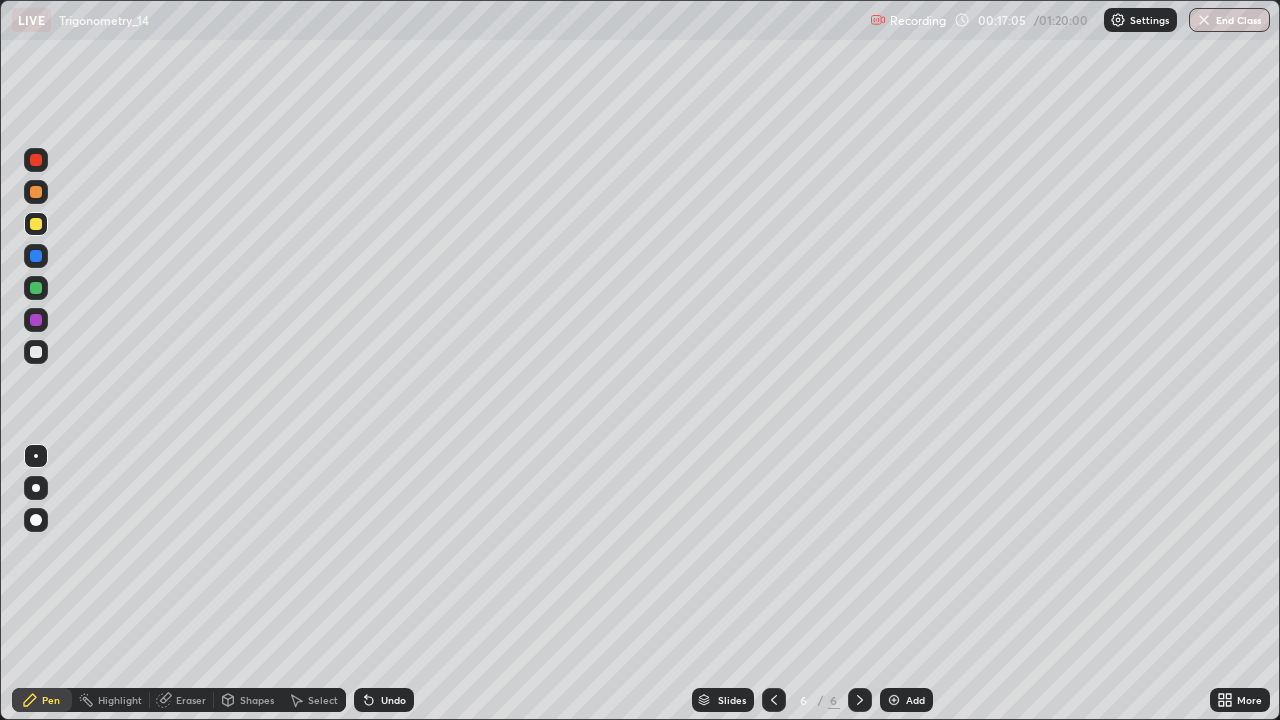 click at bounding box center [36, 352] 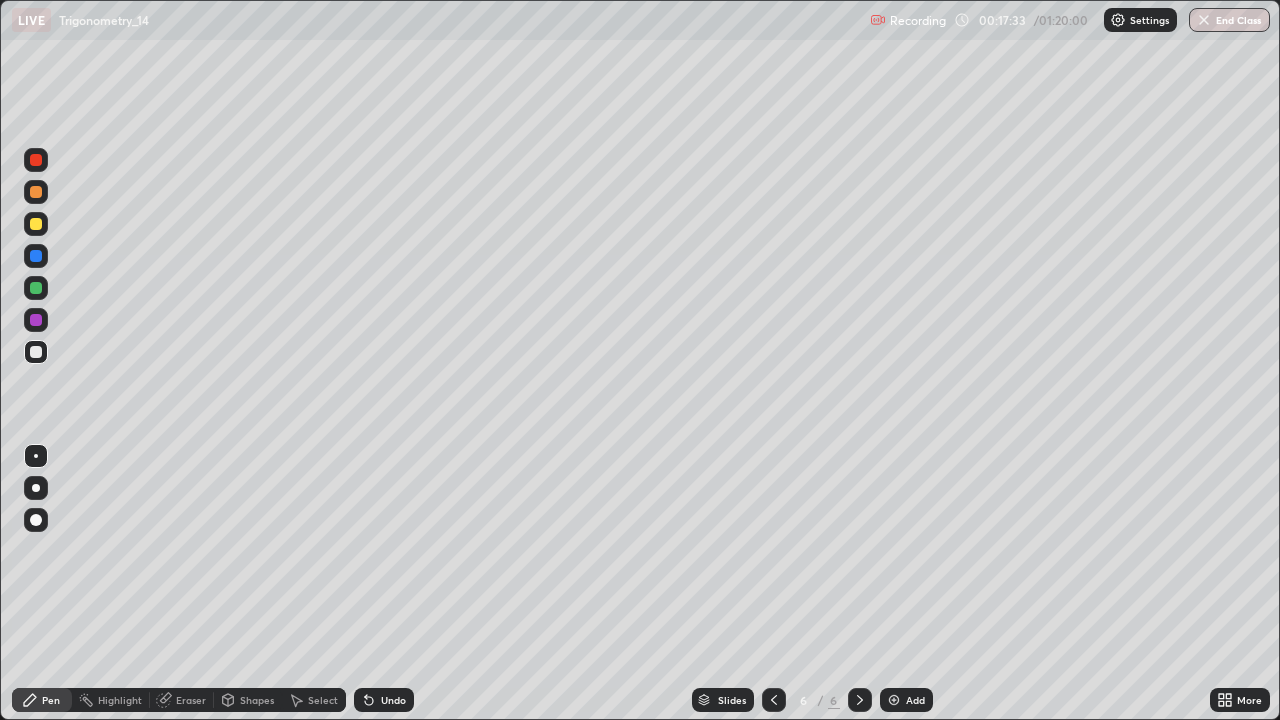click on "Undo" at bounding box center [393, 700] 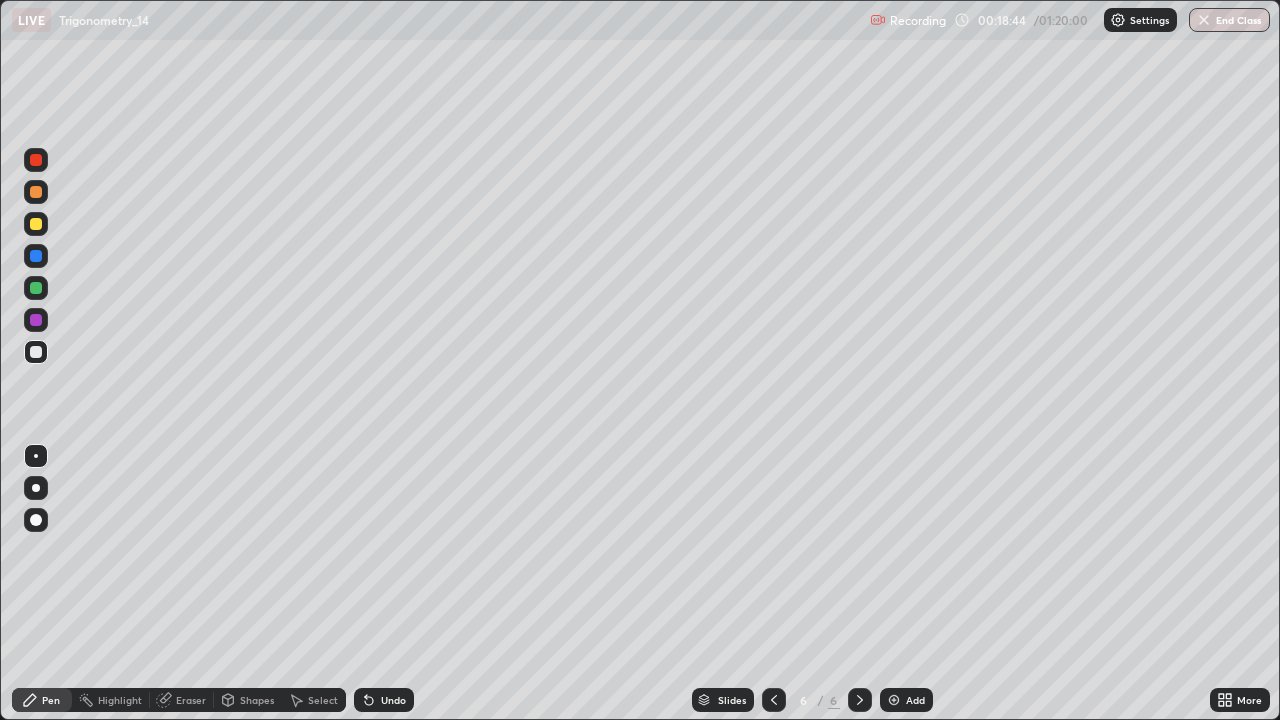 click at bounding box center (36, 352) 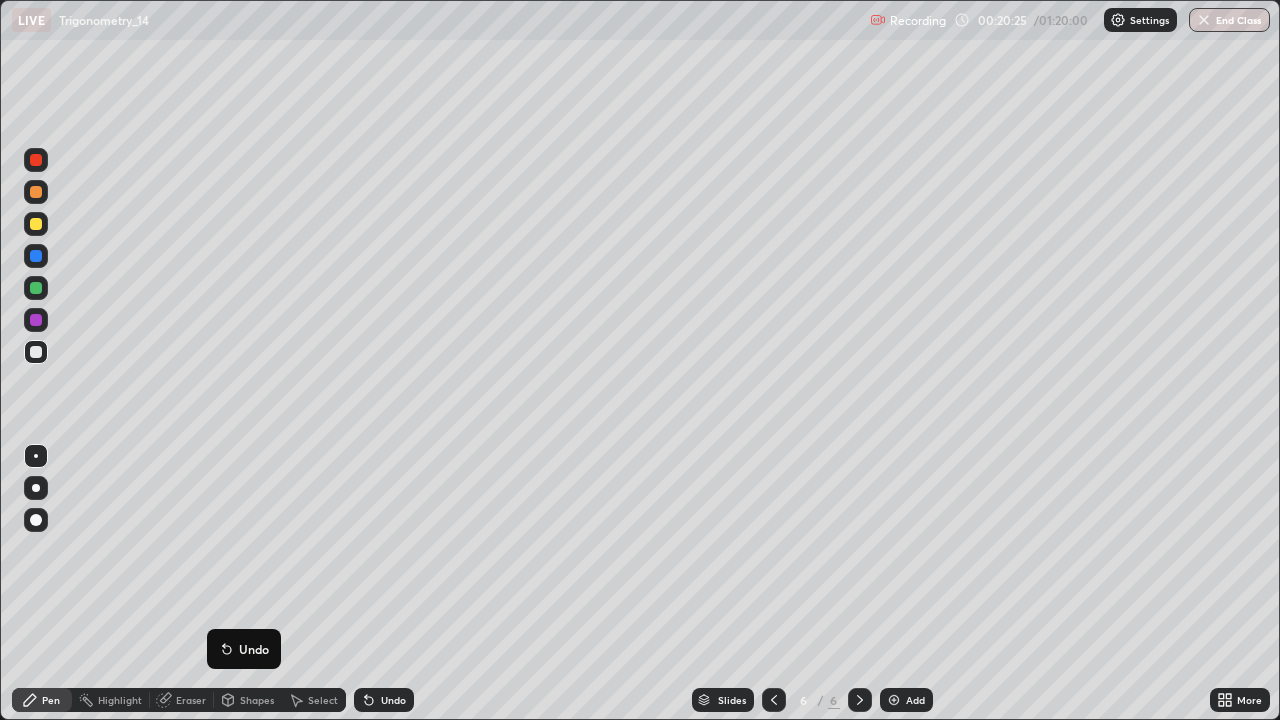 click on "Add" at bounding box center (915, 700) 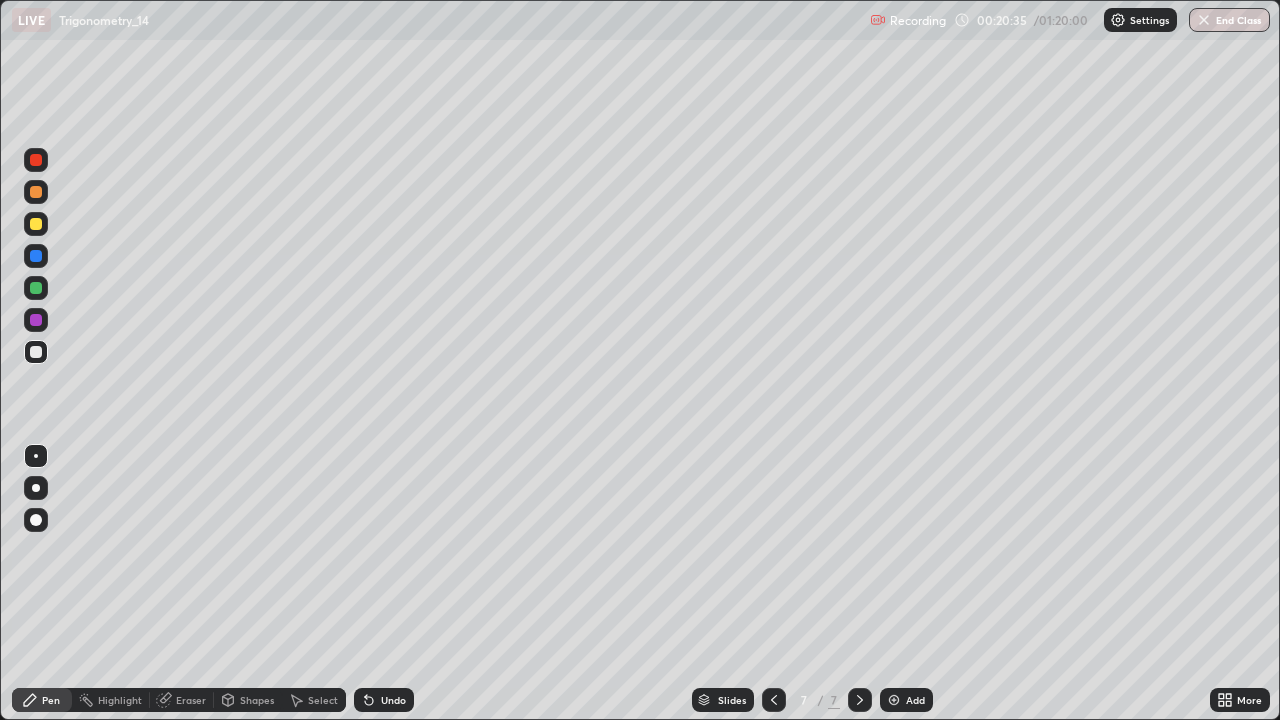 click 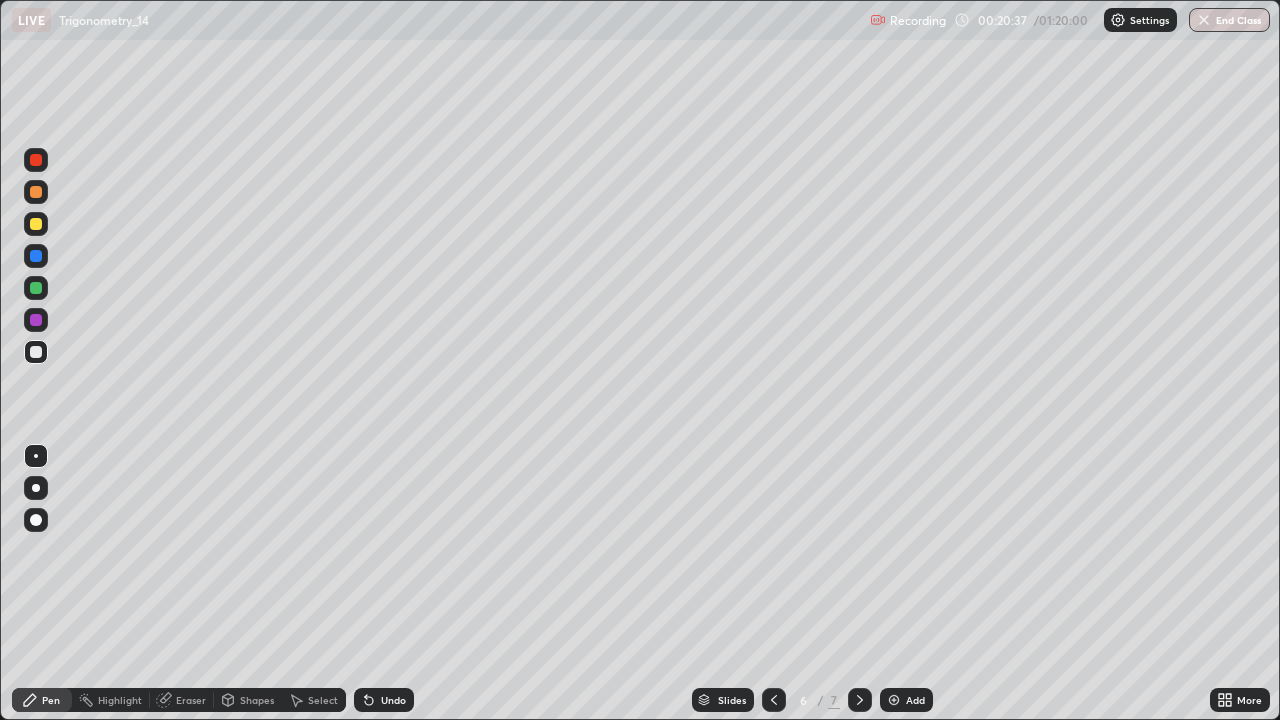 click 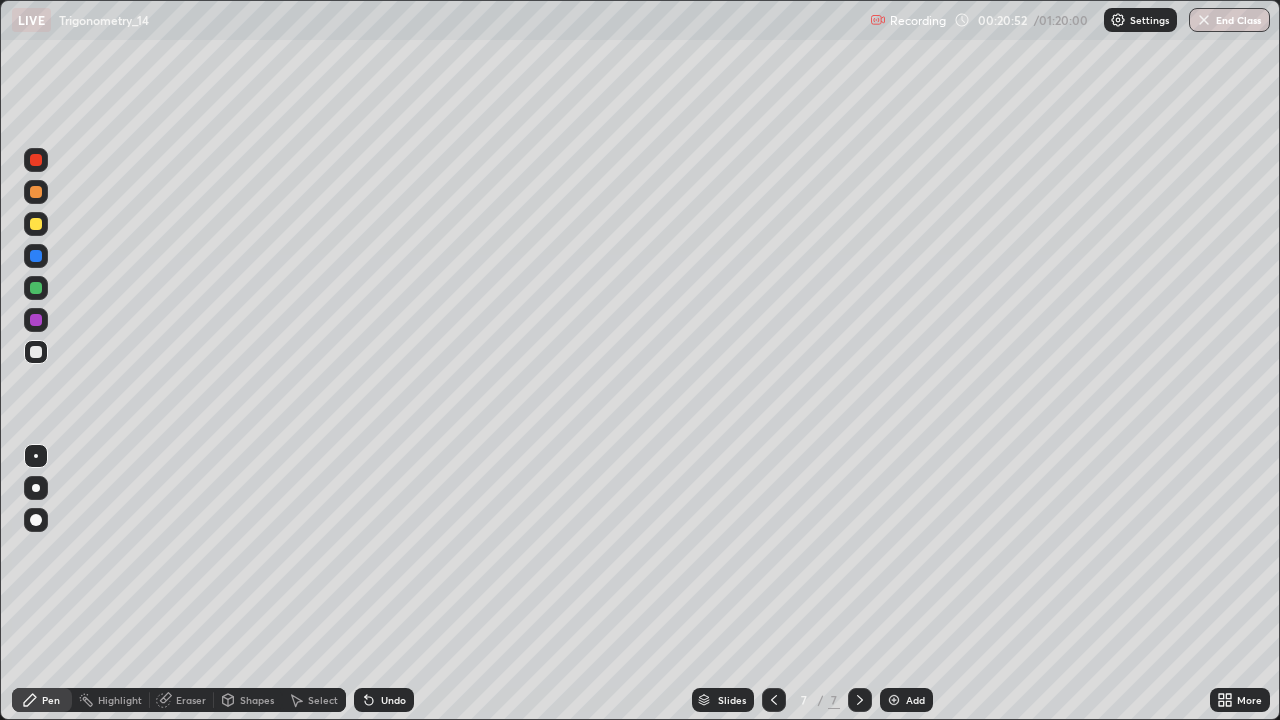 click on "Eraser" at bounding box center [182, 700] 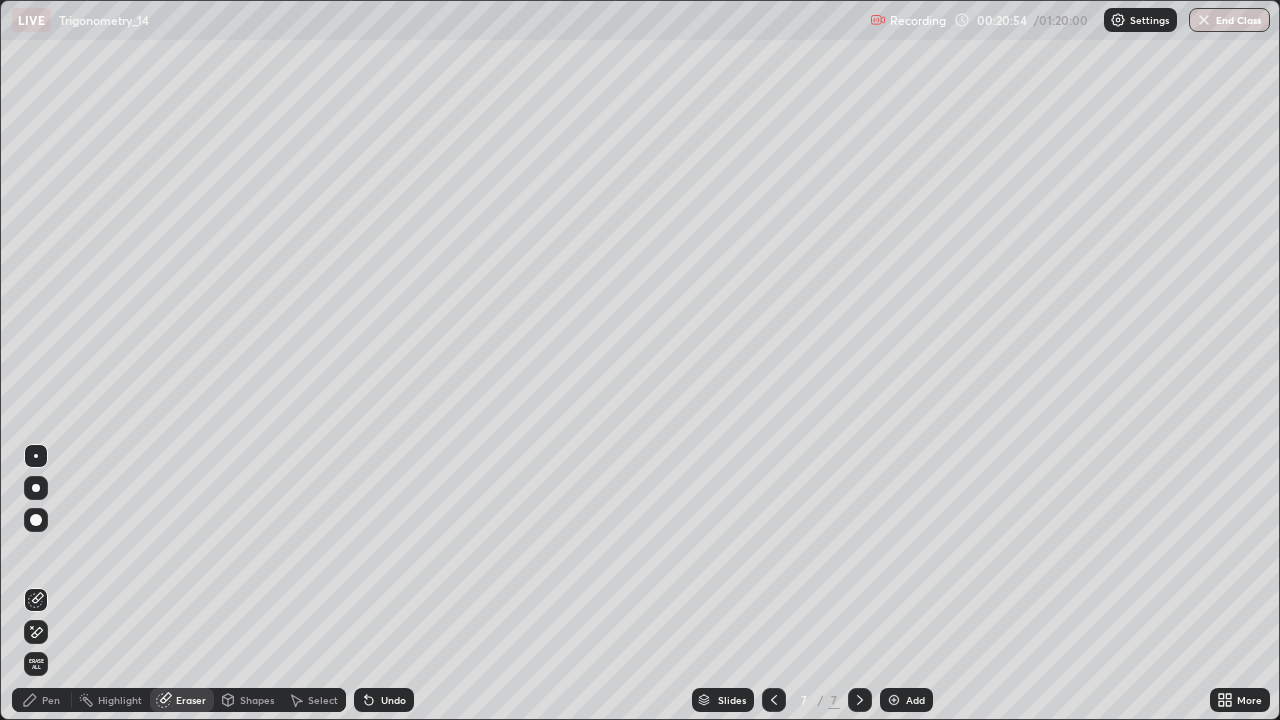click on "Pen" at bounding box center [51, 700] 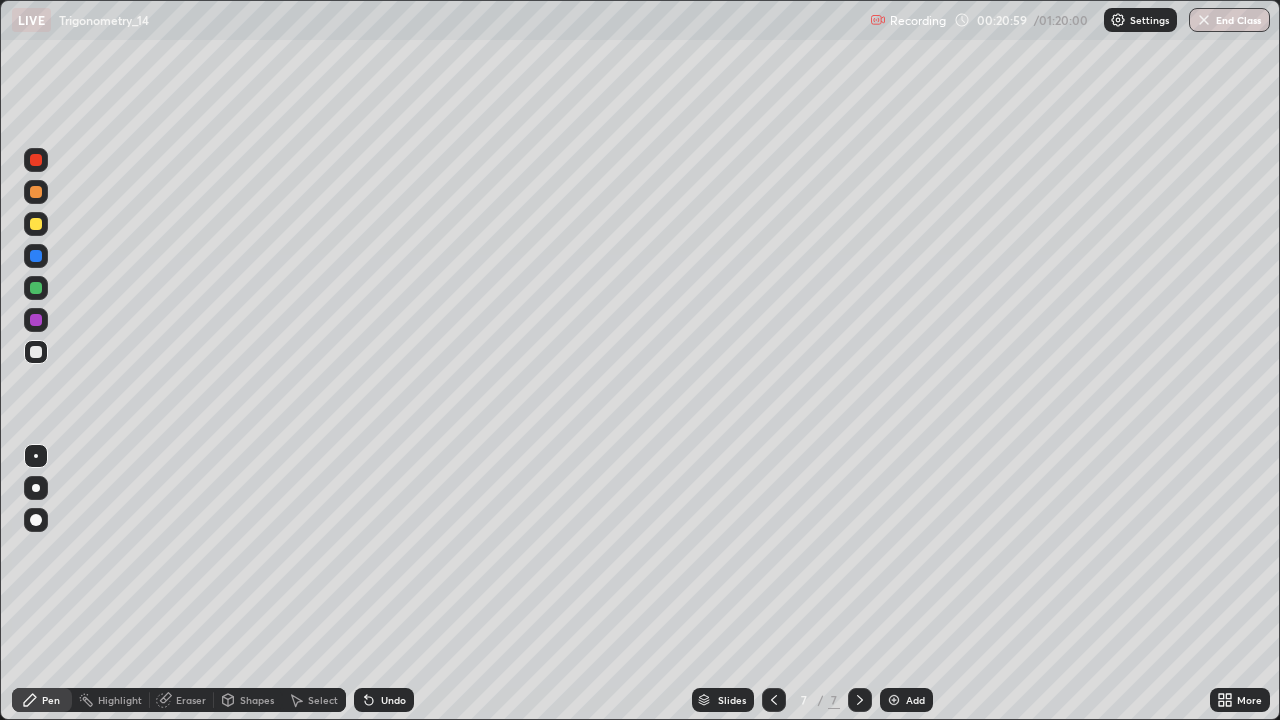 click 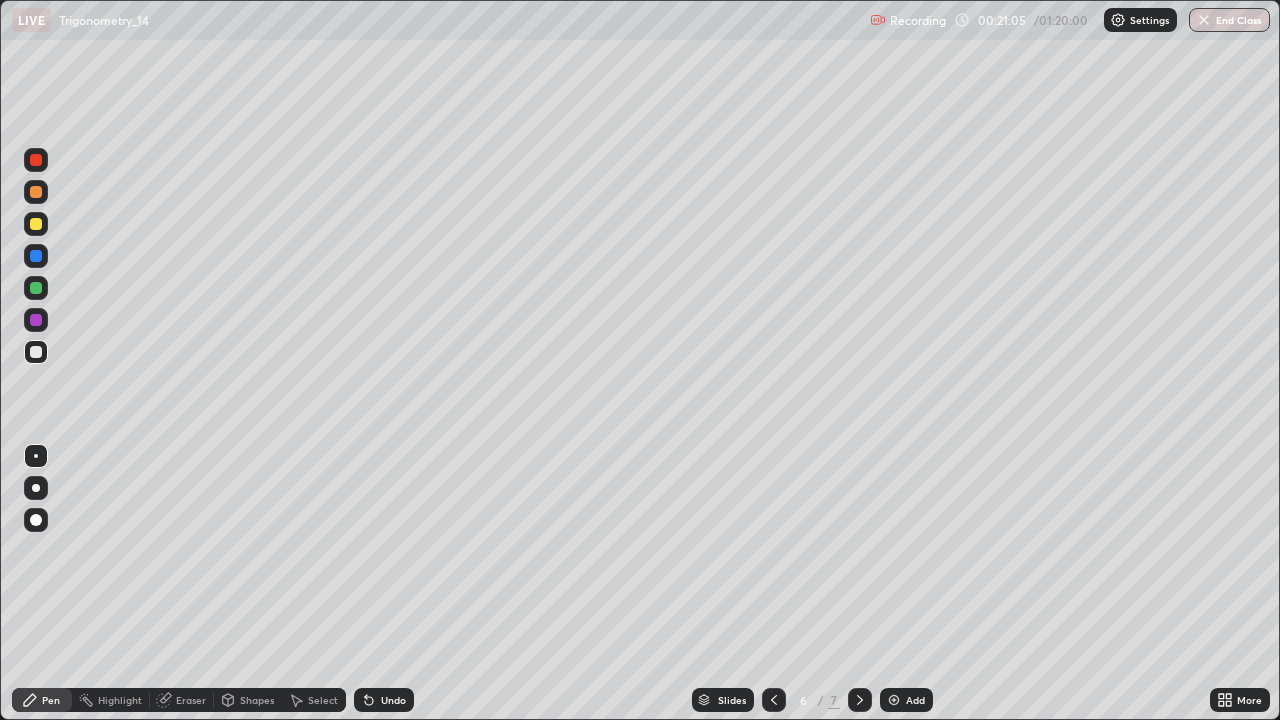 click at bounding box center [36, 288] 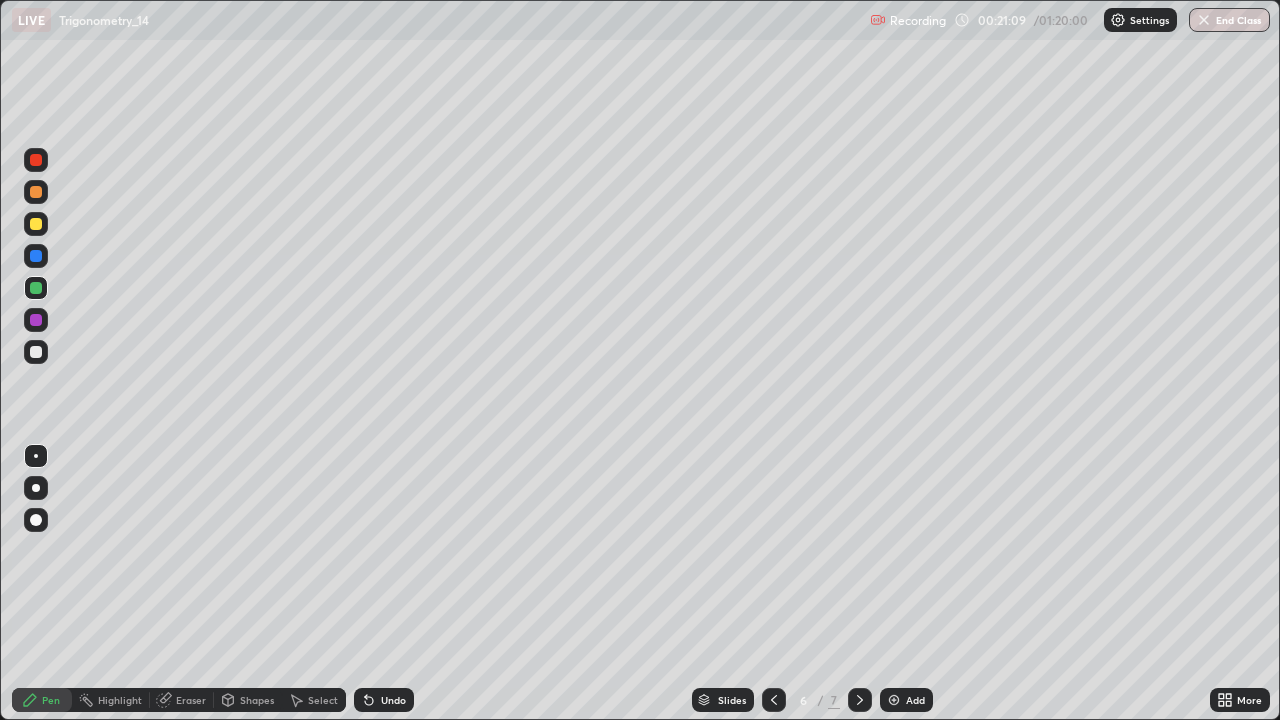 click 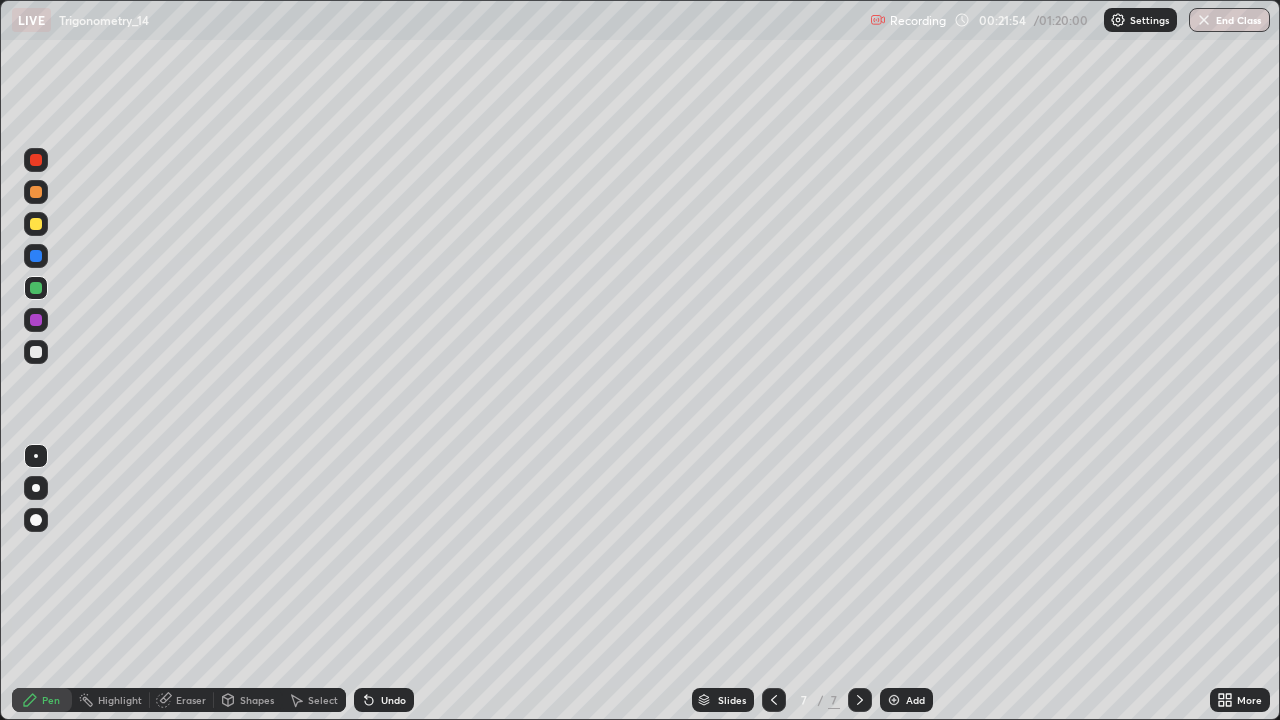 click at bounding box center [36, 352] 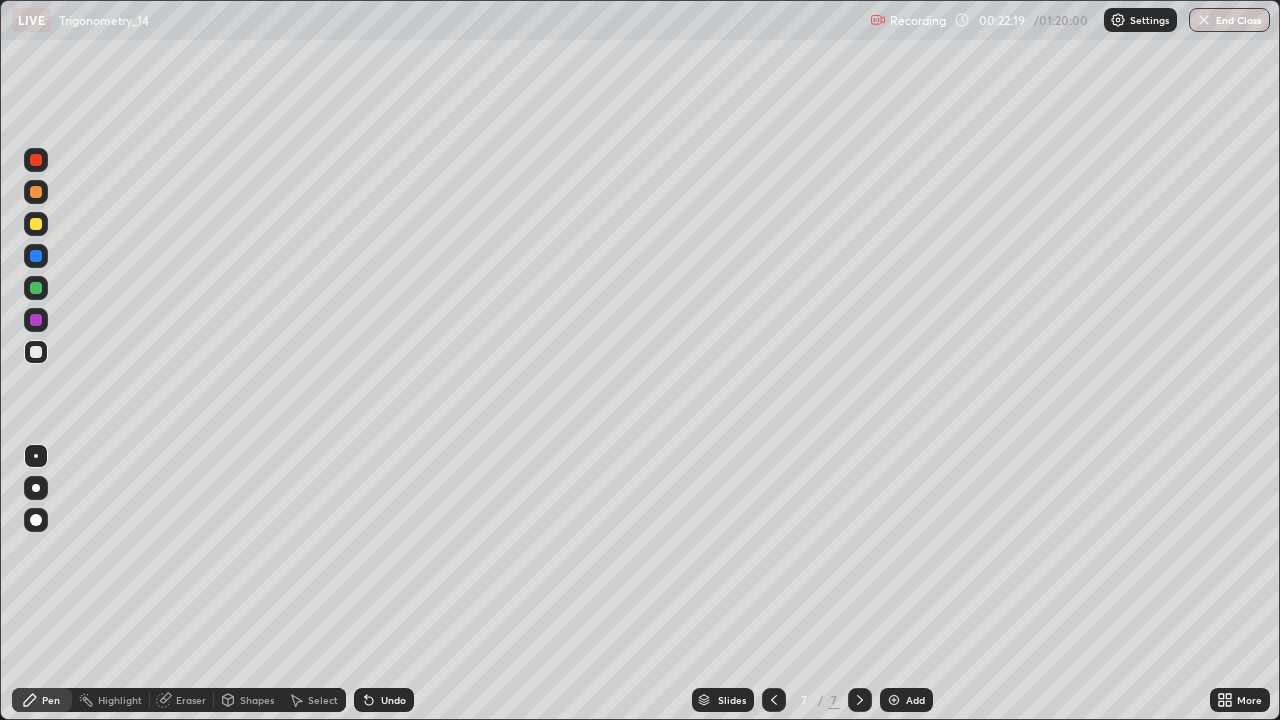 click 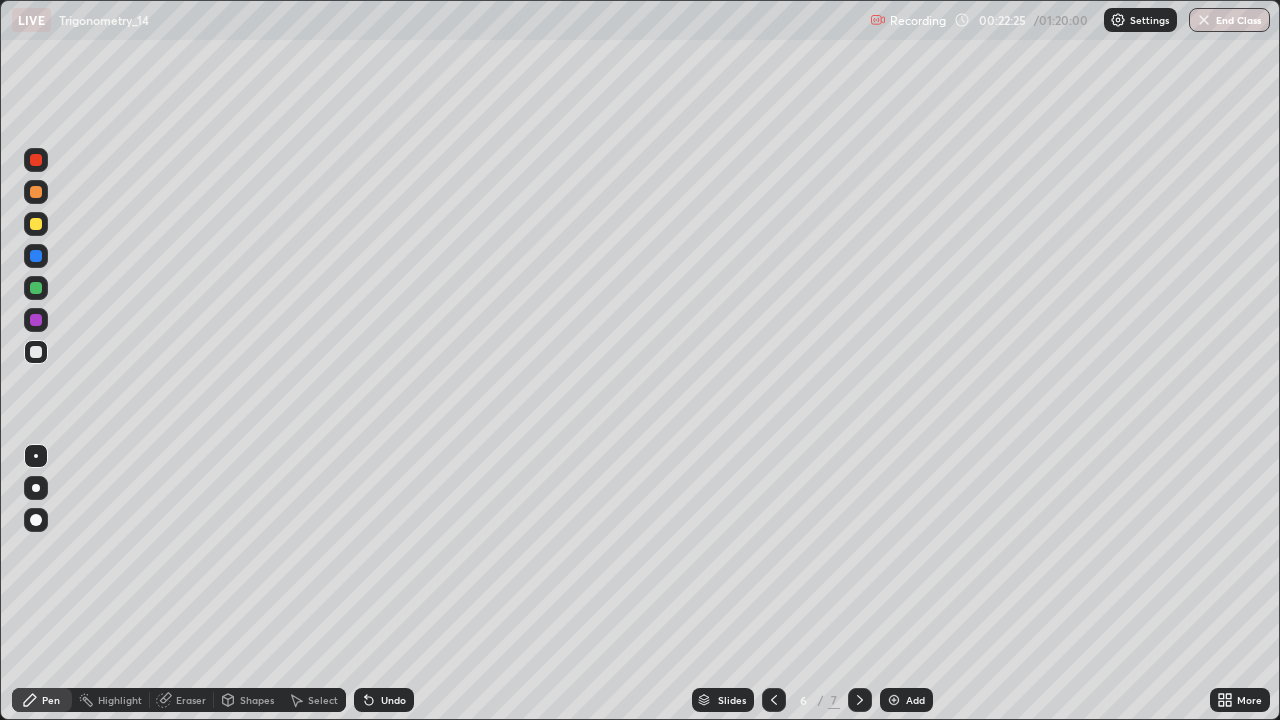 click at bounding box center [860, 700] 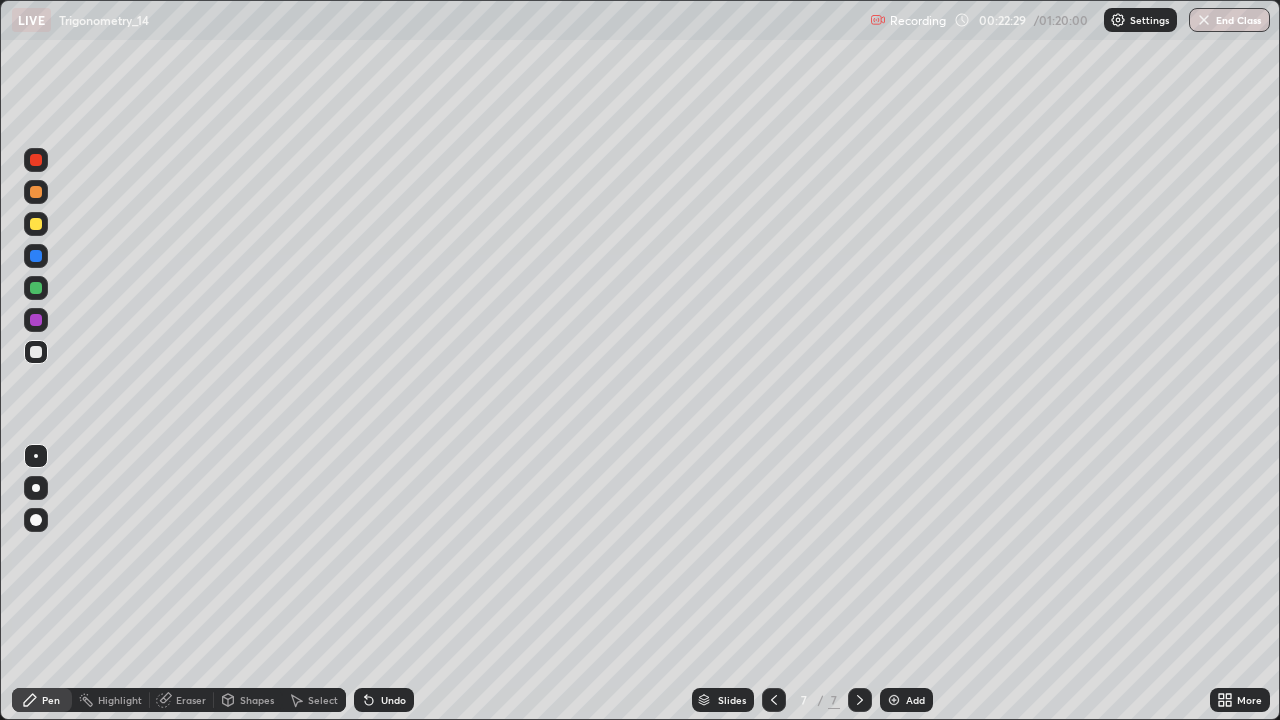 click at bounding box center [774, 700] 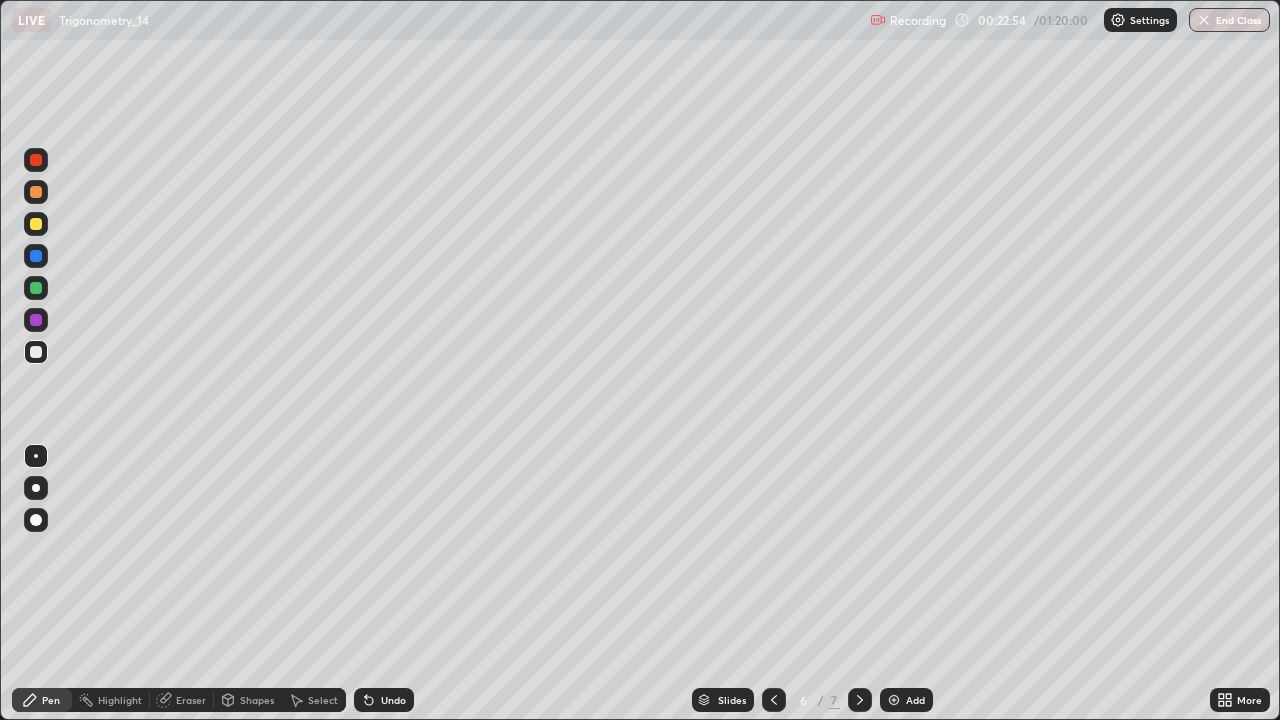 click 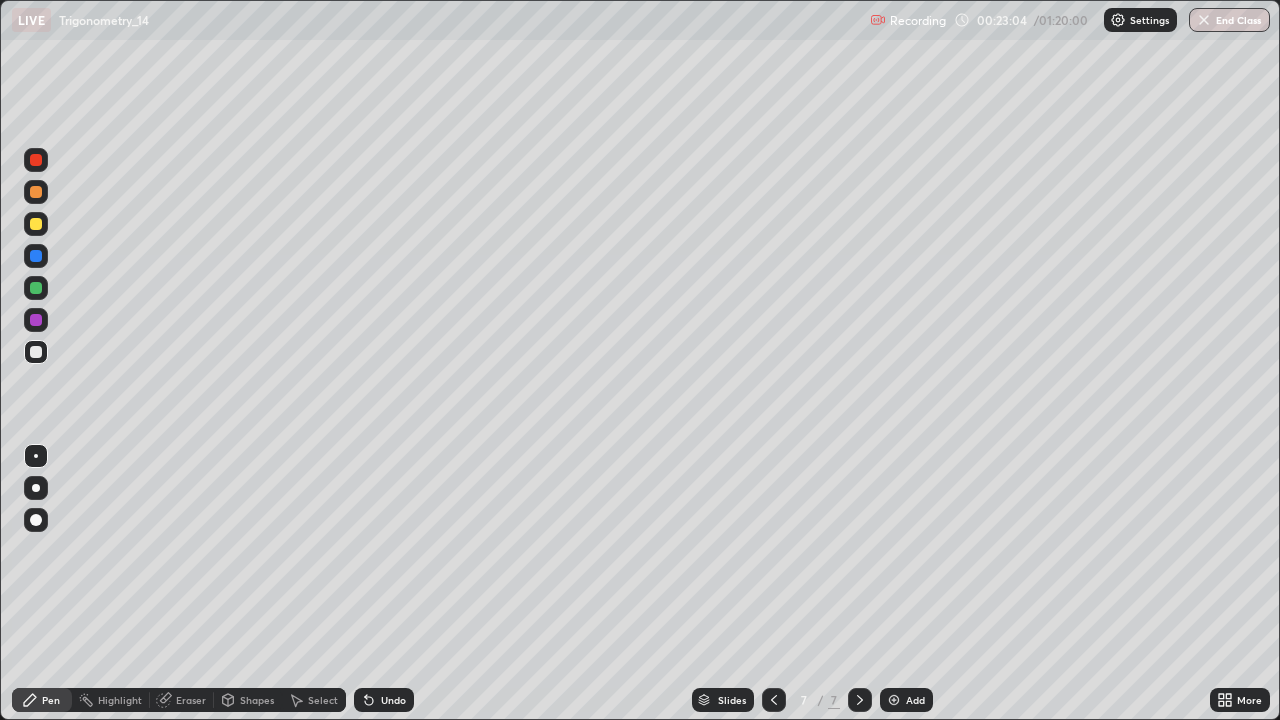 click at bounding box center [36, 288] 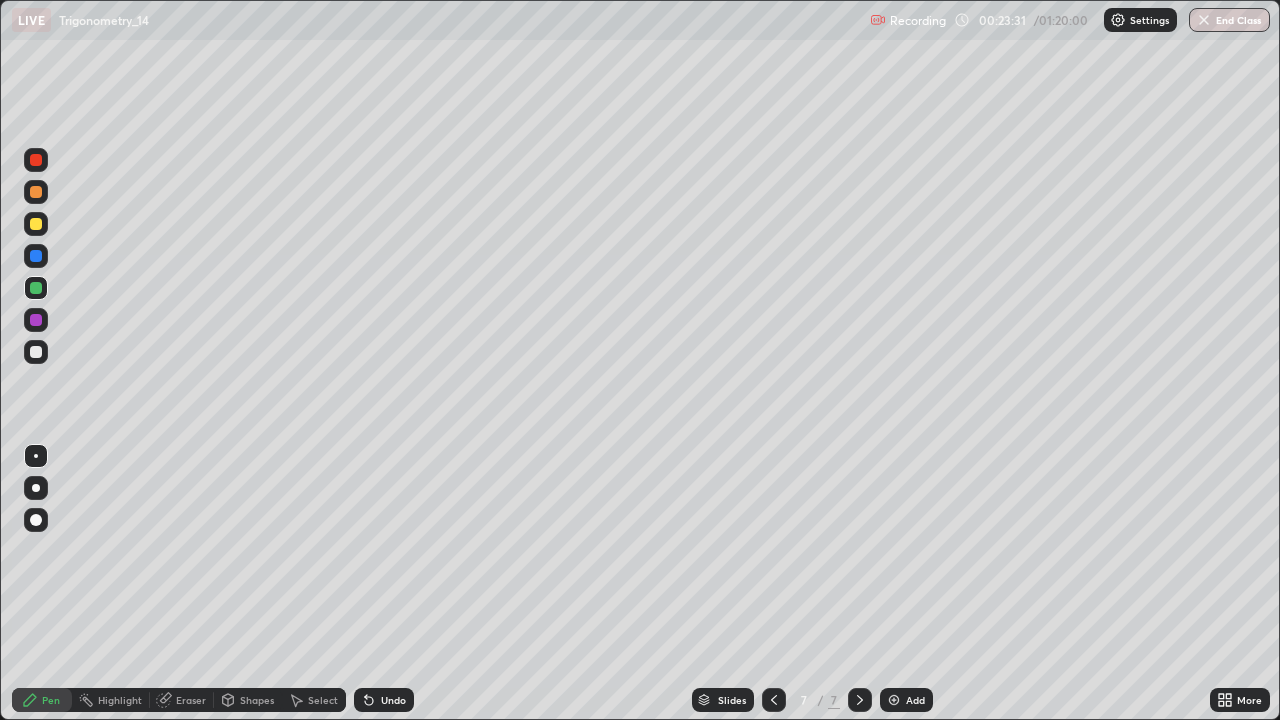 click at bounding box center (774, 700) 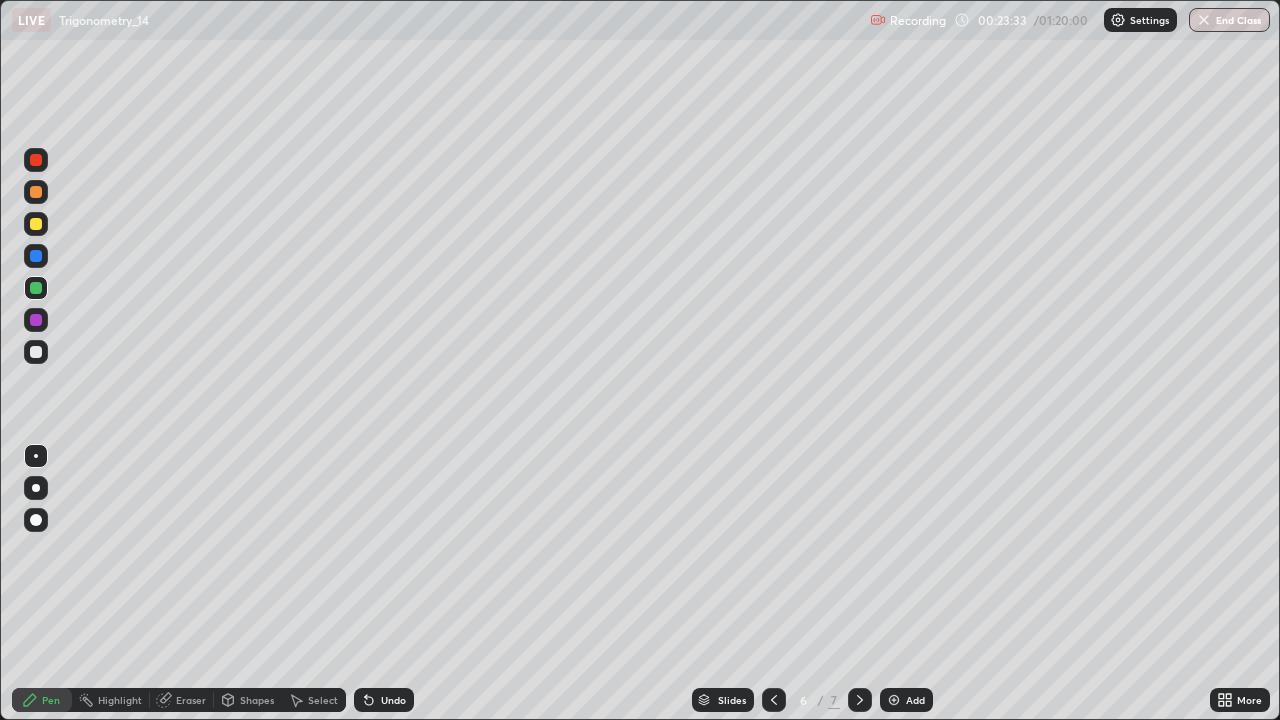 click at bounding box center [860, 700] 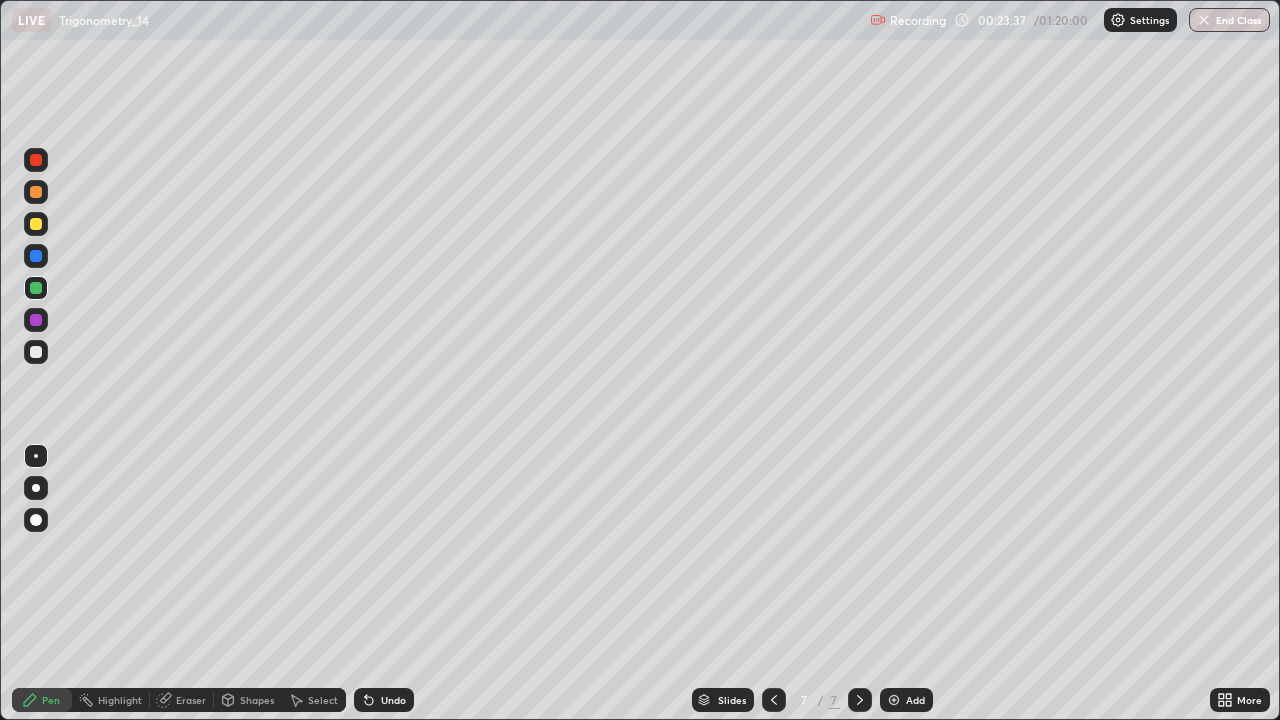 click at bounding box center (860, 700) 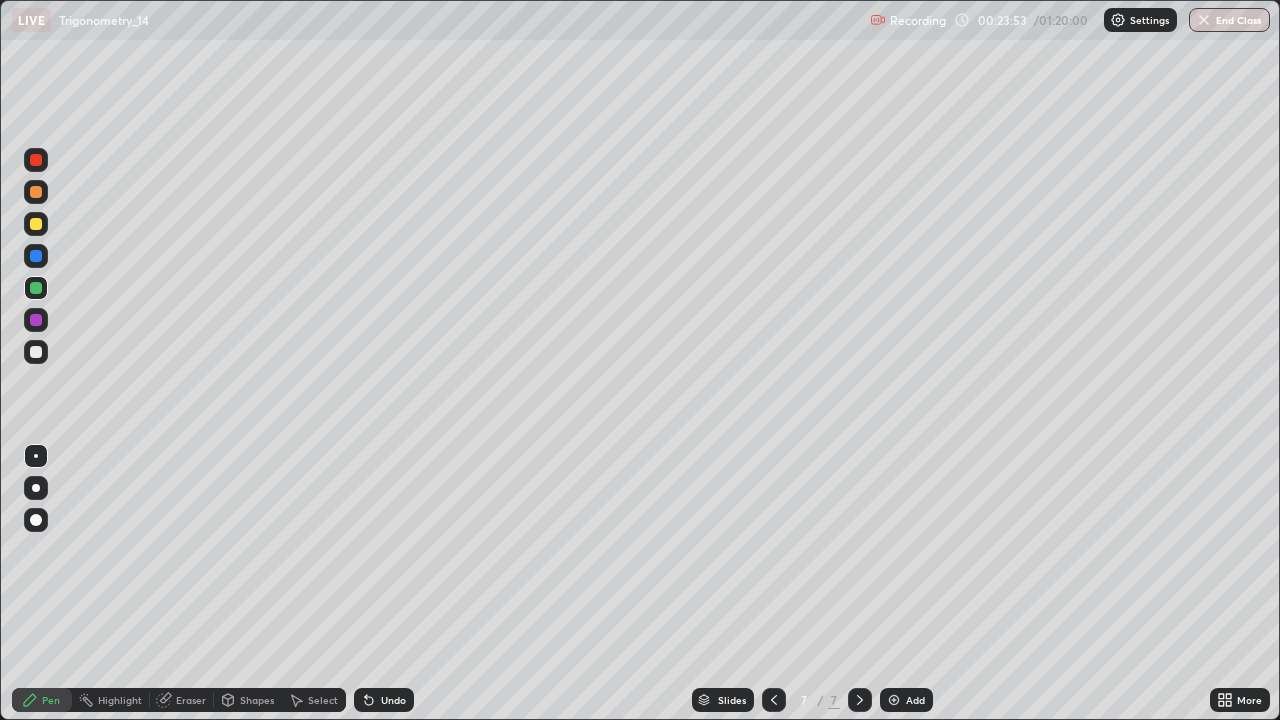 click 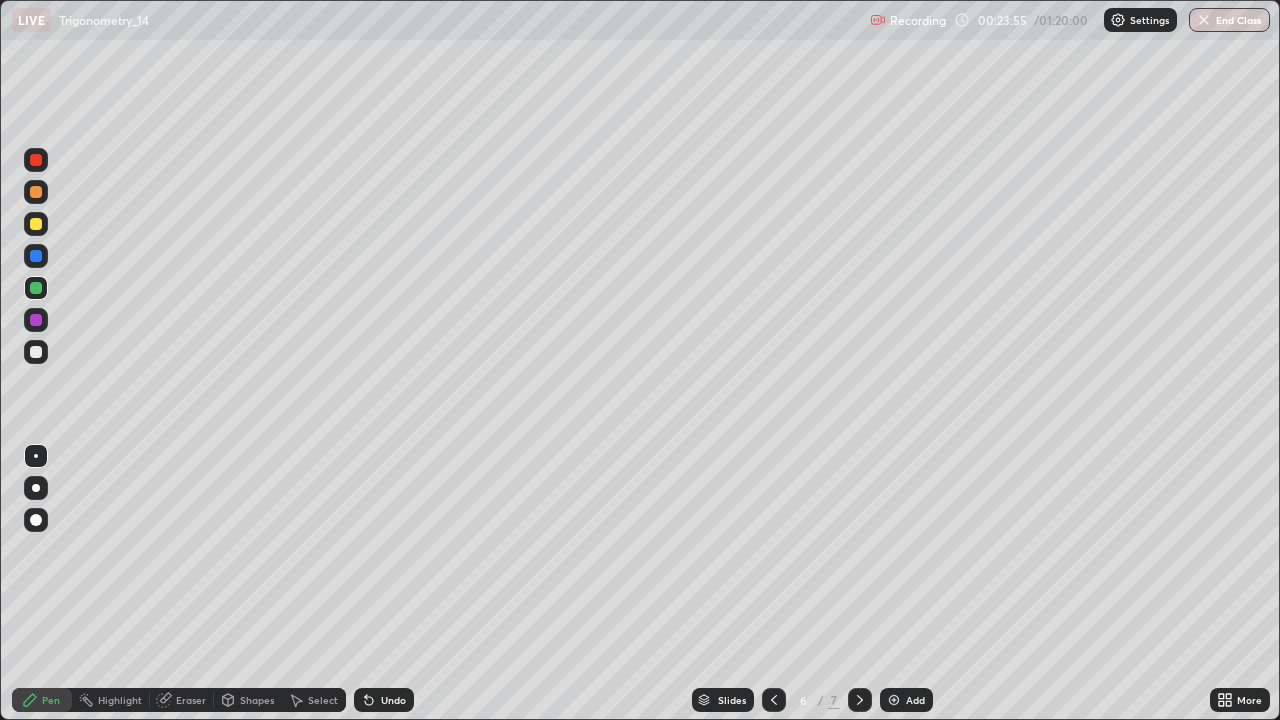 click 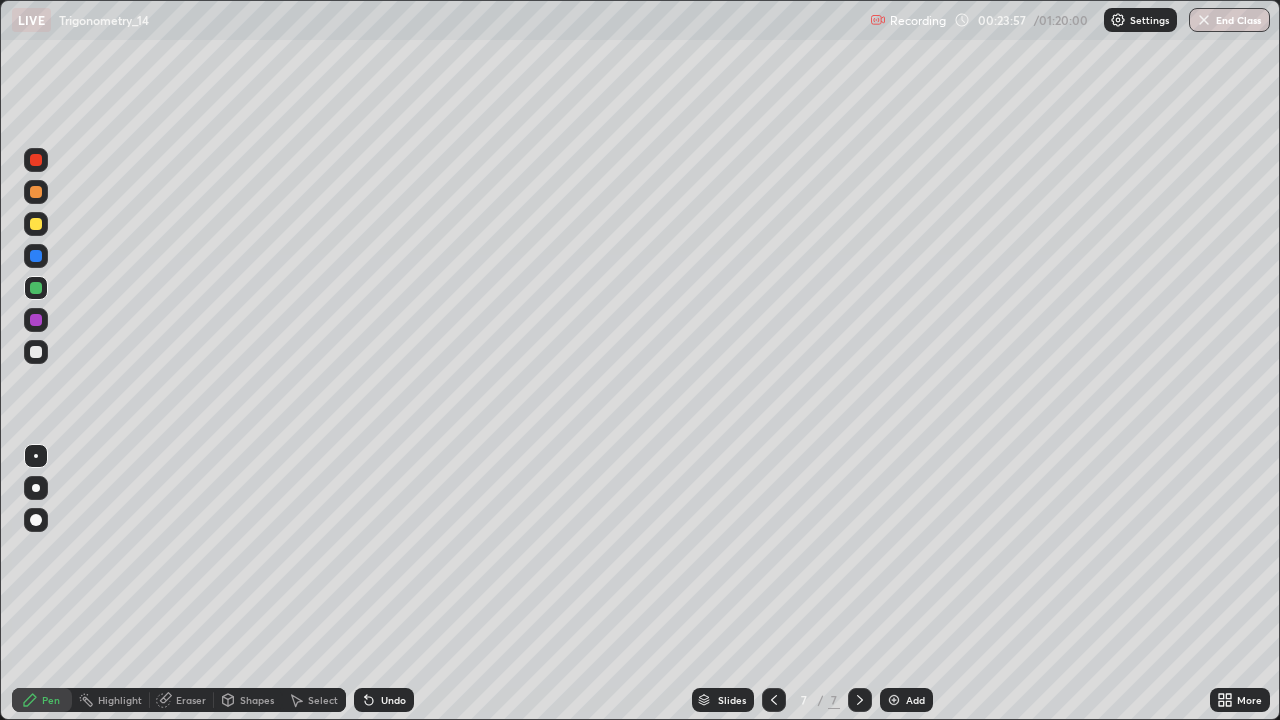 click on "Add" at bounding box center (906, 700) 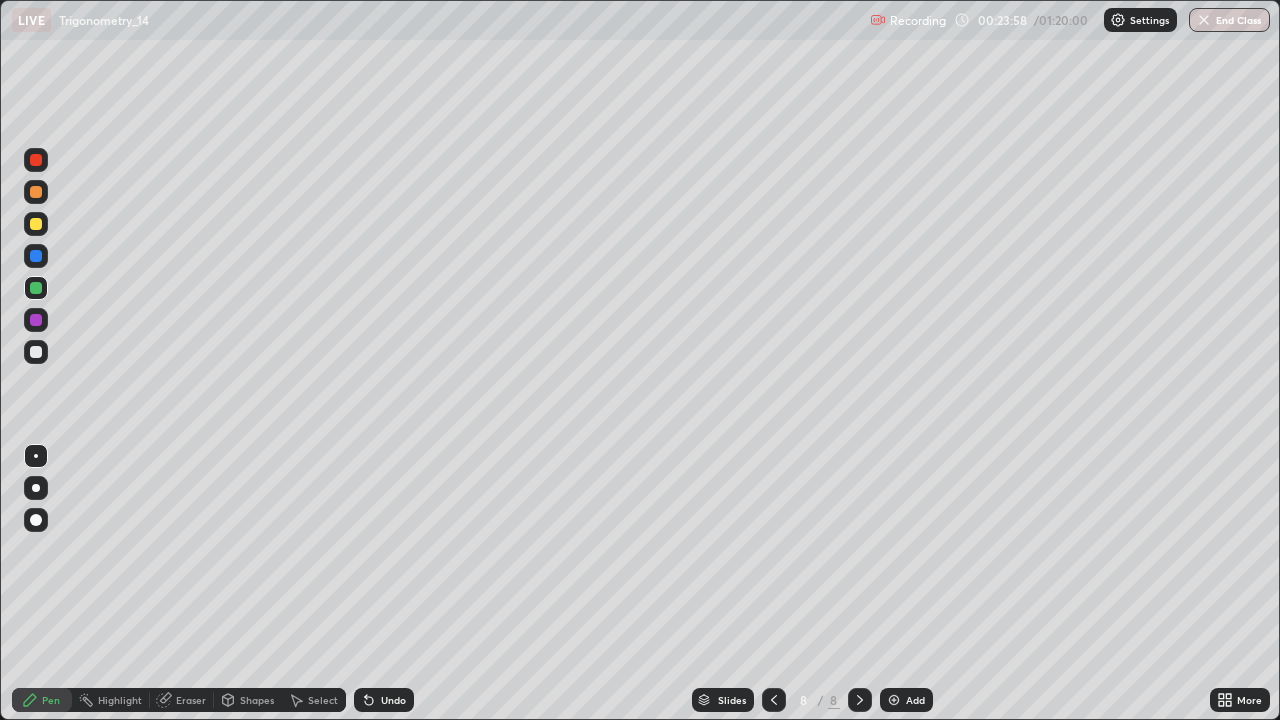 click at bounding box center [36, 224] 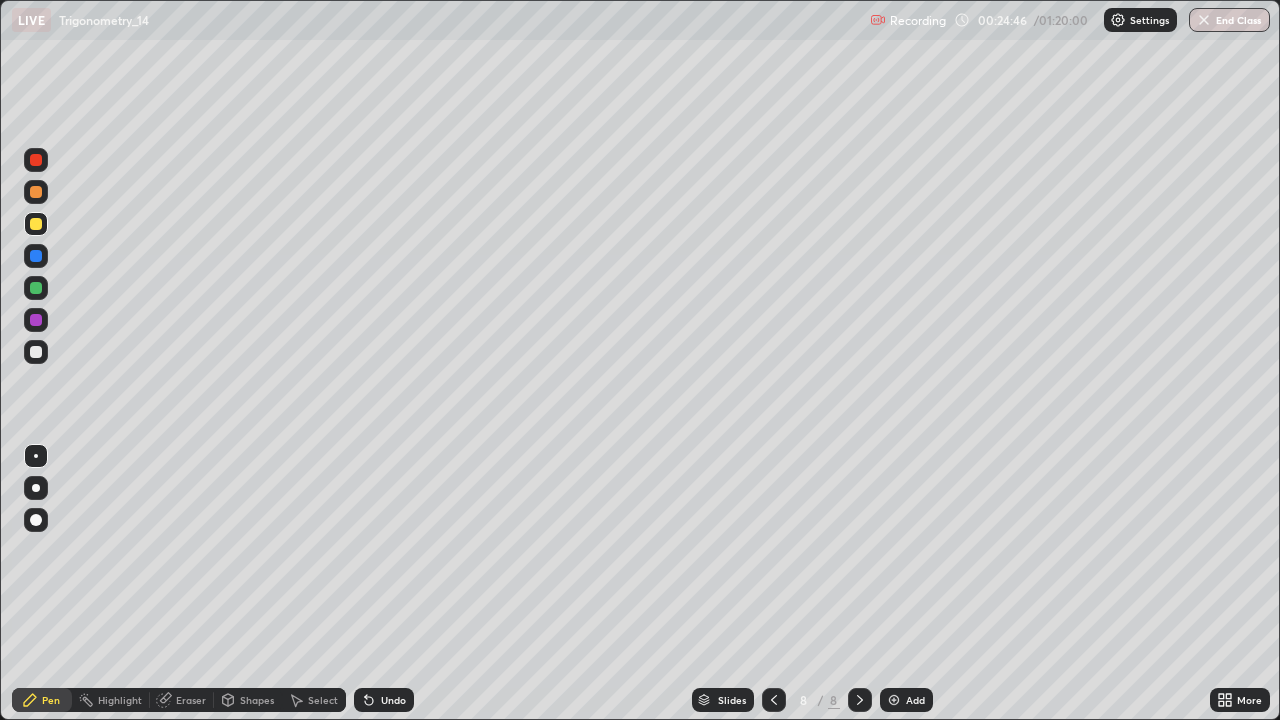 click on "Undo" at bounding box center [393, 700] 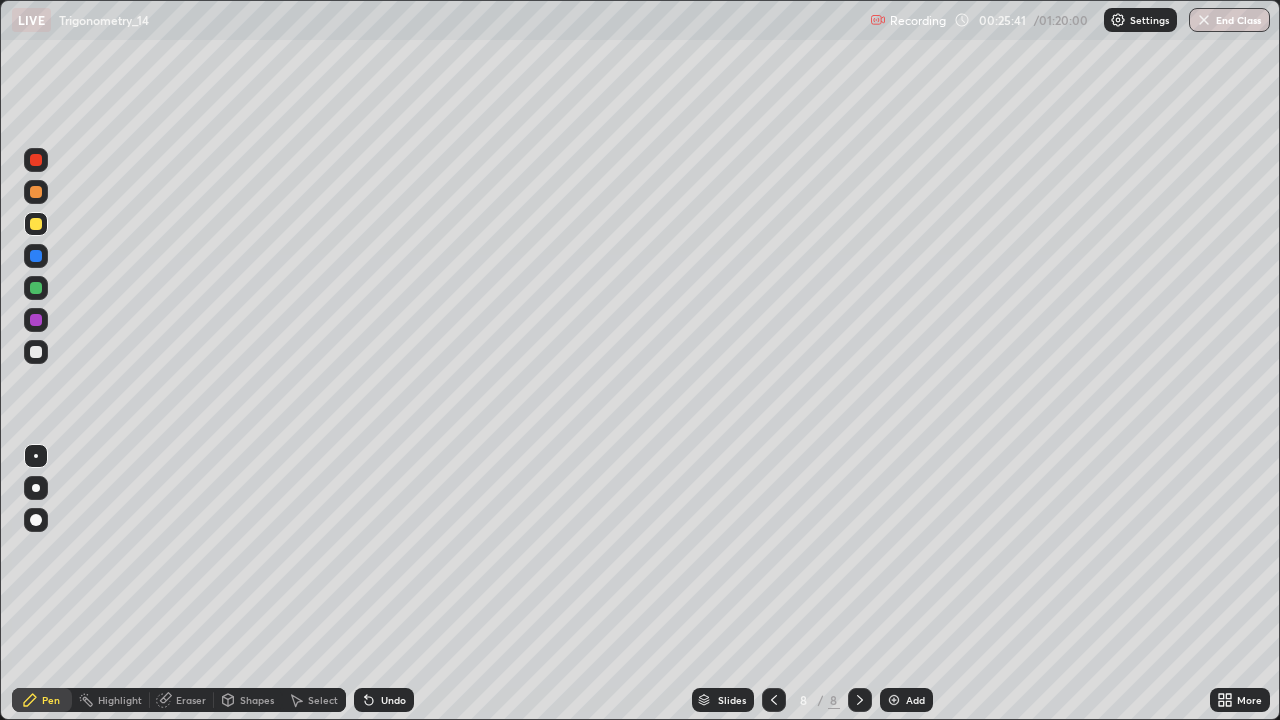 click at bounding box center [36, 352] 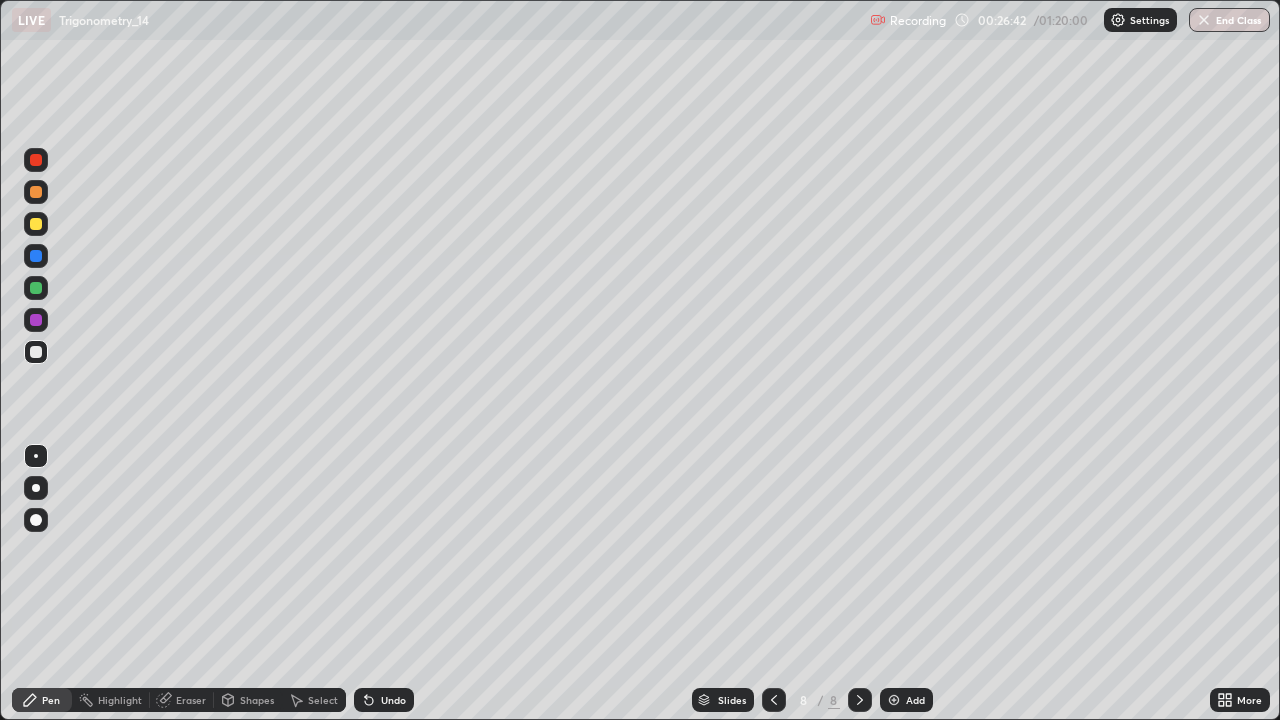 click 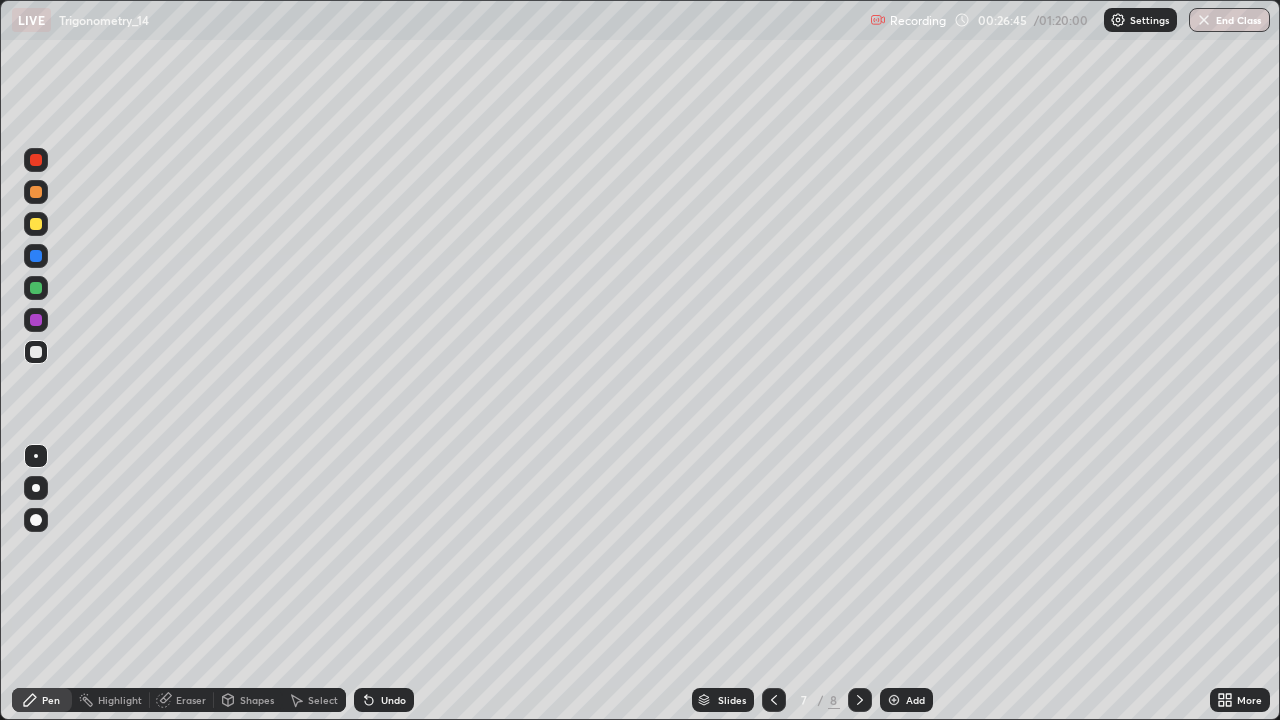 click 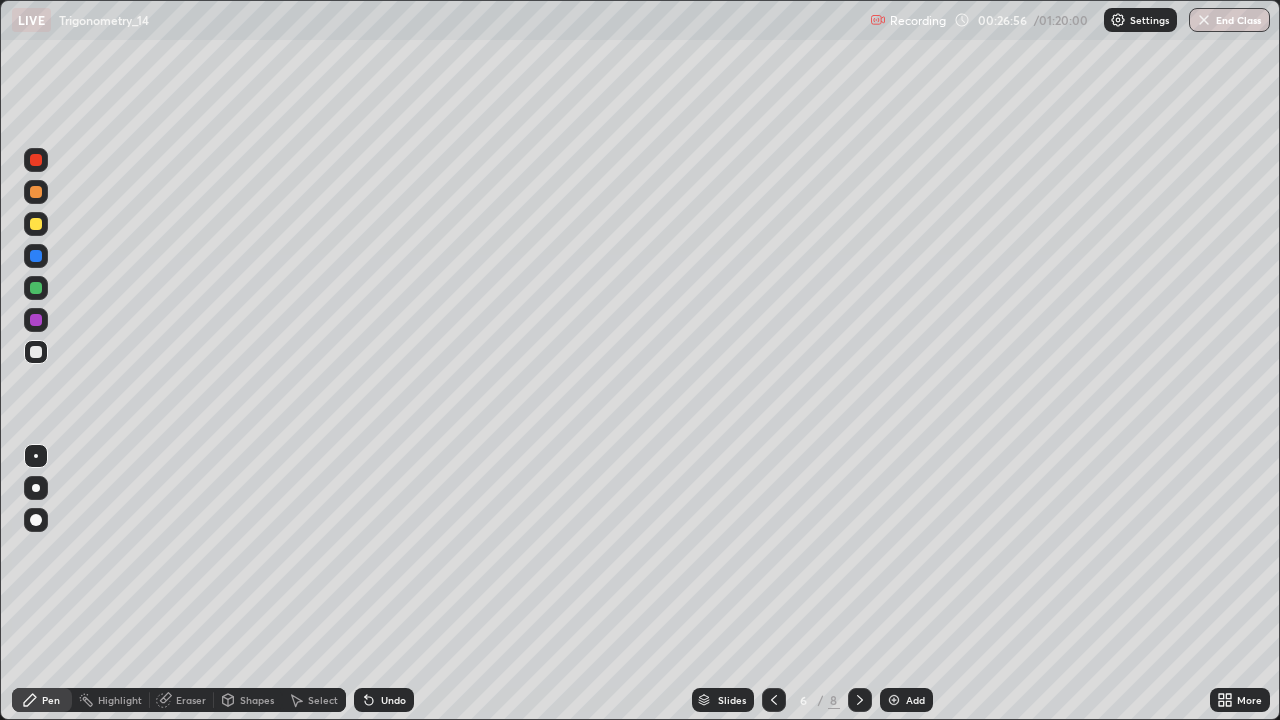click 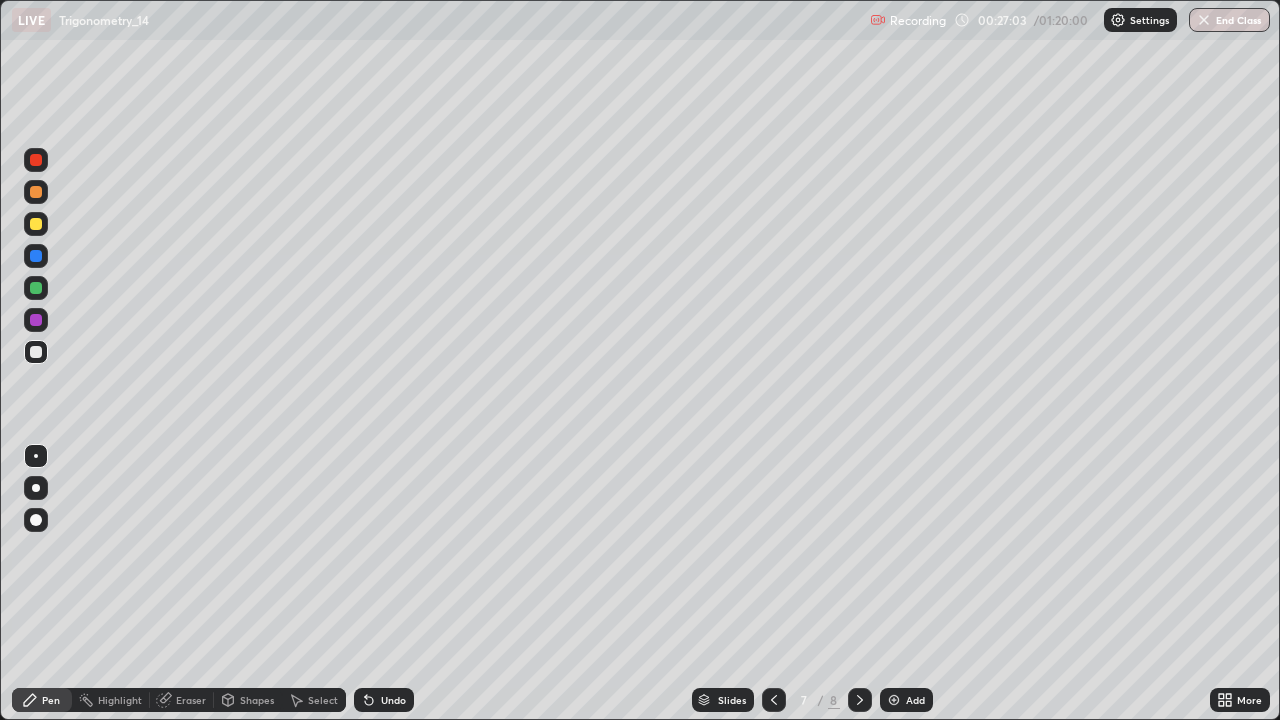 click 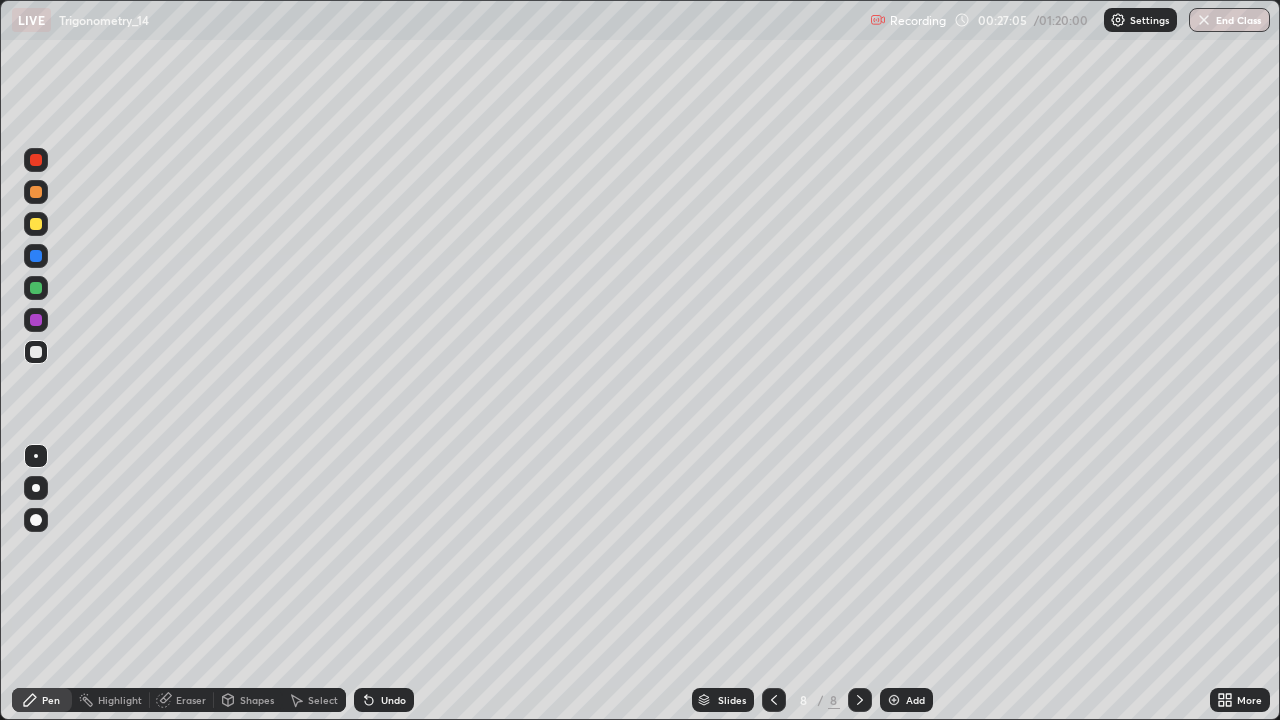 click 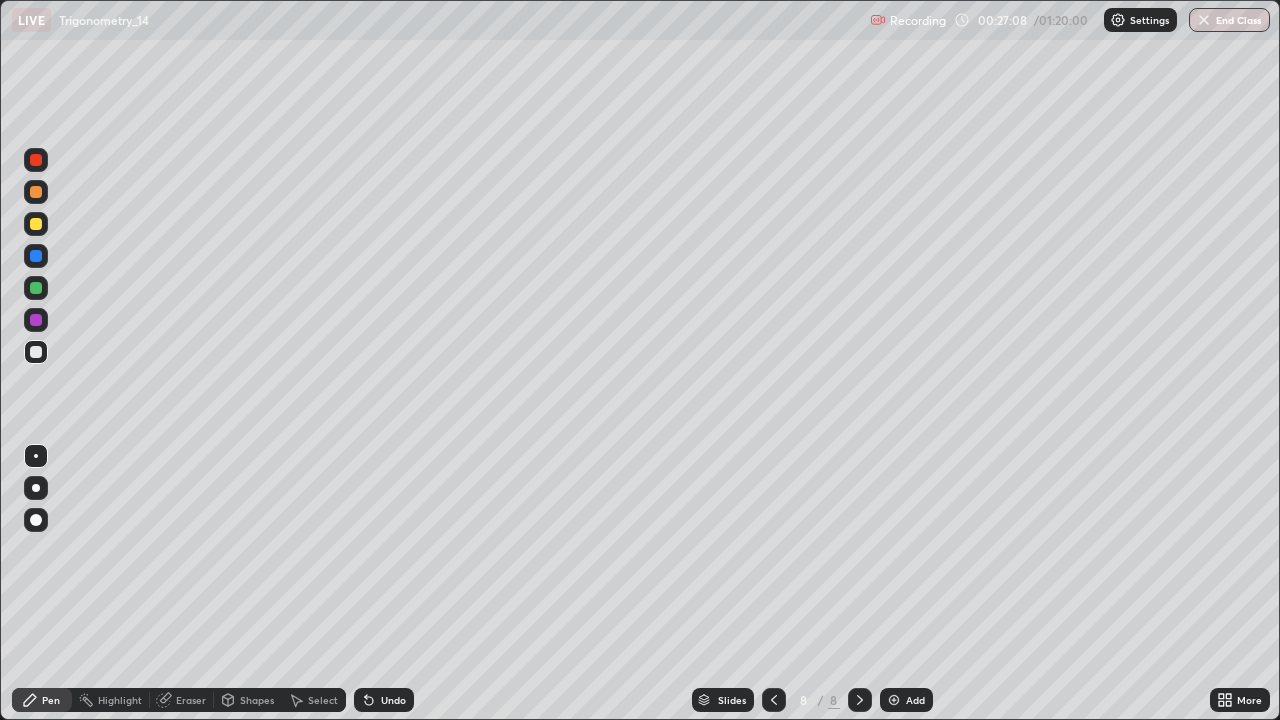 click on "Add" at bounding box center (906, 700) 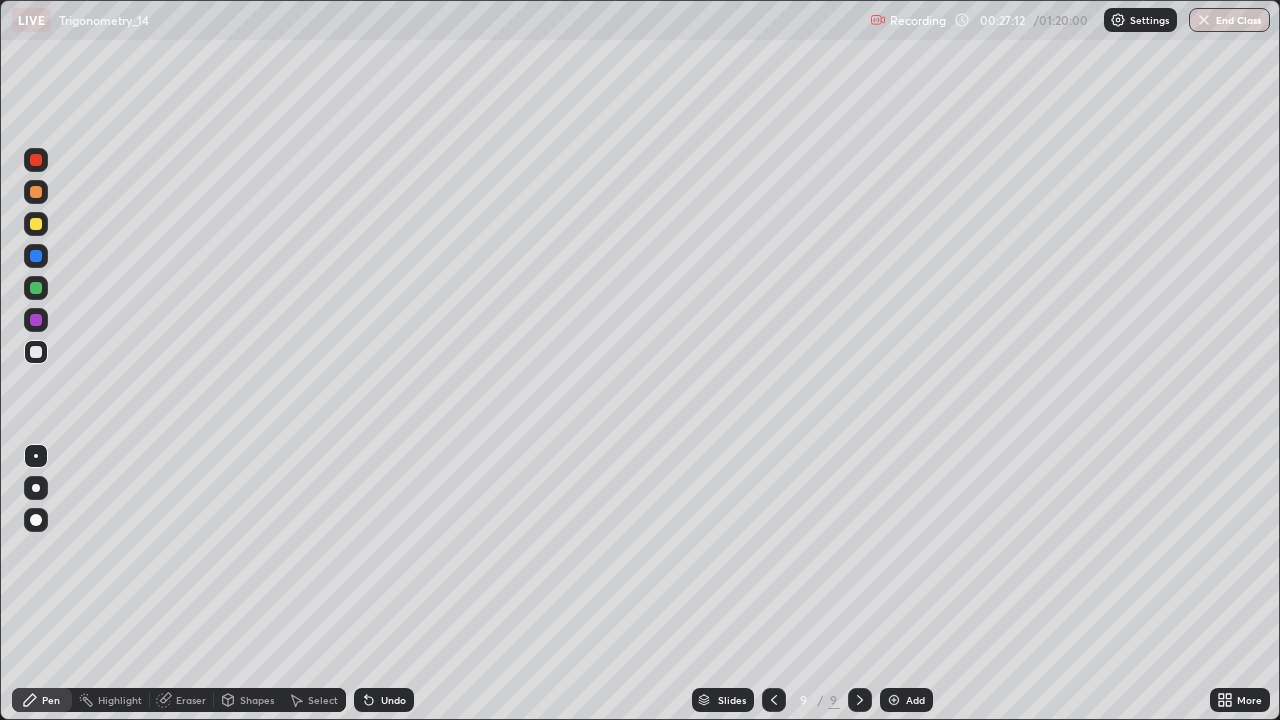 click at bounding box center [36, 224] 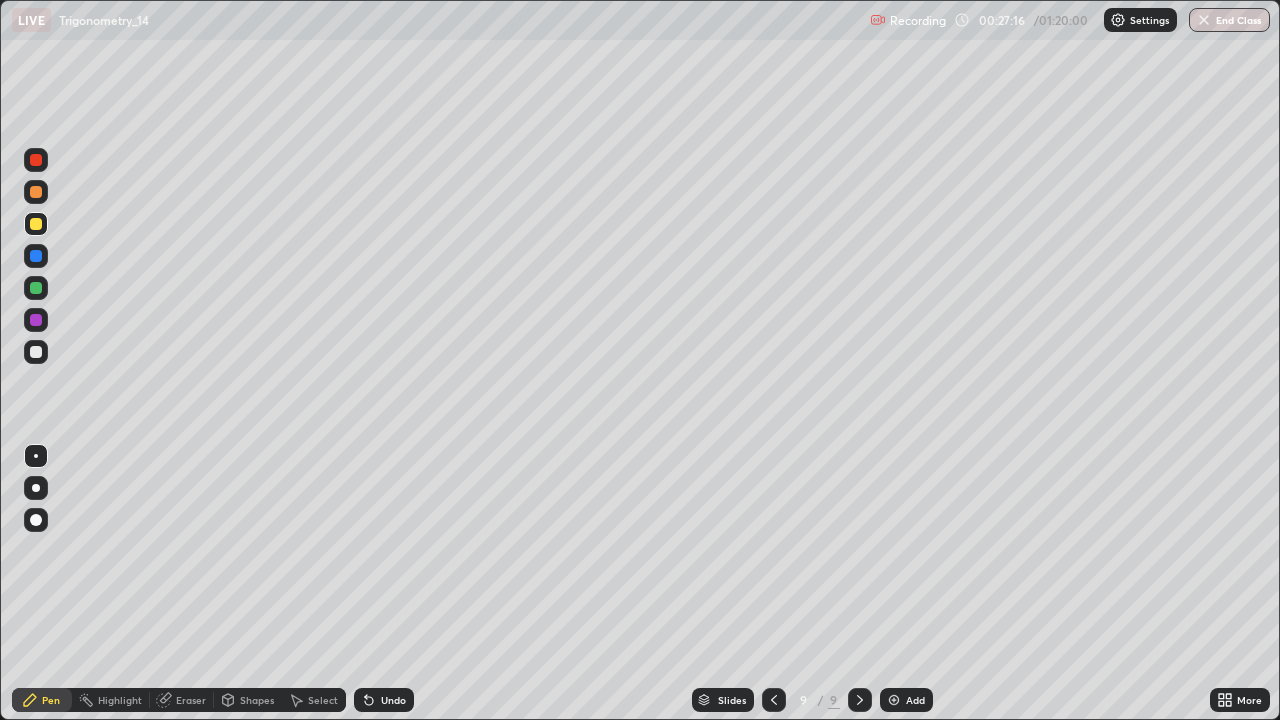 click 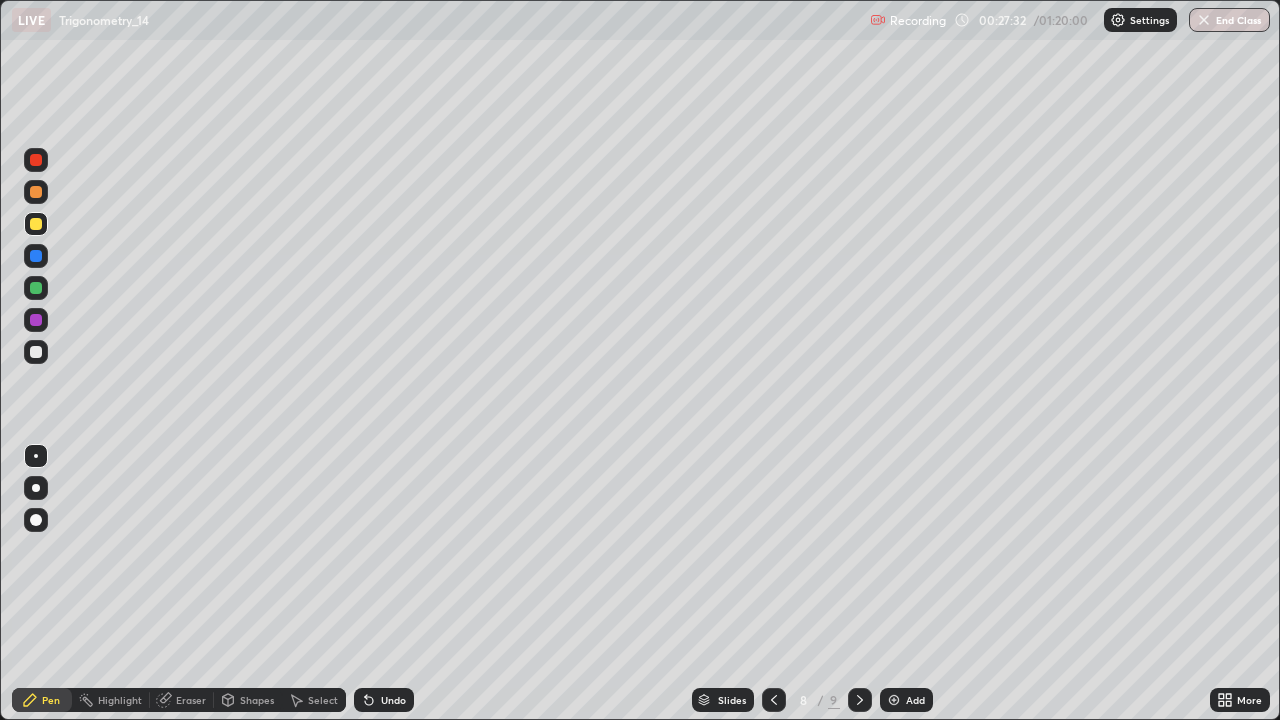 click at bounding box center [860, 700] 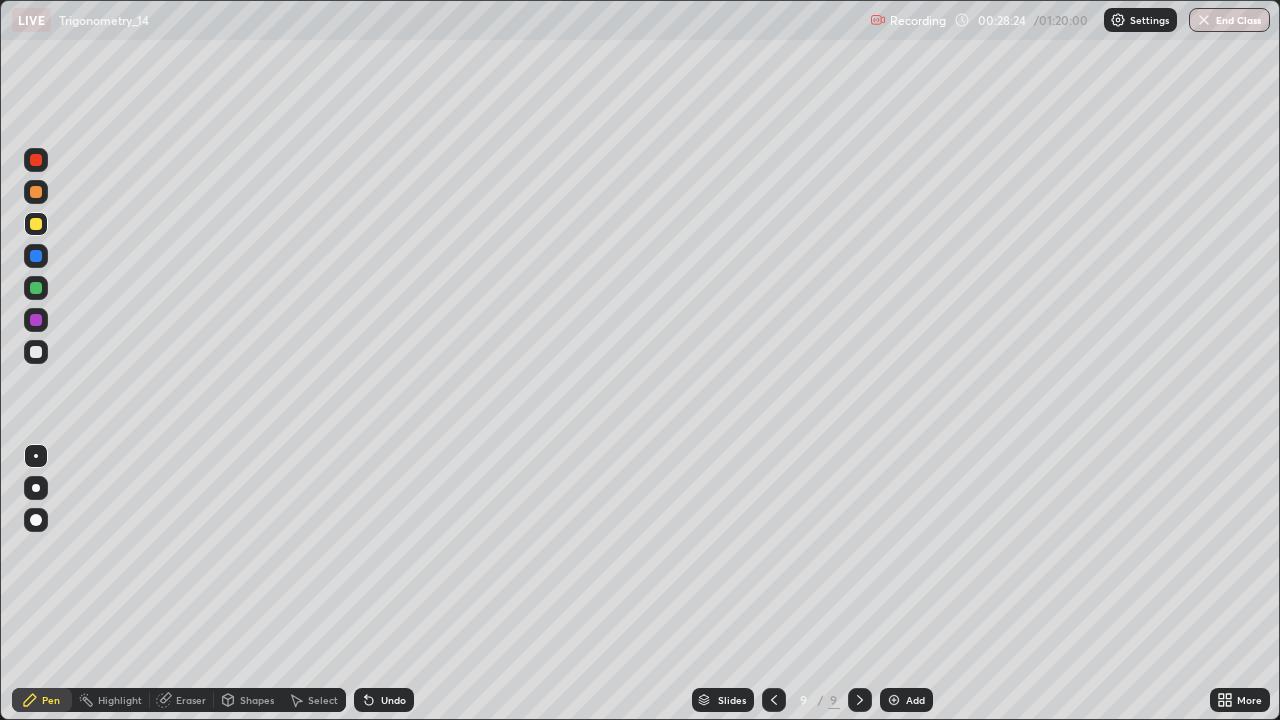 click 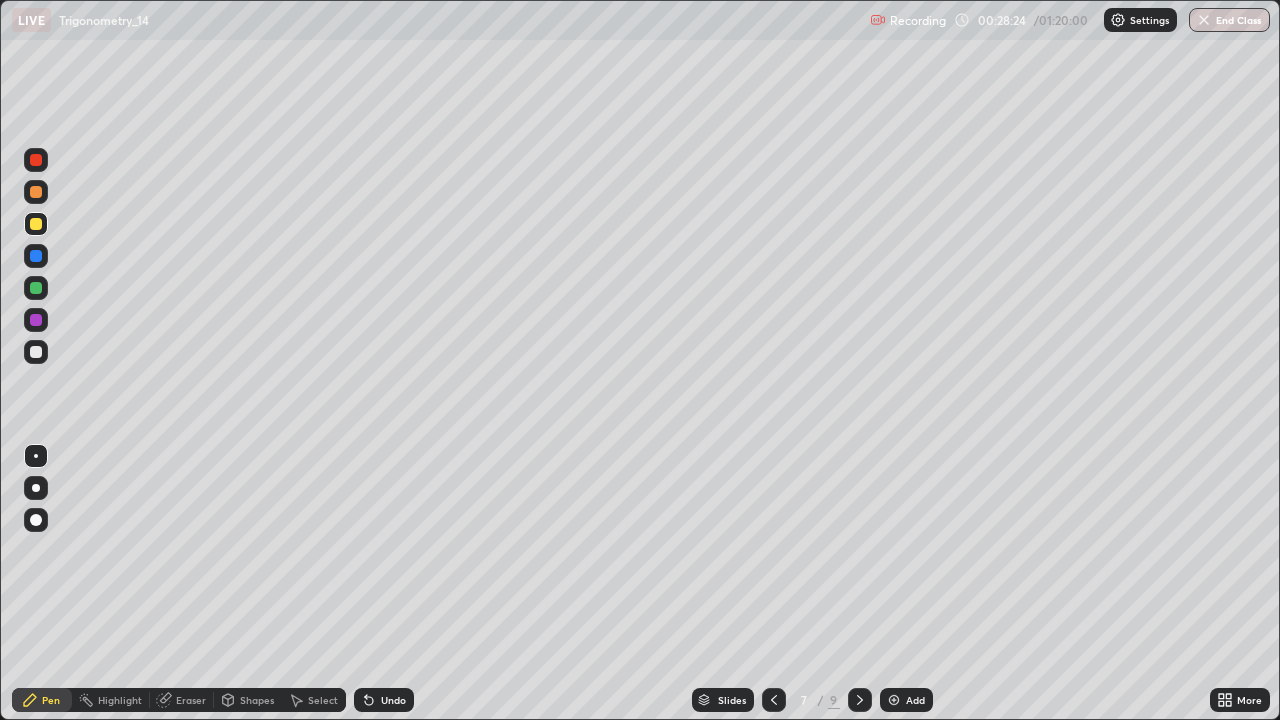 click 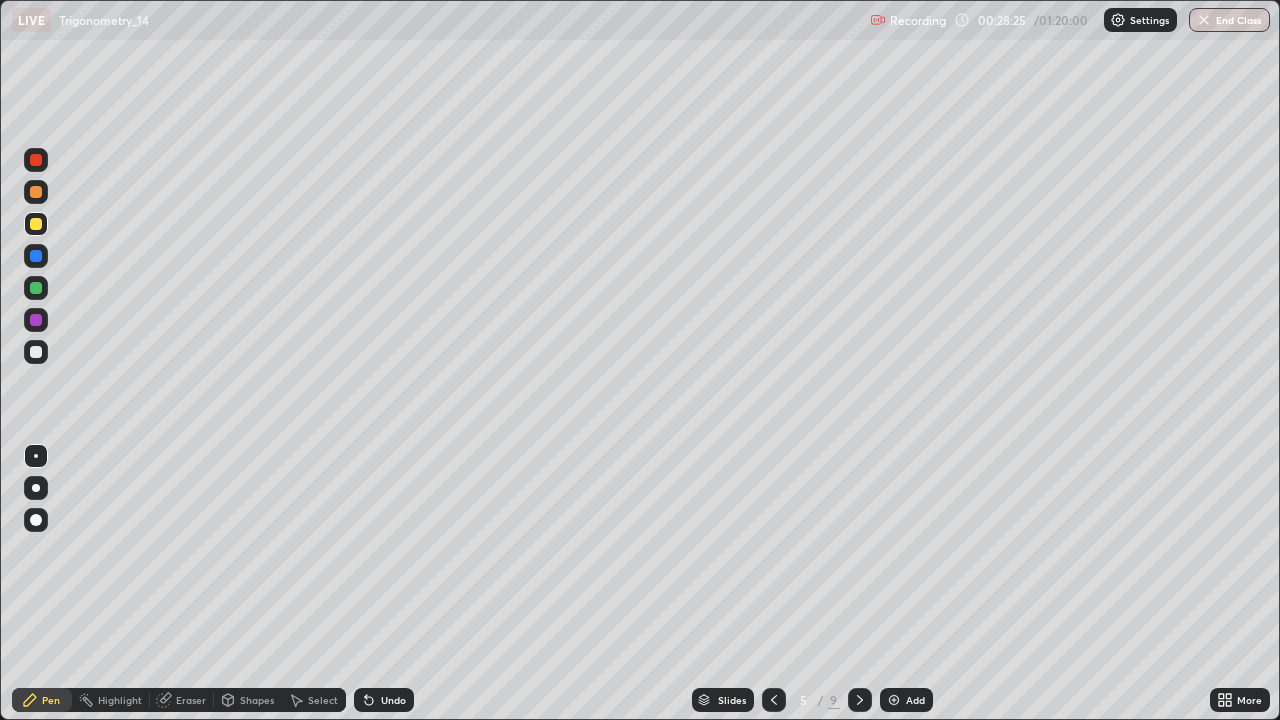 click 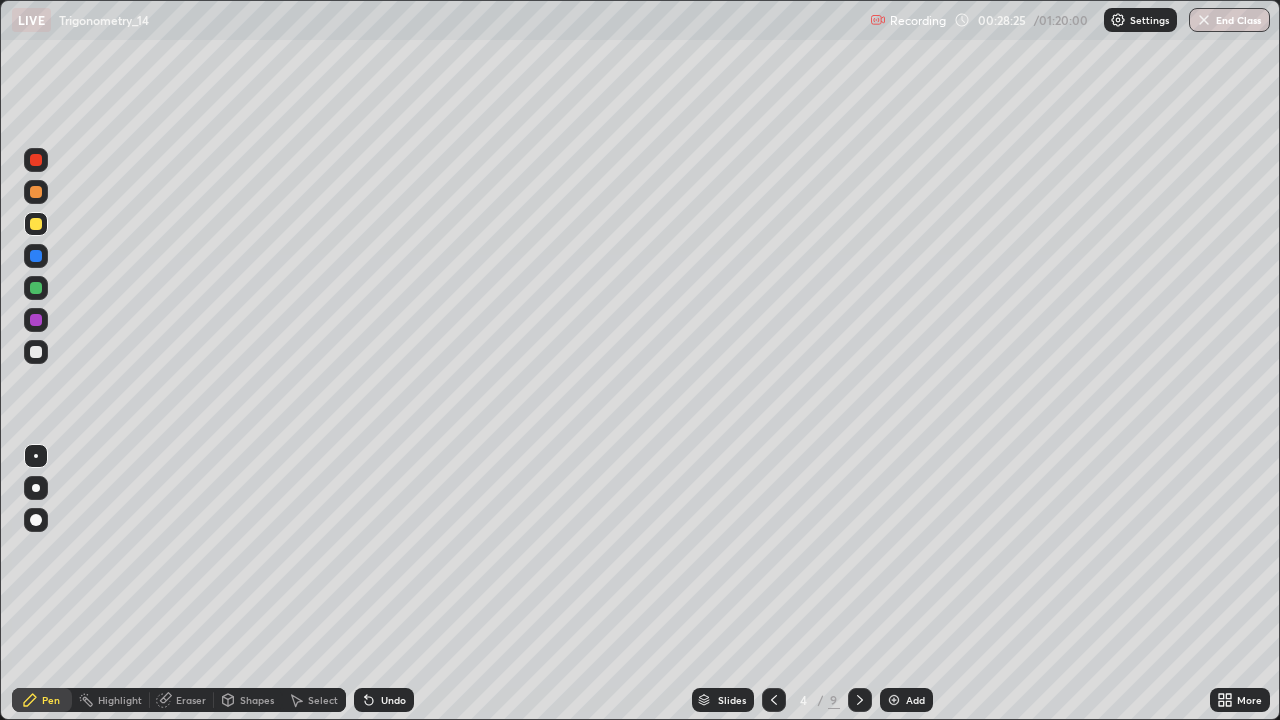 click at bounding box center (774, 700) 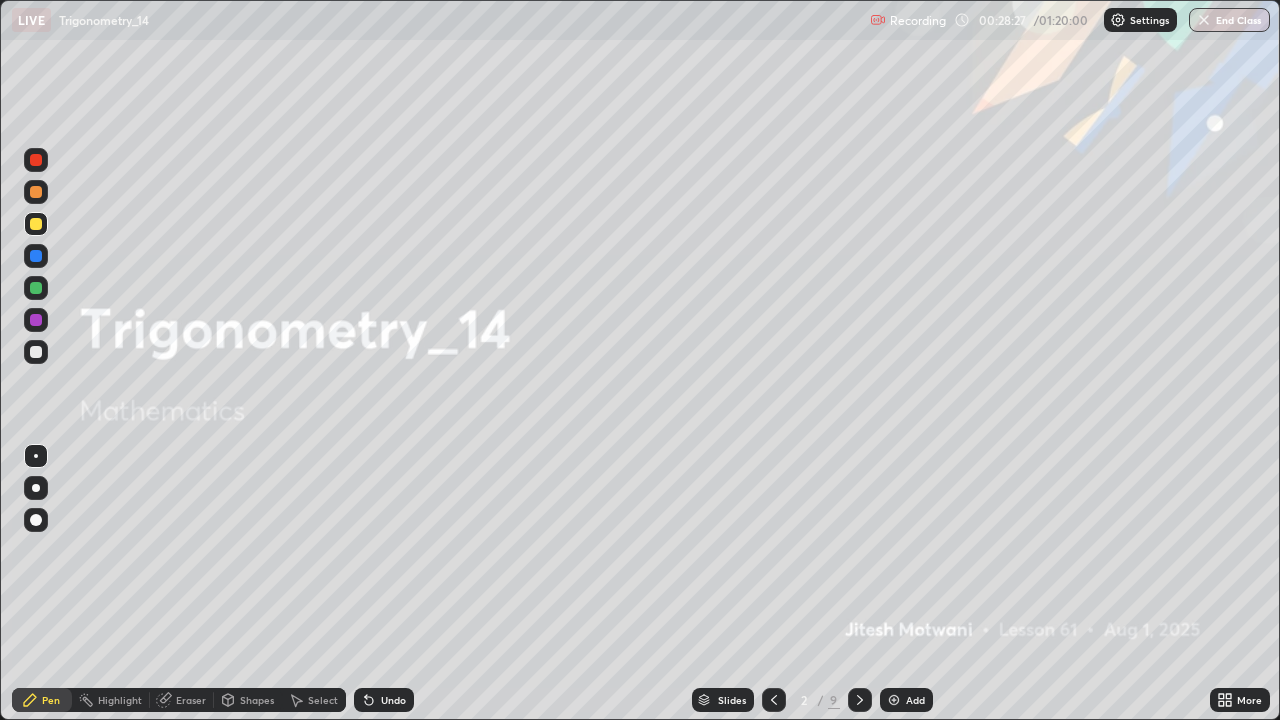 click 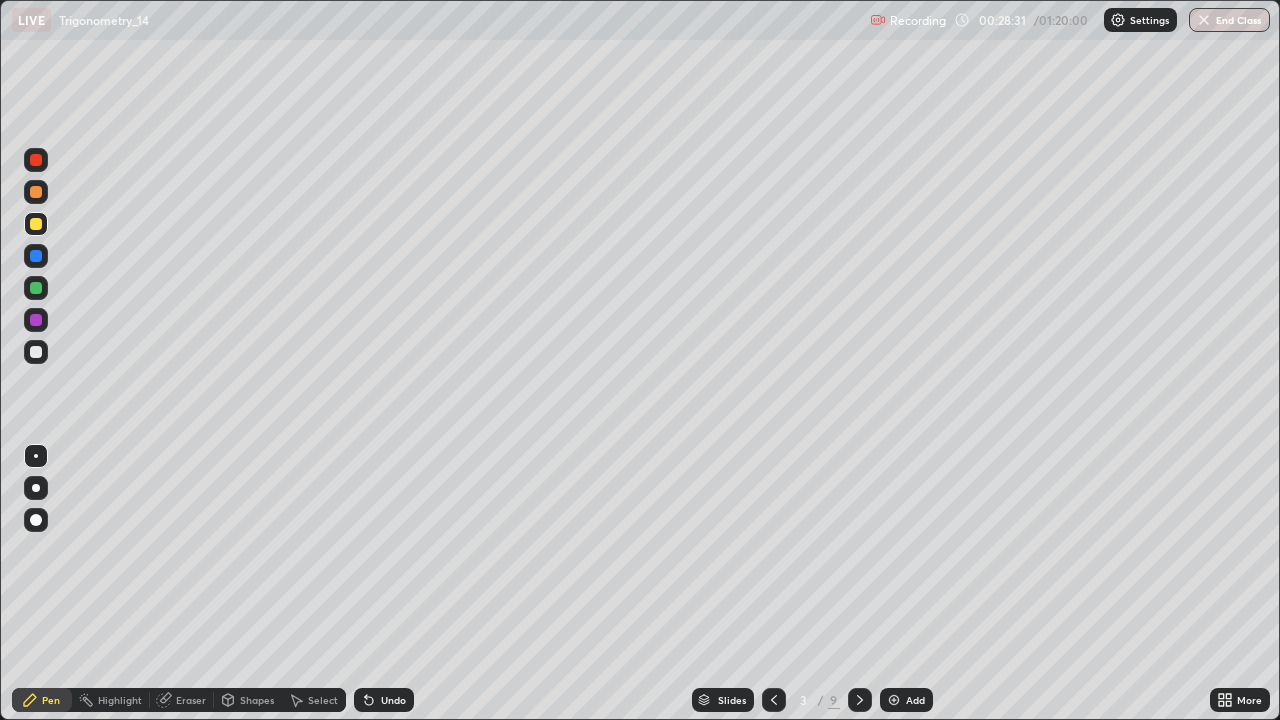 click at bounding box center [36, 288] 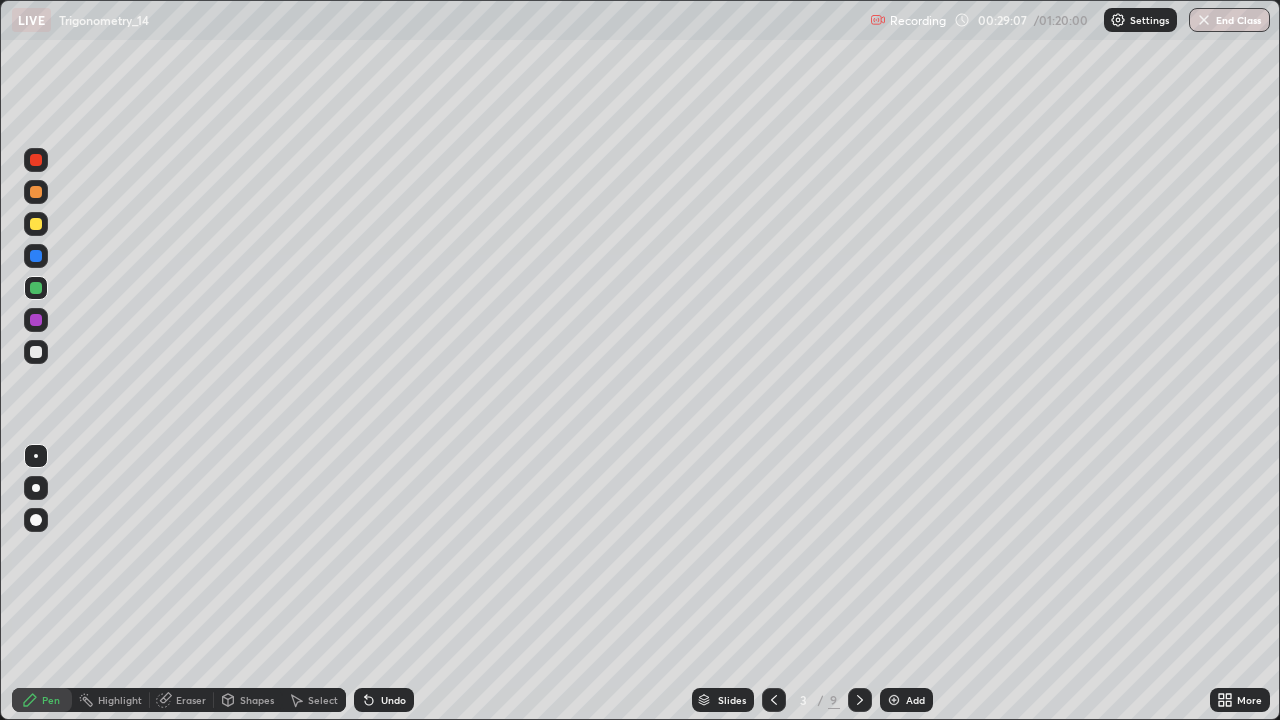 click 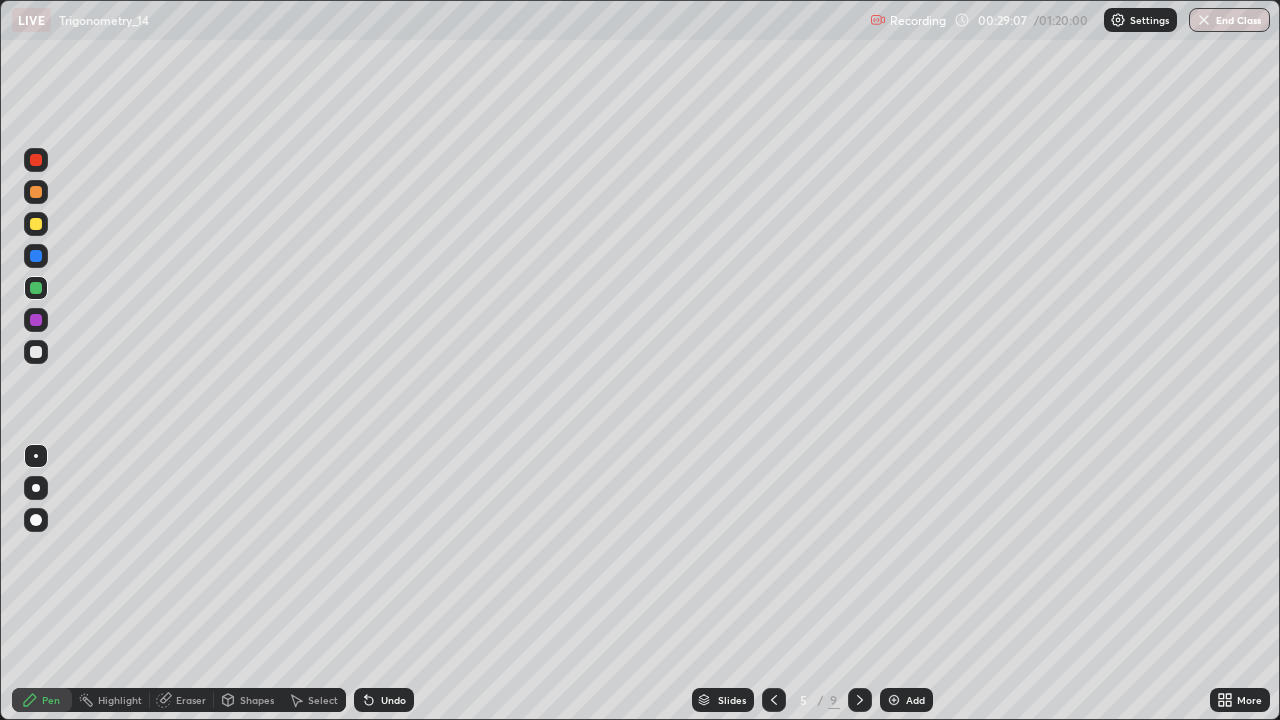 click at bounding box center [860, 700] 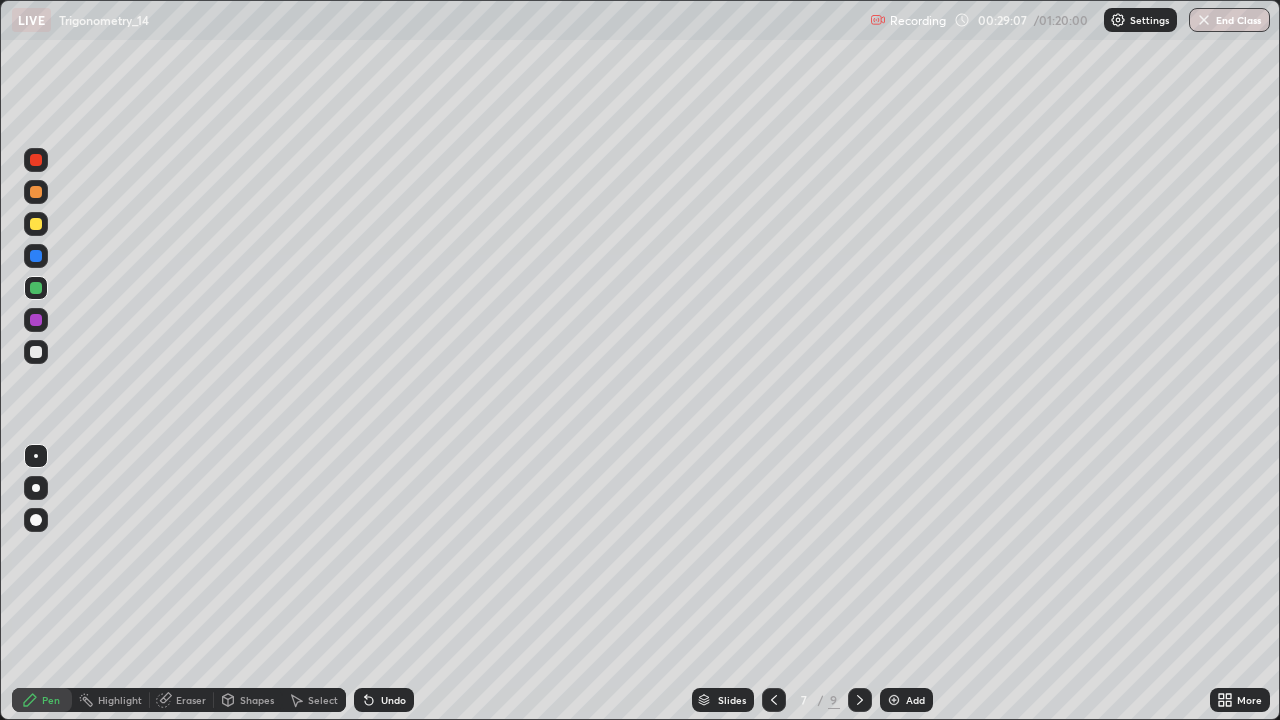 click at bounding box center (860, 700) 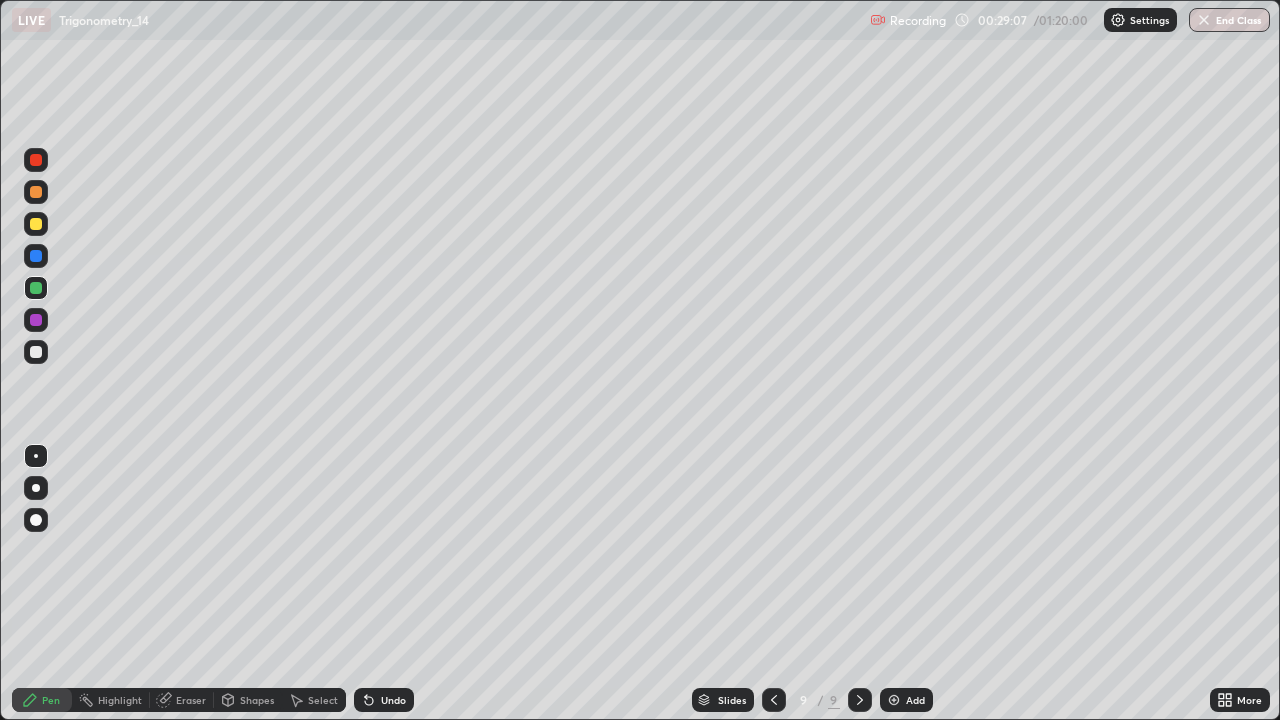 click 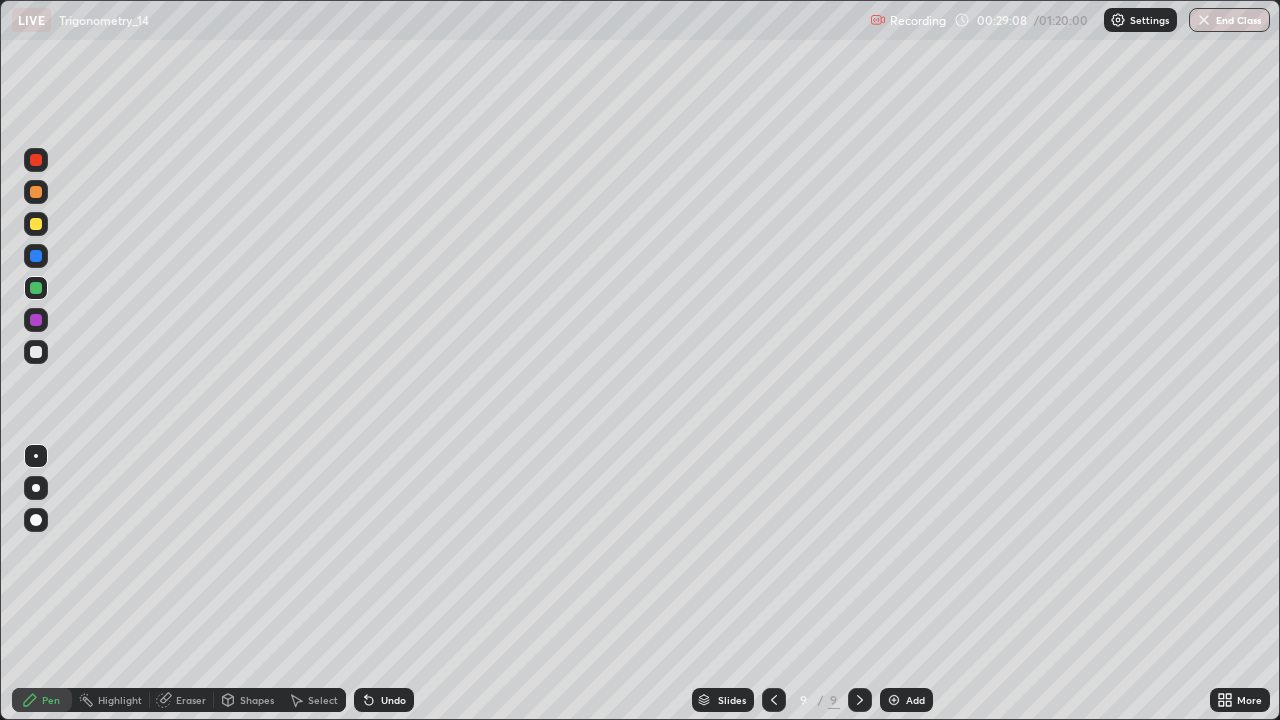 click 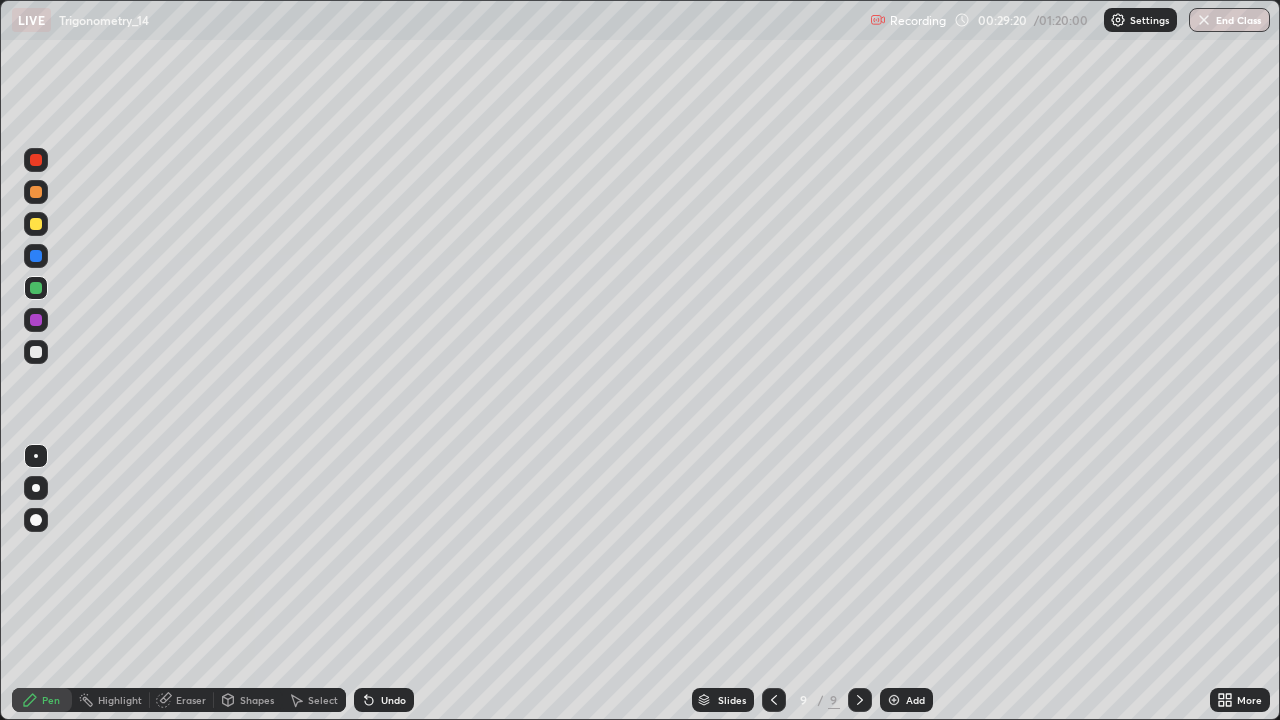 click at bounding box center [36, 352] 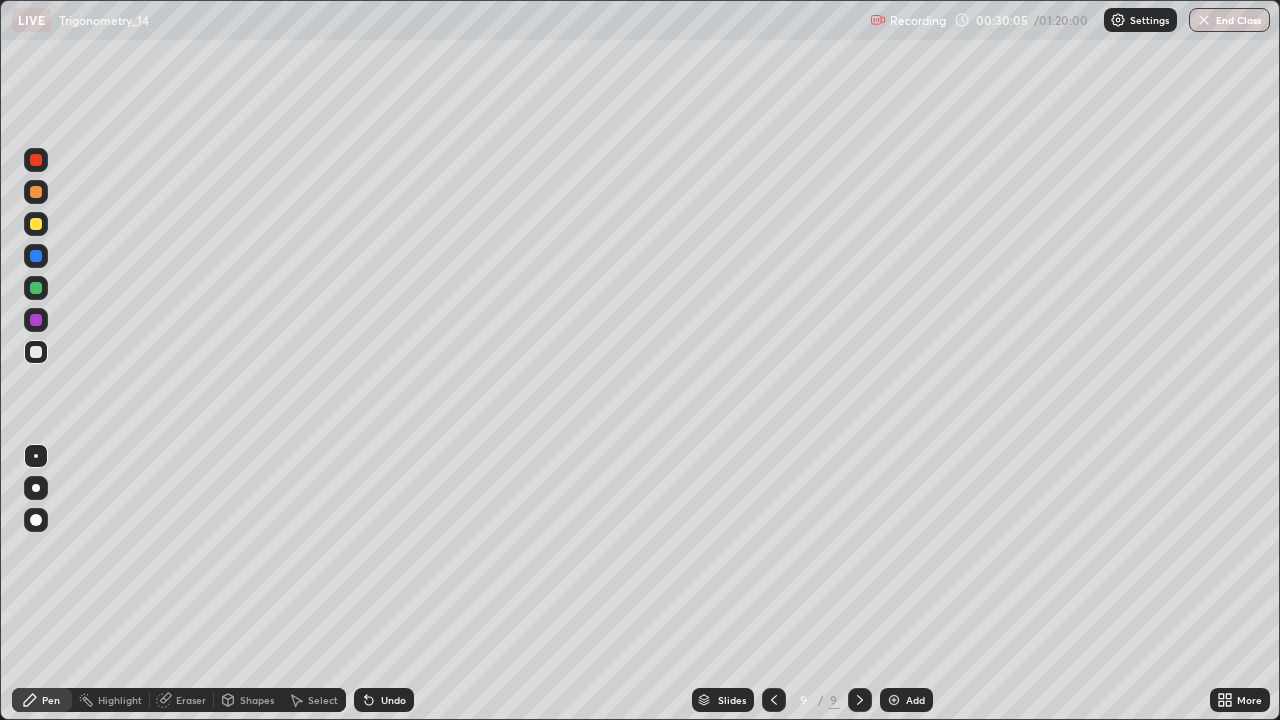 click on "Undo" at bounding box center (393, 700) 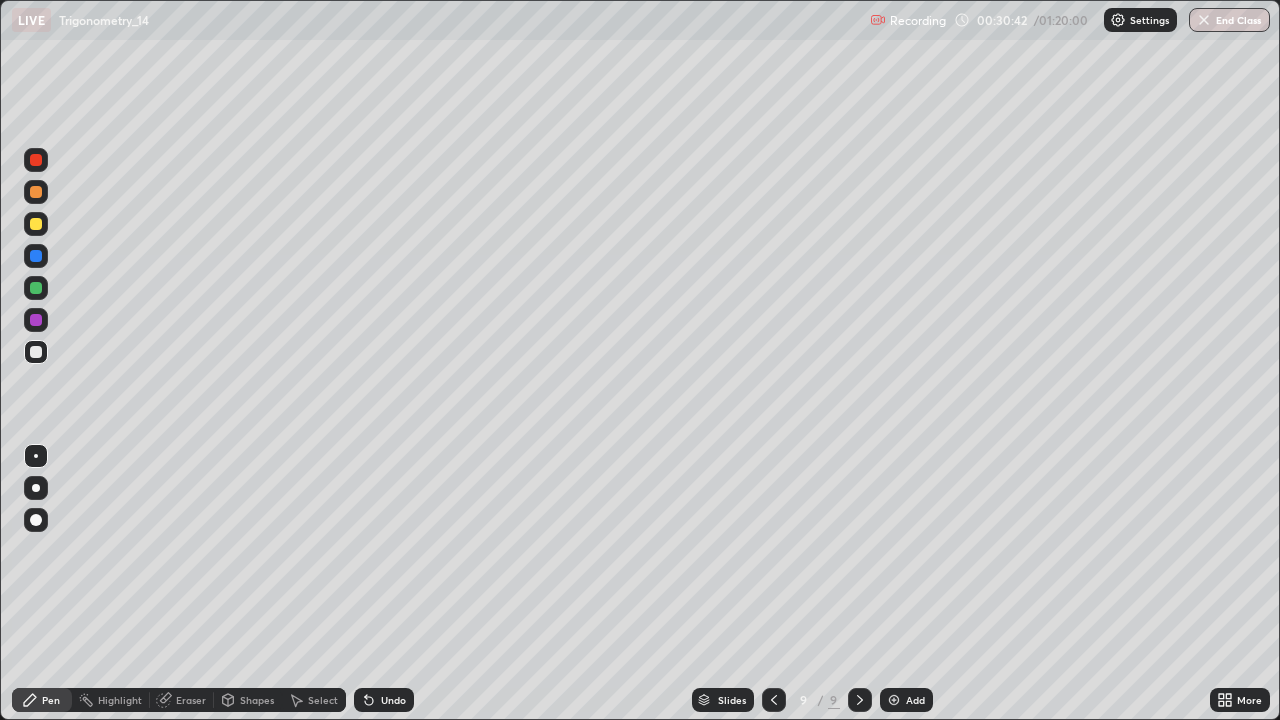 click 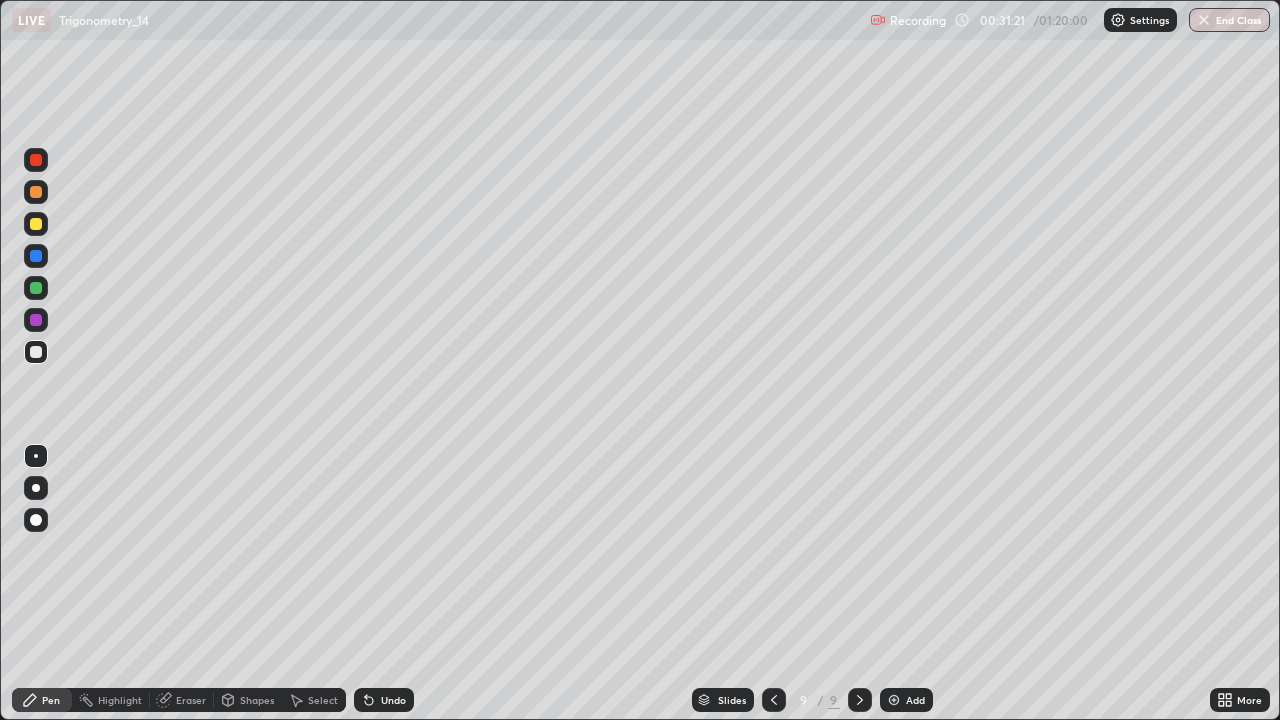 click on "Undo" at bounding box center (393, 700) 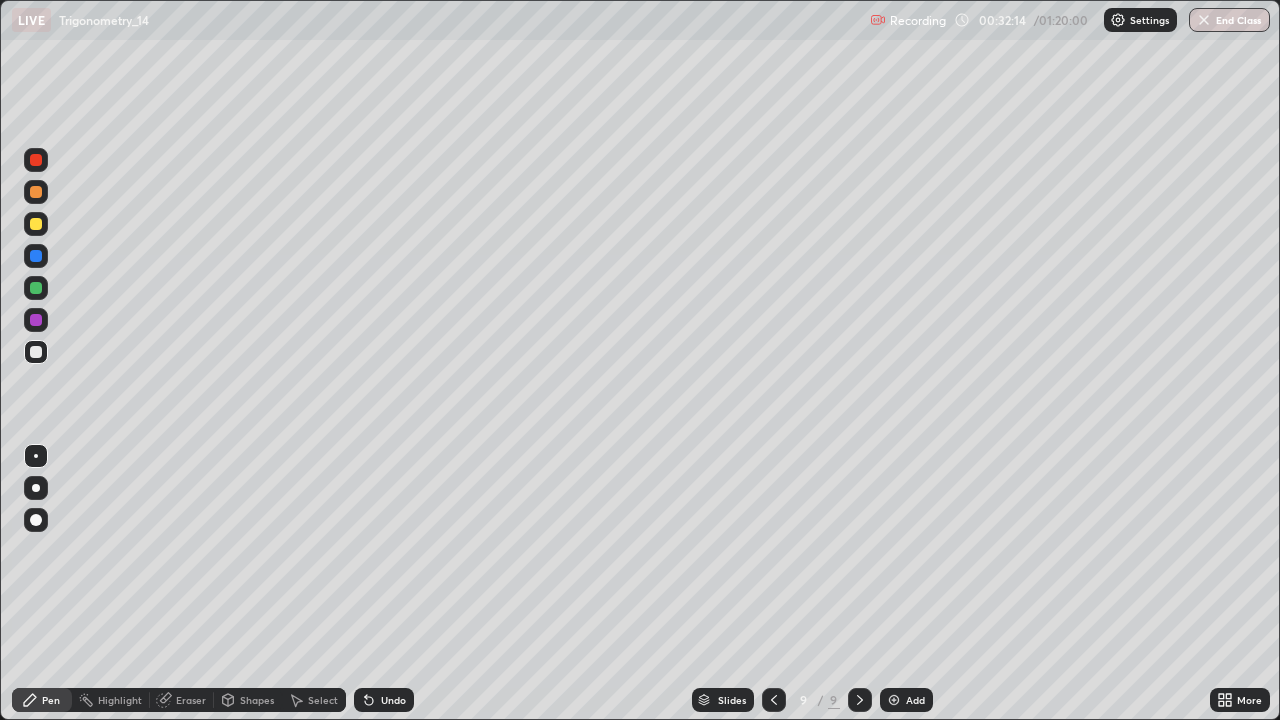 click at bounding box center [860, 700] 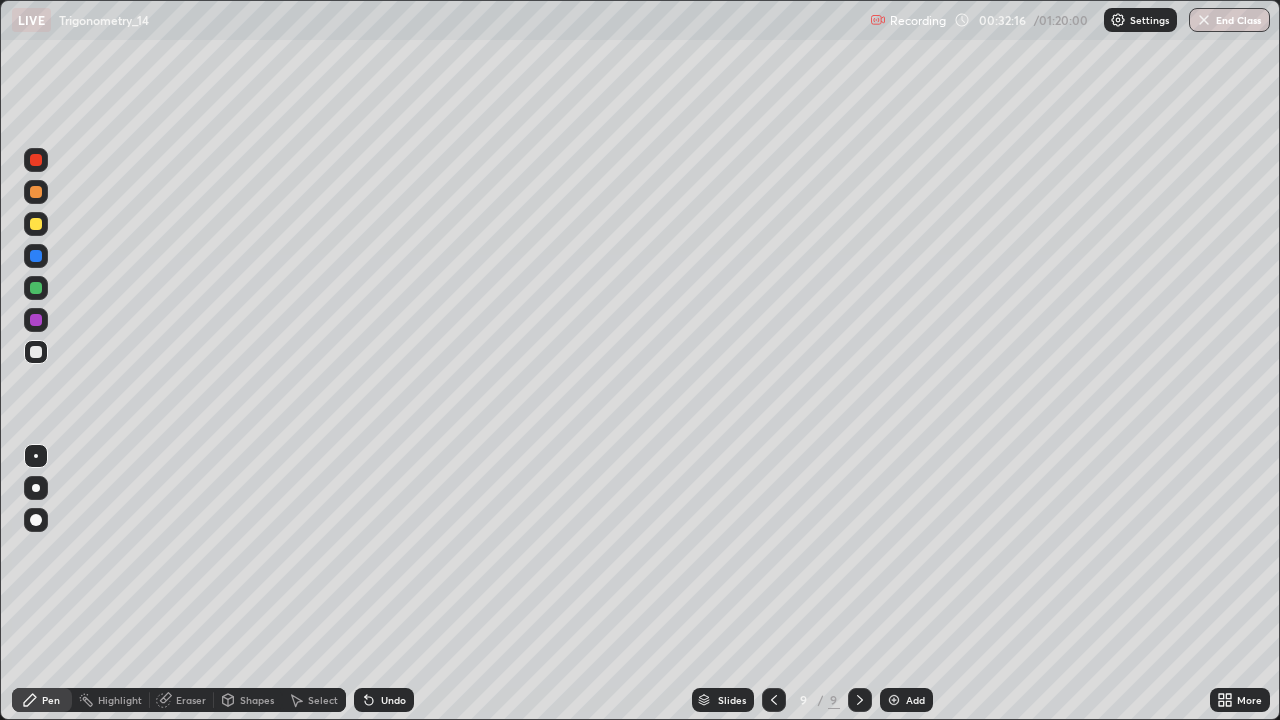 click on "Add" at bounding box center [915, 700] 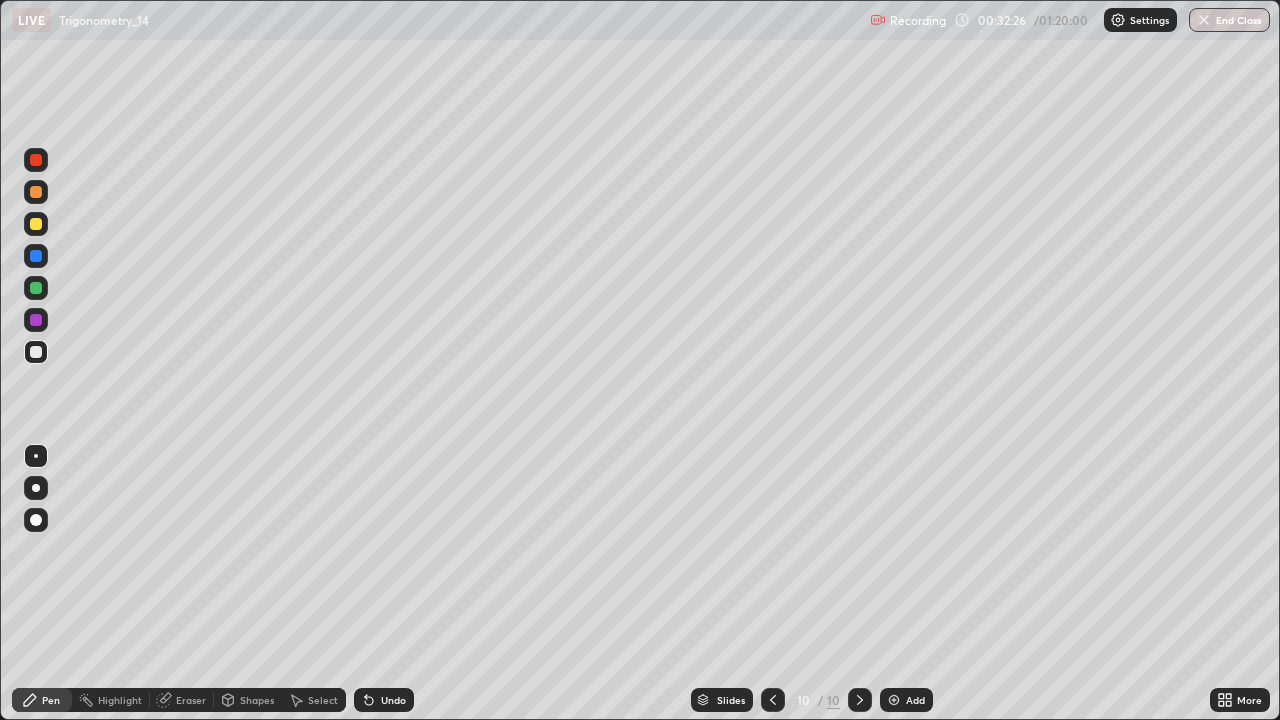 click 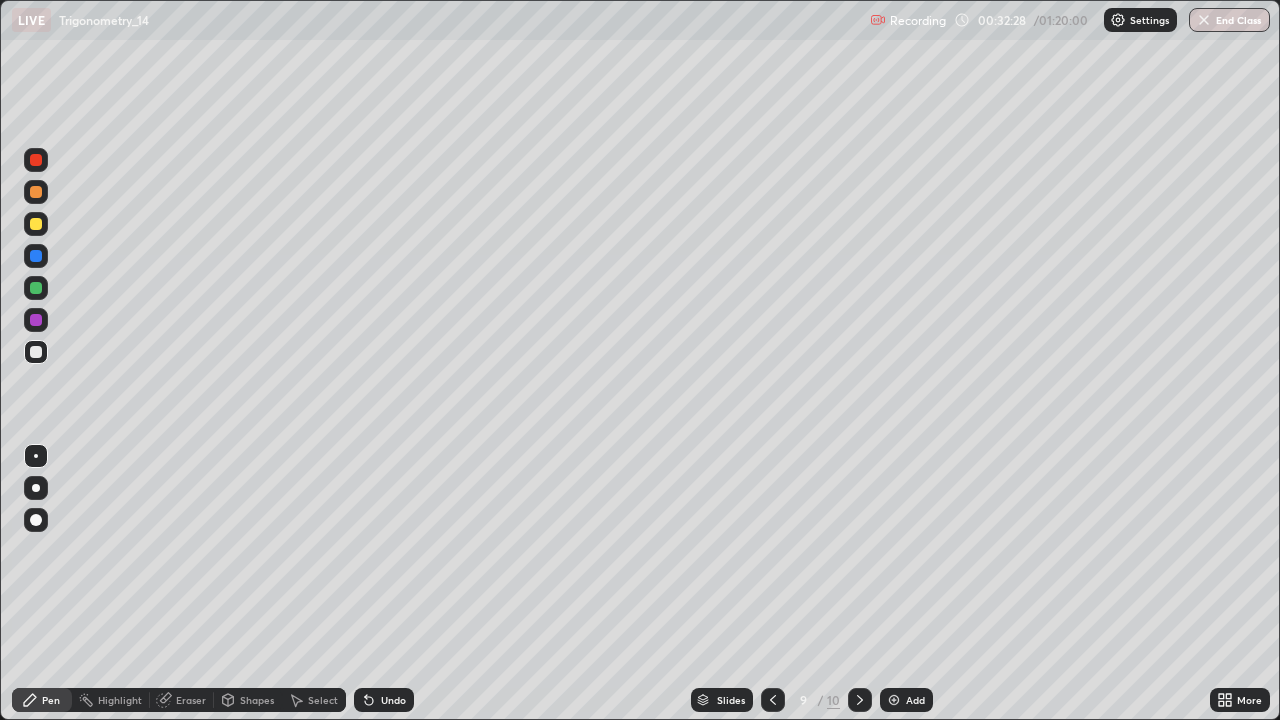 click 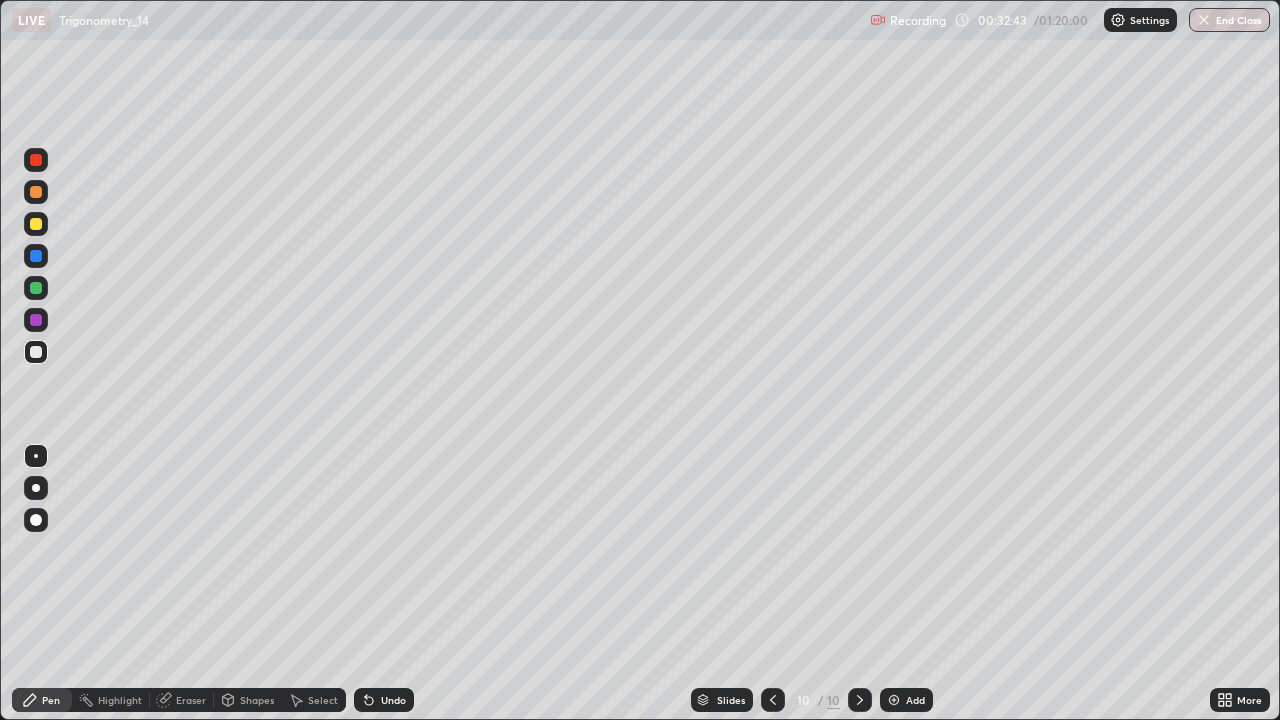 click on "Select" at bounding box center [323, 700] 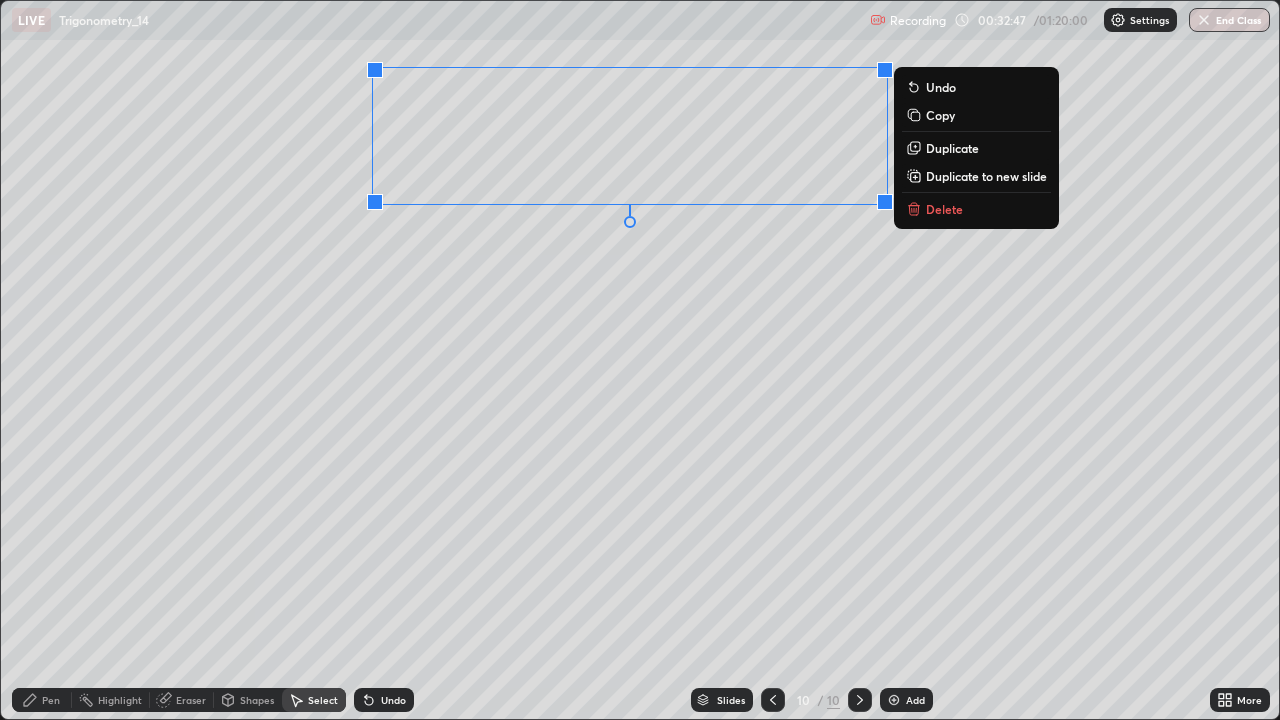 click on "Pen" at bounding box center [51, 700] 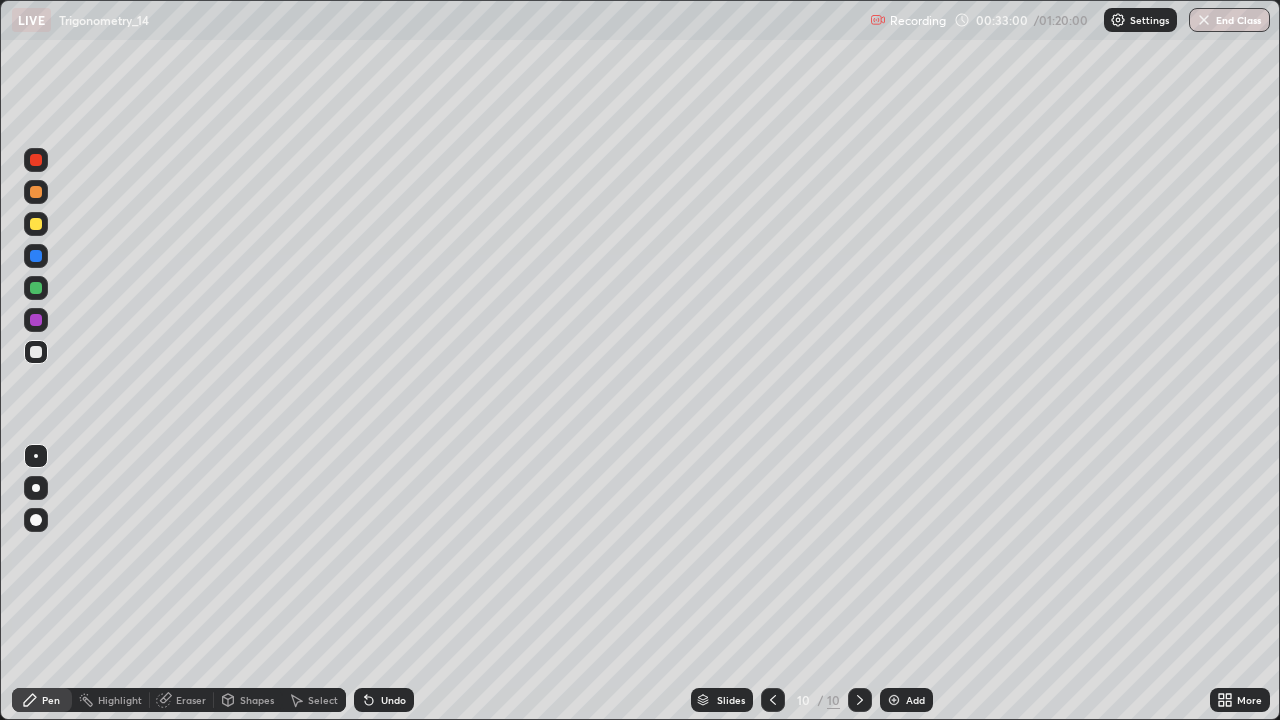 click 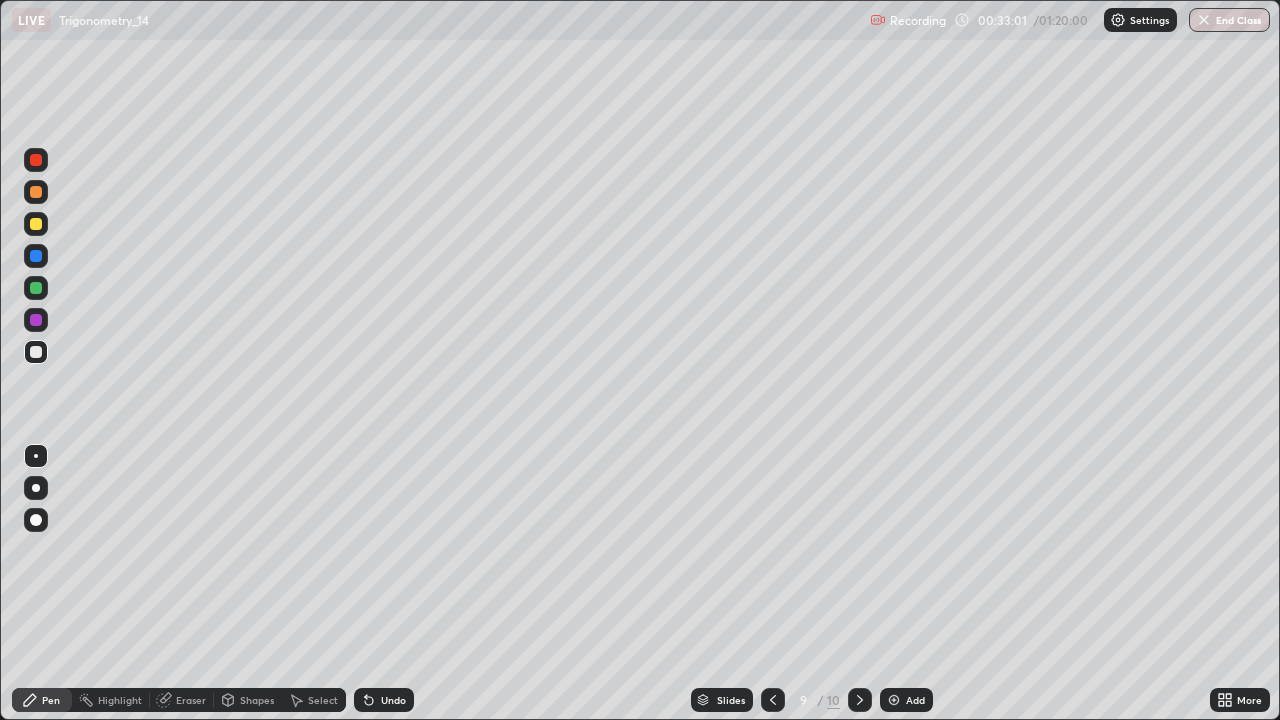 click 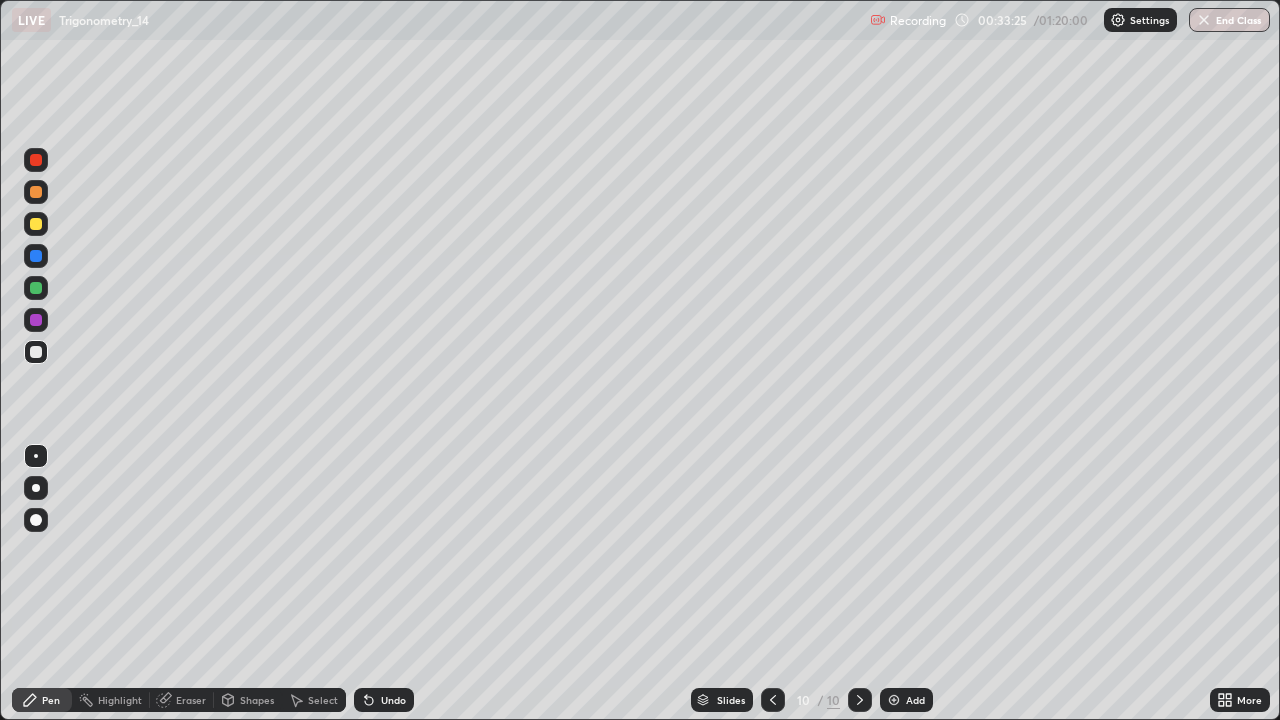 click on "Undo" at bounding box center (393, 700) 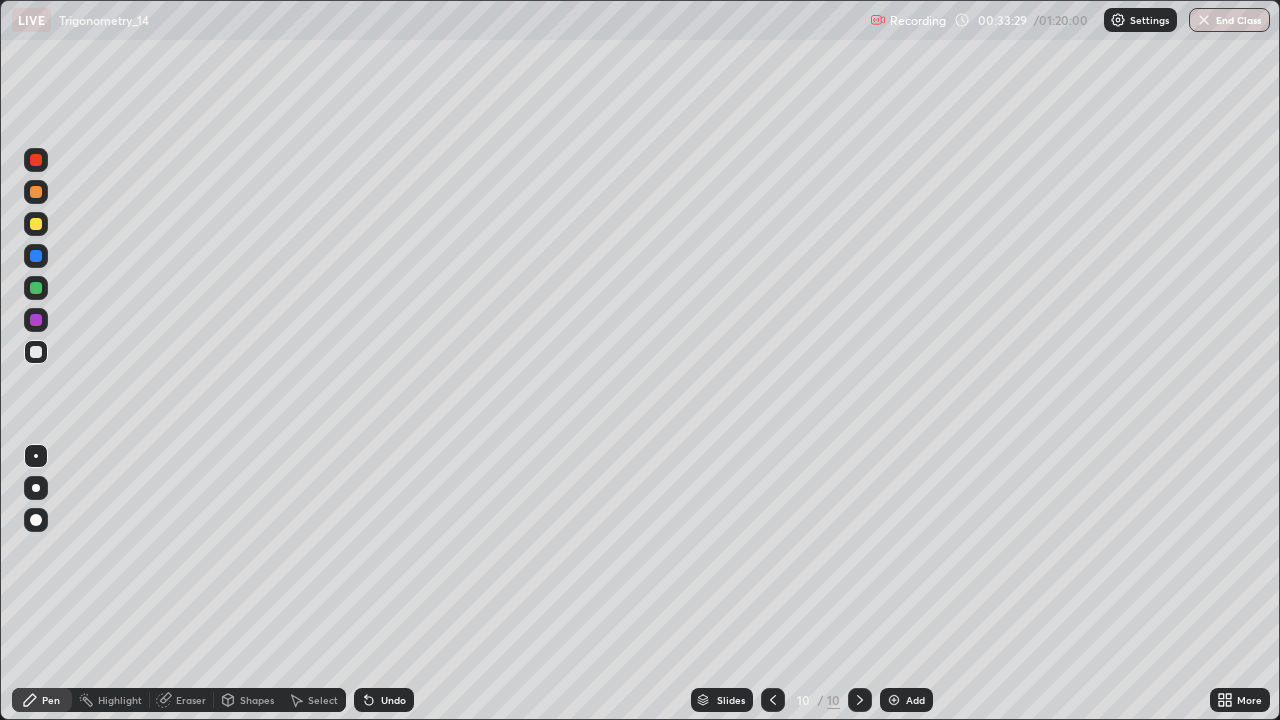 click on "Undo" at bounding box center [393, 700] 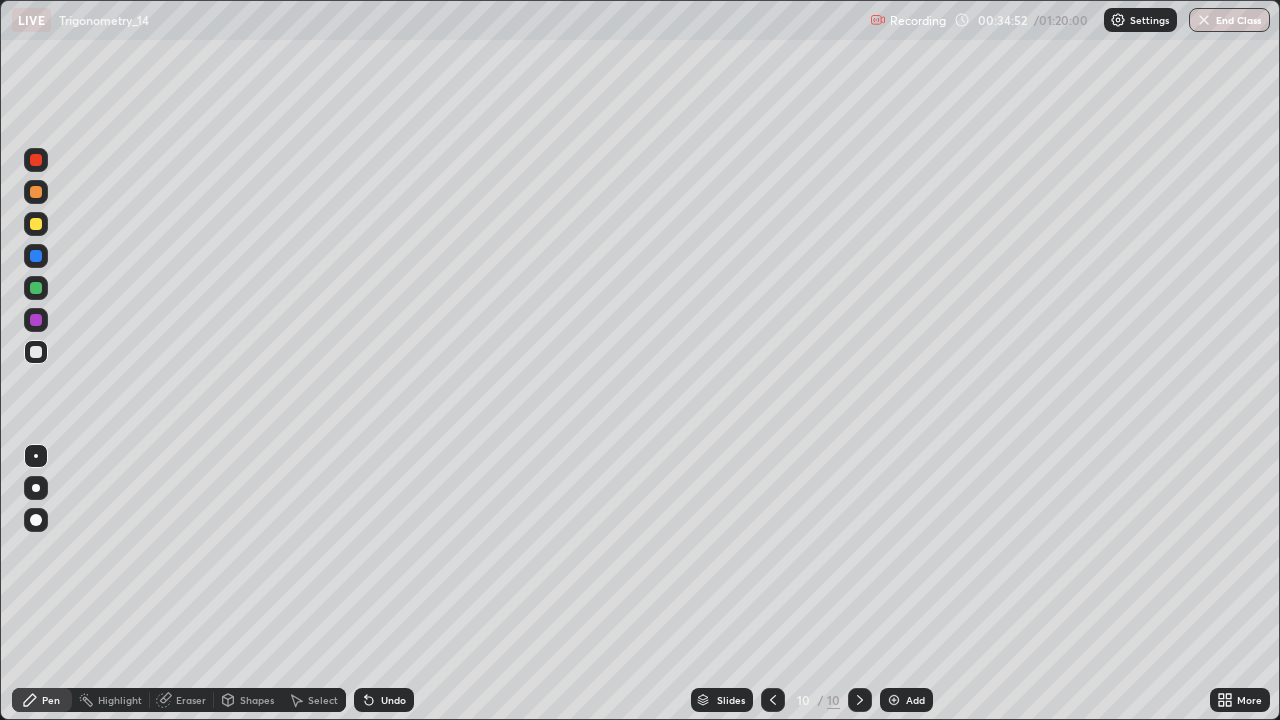 click on "Add" at bounding box center [915, 700] 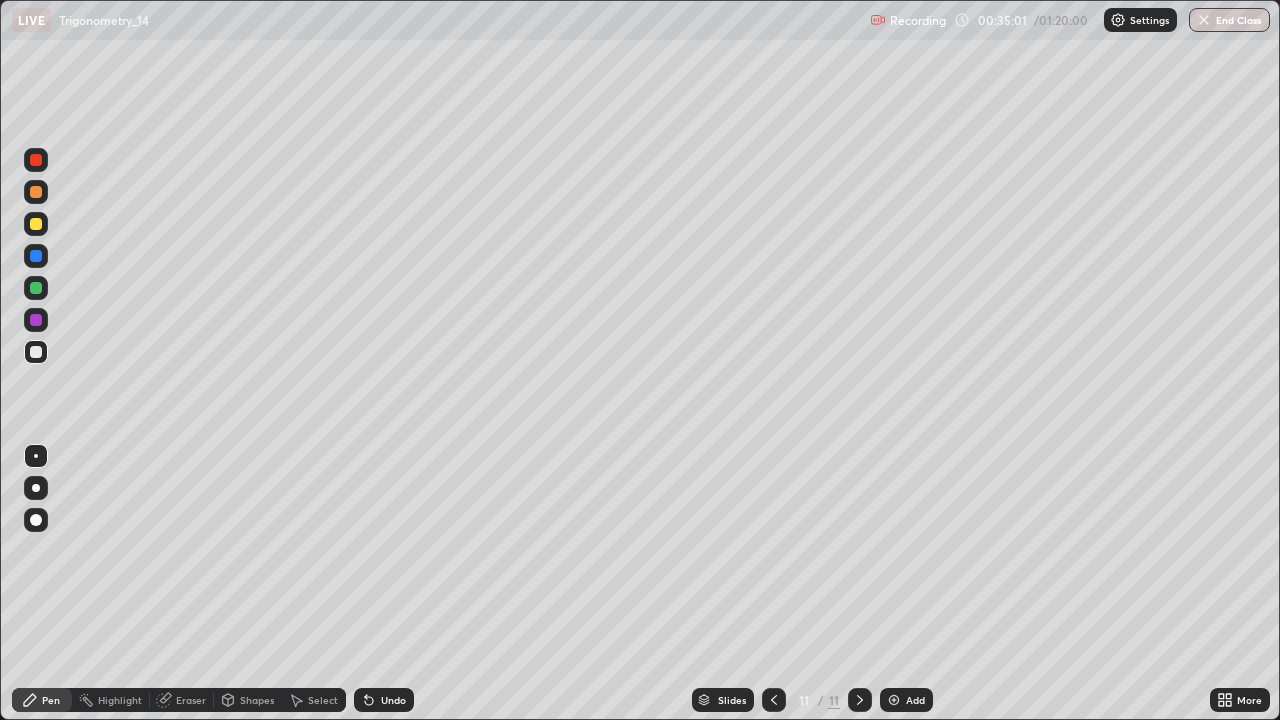 click on "Slides" at bounding box center (723, 700) 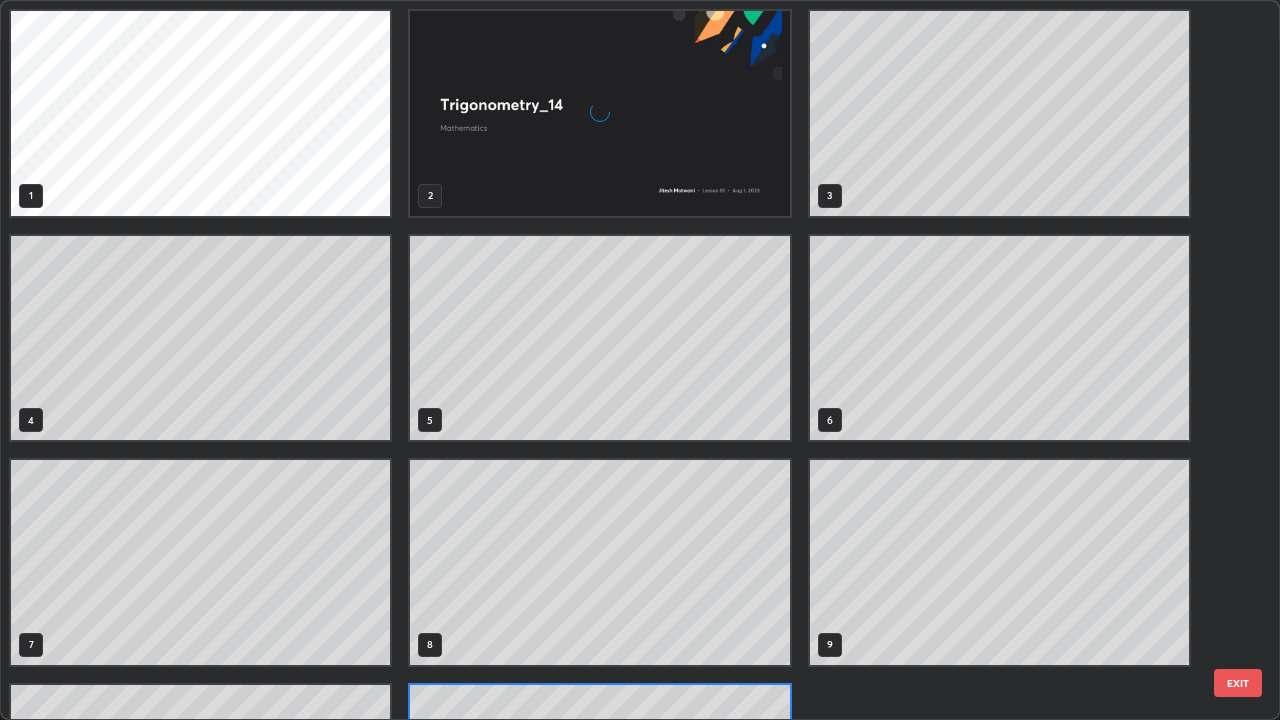 scroll, scrollTop: 180, scrollLeft: 0, axis: vertical 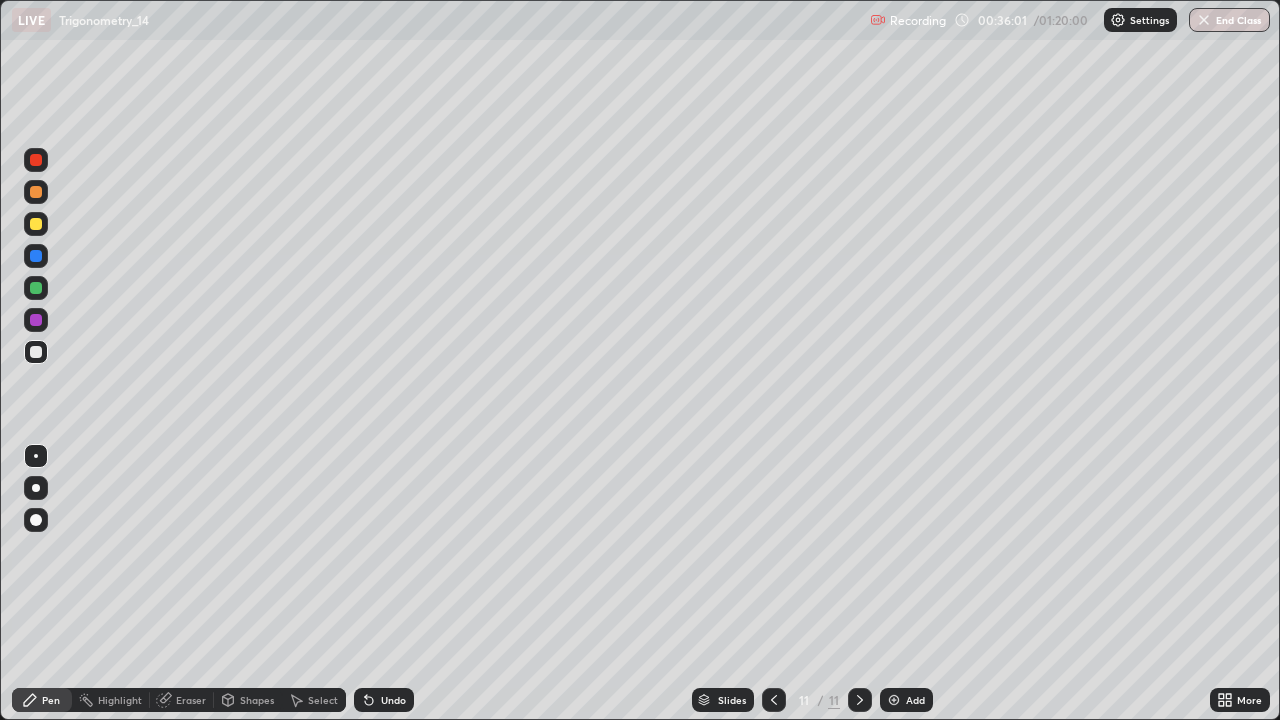 click 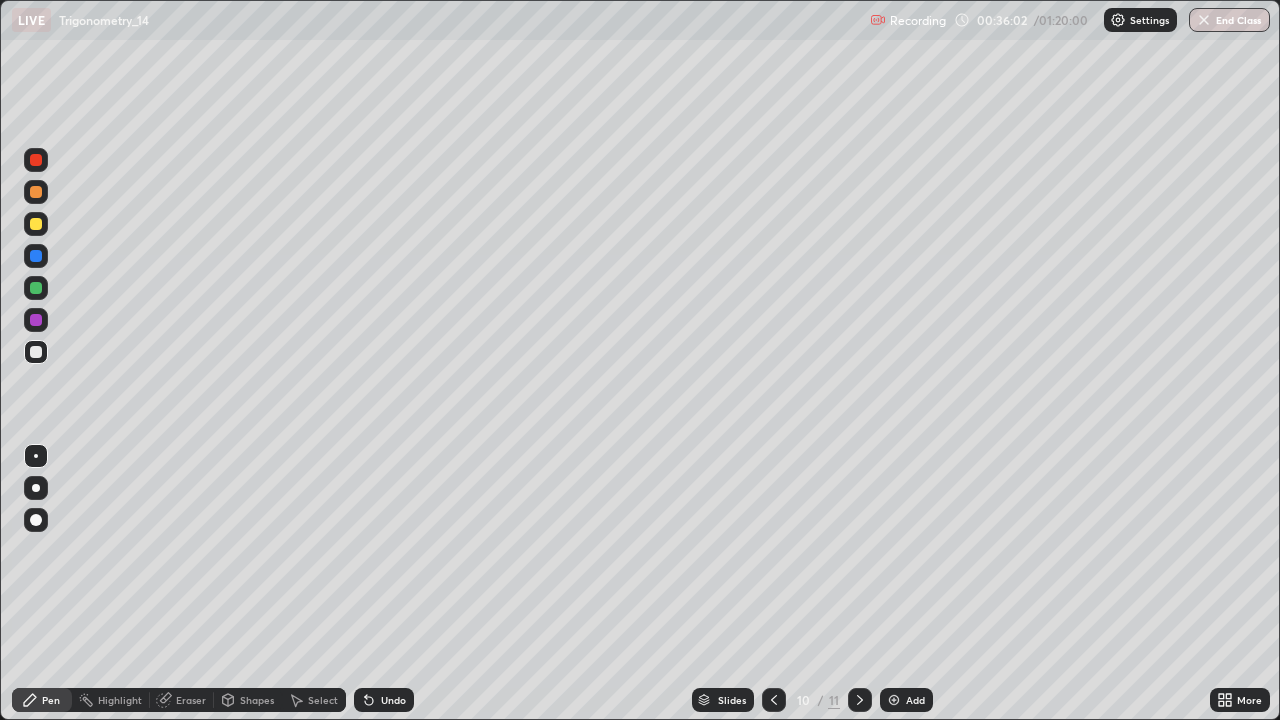 click 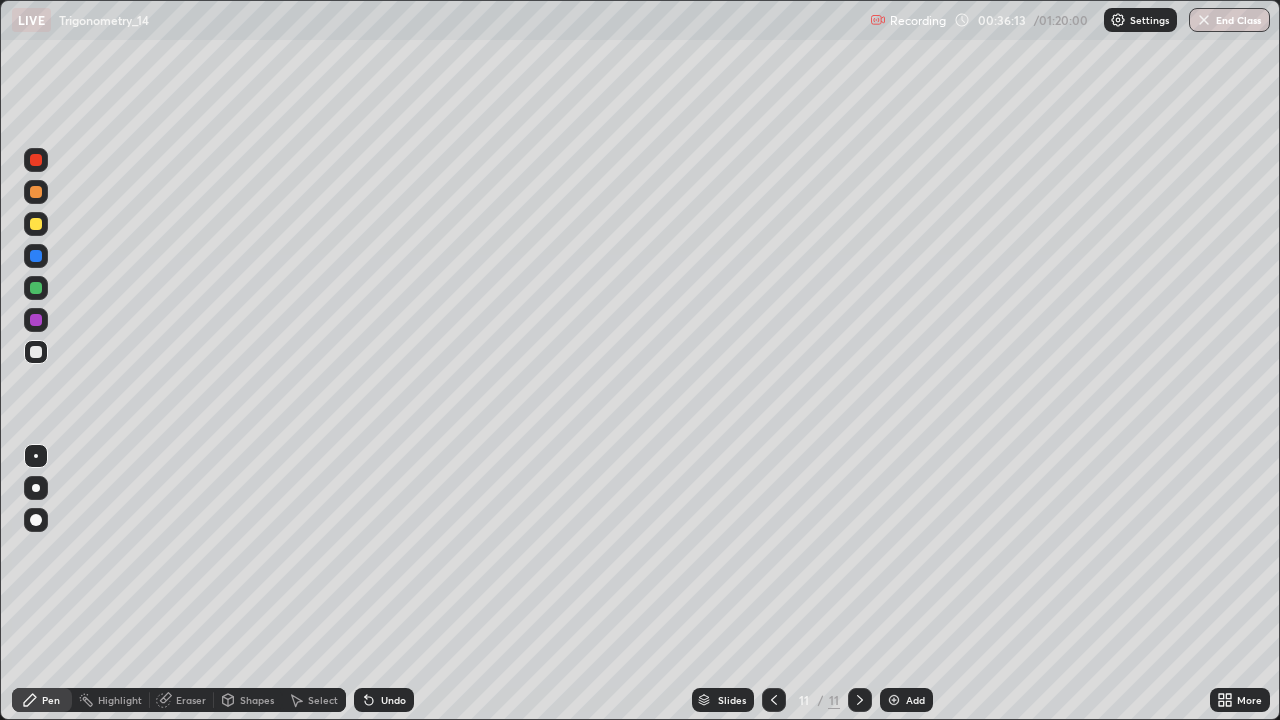 click at bounding box center (36, 288) 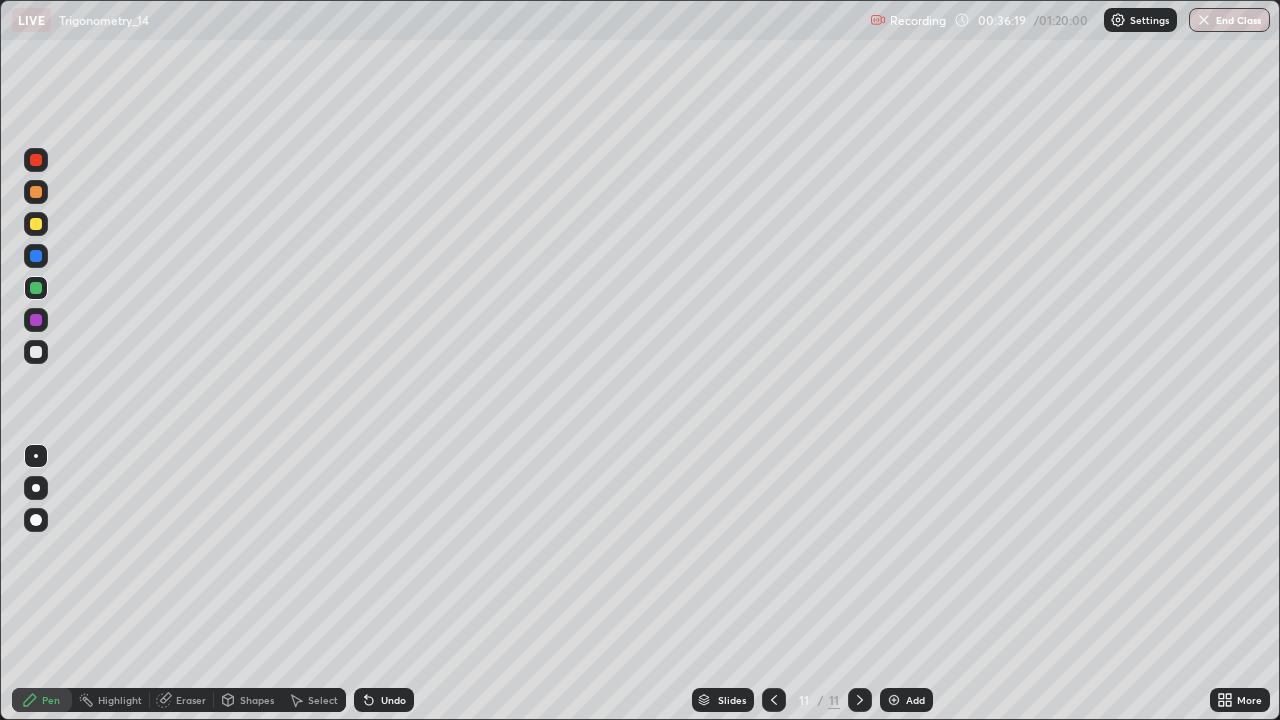 click at bounding box center (774, 700) 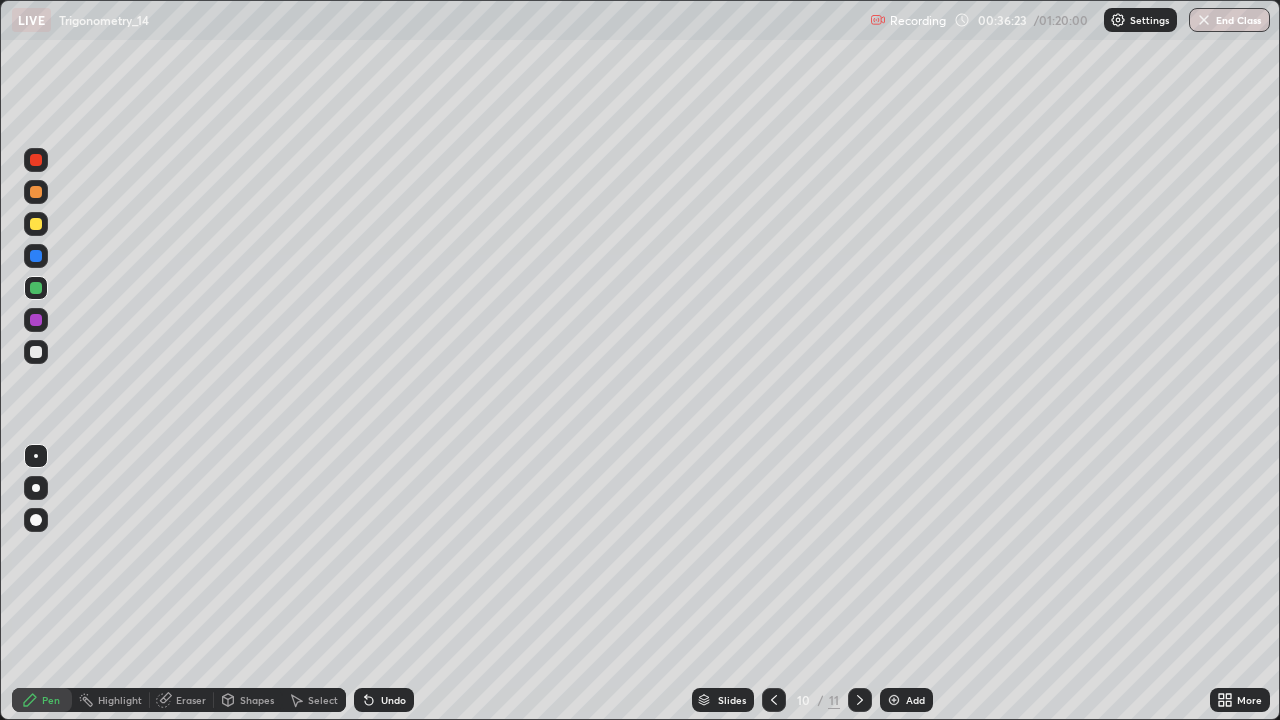 click at bounding box center [860, 700] 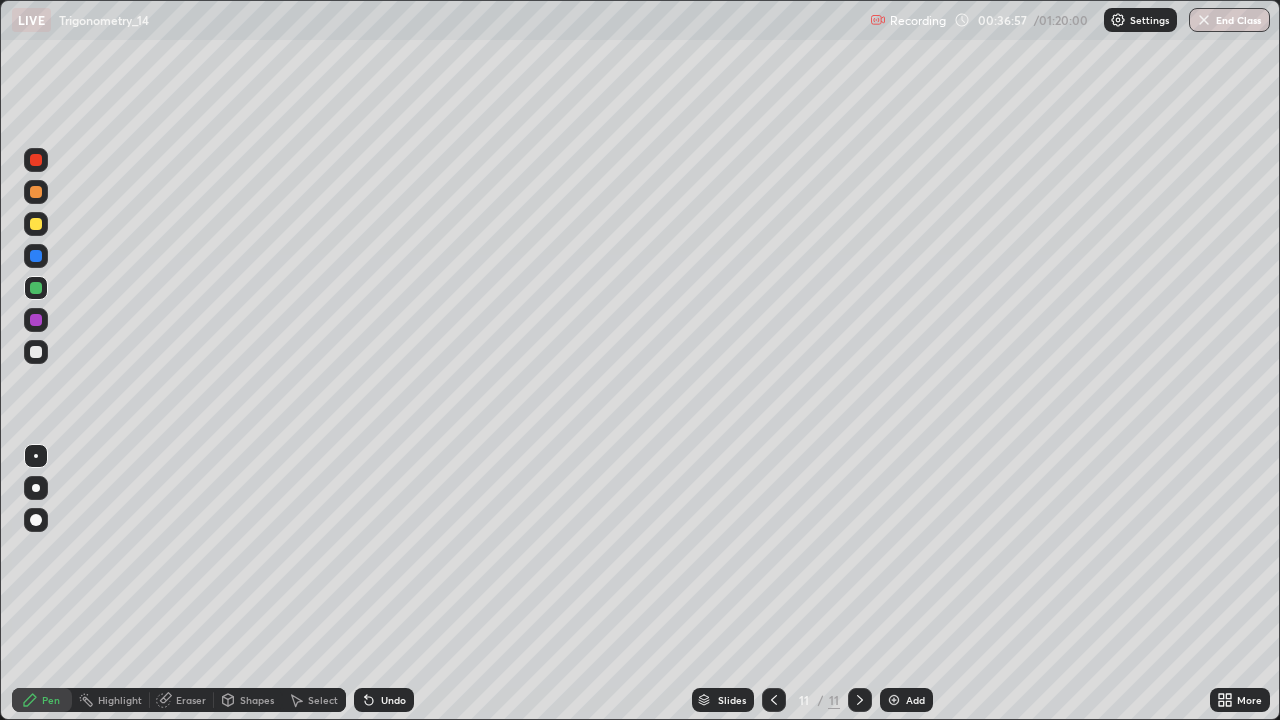 click on "Undo" at bounding box center [393, 700] 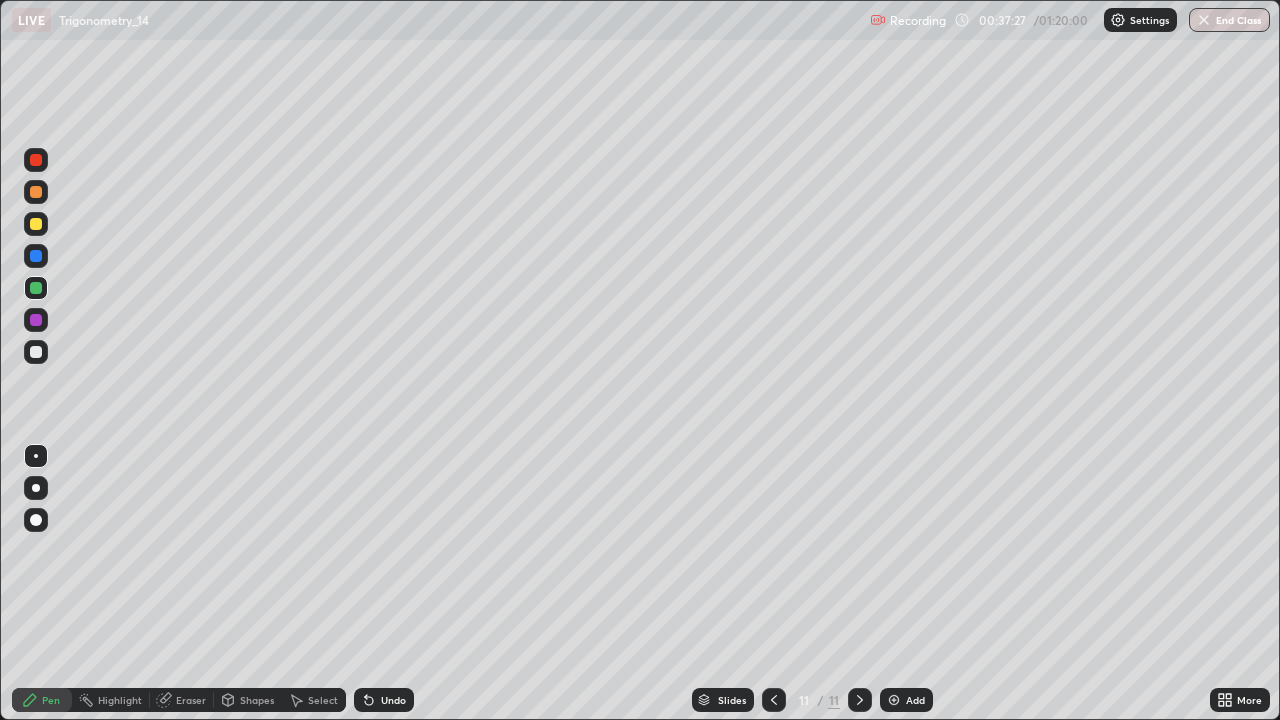 click on "Undo" at bounding box center (393, 700) 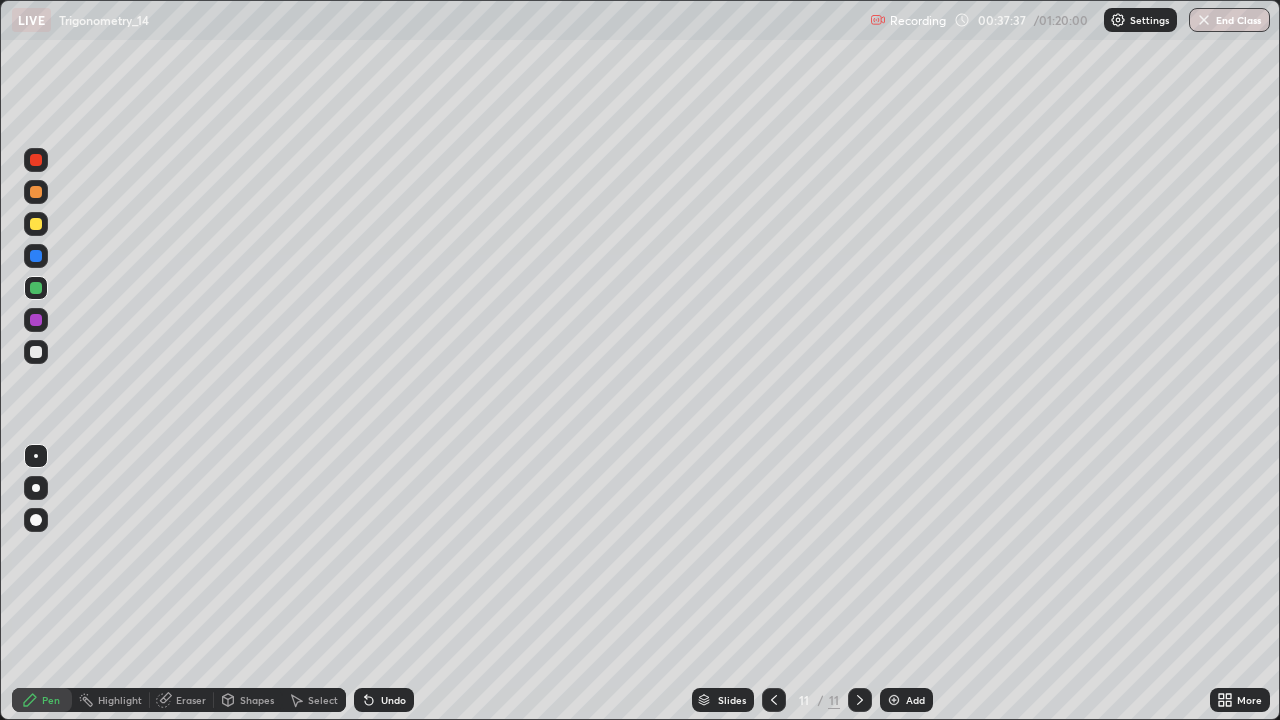 click 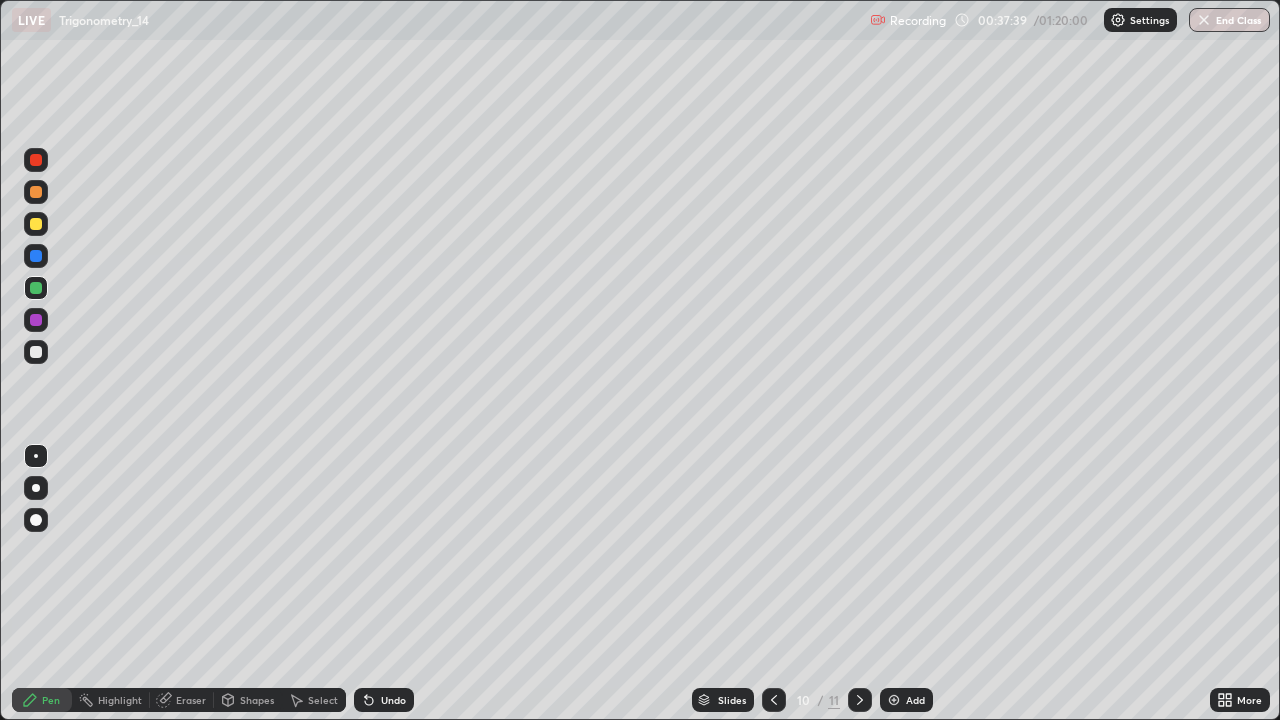 click at bounding box center [774, 700] 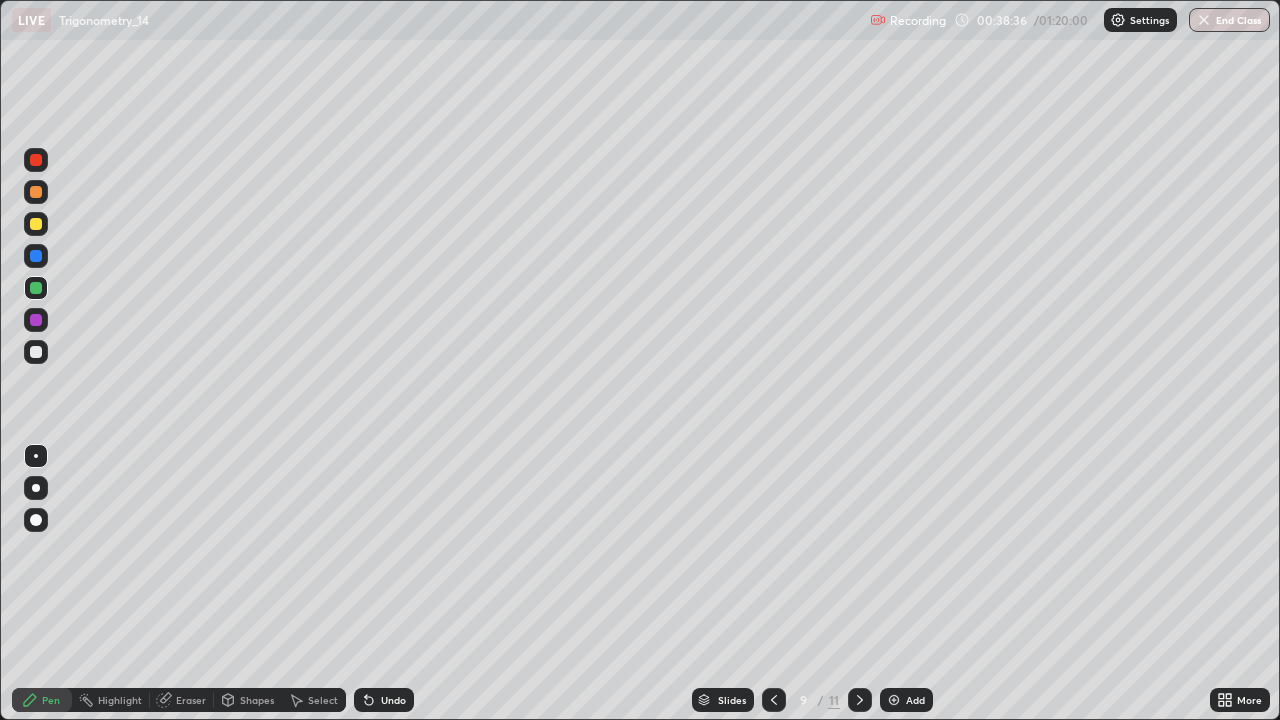 click at bounding box center (860, 700) 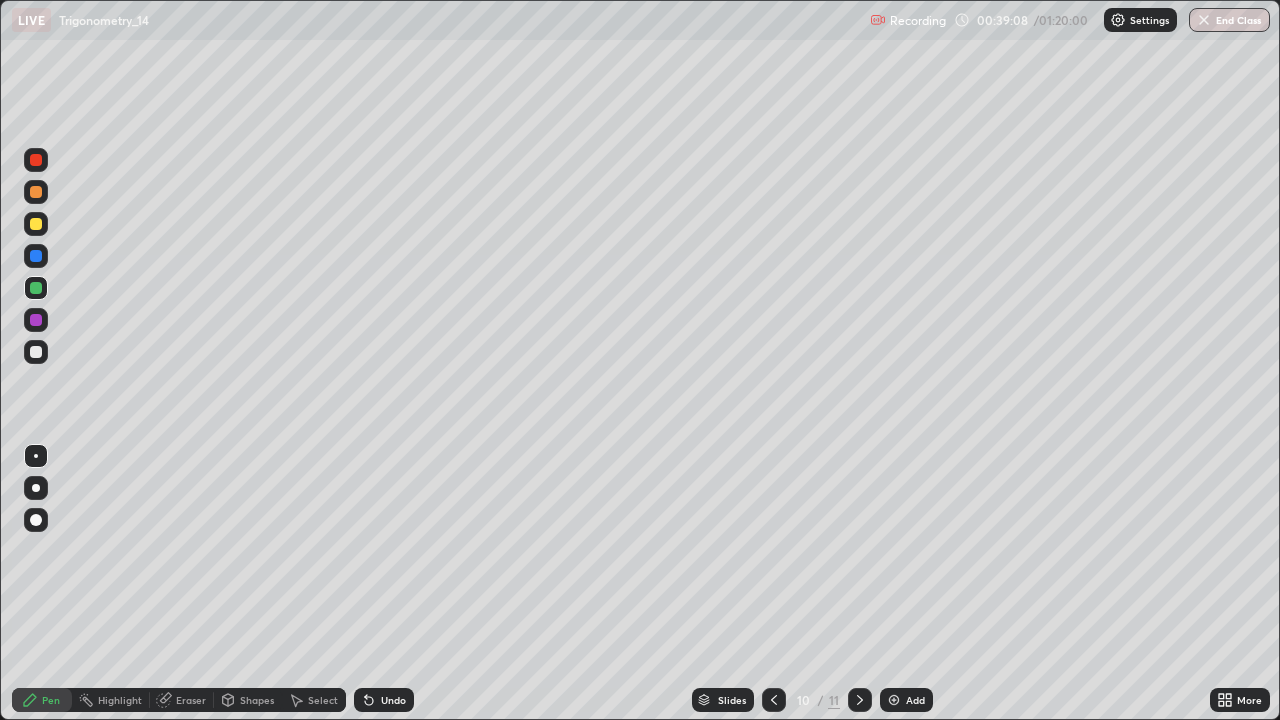 click 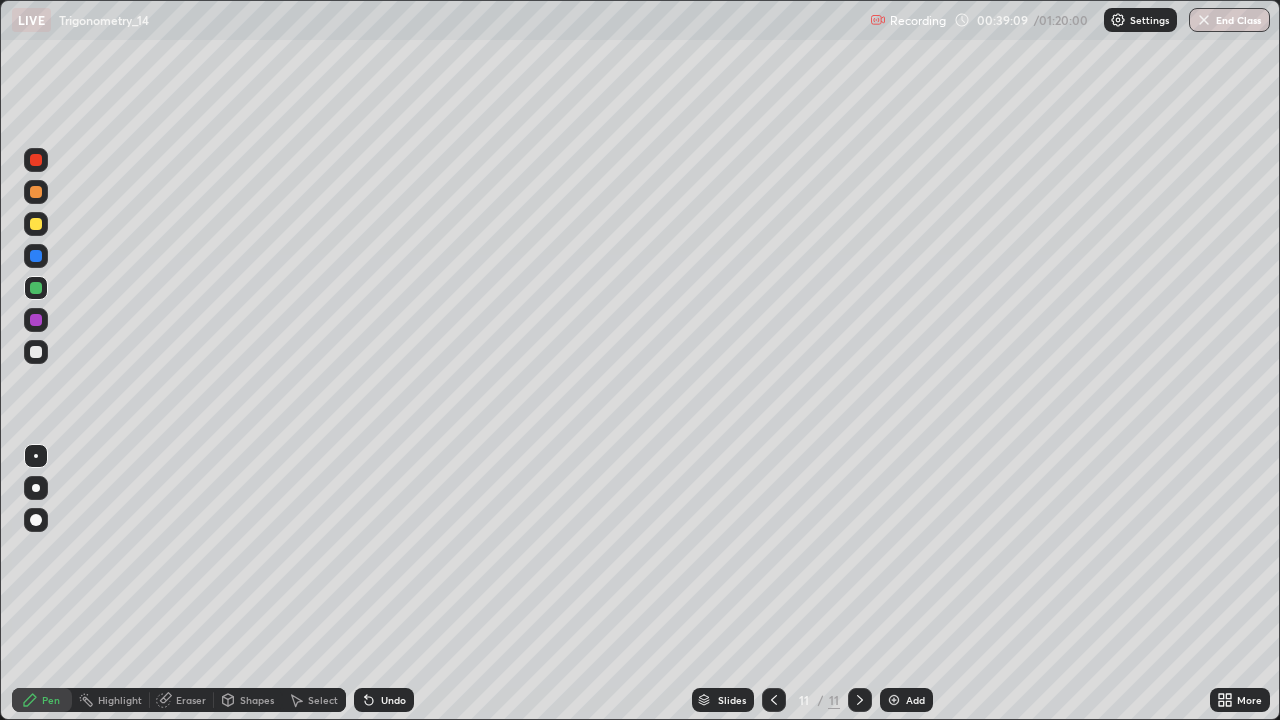click 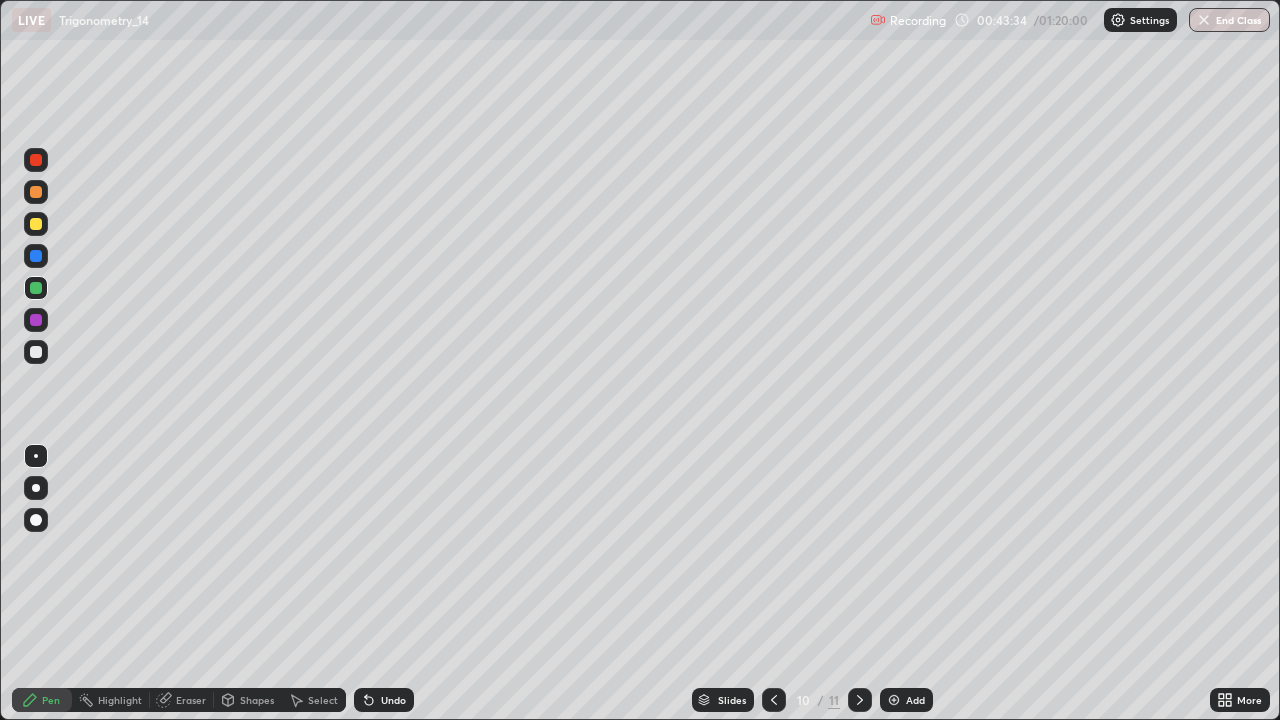 click on "Add" at bounding box center (906, 700) 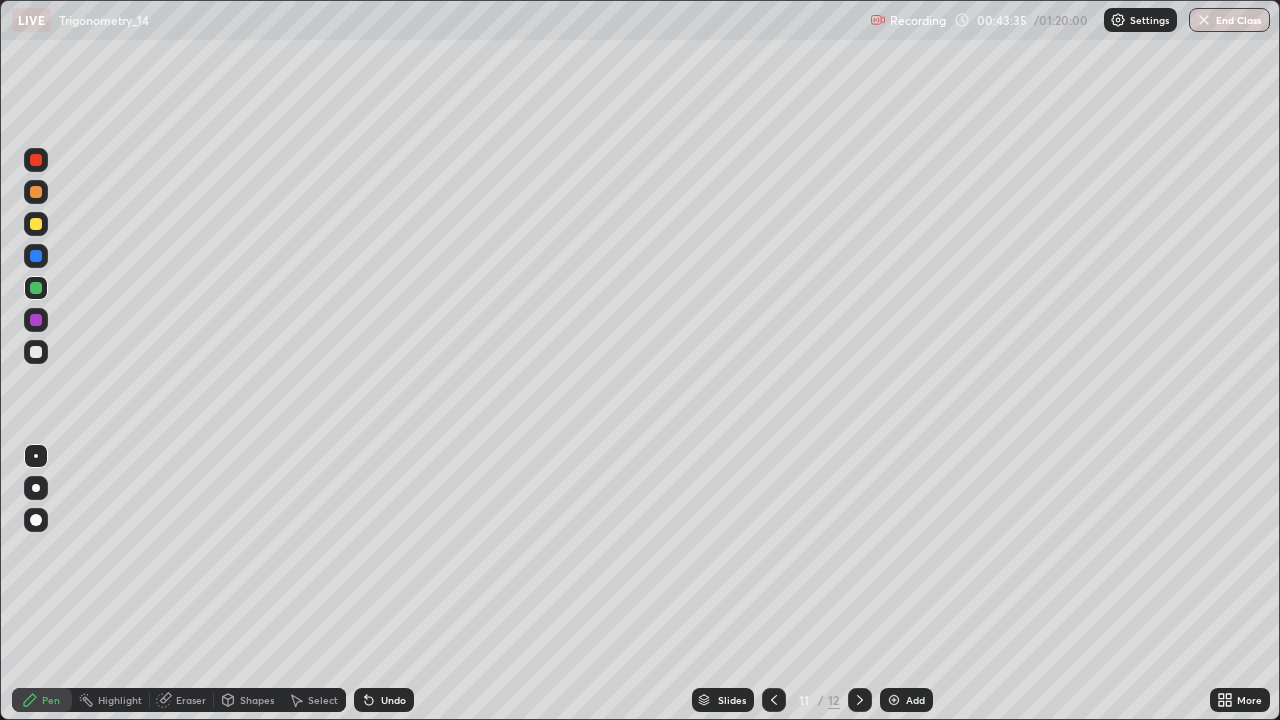 click 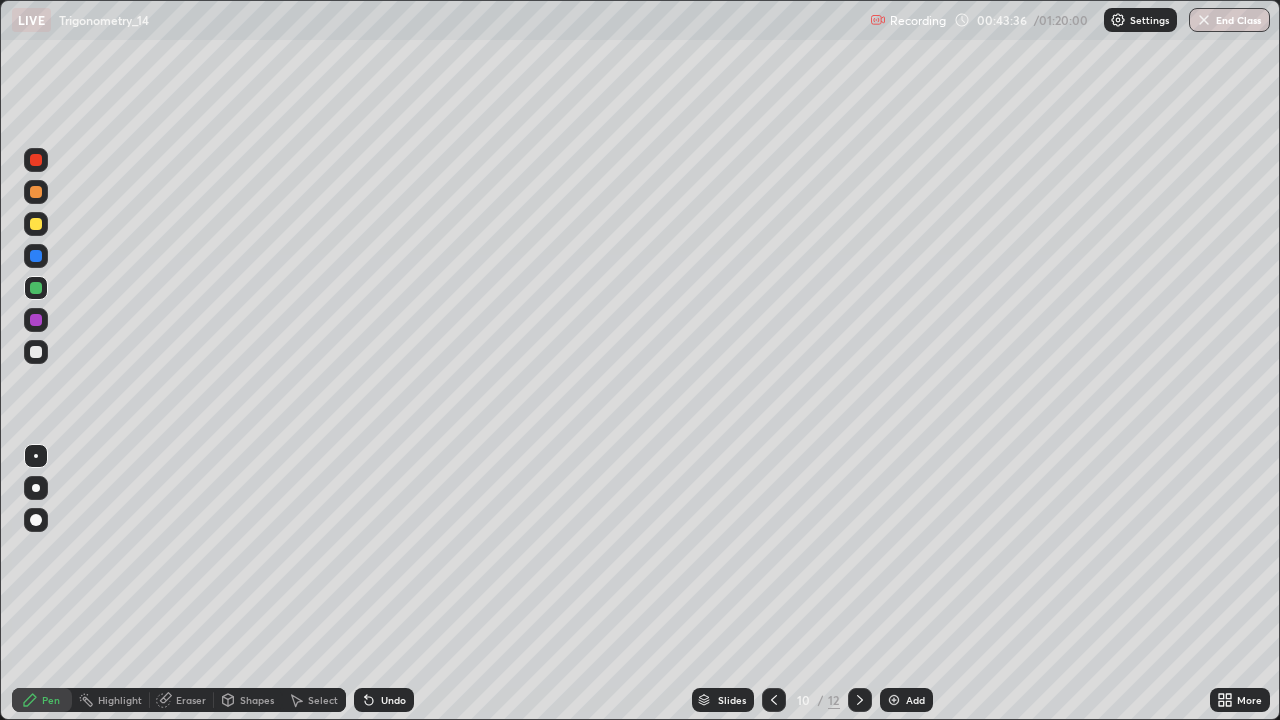 click 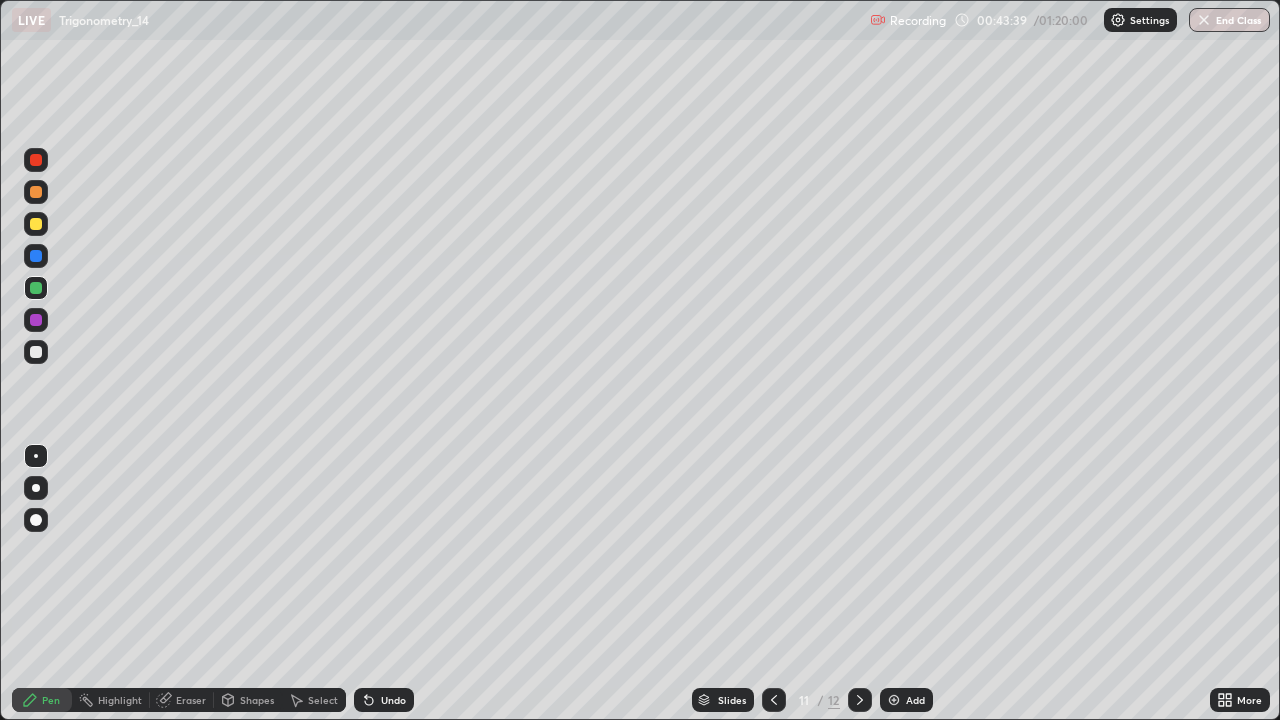 click at bounding box center (36, 224) 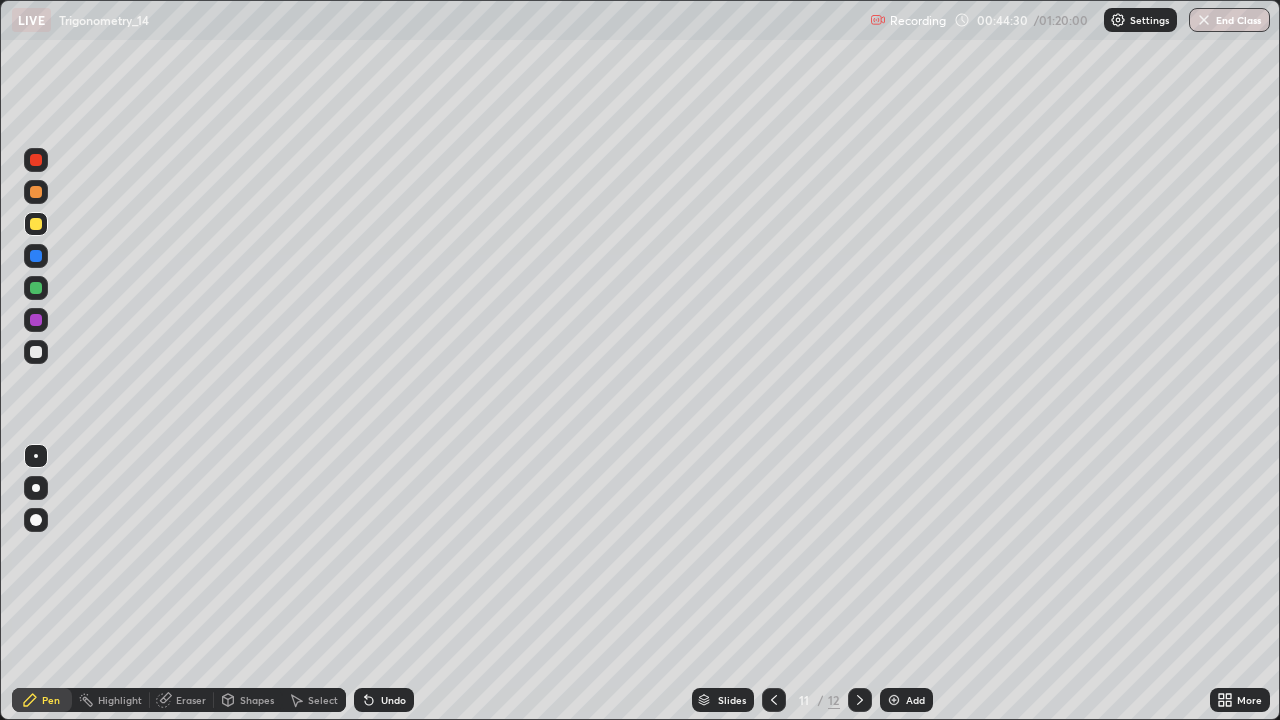 click at bounding box center [36, 352] 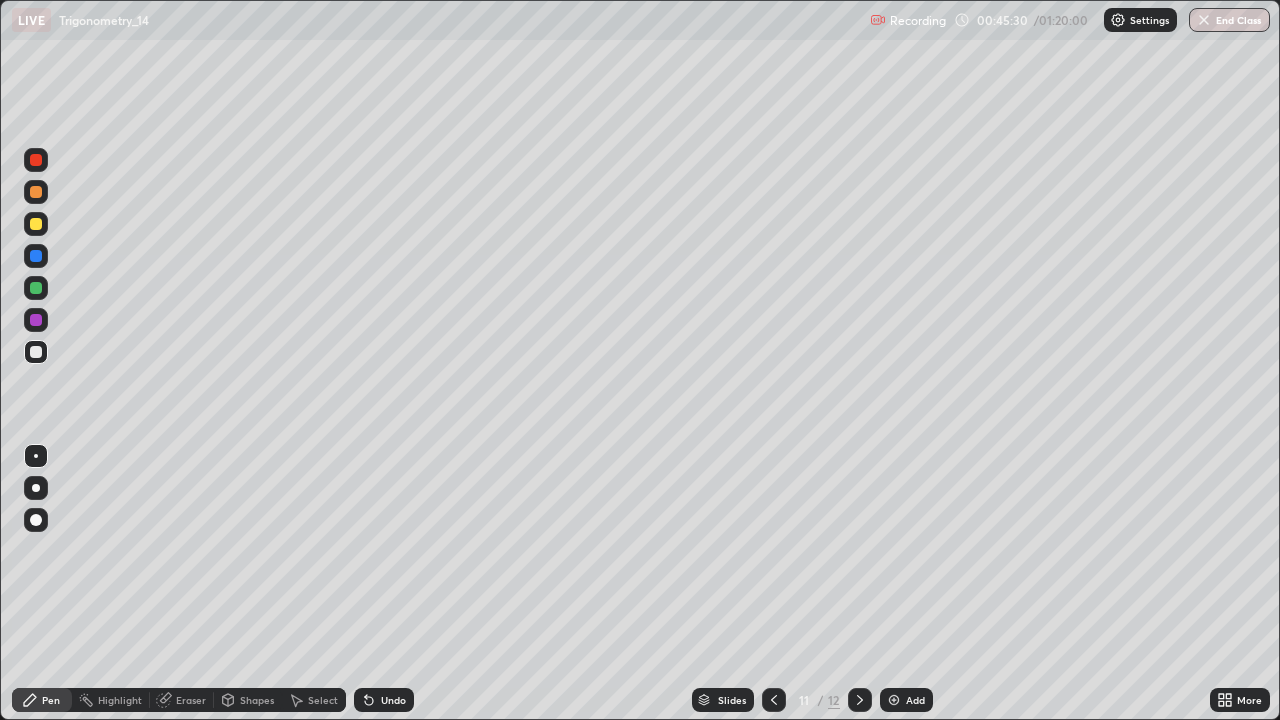 click on "Select" at bounding box center [323, 700] 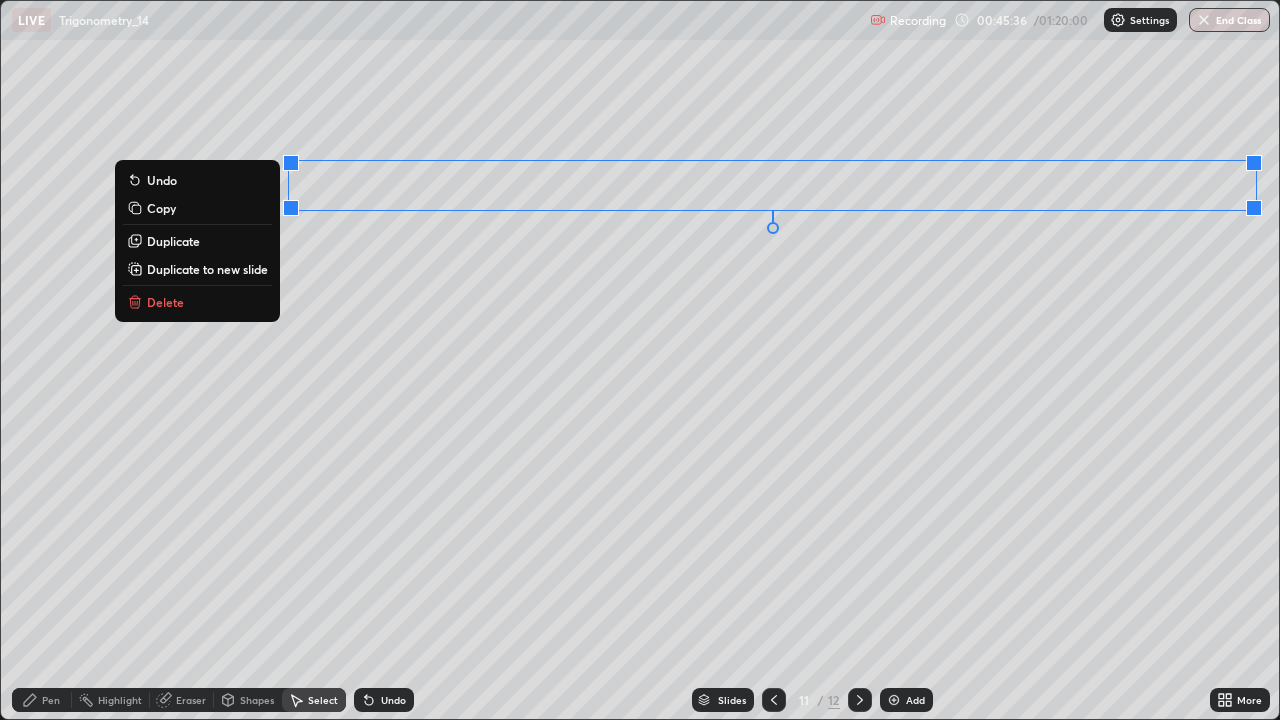 click on "Pen" at bounding box center (42, 700) 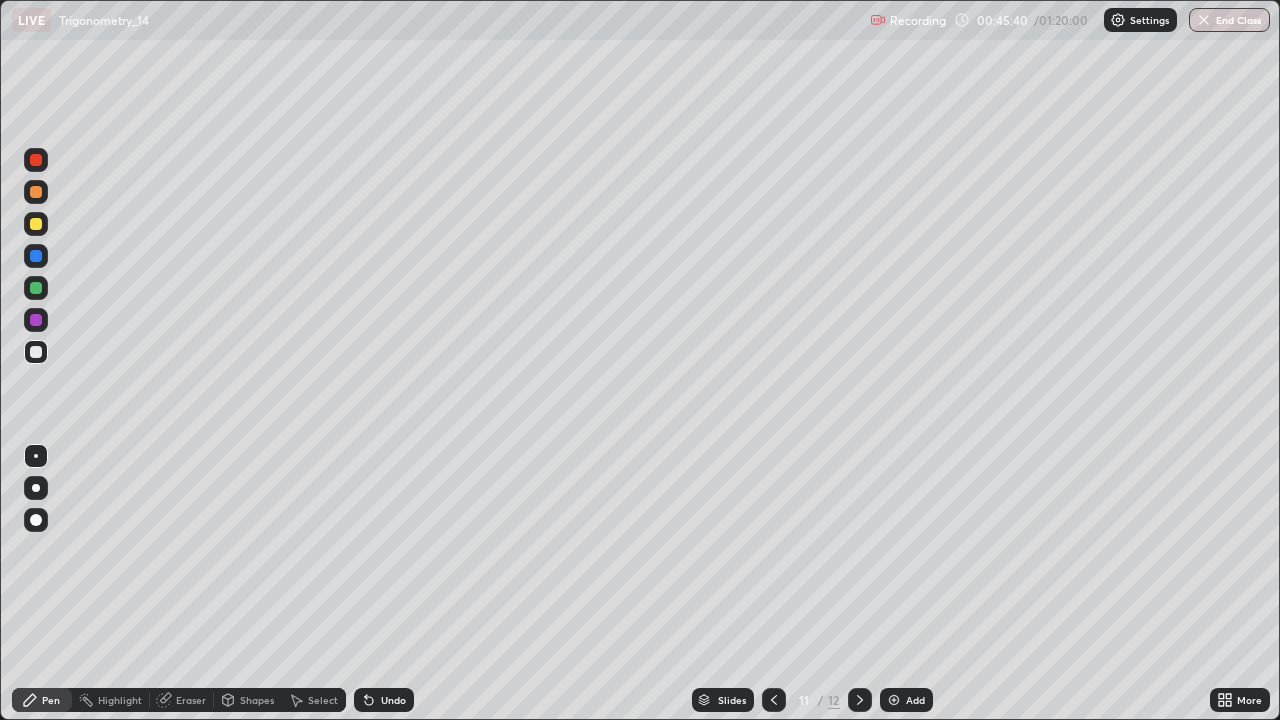 click on "Undo" at bounding box center [384, 700] 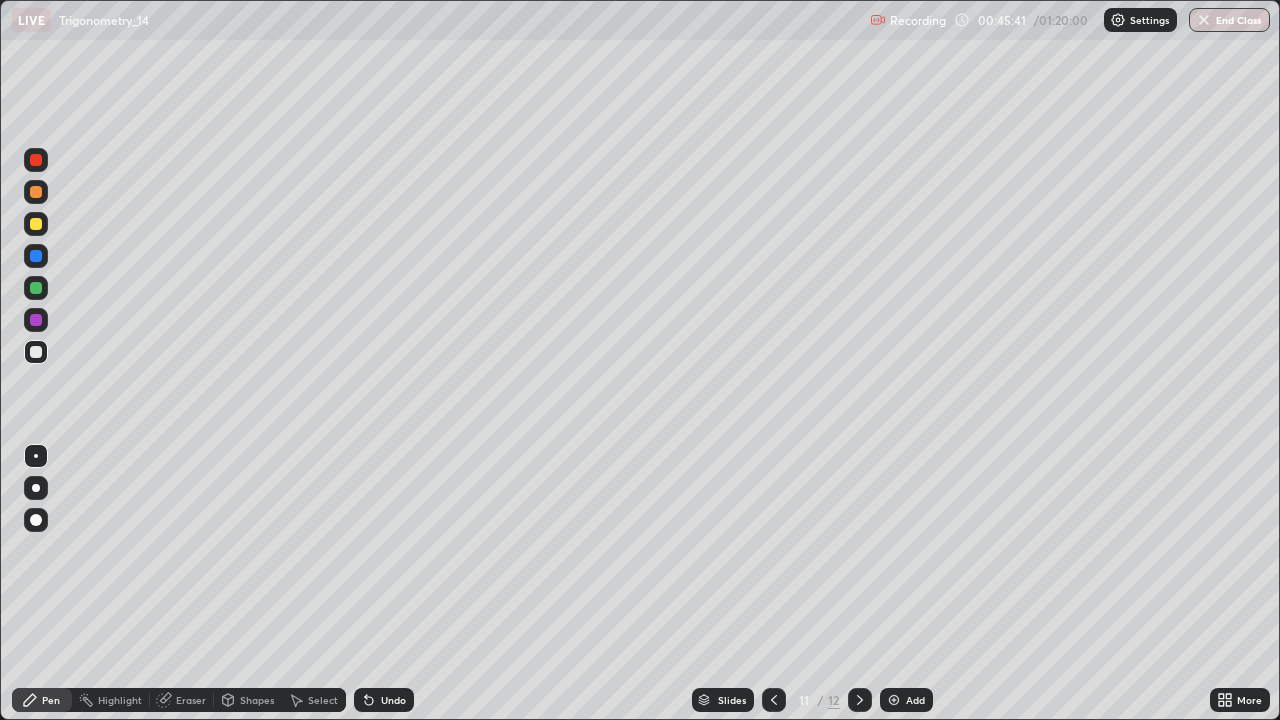 click on "Undo" at bounding box center [384, 700] 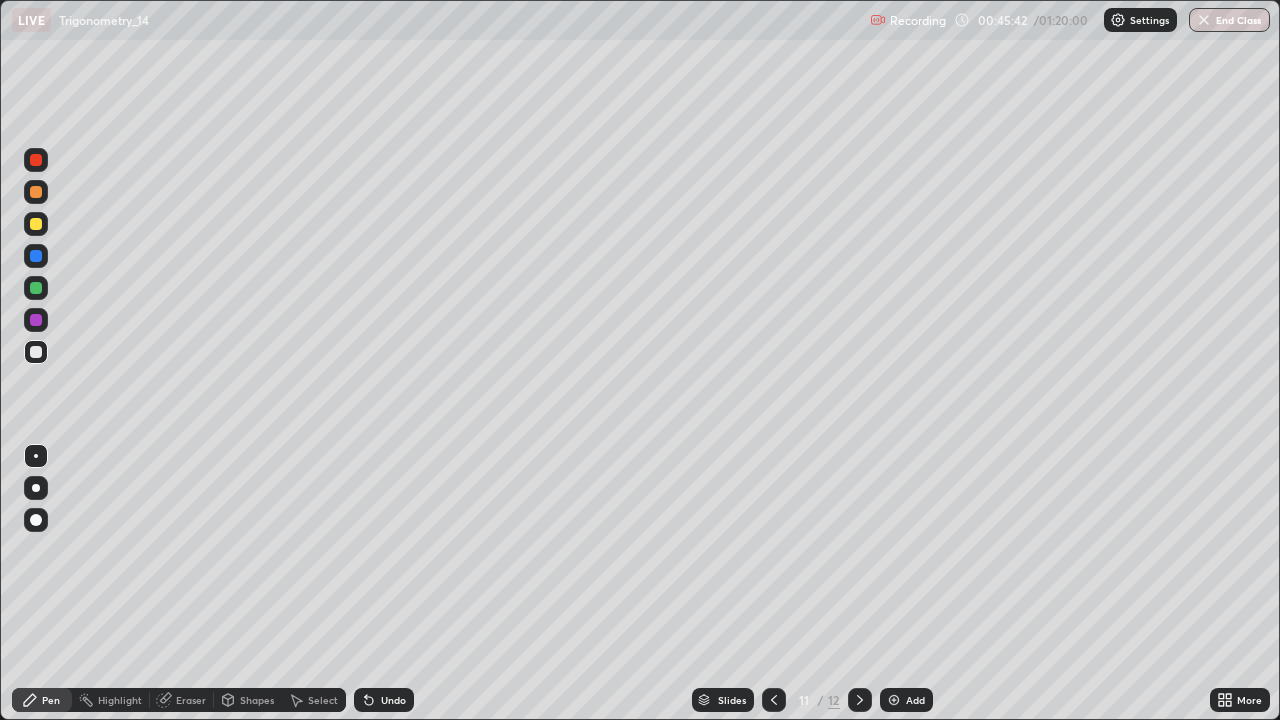 click on "More" at bounding box center (1240, 700) 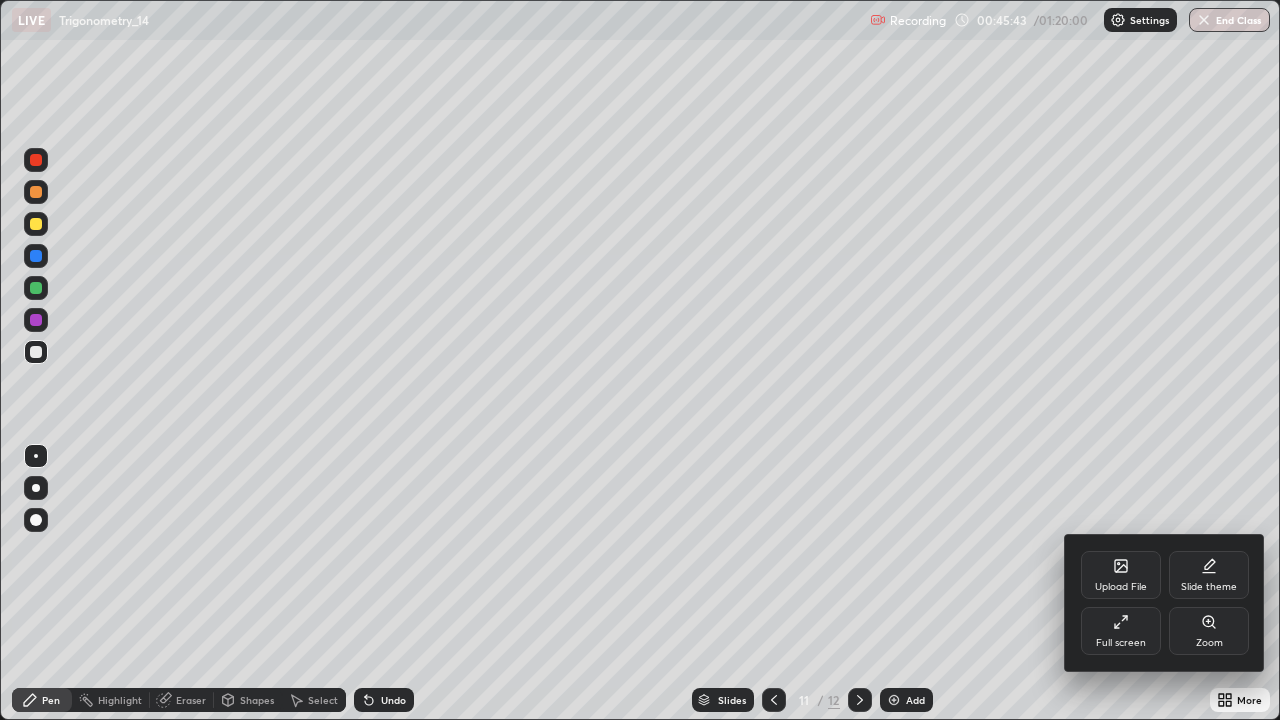 click on "Full screen" at bounding box center [1121, 643] 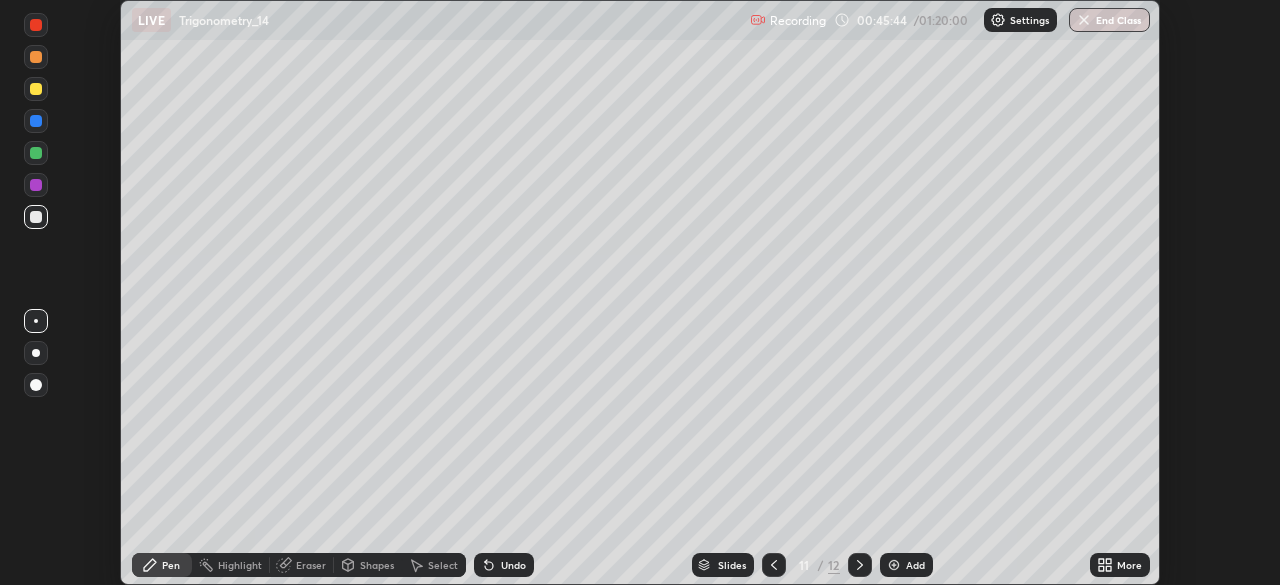 scroll, scrollTop: 585, scrollLeft: 1280, axis: both 